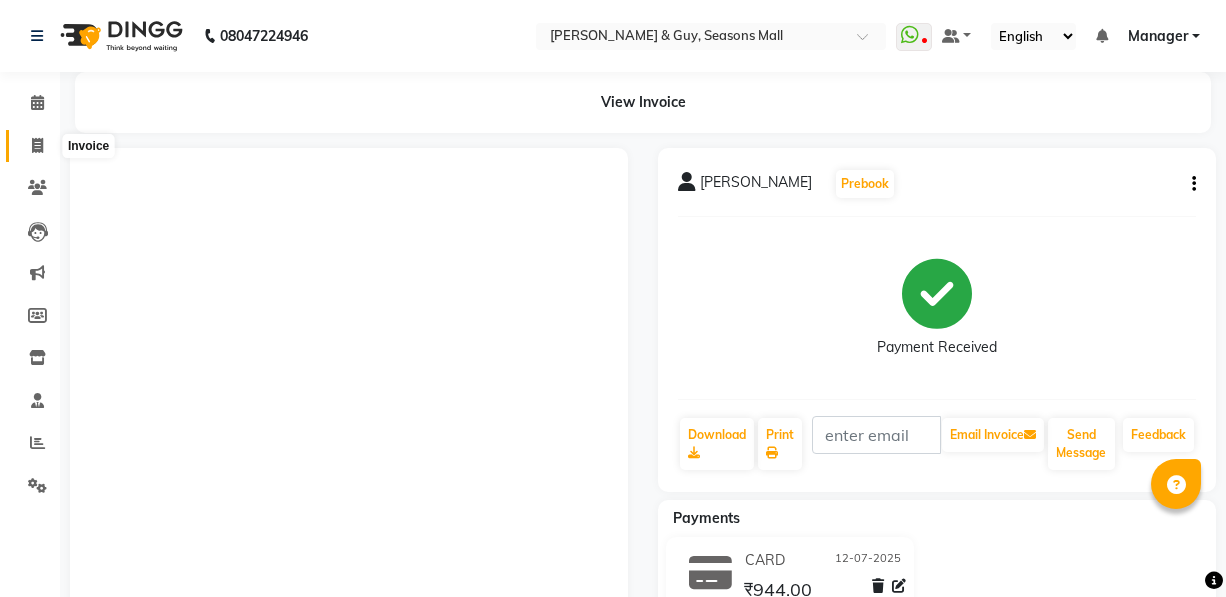 scroll, scrollTop: 0, scrollLeft: 0, axis: both 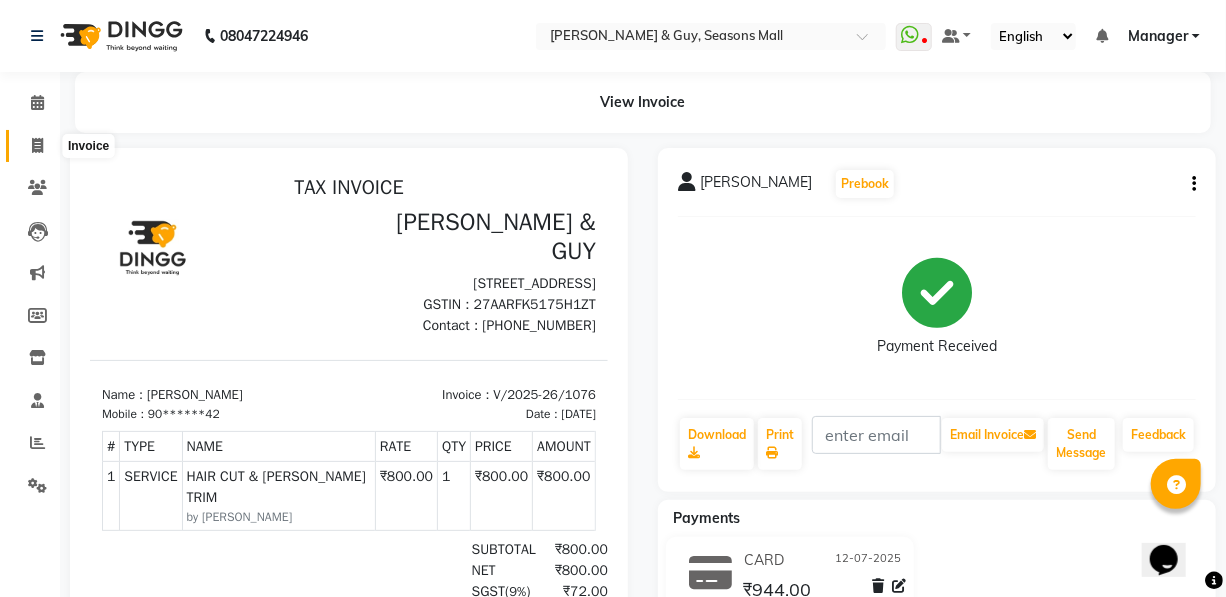 click 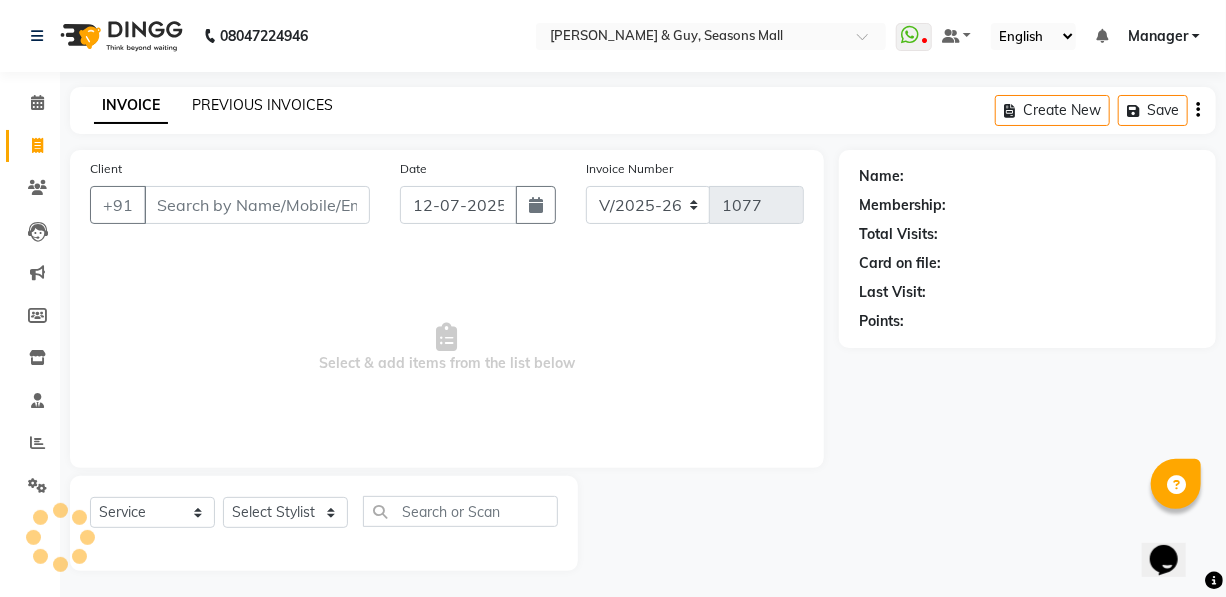 scroll, scrollTop: 4, scrollLeft: 0, axis: vertical 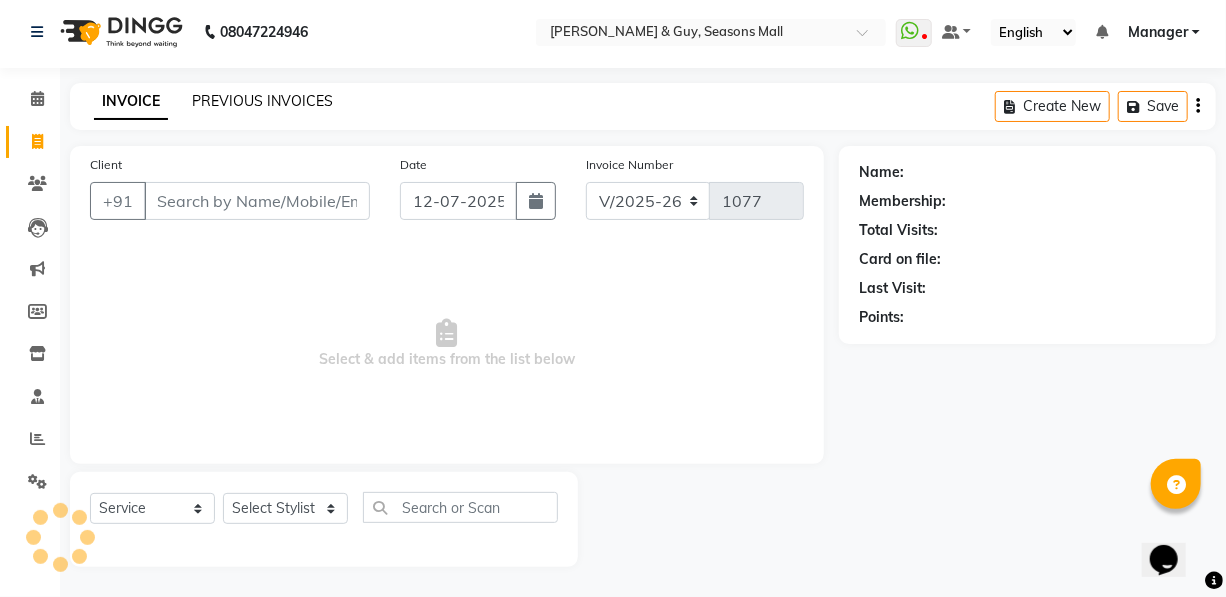 click on "PREVIOUS INVOICES" 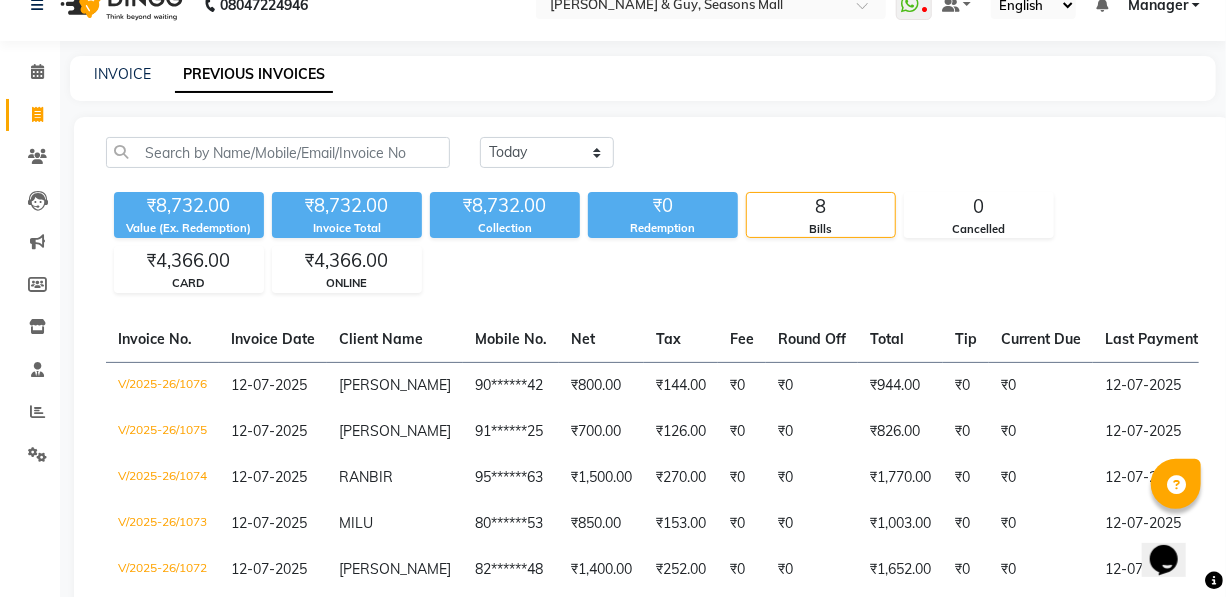 scroll, scrollTop: 0, scrollLeft: 0, axis: both 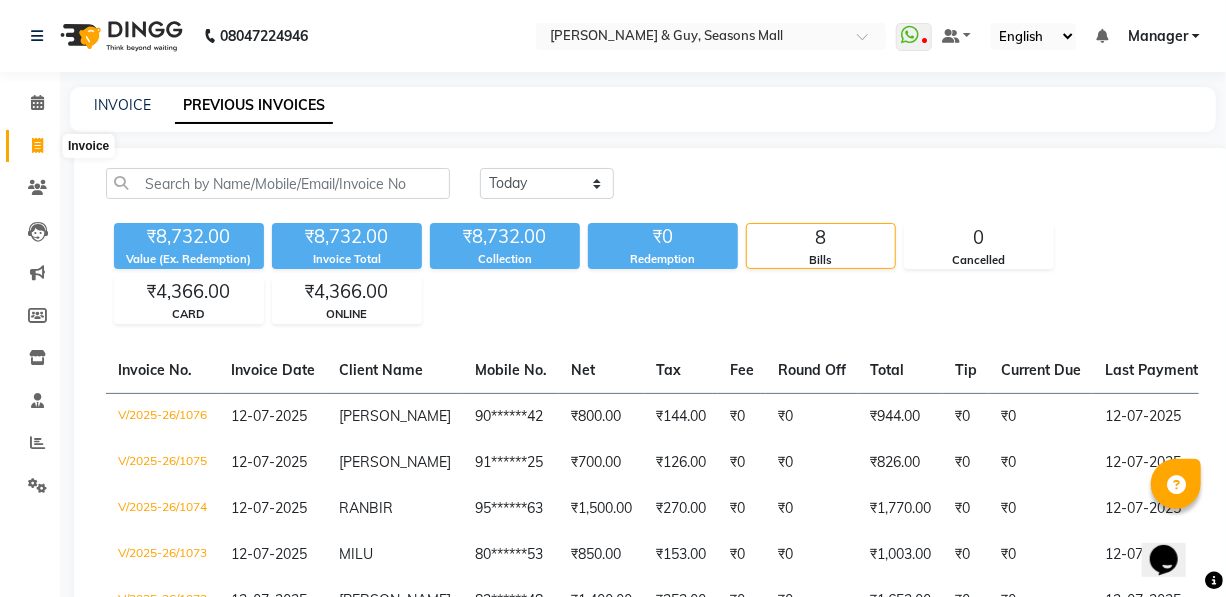 click 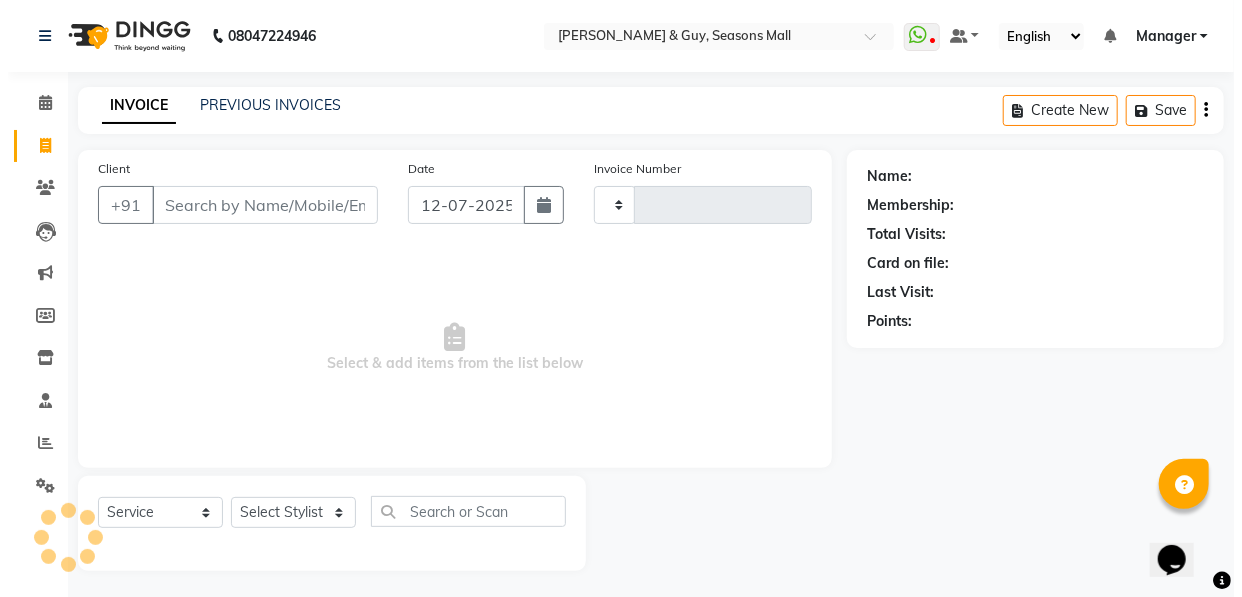 scroll, scrollTop: 4, scrollLeft: 0, axis: vertical 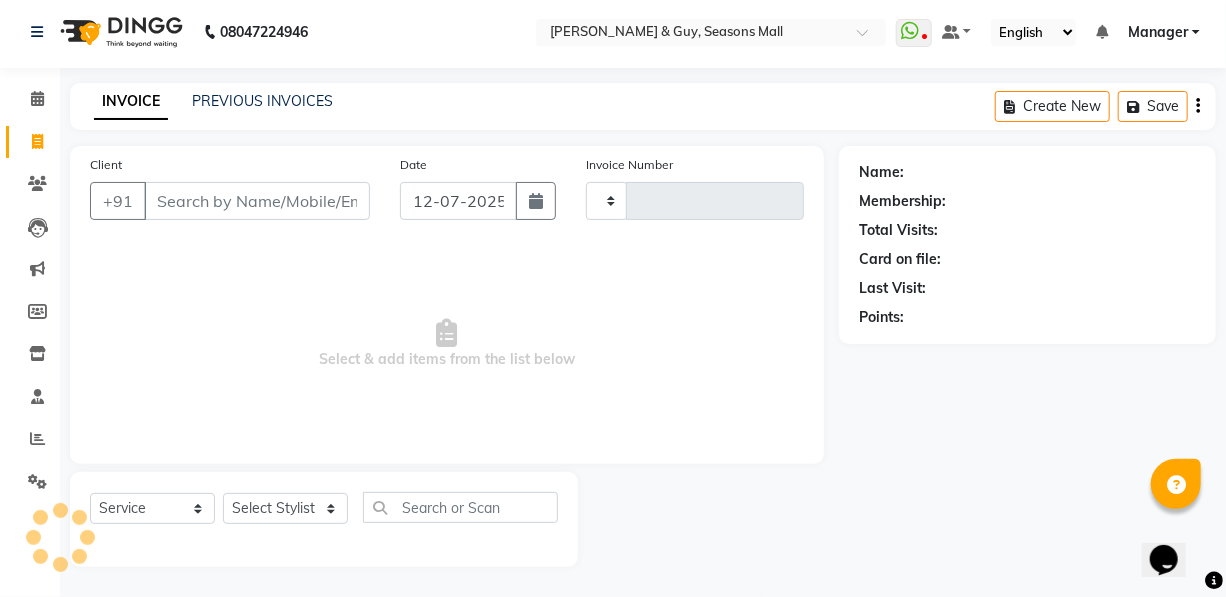 type on "1077" 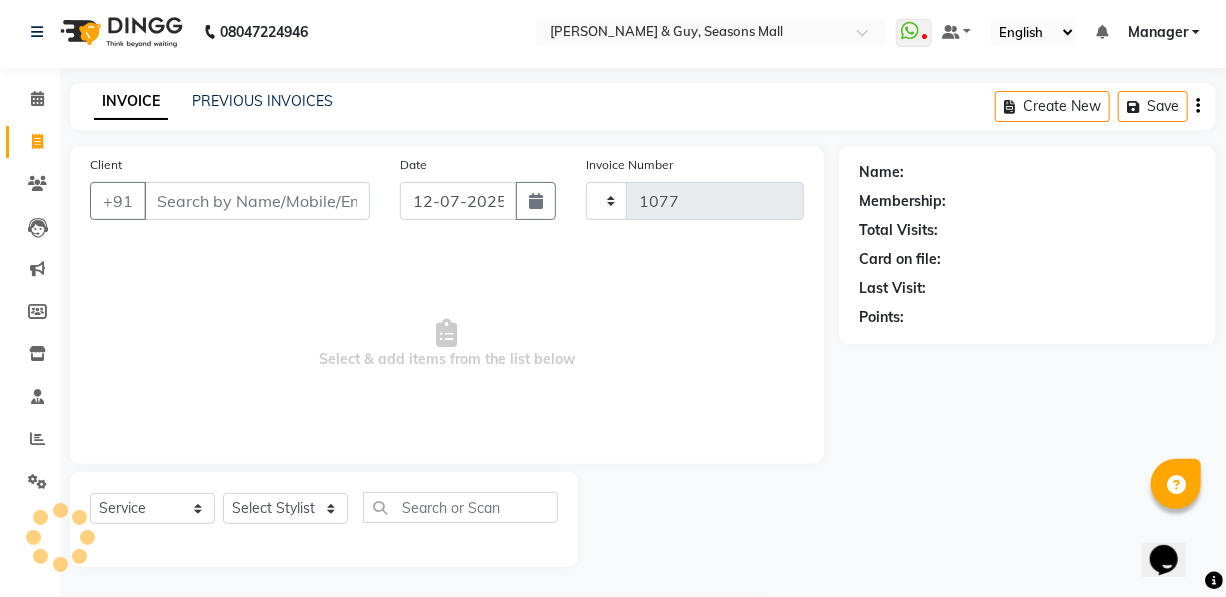 select on "3906" 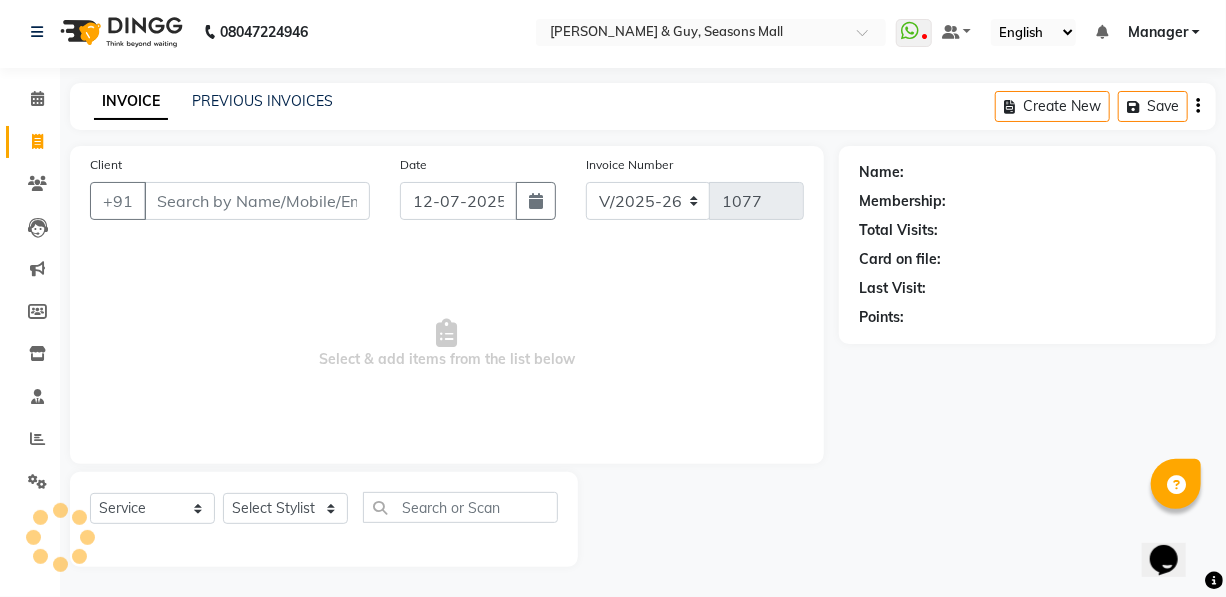 click on "Client" at bounding box center (257, 201) 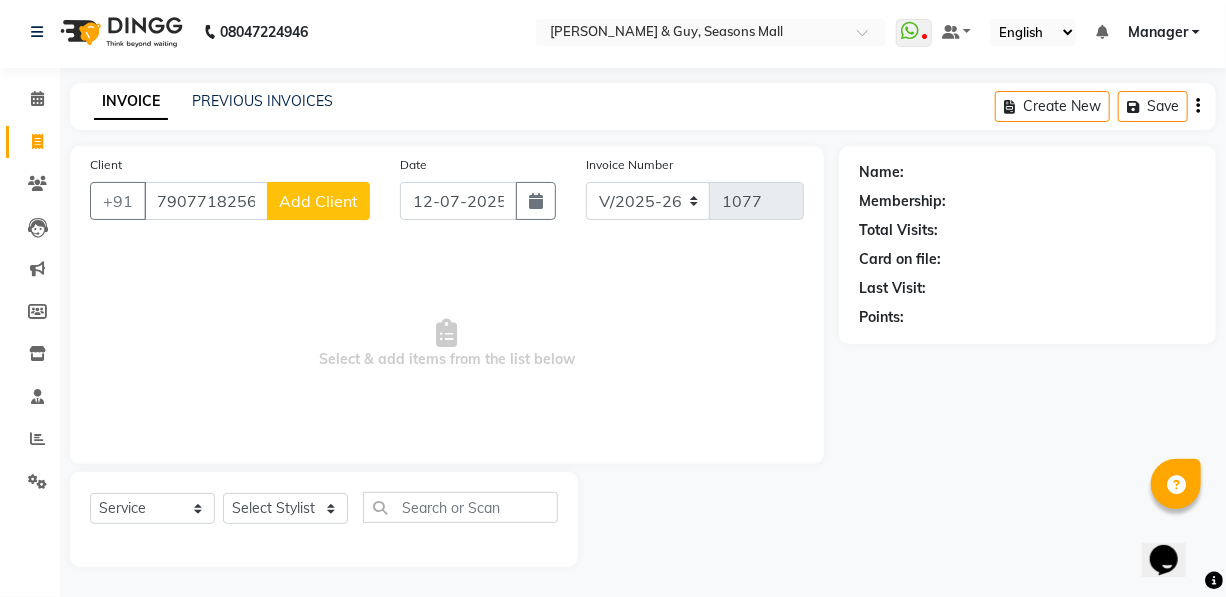 type on "7907718256" 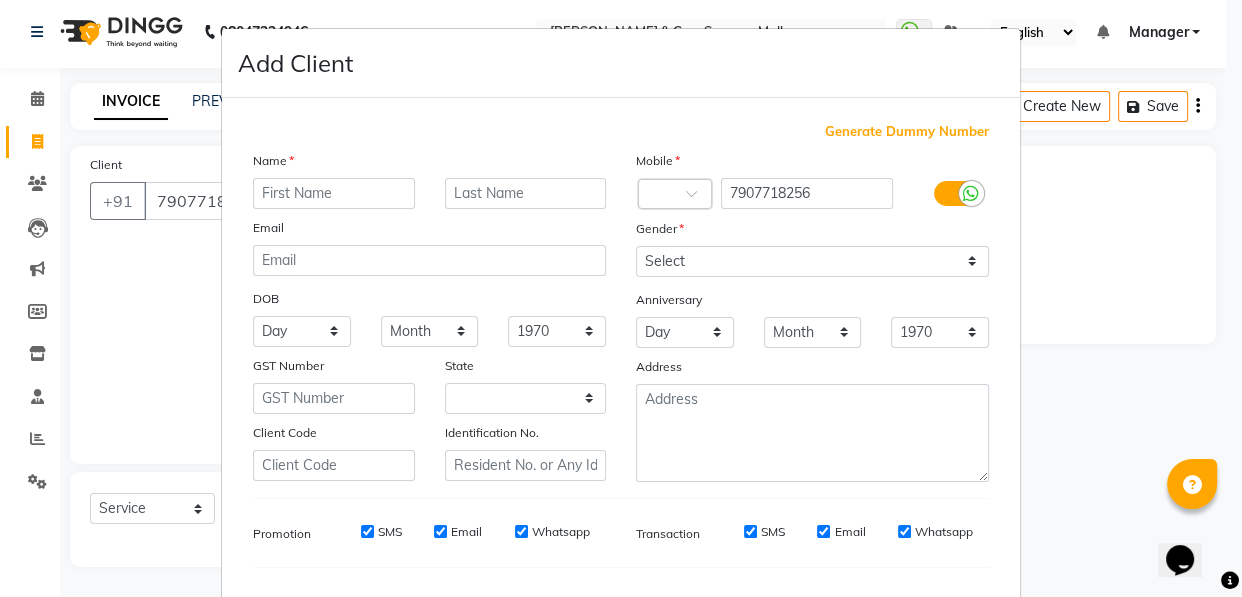 select on "22" 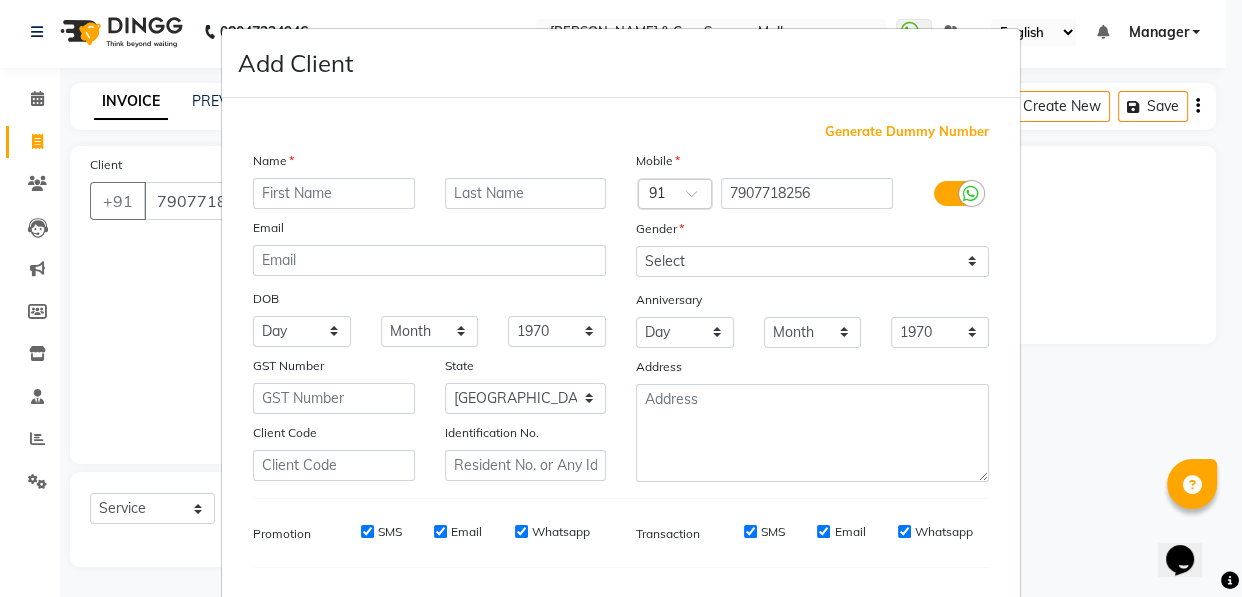 click at bounding box center (334, 193) 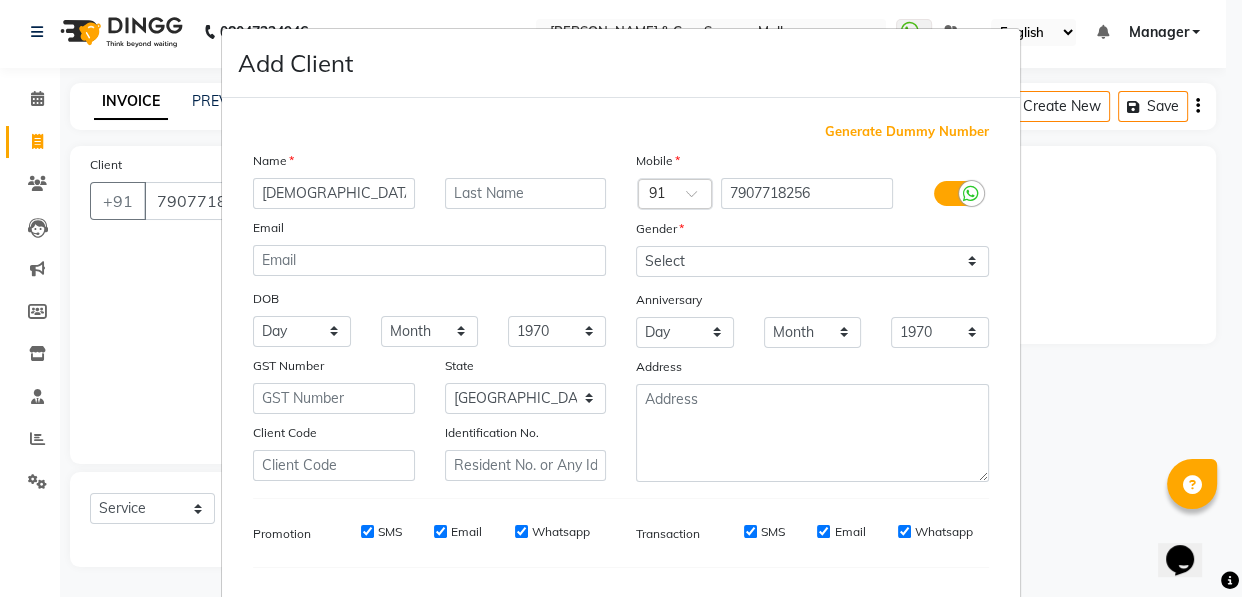 type on "[DEMOGRAPHIC_DATA]" 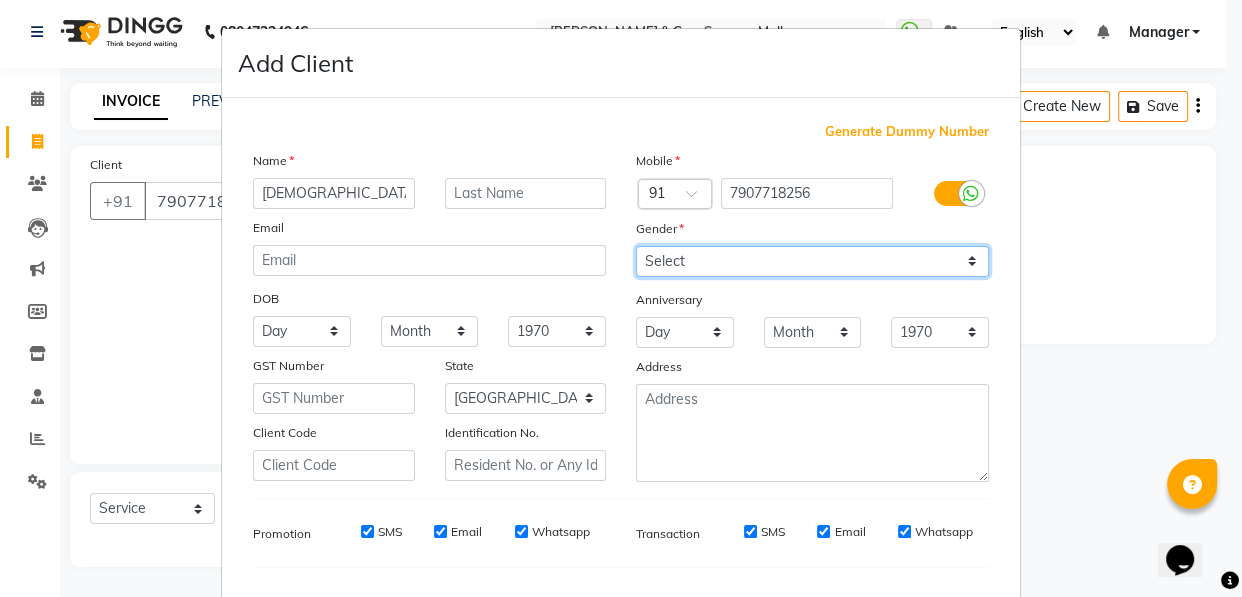 drag, startPoint x: 734, startPoint y: 258, endPoint x: 705, endPoint y: 276, distance: 34.132095 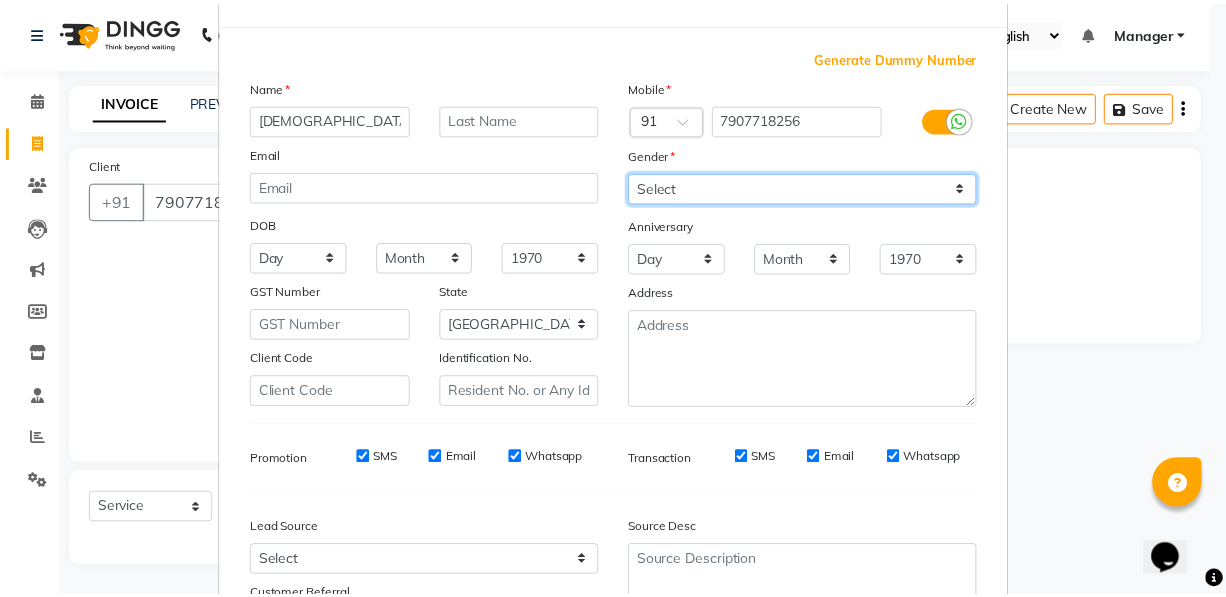 scroll, scrollTop: 256, scrollLeft: 0, axis: vertical 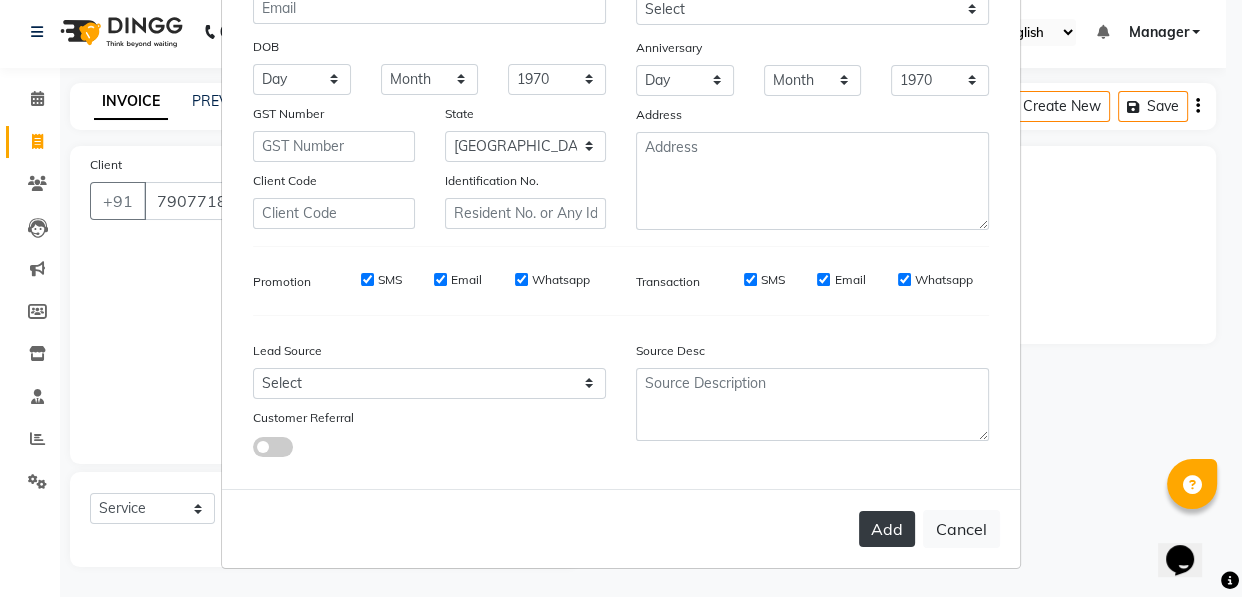 click on "Add" at bounding box center [887, 529] 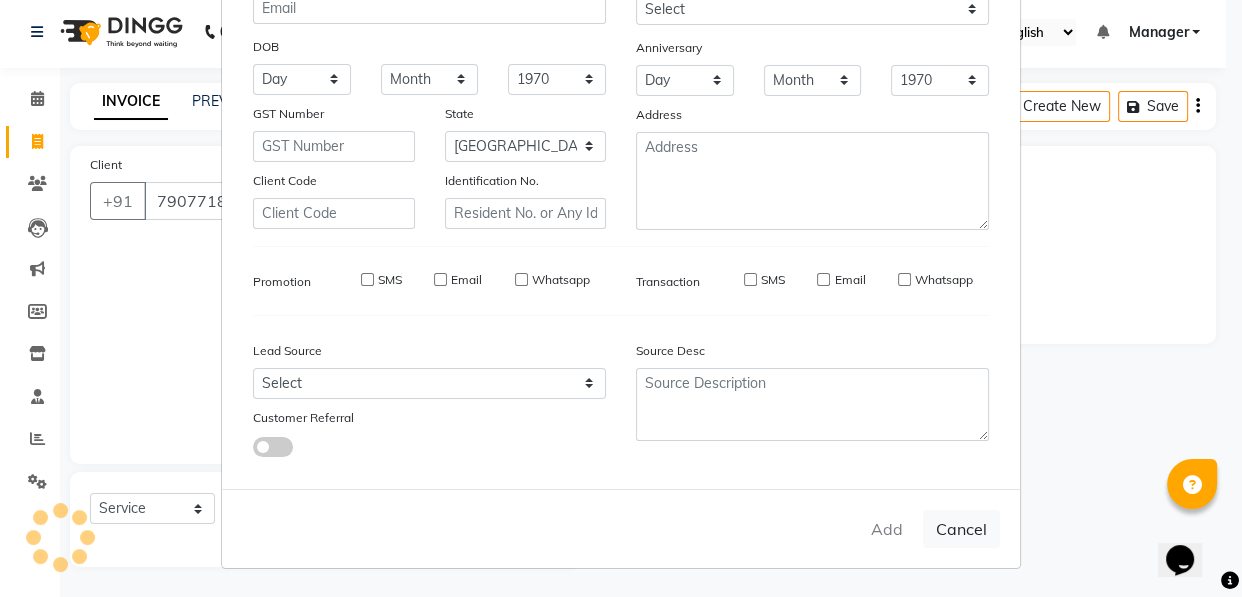 type on "79******56" 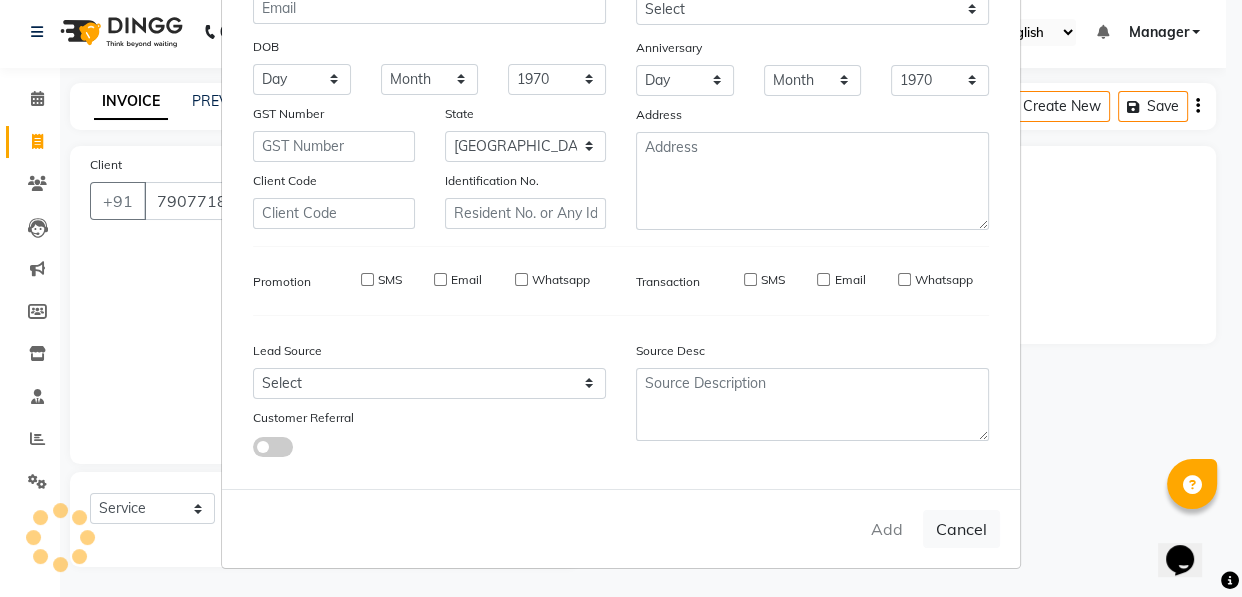 type 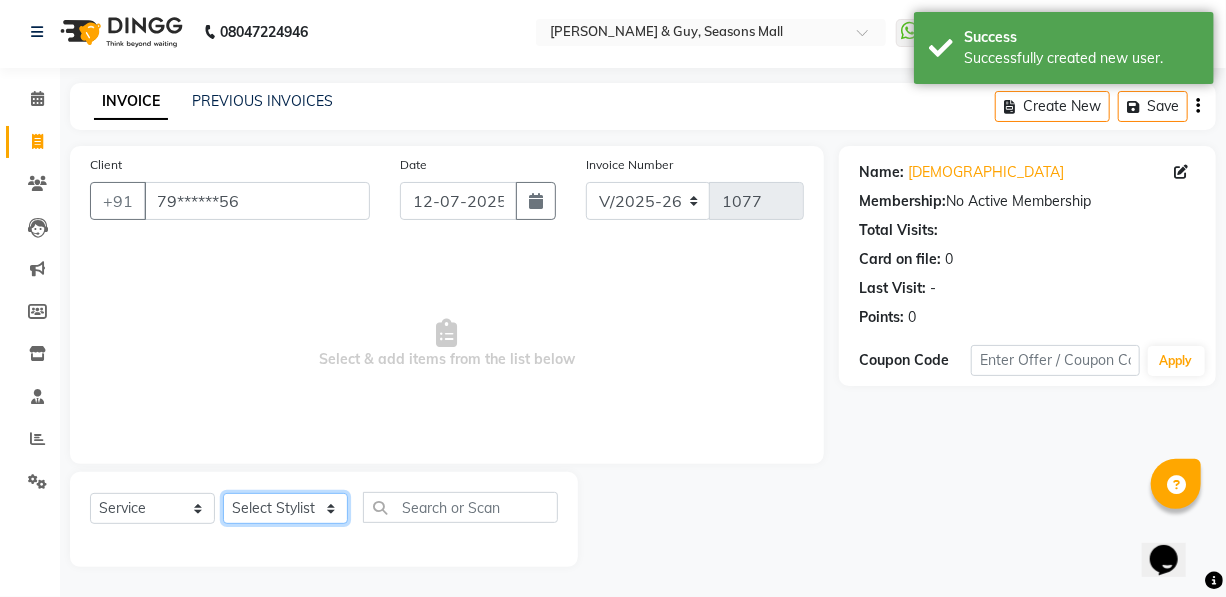click on "Select Stylist AKASH [PERSON_NAME] Manager [PERSON_NAME] Nitin POOJA [PERSON_NAME]" 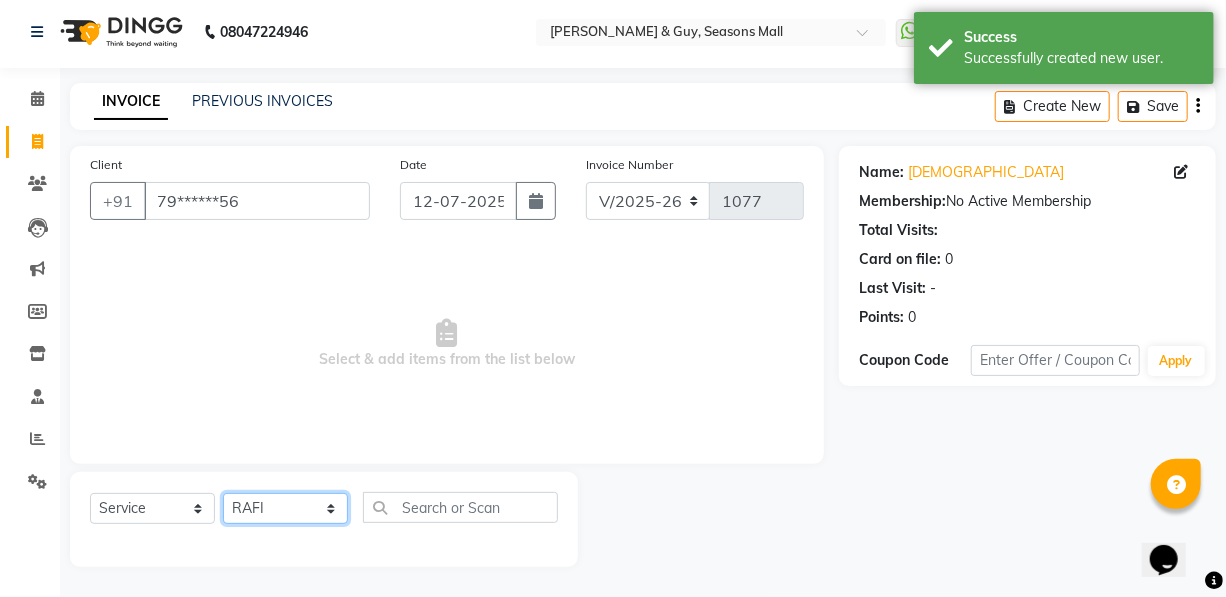 click on "Select Stylist AKASH [PERSON_NAME] Manager [PERSON_NAME] Nitin POOJA [PERSON_NAME]" 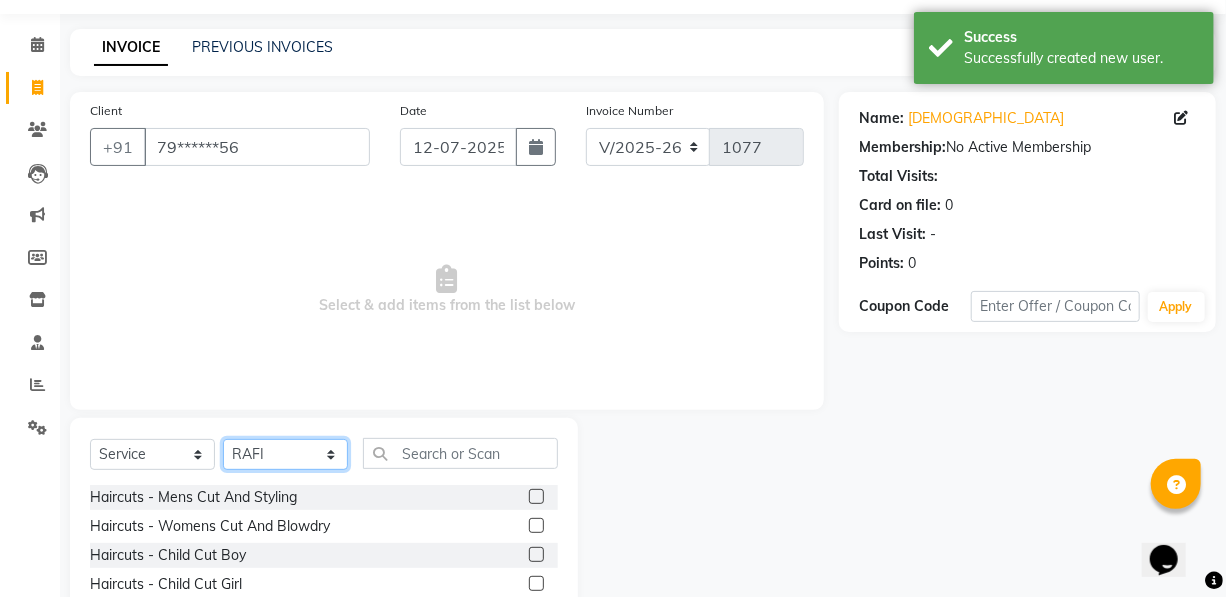 scroll, scrollTop: 204, scrollLeft: 0, axis: vertical 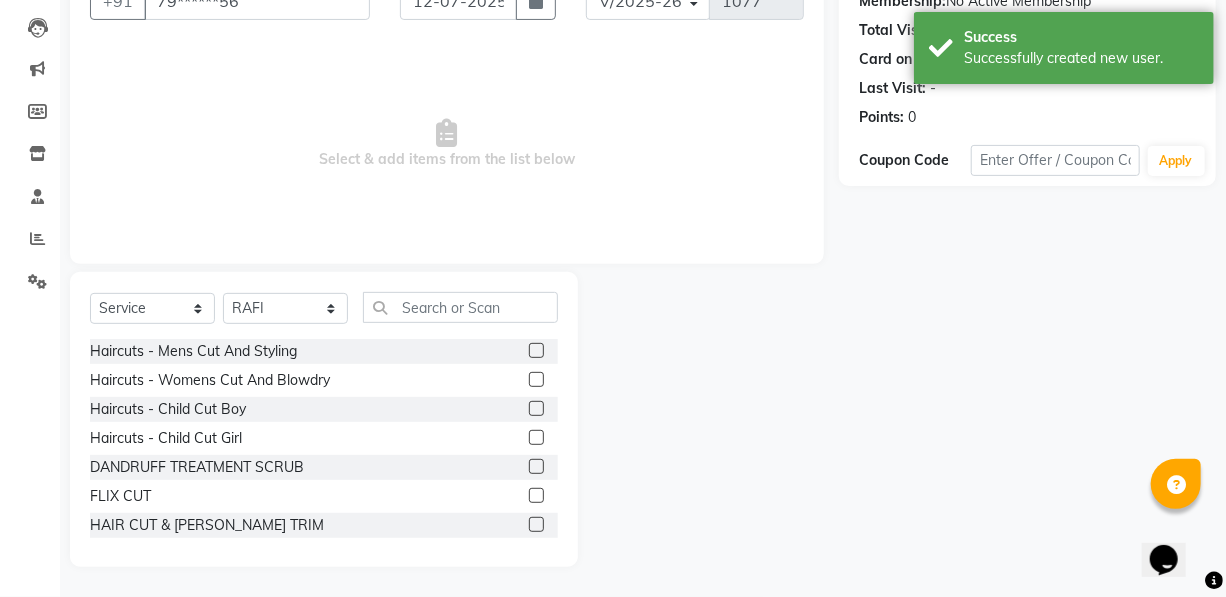 click 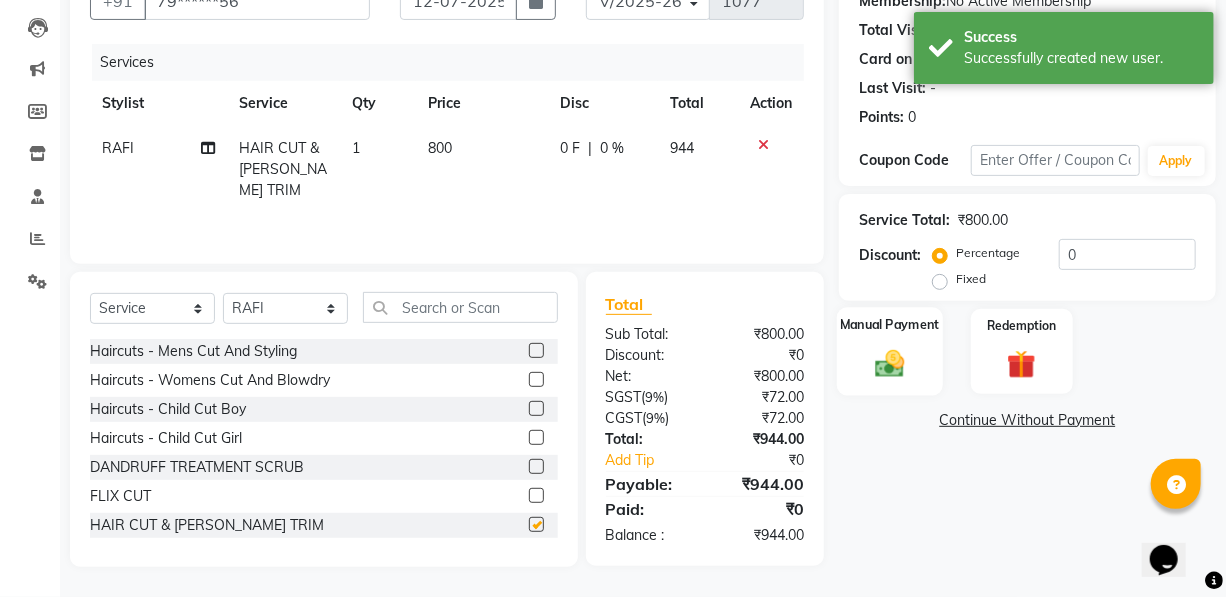 checkbox on "false" 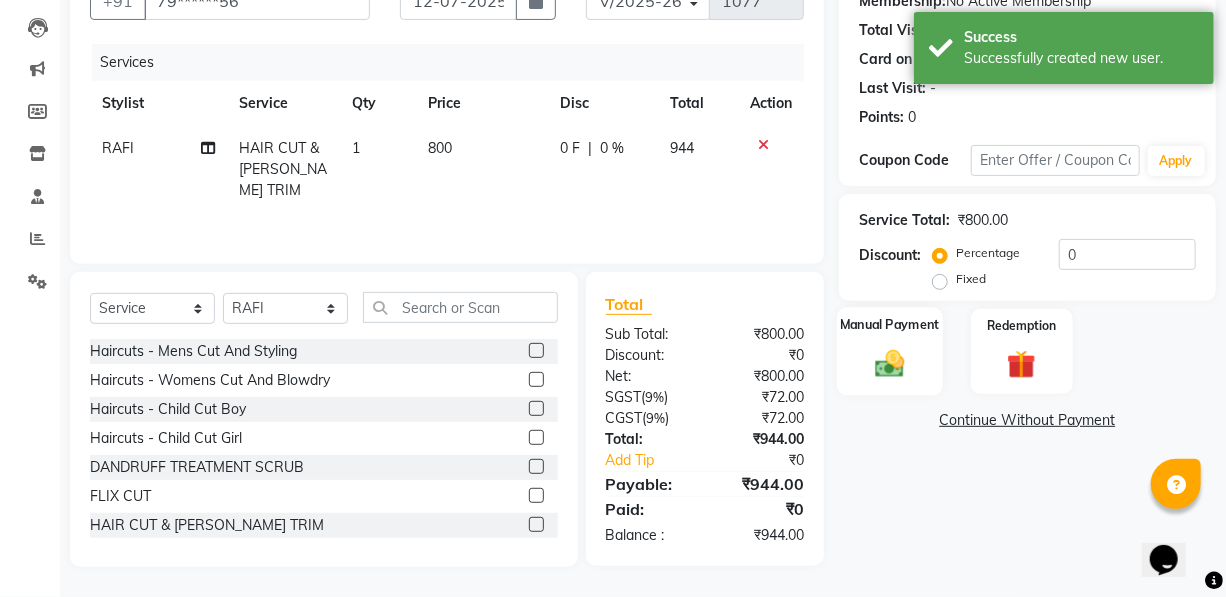 click 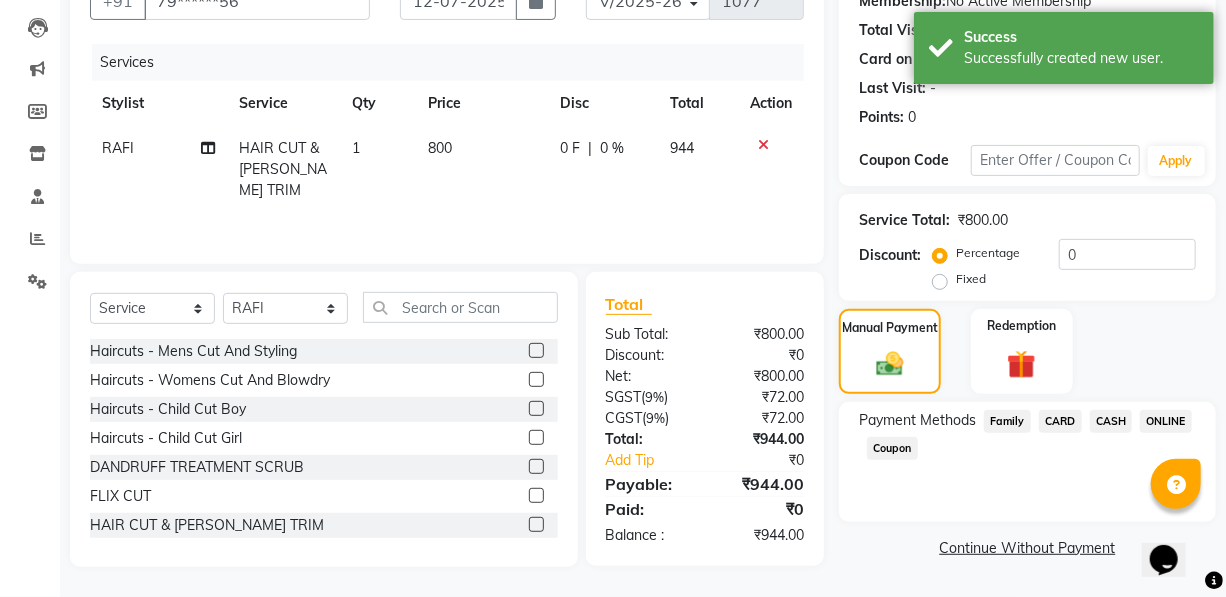 click on "CARD" 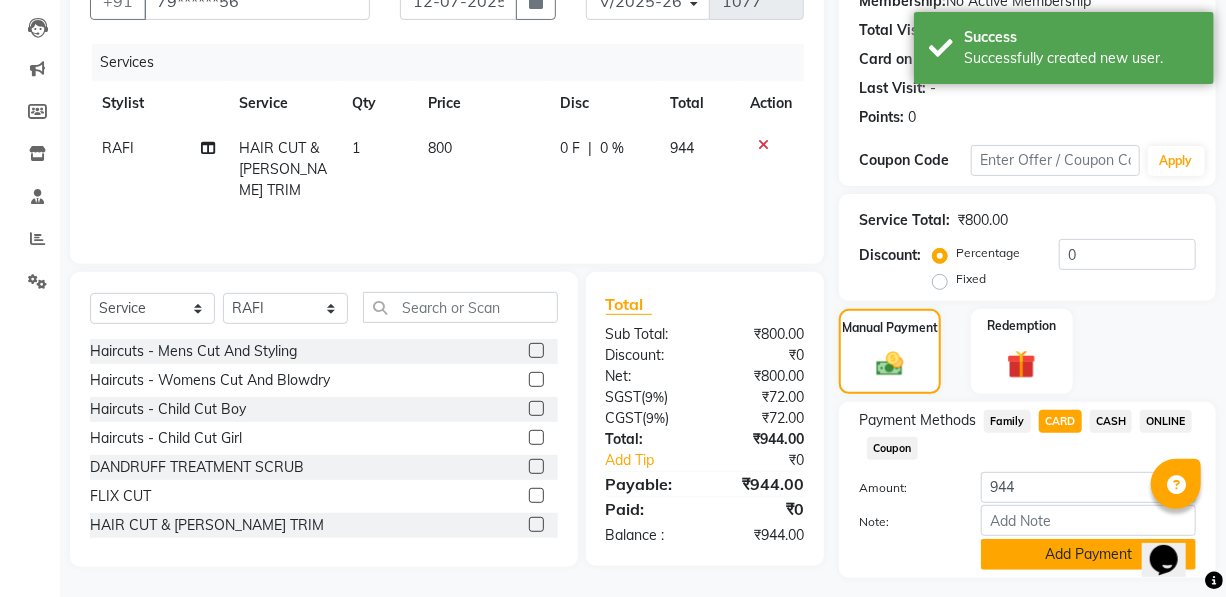 click on "Add Payment" 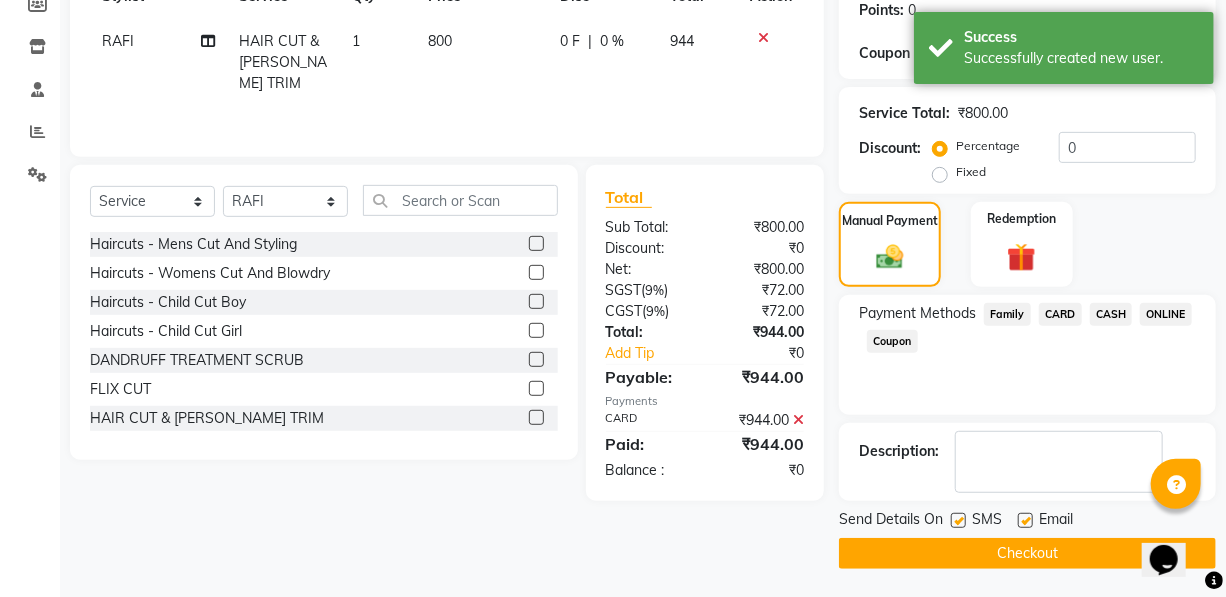 click on "Checkout" 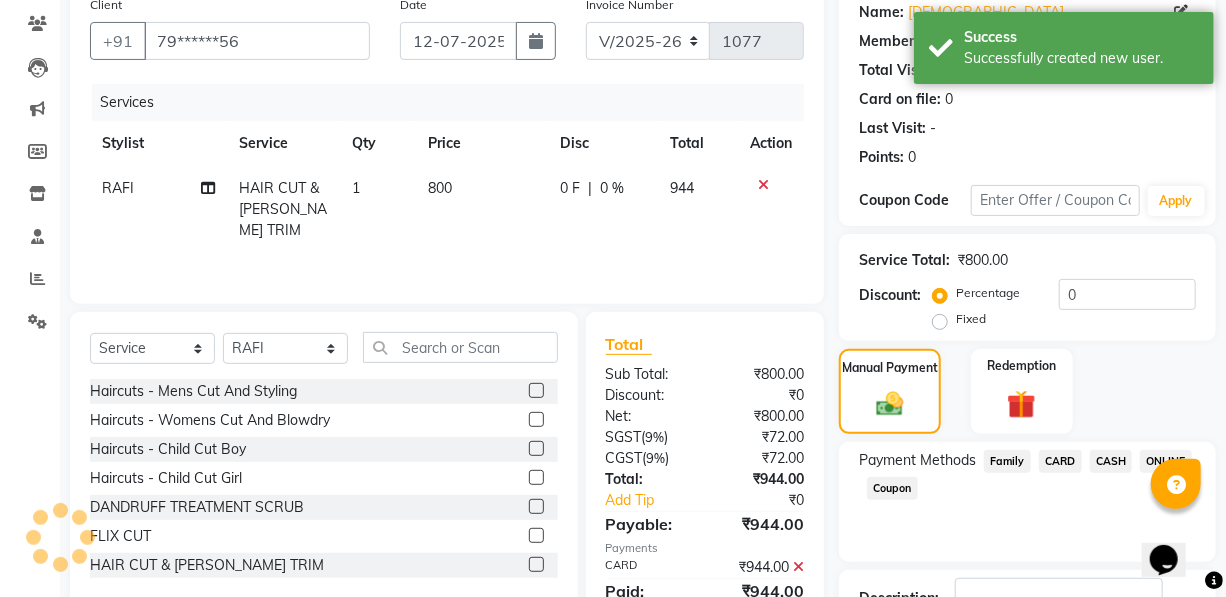 scroll, scrollTop: 0, scrollLeft: 0, axis: both 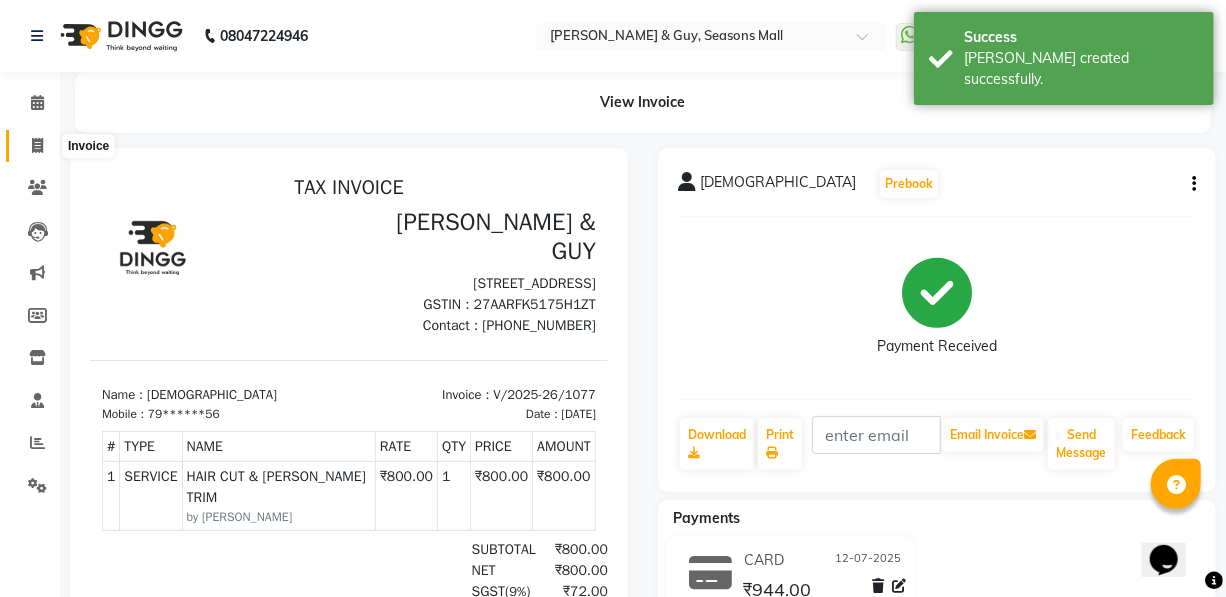 click 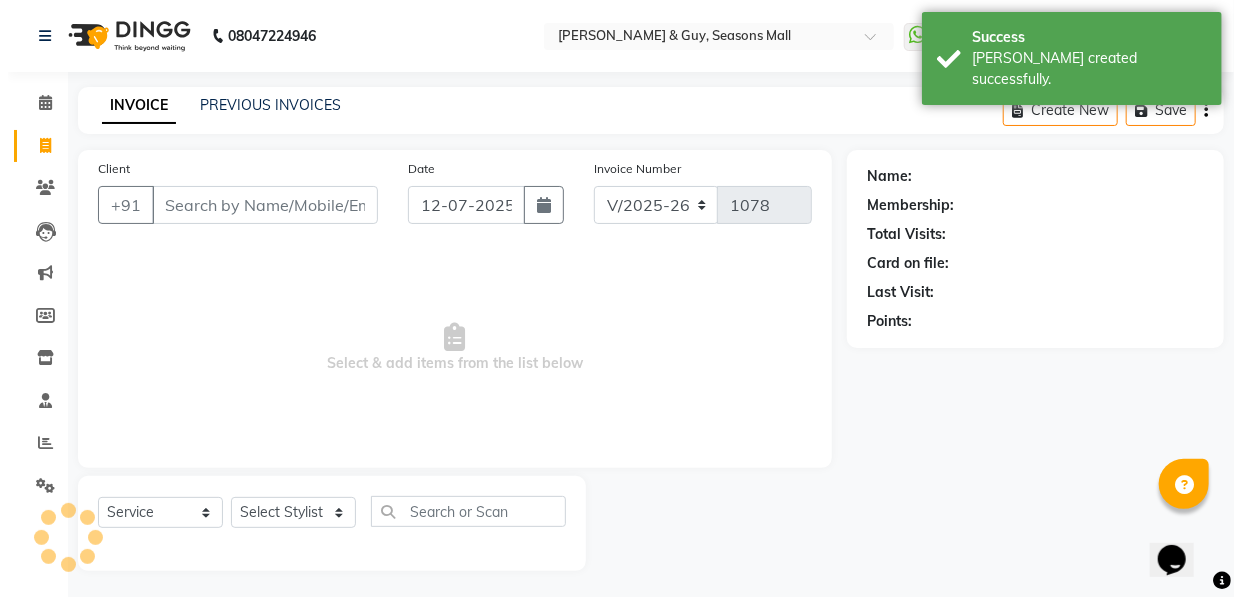 scroll, scrollTop: 4, scrollLeft: 0, axis: vertical 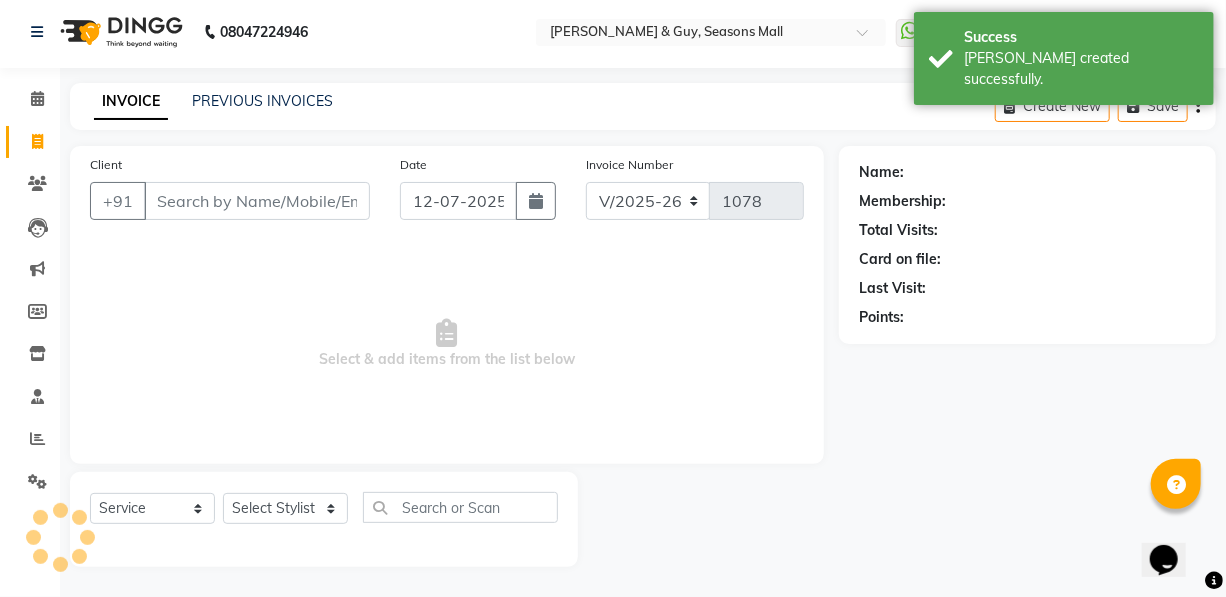 click on "Client" at bounding box center [257, 201] 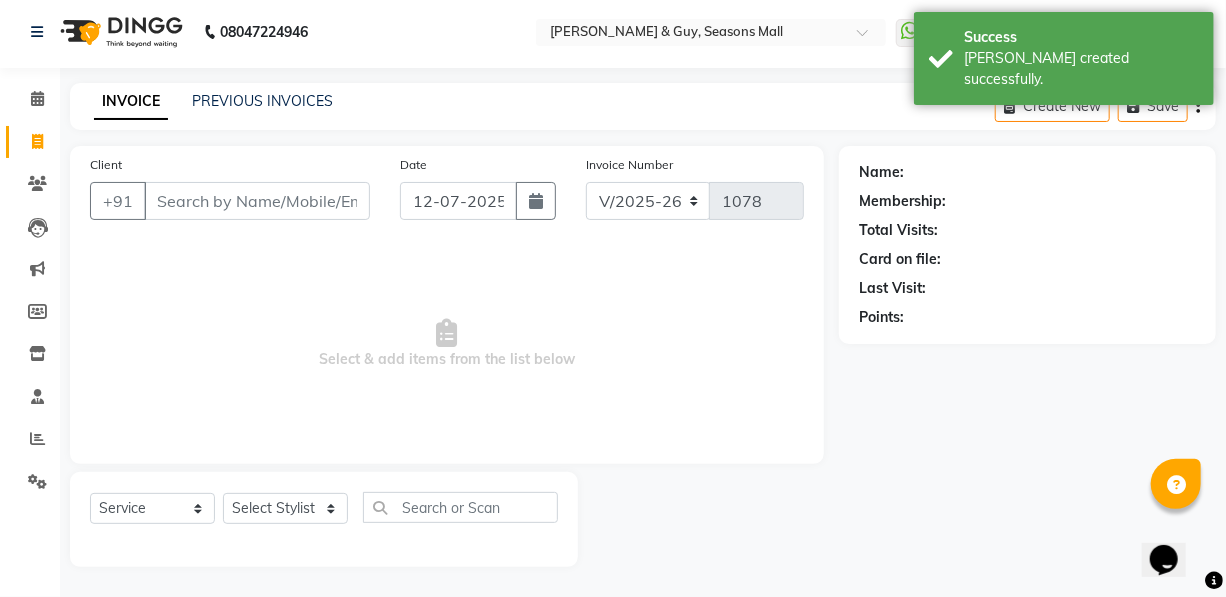 click on "Client" at bounding box center (257, 201) 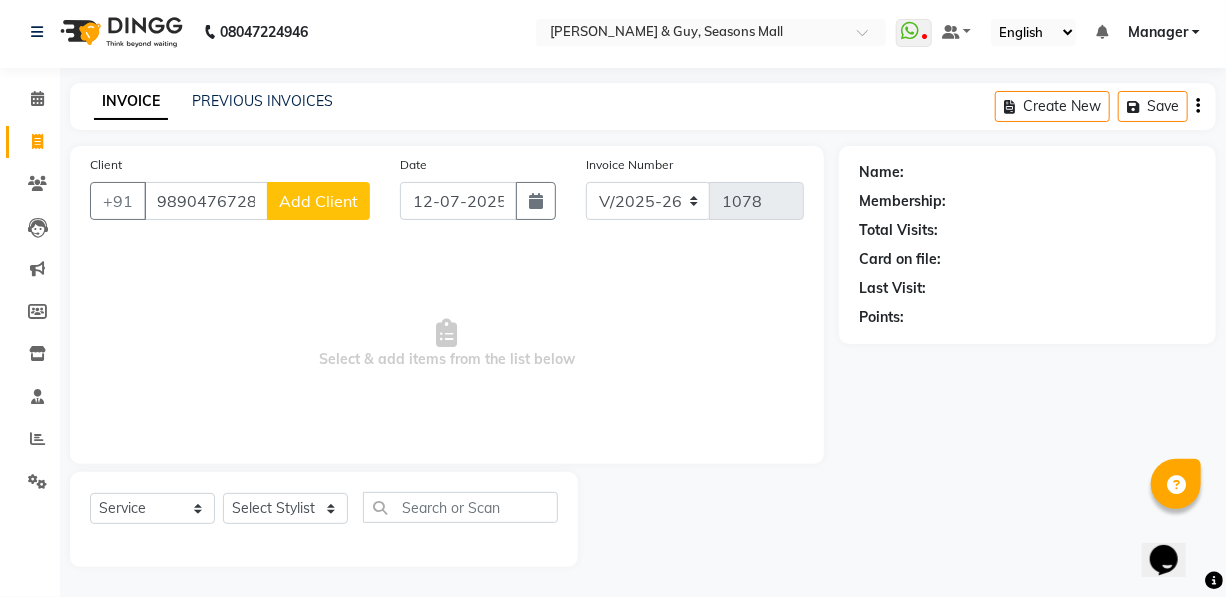 type on "9890476728" 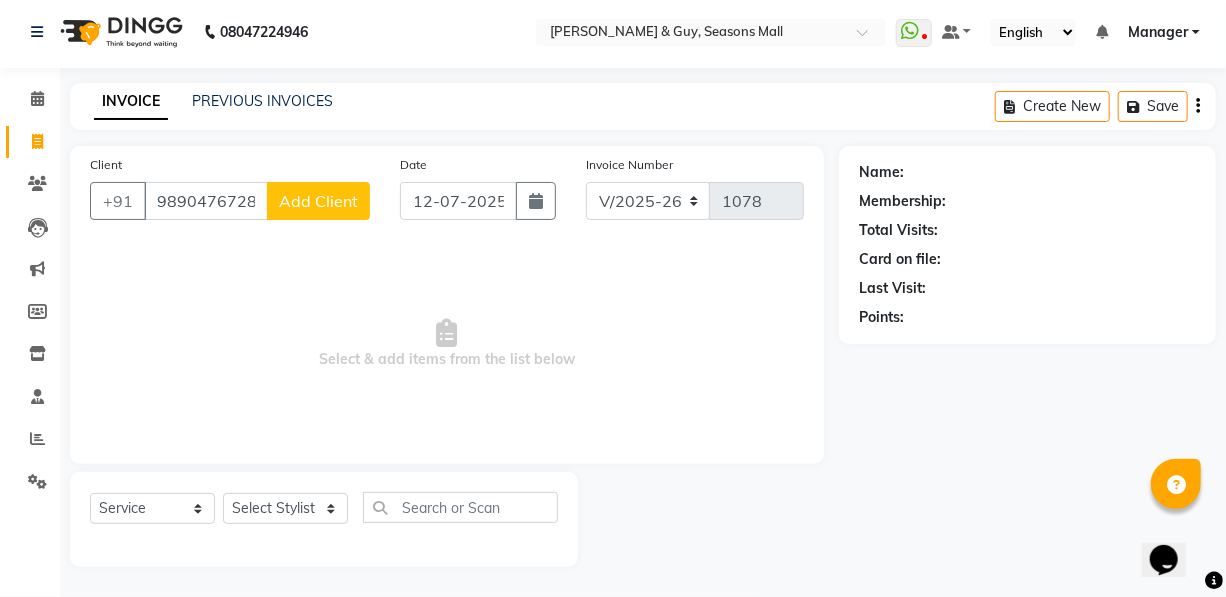 select on "22" 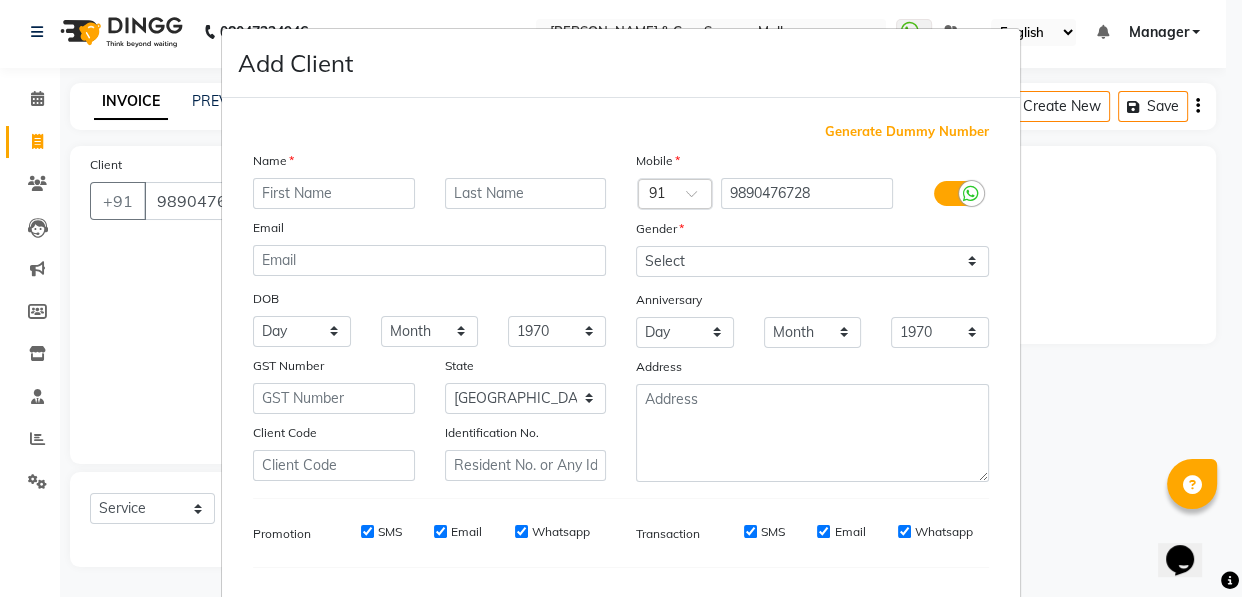 click at bounding box center [334, 193] 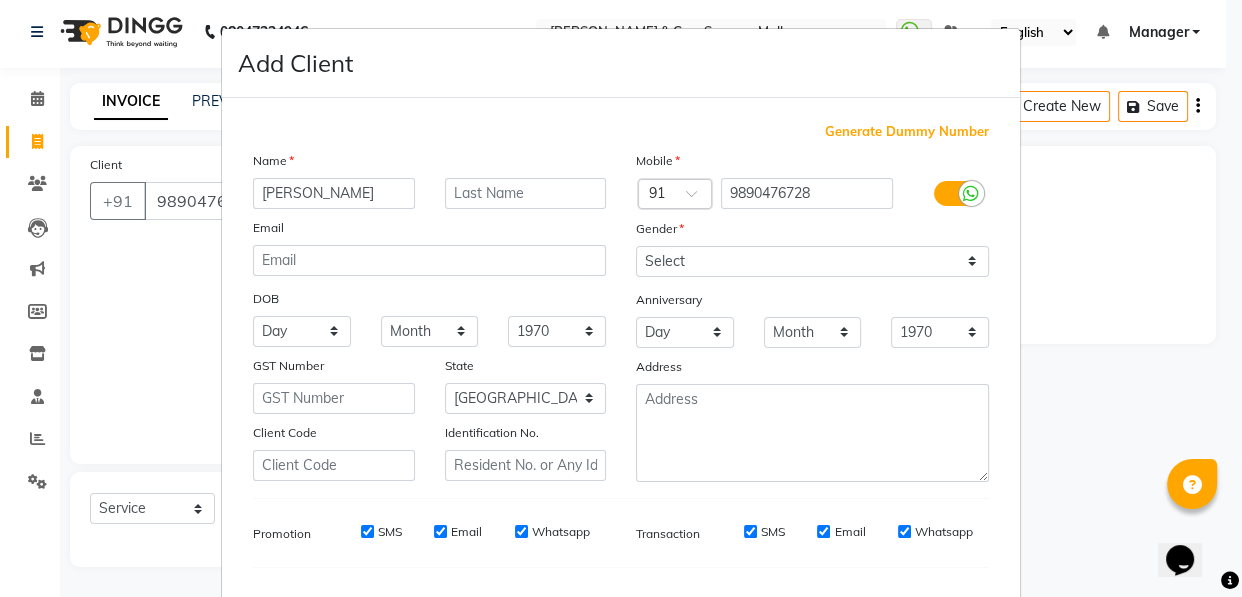 type on "[PERSON_NAME]" 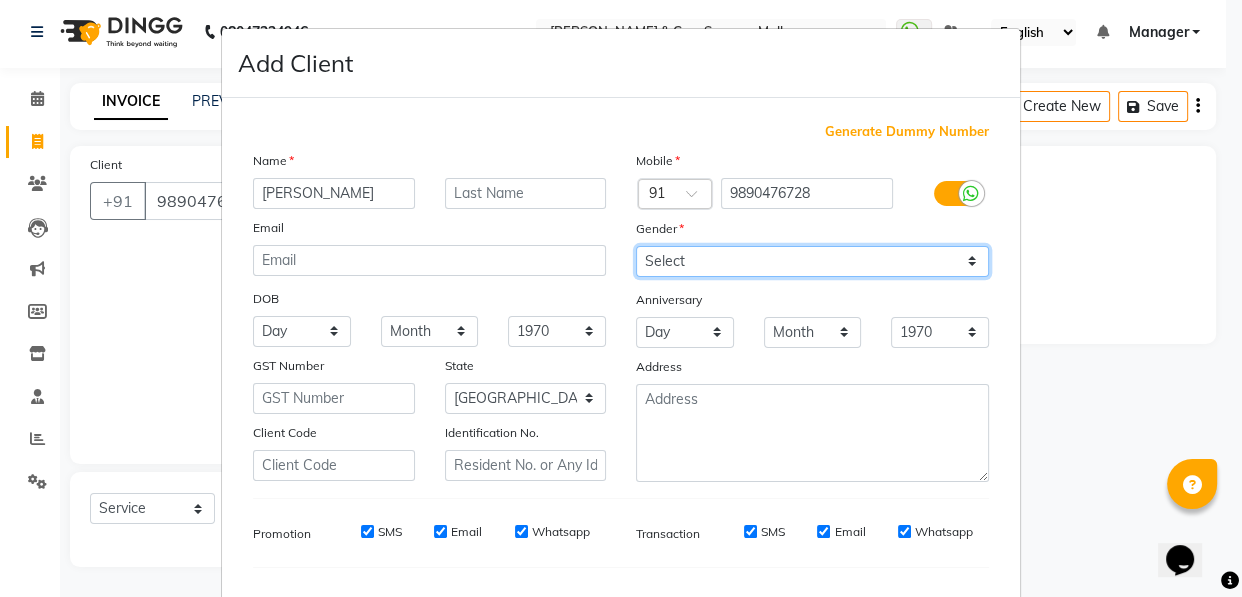 click on "Select [DEMOGRAPHIC_DATA] [DEMOGRAPHIC_DATA] Other Prefer Not To Say" at bounding box center [812, 261] 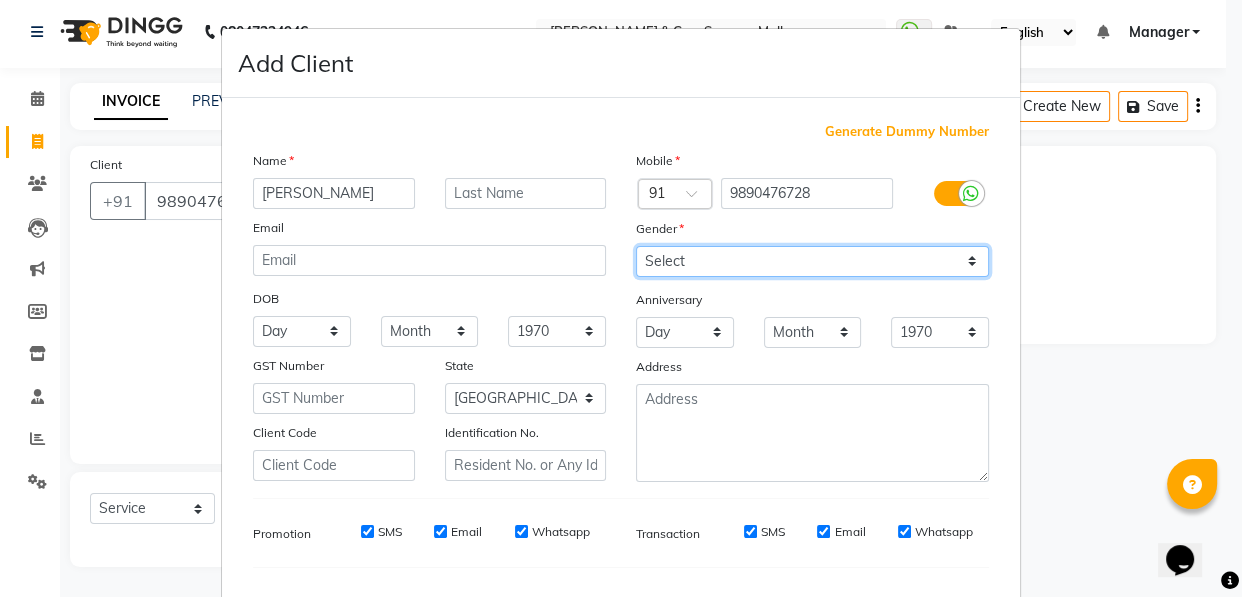 select on "[DEMOGRAPHIC_DATA]" 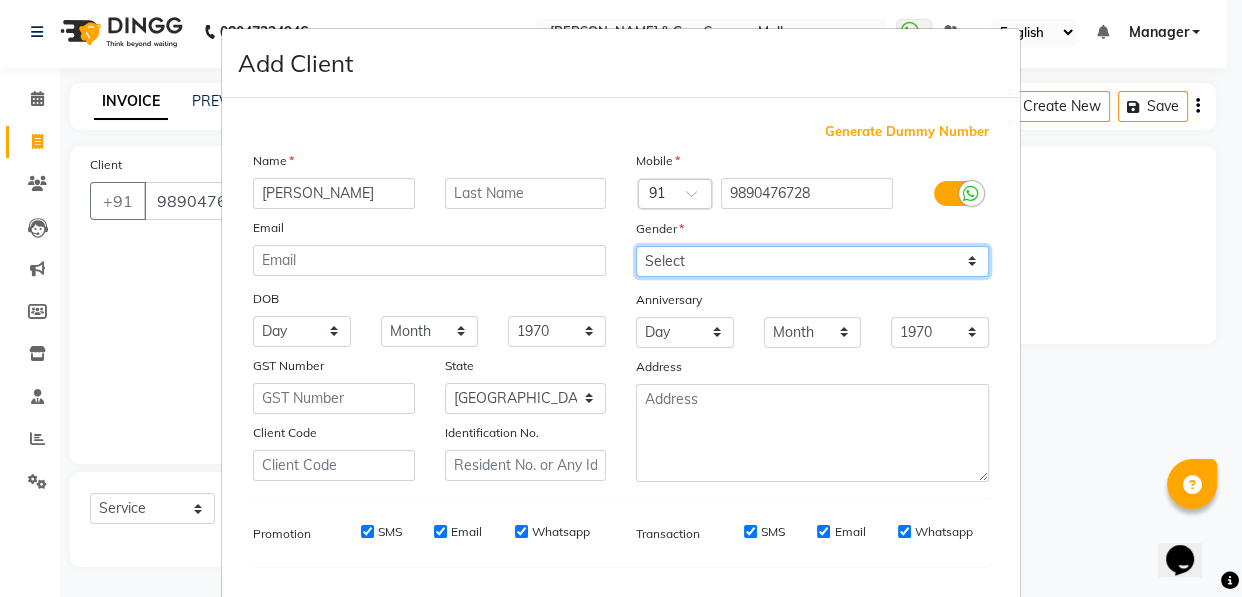 click on "Select [DEMOGRAPHIC_DATA] [DEMOGRAPHIC_DATA] Other Prefer Not To Say" at bounding box center (812, 261) 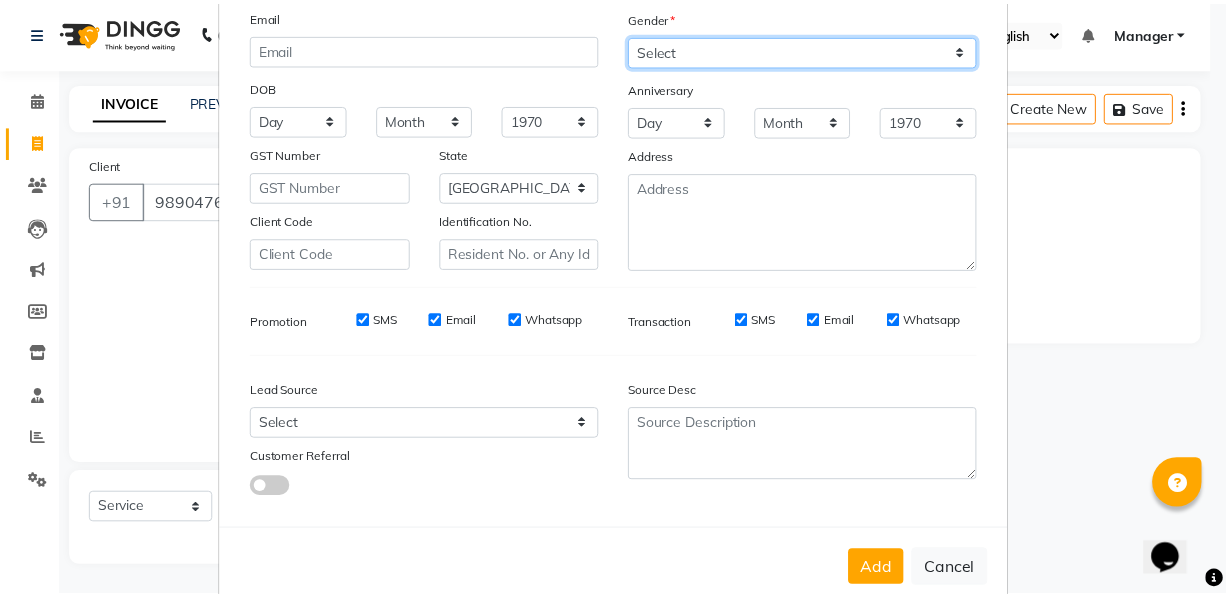 scroll, scrollTop: 256, scrollLeft: 0, axis: vertical 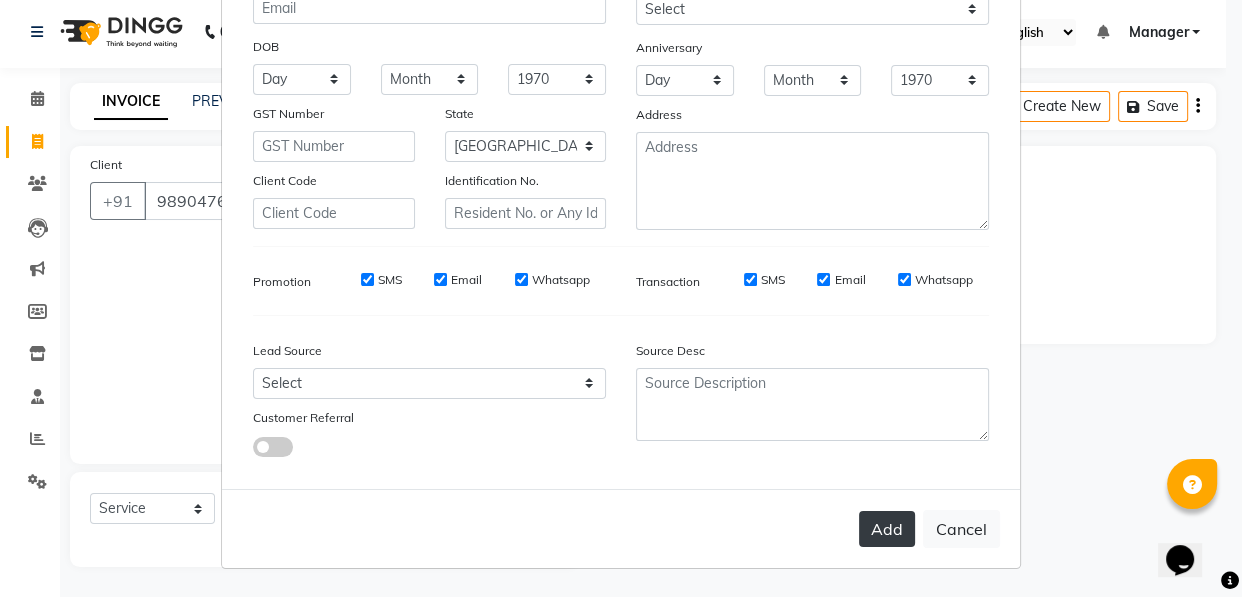click on "Add" at bounding box center (887, 529) 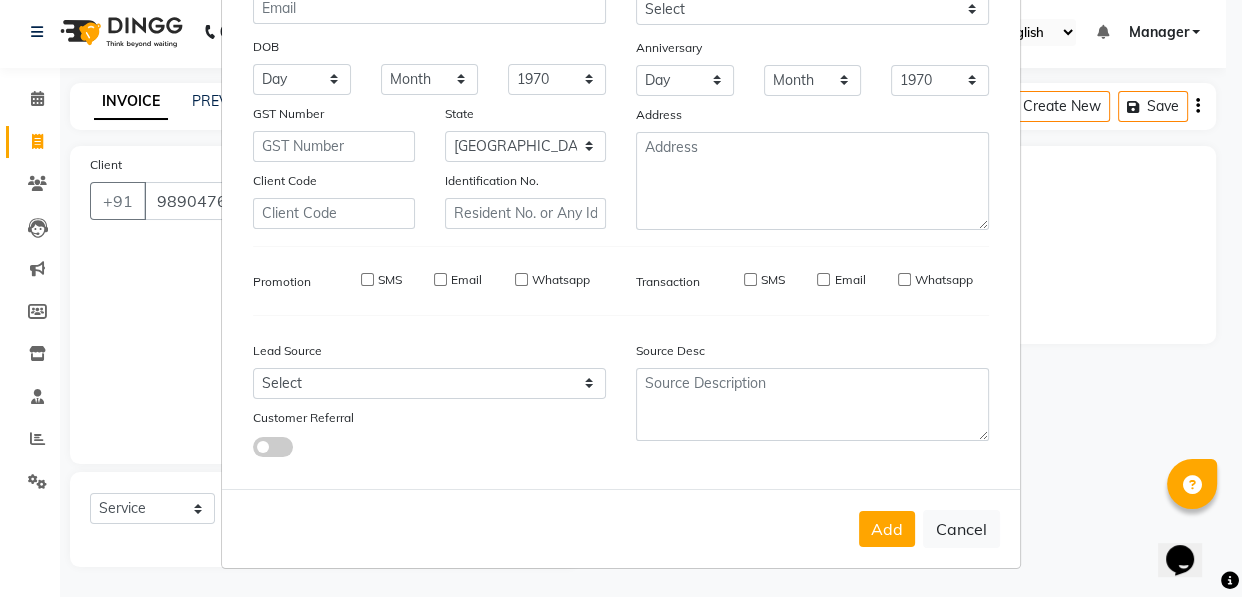 type on "98******28" 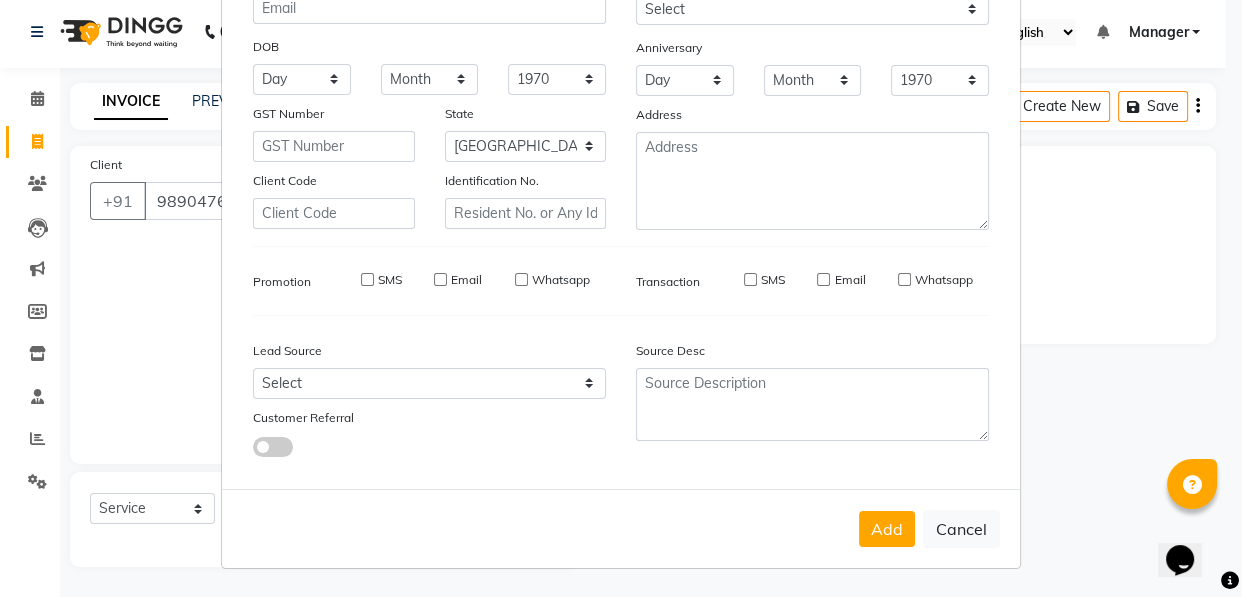 select 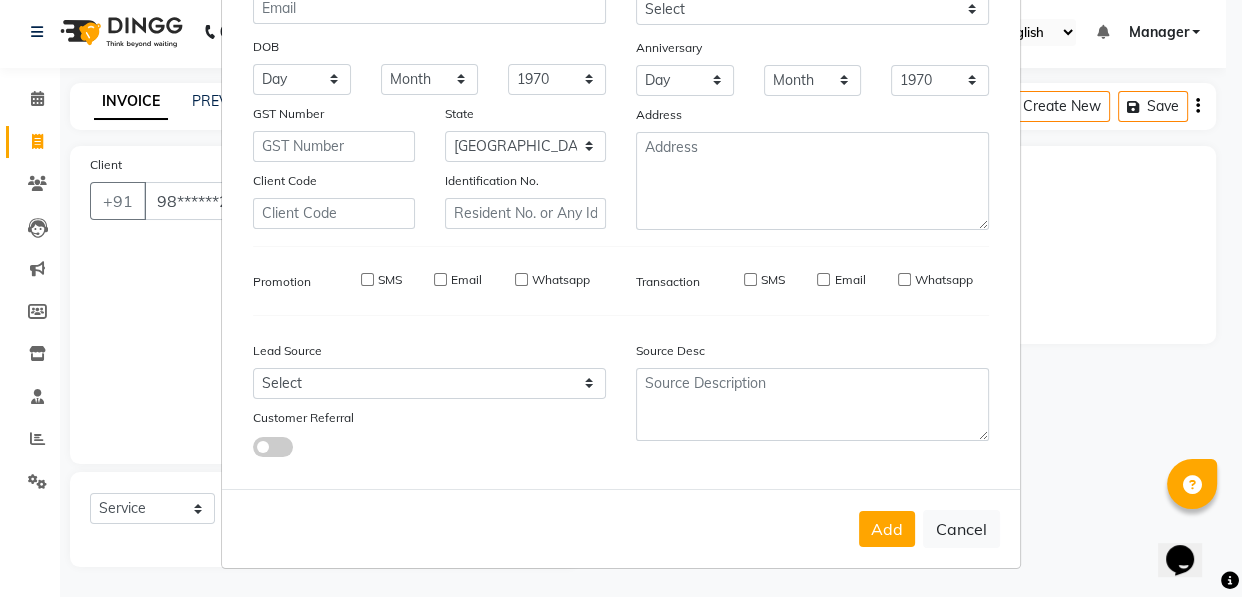 select 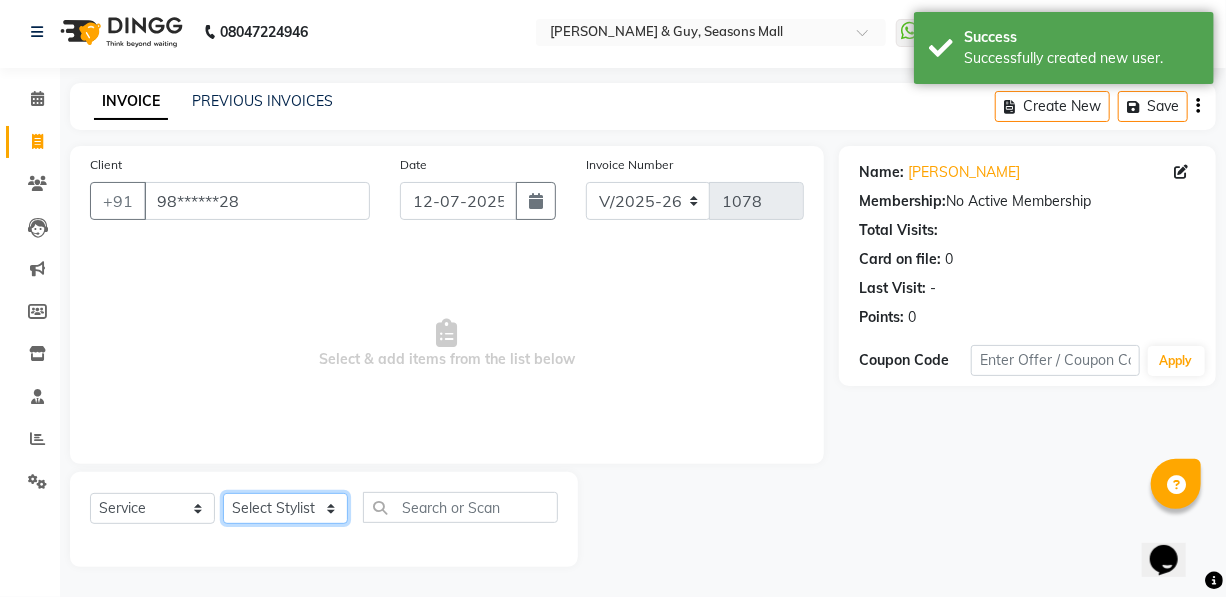 click on "Select Stylist AKASH [PERSON_NAME] Manager [PERSON_NAME] Nitin POOJA [PERSON_NAME]" 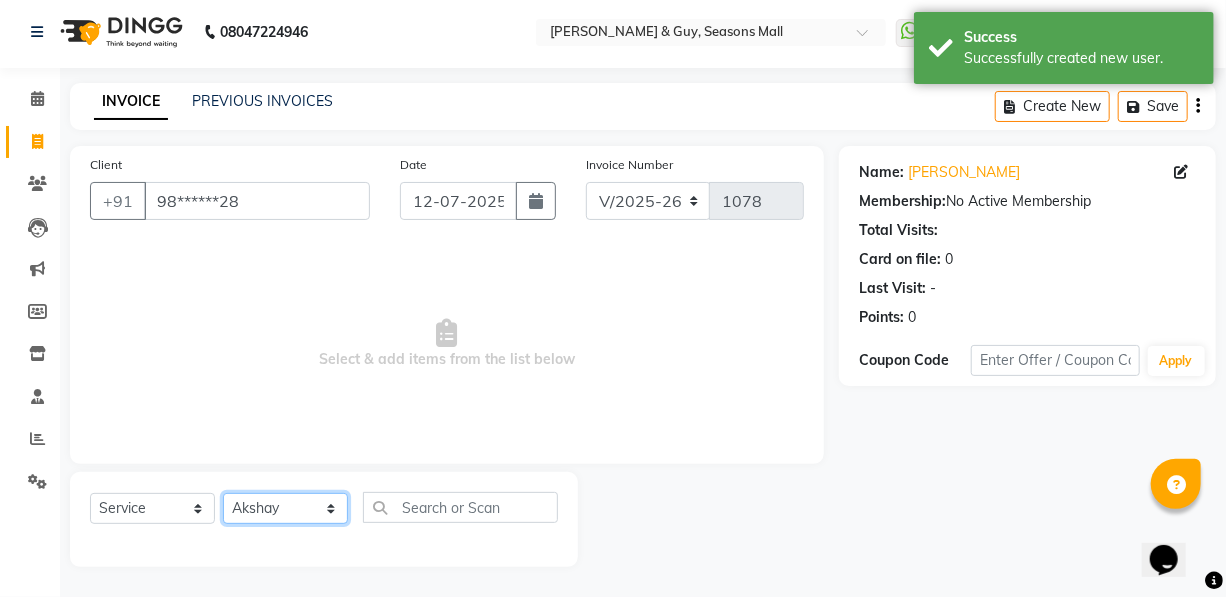 click on "Select Stylist AKASH [PERSON_NAME] Manager [PERSON_NAME] Nitin POOJA [PERSON_NAME]" 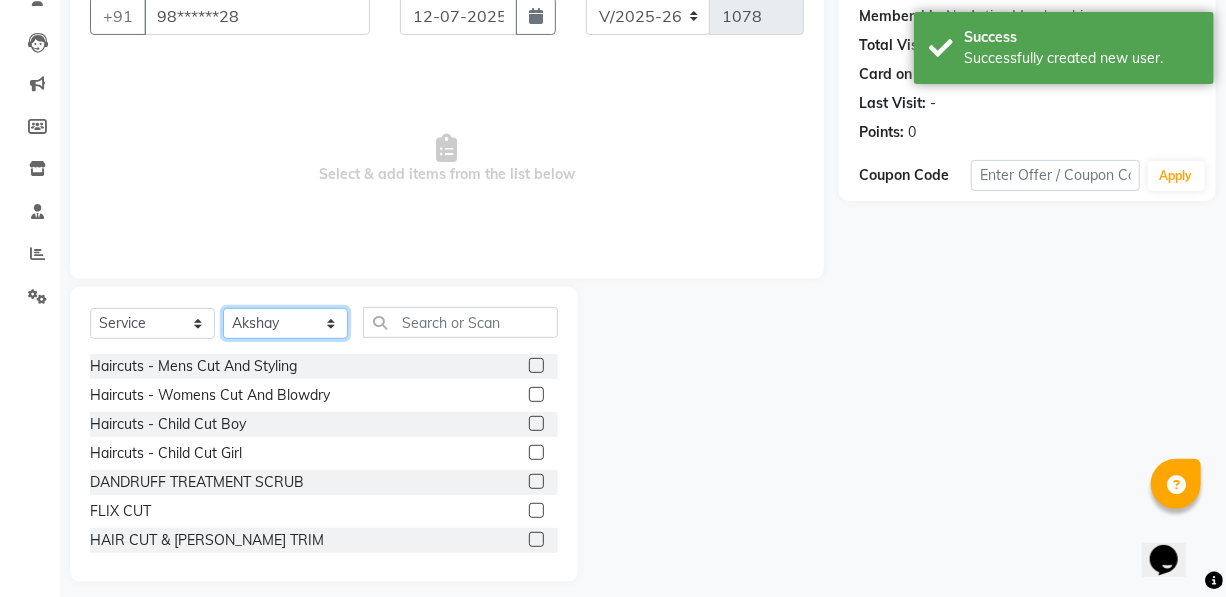 scroll, scrollTop: 204, scrollLeft: 0, axis: vertical 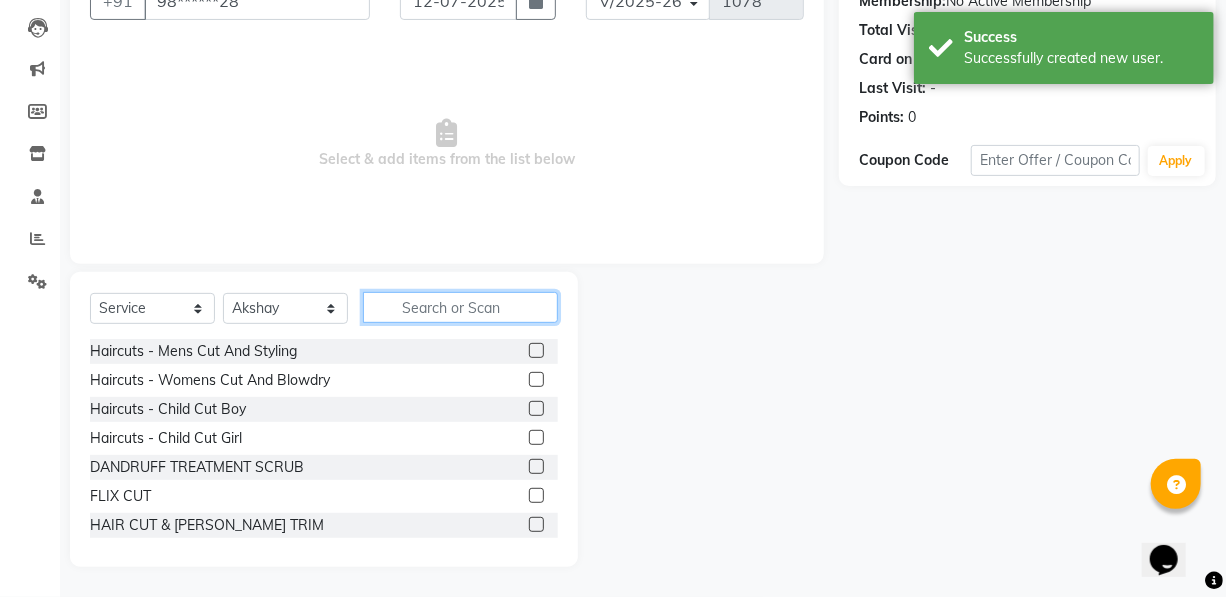 click 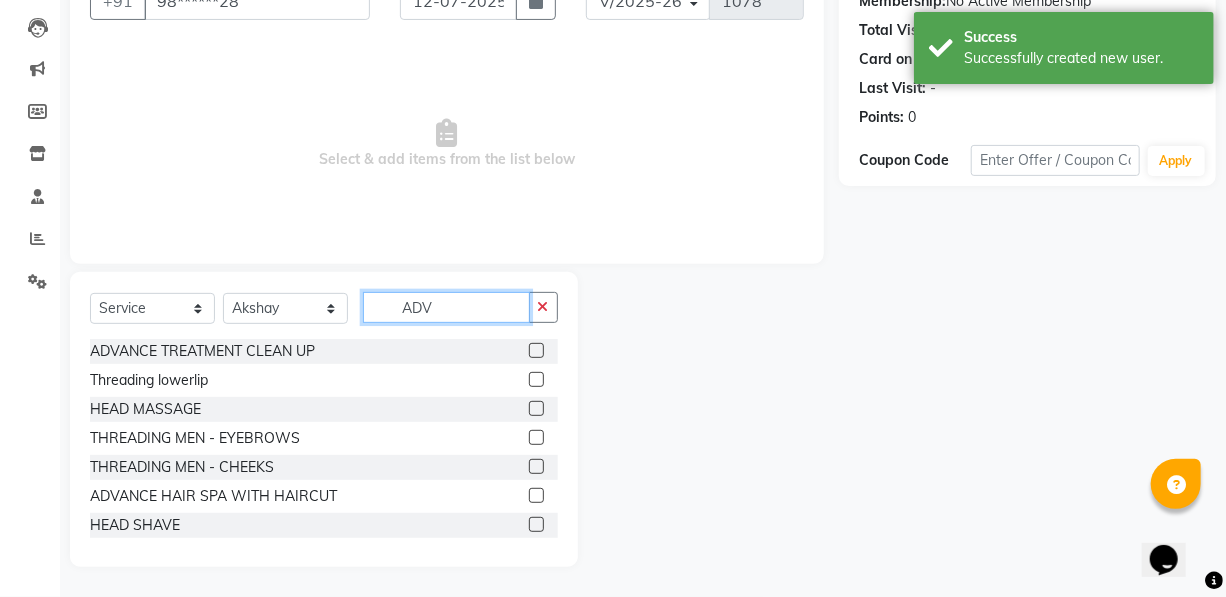 scroll, scrollTop: 90, scrollLeft: 0, axis: vertical 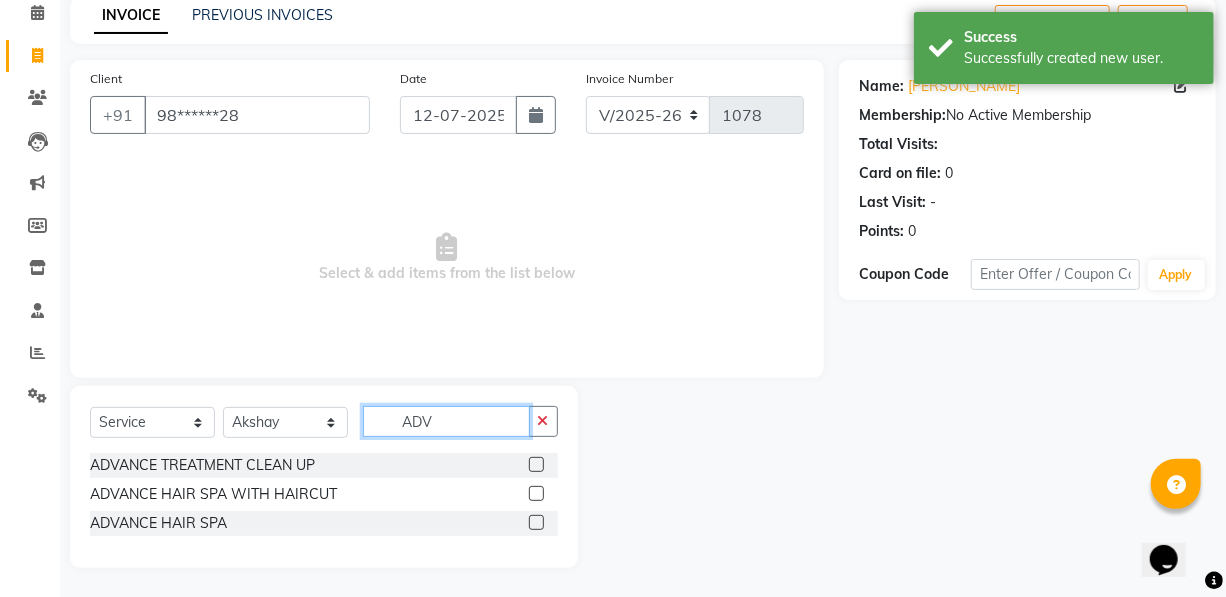 type on "ADV" 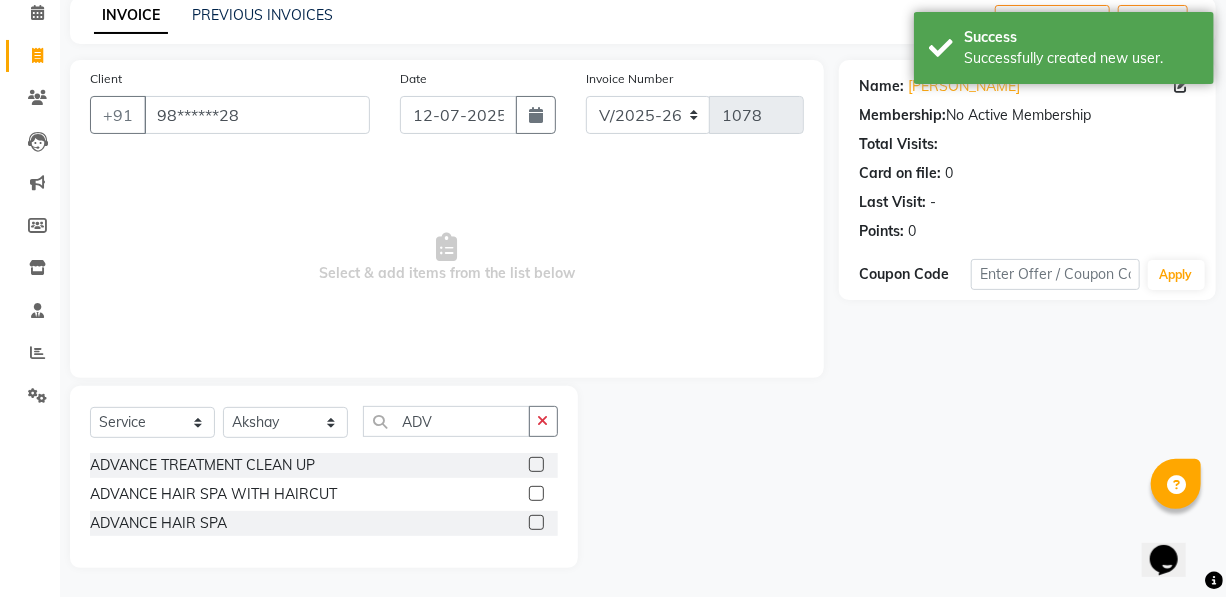 click 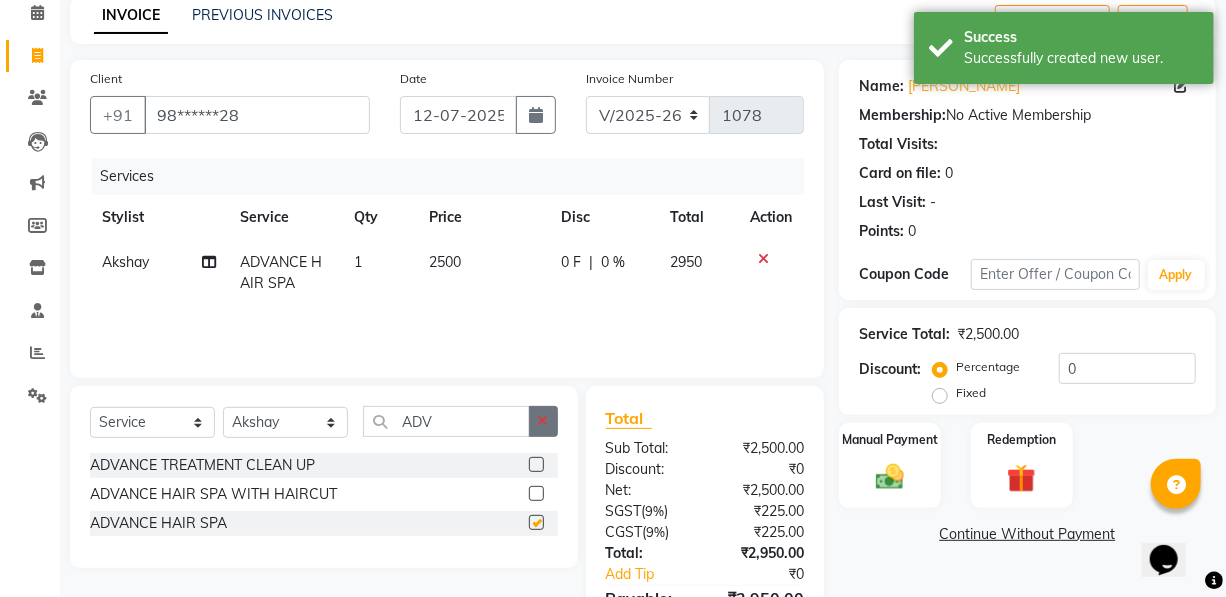 checkbox on "false" 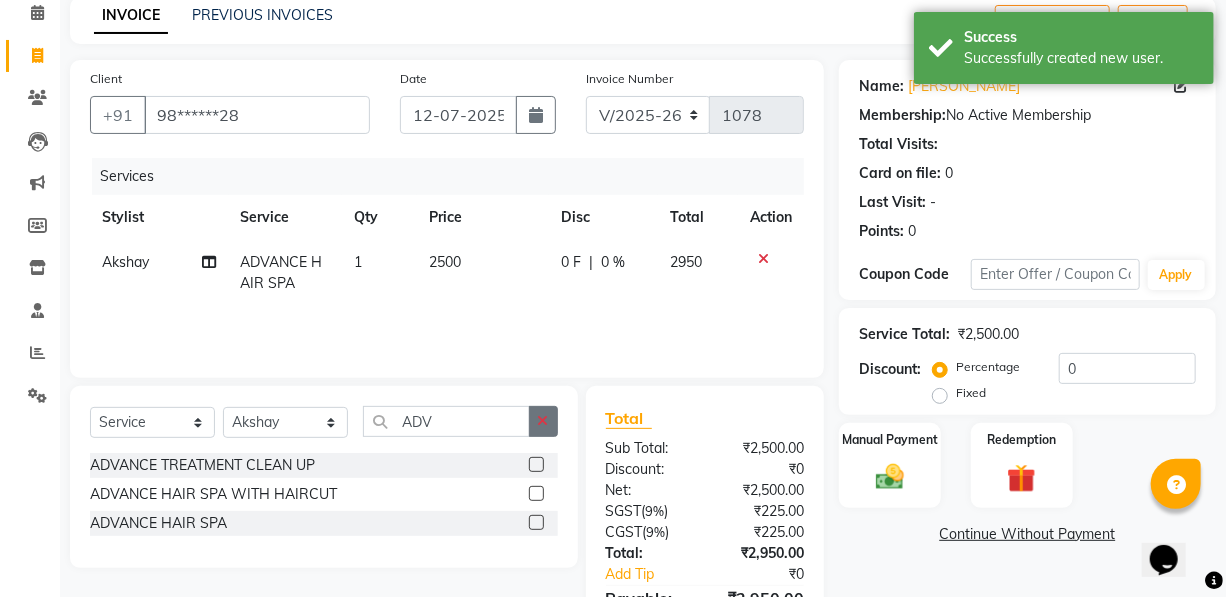 click 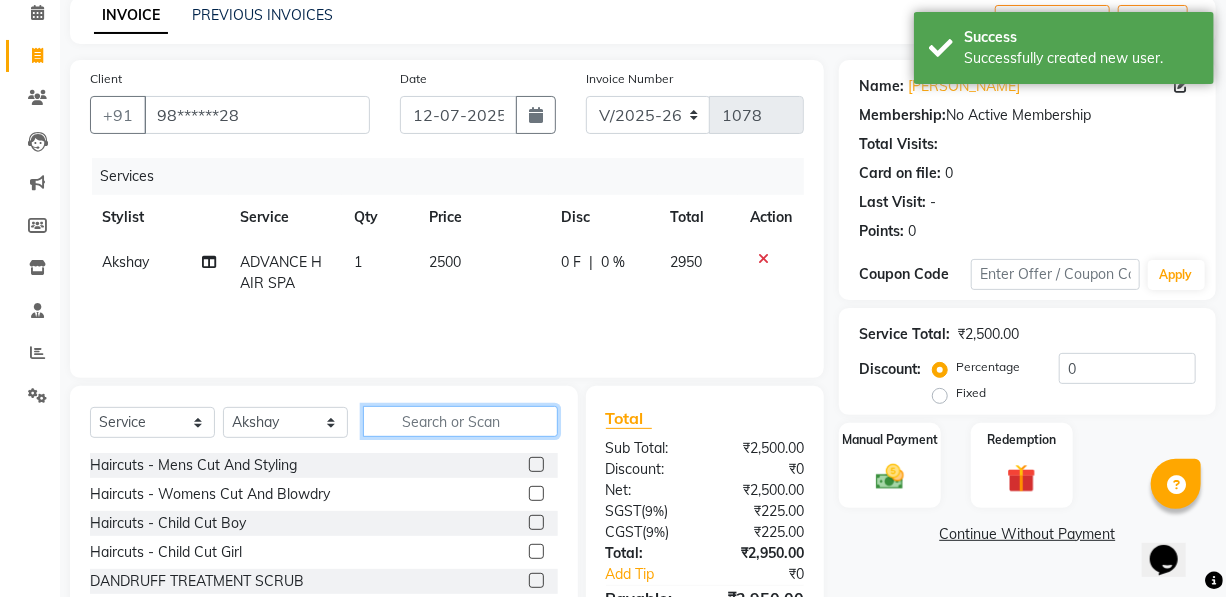click 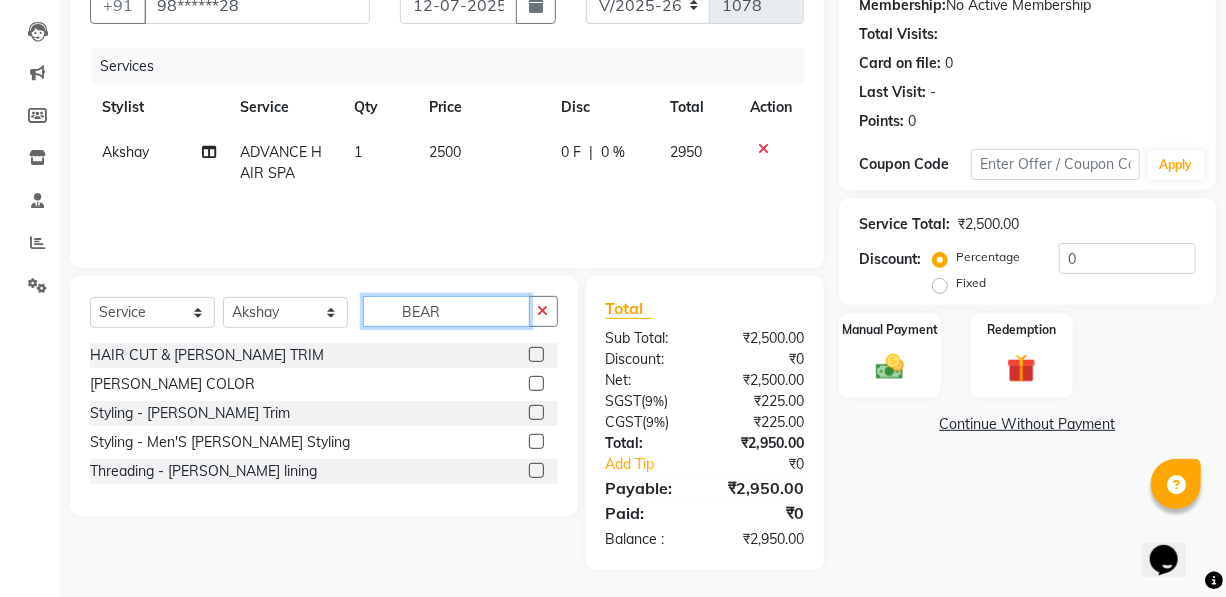 scroll, scrollTop: 203, scrollLeft: 0, axis: vertical 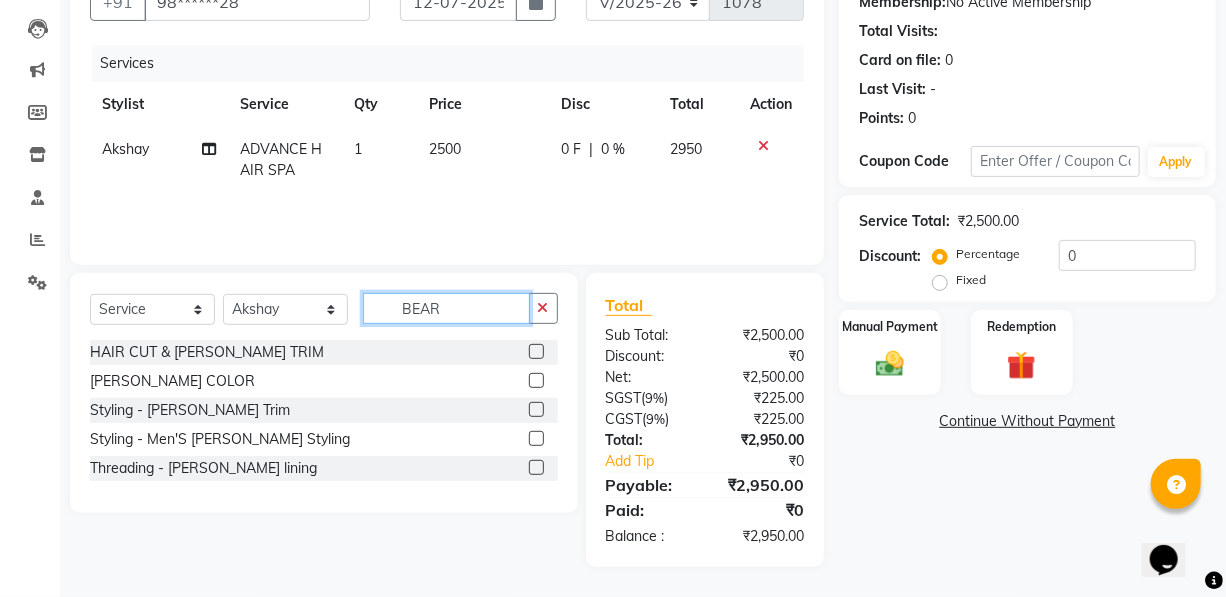type on "BEAR" 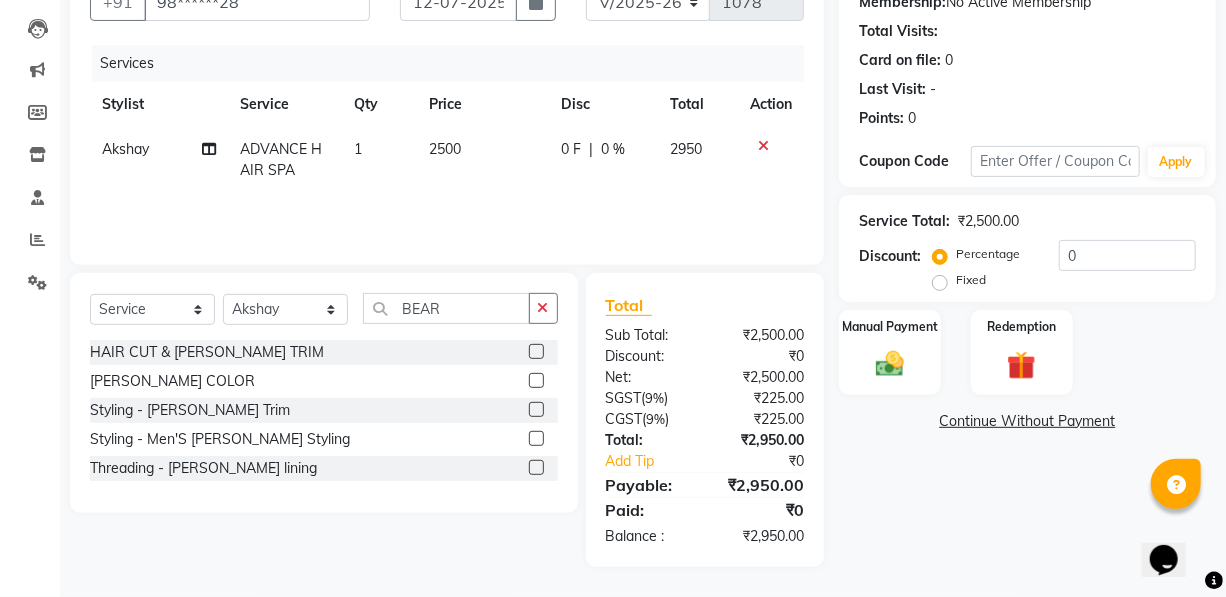 click 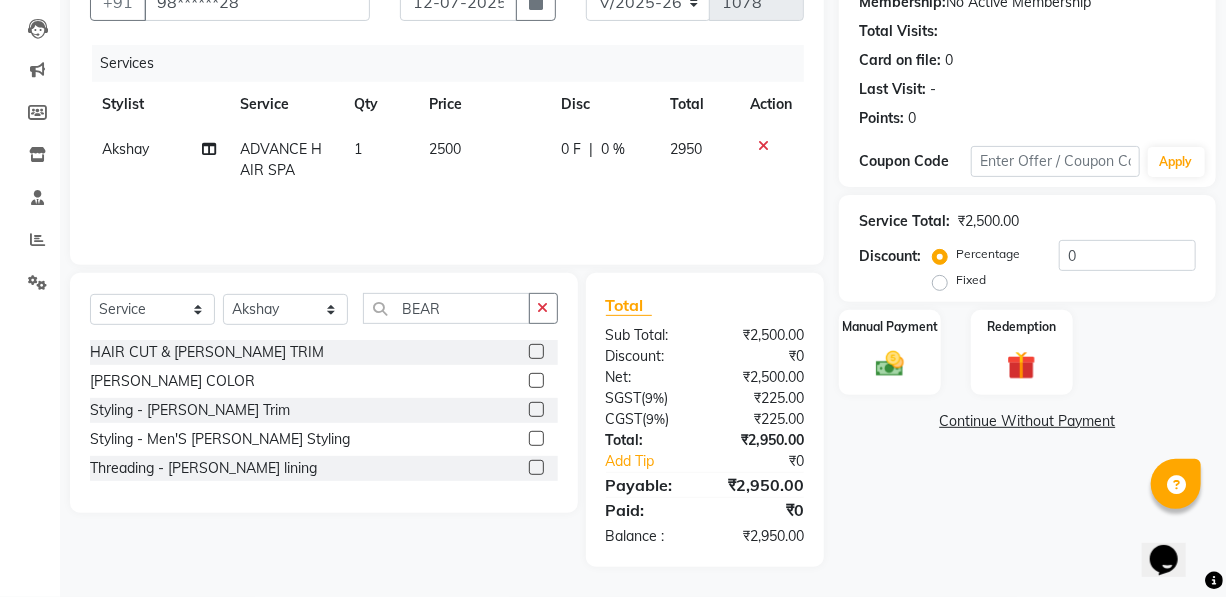 click at bounding box center [535, 439] 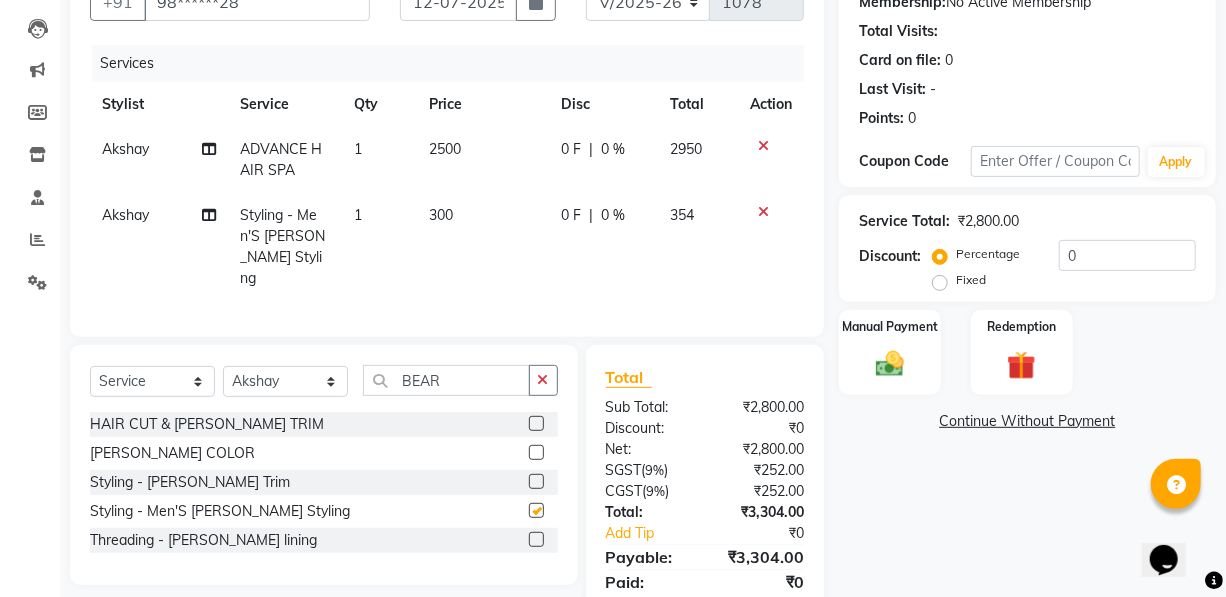 checkbox on "false" 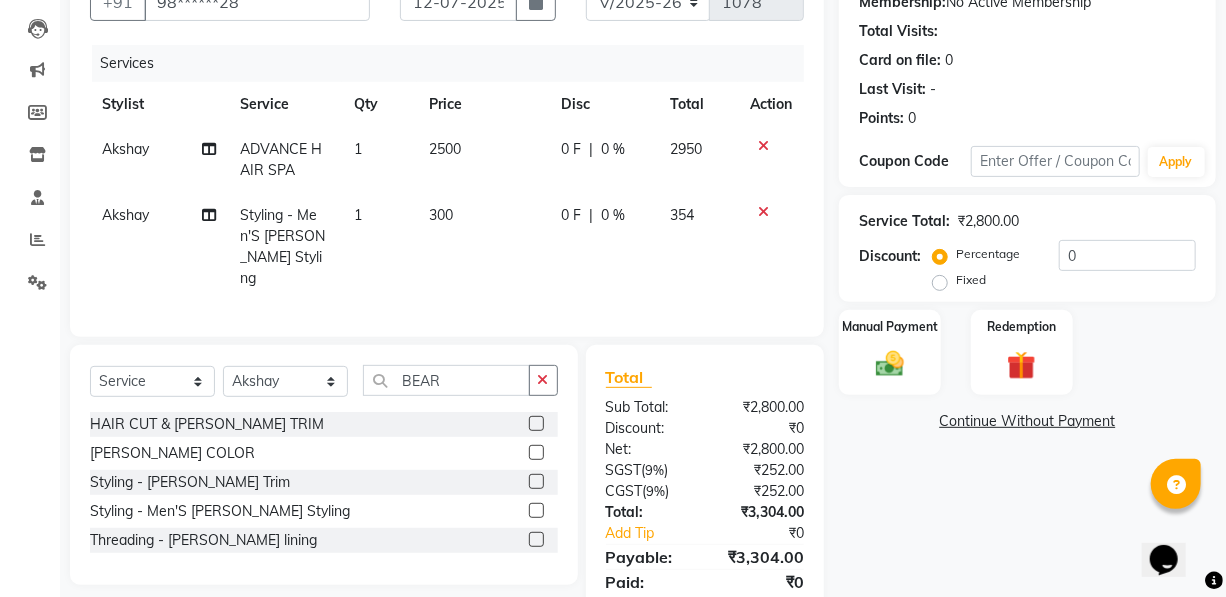 click on "2500" 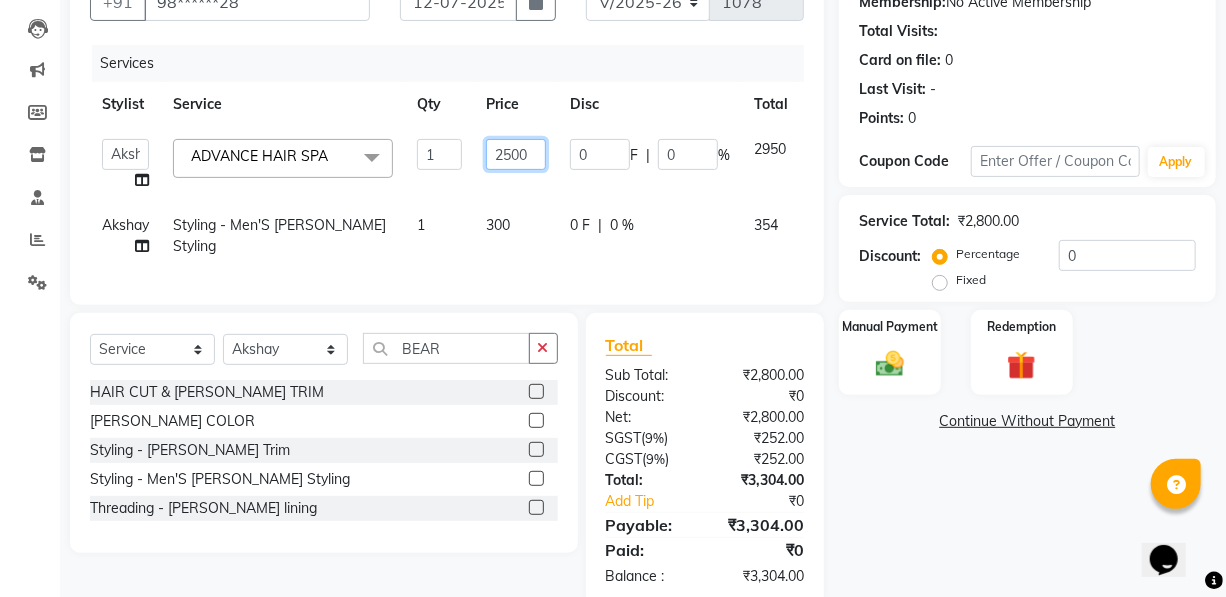 click on "2500" 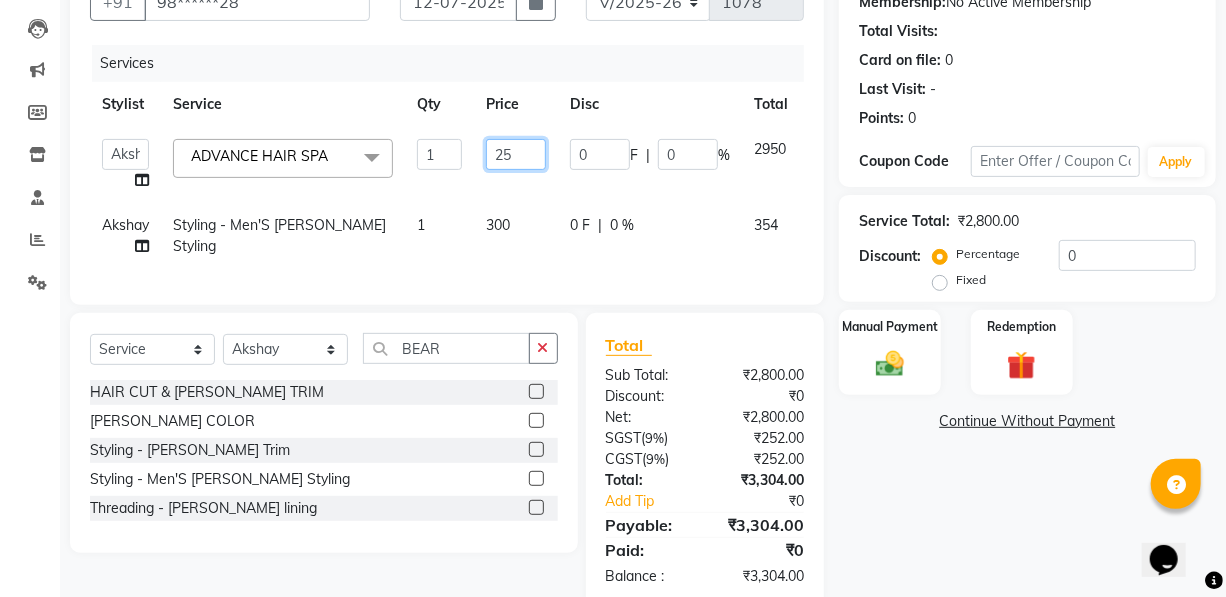 type on "2" 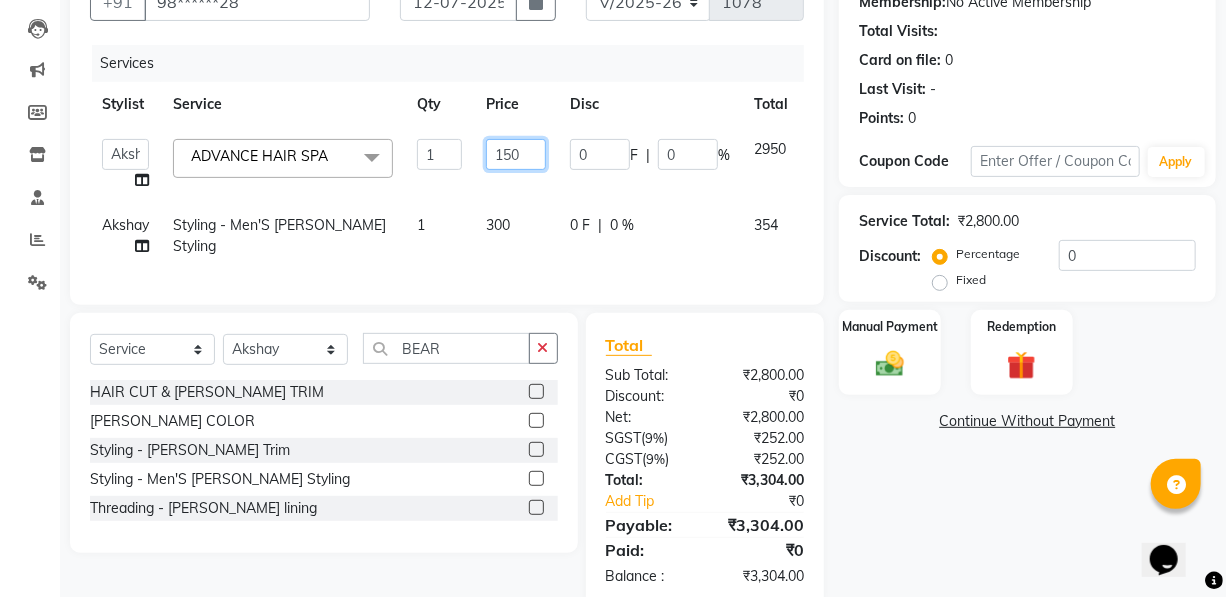 type on "1500" 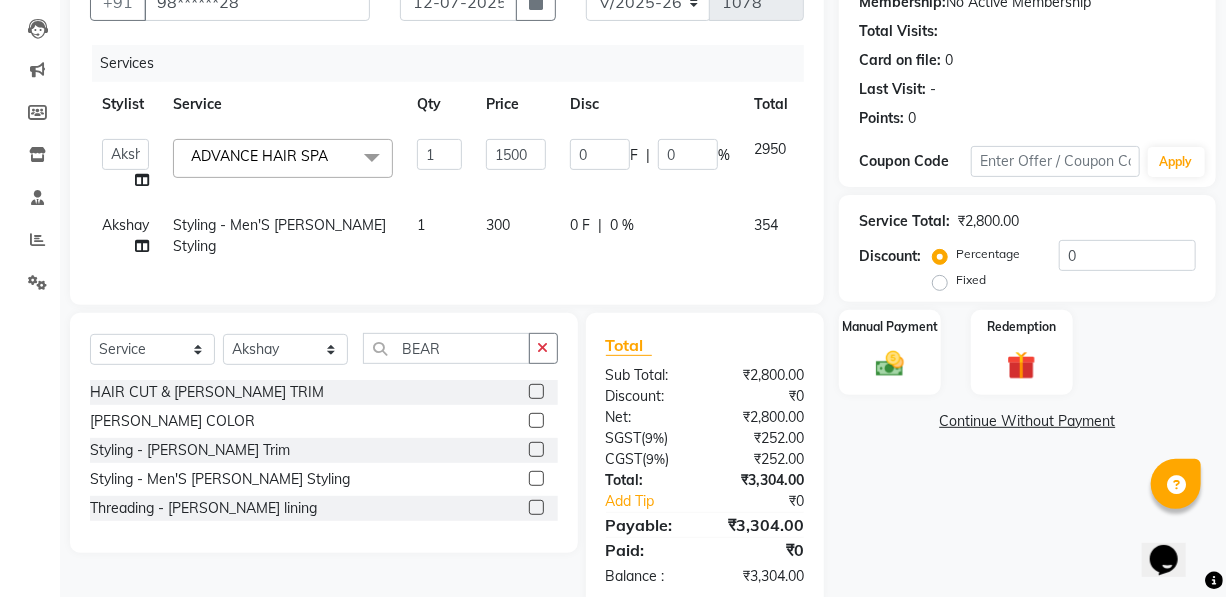 click on "AKASH   Akshay   [PERSON_NAME]   Mahesh   Manager   [PERSON_NAME]   Nitin   POOJA   [PERSON_NAME]  ADVANCE HAIR SPA   x Haircuts -  Mens Cut And Styling Haircuts -  Womens Cut And Blowdry Haircuts -  Child Cut Boy Haircuts -  Child Cut Girl DANDRUFF TREATMENT SCRUB  FLIX CUT HAIR CUT & [PERSON_NAME] TRIM  CHILD CUT GIRL SIGNATURE FACIAL  BACK POLISH  HAND POLISH NAIL CUT & FILE  Demo FULL BODY POLISHING kerasmooth treatment  [DEMOGRAPHIC_DATA] AMONIA FREE ROOT TOUCHUP CHEEK WAX  HAIR WASH SULFATE FREE ADVANCE TREATMENT CLEAN UP Gemology Facial Hydra Facial [PERSON_NAME] COLOR HAIR WASH & BLOW DRY O3+ WHITENING FACIAL FACE WAX EAR WAX LOWERLIP WAX Threading lowerlip WOMEN -  HAIR STYING BALAYAGE TANINO PLASTIA PACKAGE HEAD MASSAGE WAX - SIDE LOCKS WAX - CHIN THREADING MEN - EYEBROWS THREADING MEN - CHEEKS HIGHIGHTS & TOUCHUP CYSTENE [MEDICAL_DATA] & COLOR KERATIN NAIL POLISH APPLICATION MOLECULAR TREATMENMT REBONDING NOSE WAX SMOOTHNING MOUSTACHE COLOR BODY TRIM STRAIGHT BLOWDRY BODY MASSAGE O3 SEAWEED FACIAL DEEP CONDITIONING HEAD SHAVE" 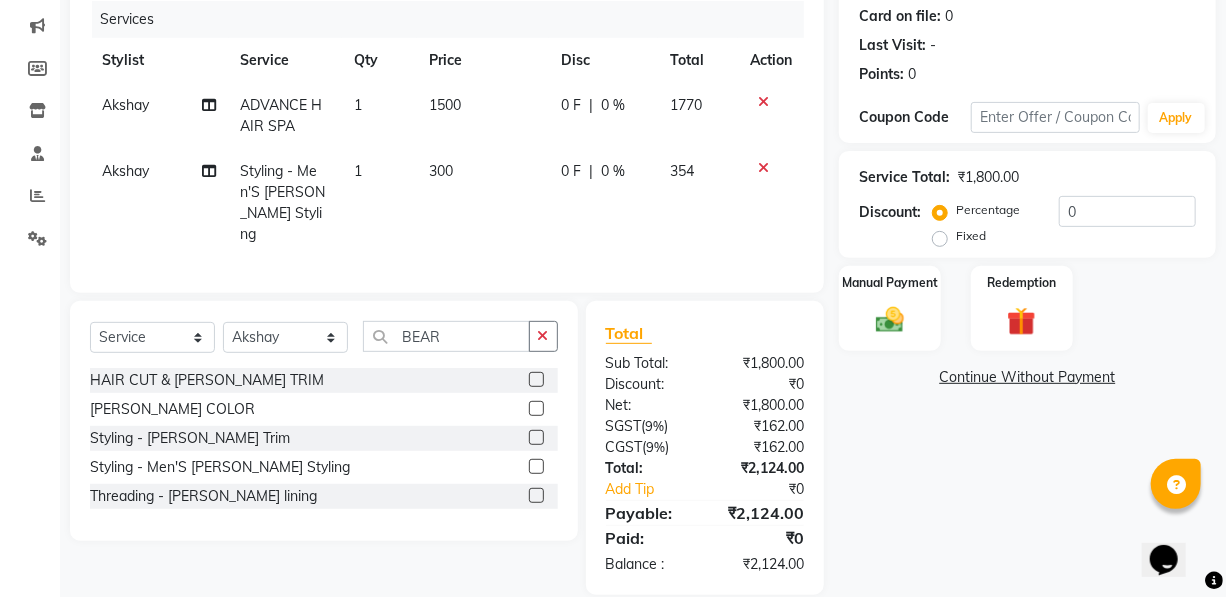 scroll, scrollTop: 270, scrollLeft: 0, axis: vertical 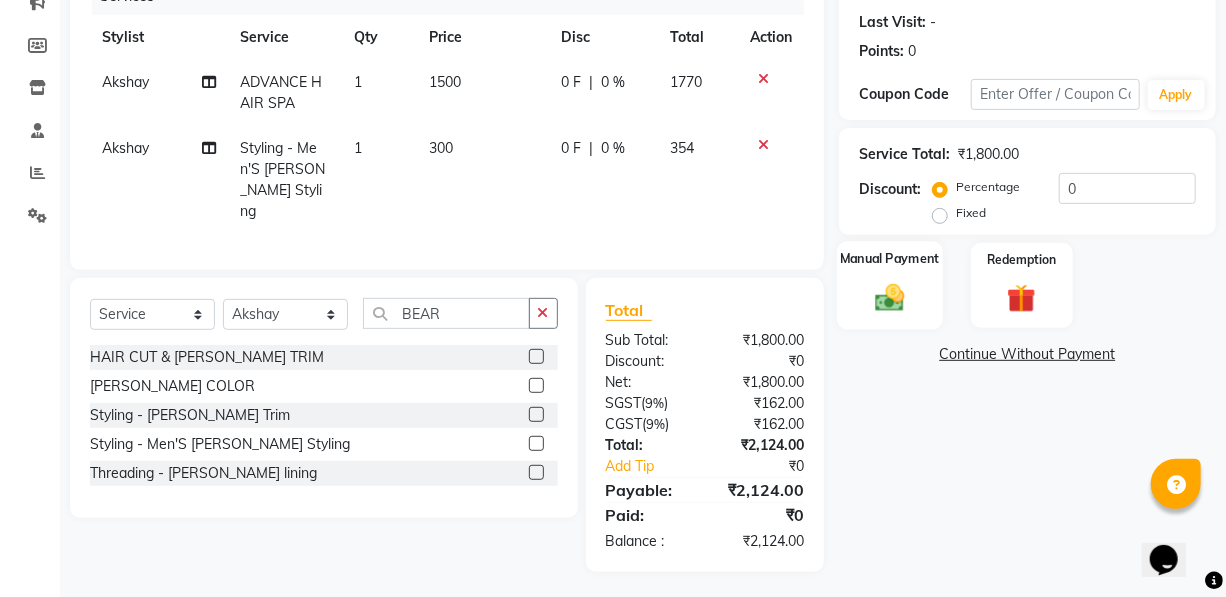 click 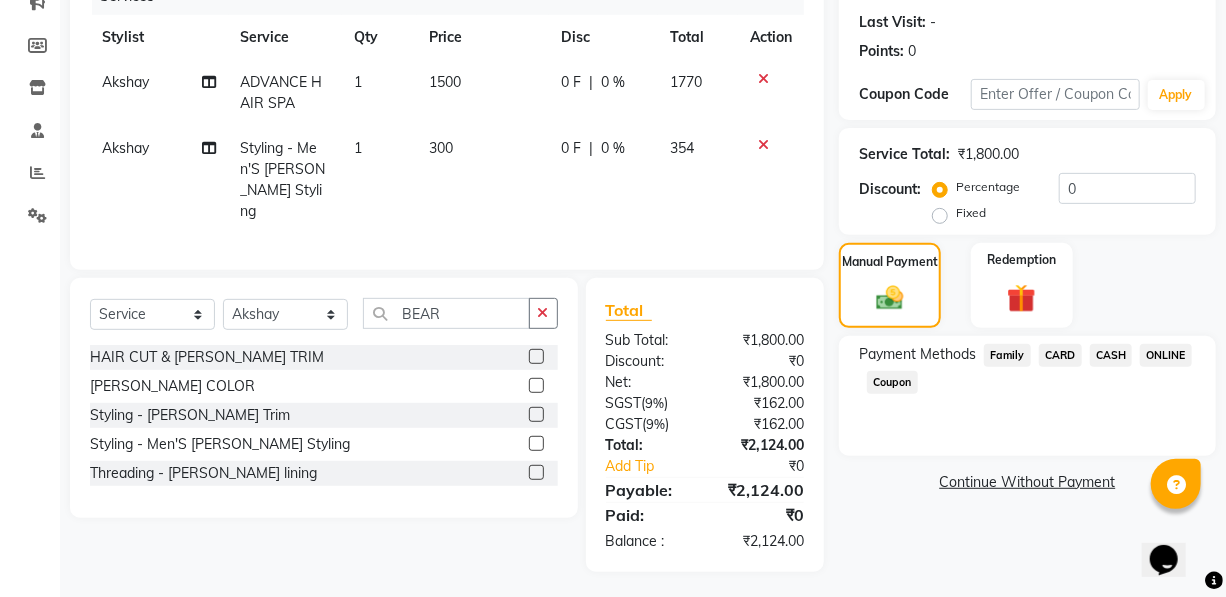click on "ONLINE" 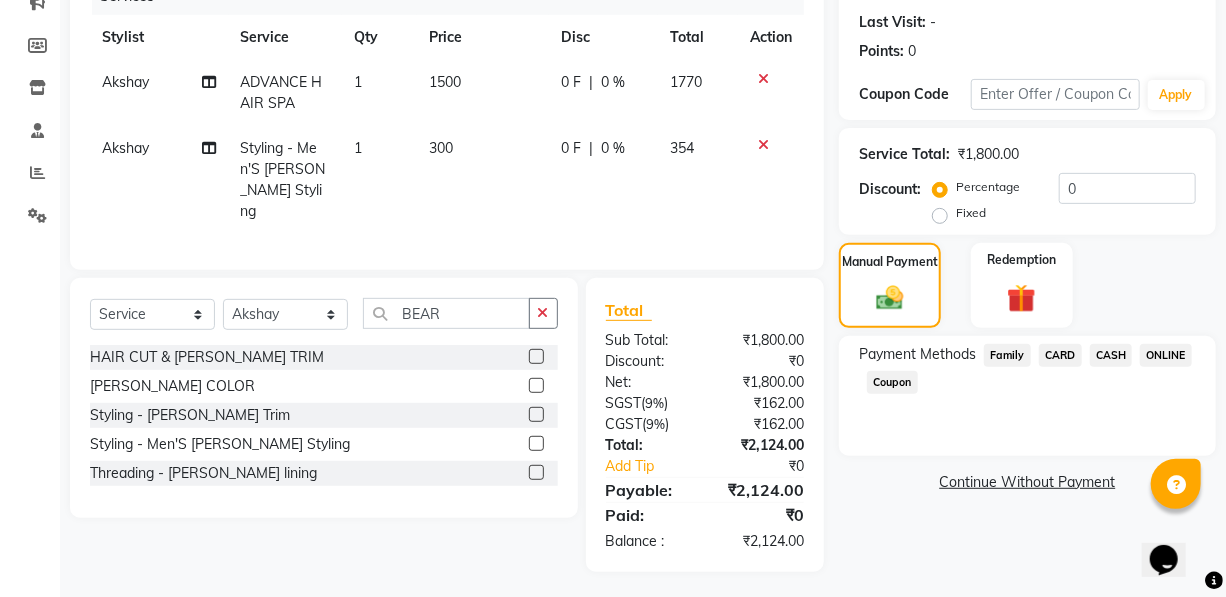 click on "ONLINE" 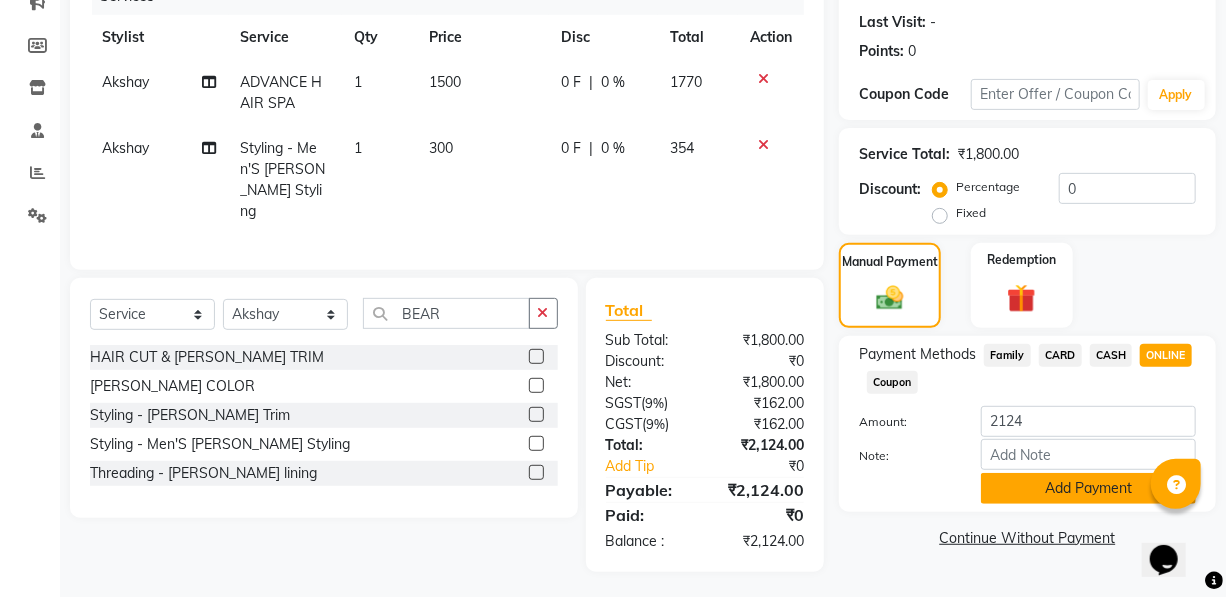 click on "Add Payment" 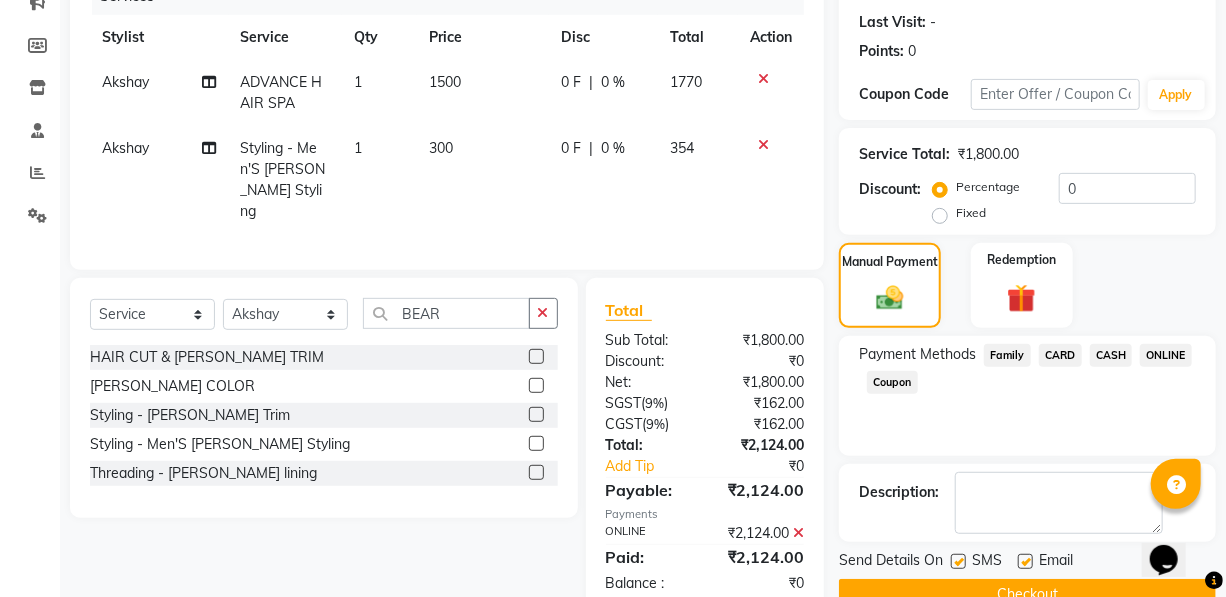 scroll, scrollTop: 311, scrollLeft: 0, axis: vertical 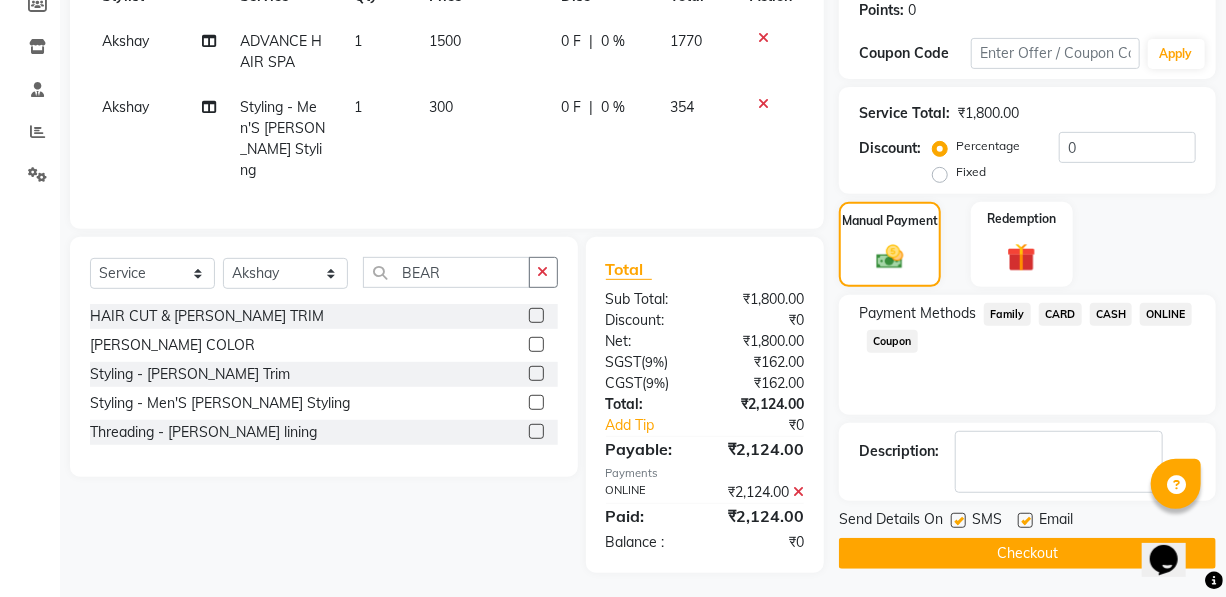 click on "Checkout" 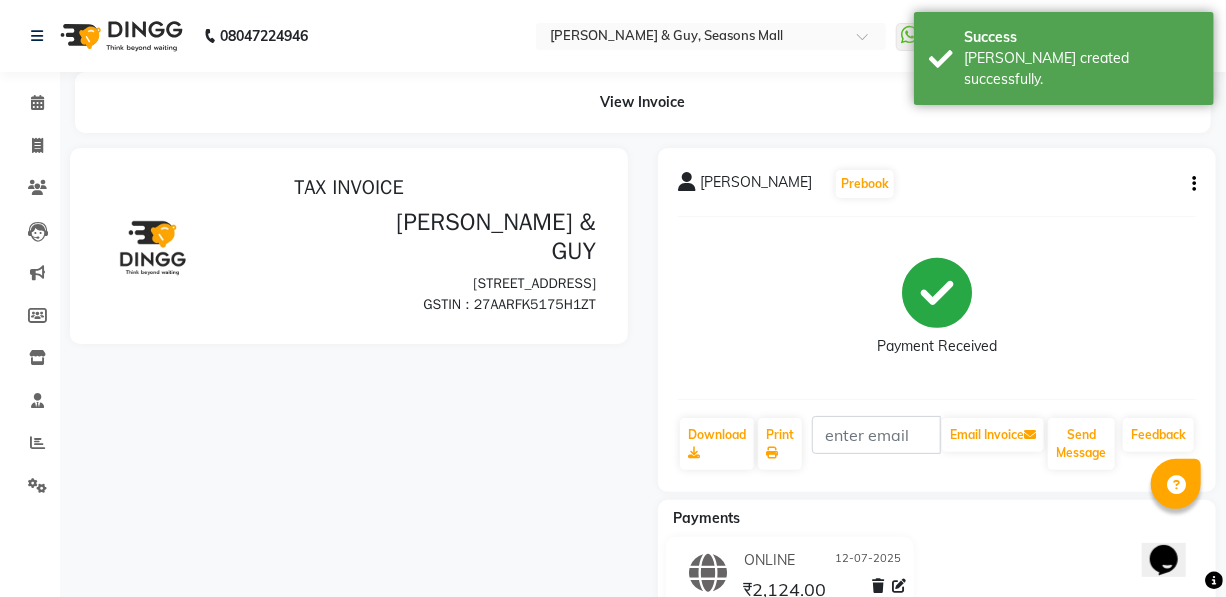 scroll, scrollTop: 0, scrollLeft: 0, axis: both 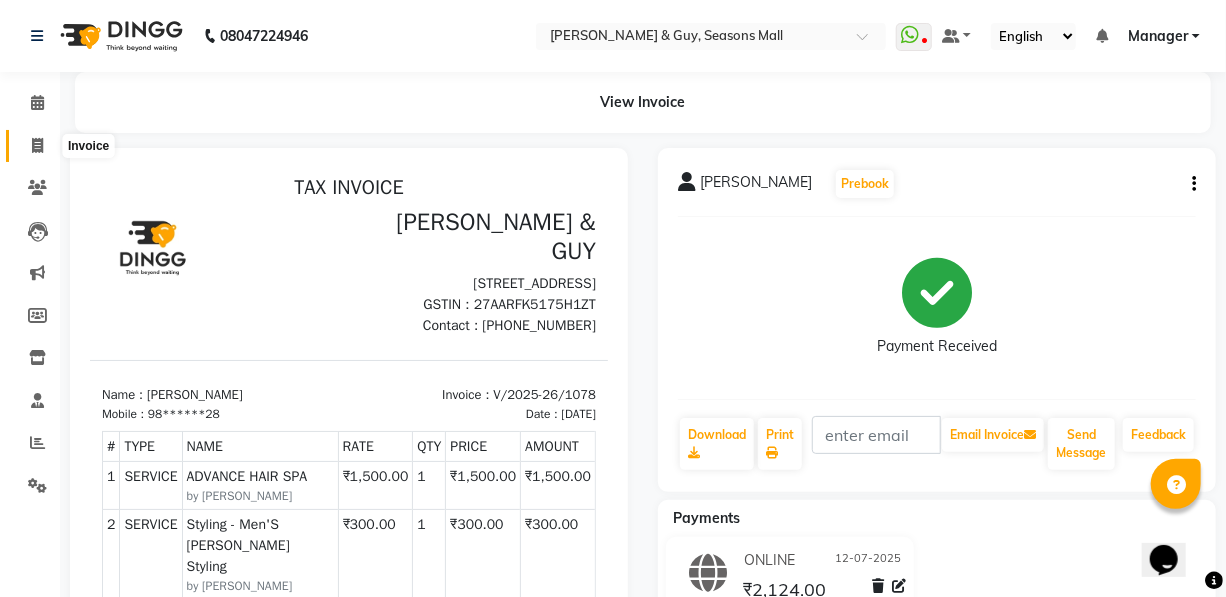 click 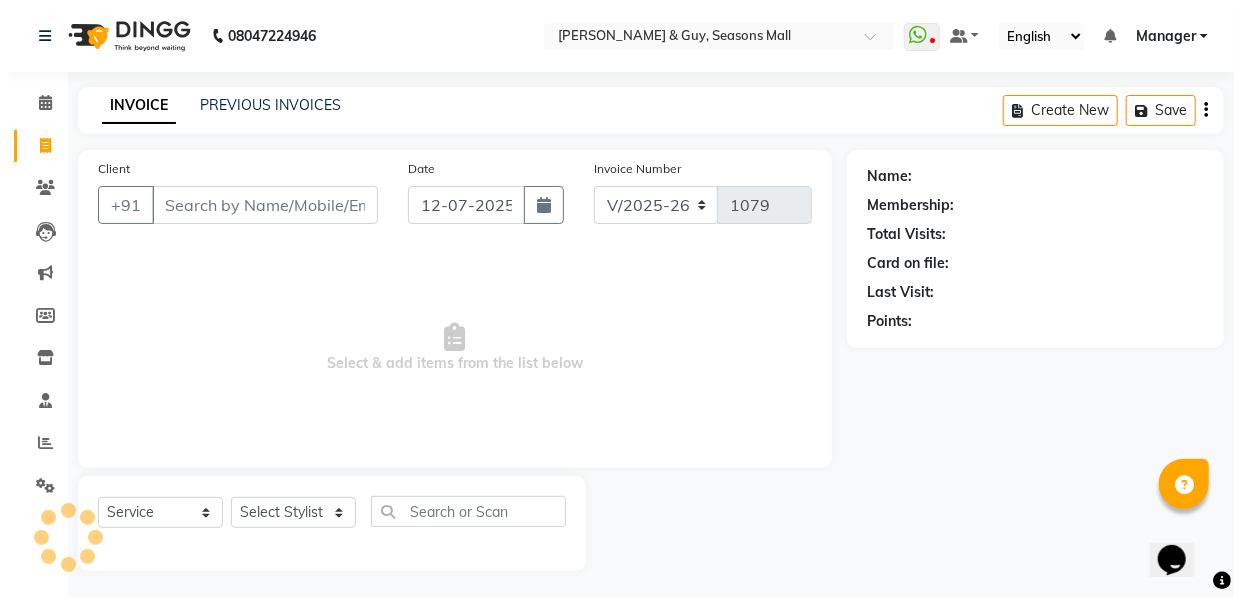 scroll, scrollTop: 4, scrollLeft: 0, axis: vertical 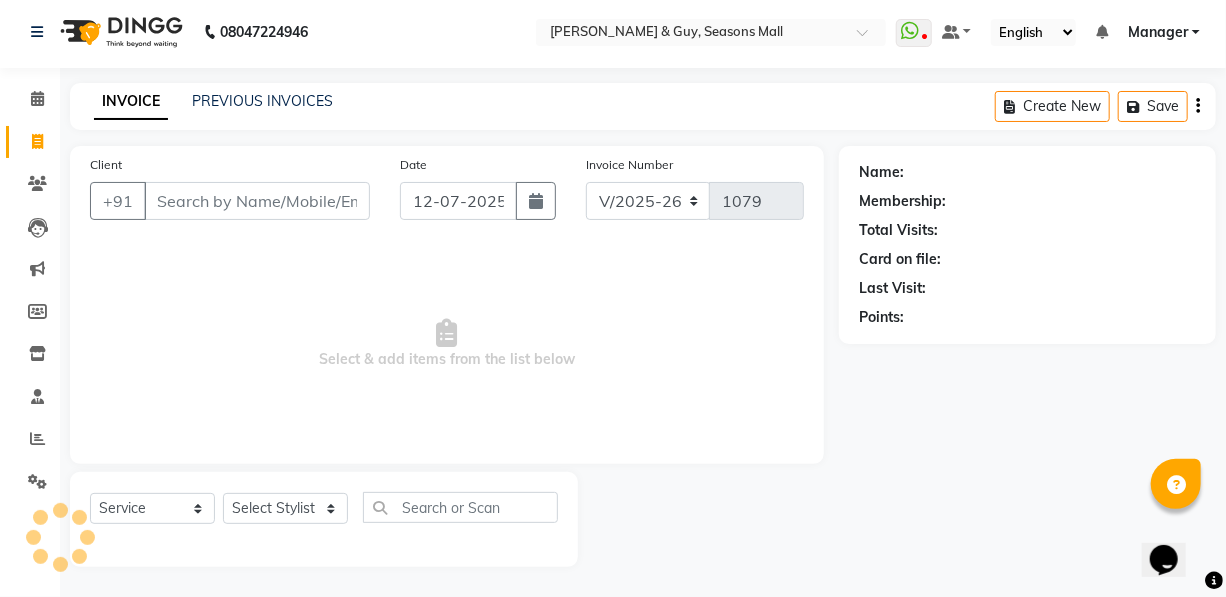 click on "Client" at bounding box center [257, 201] 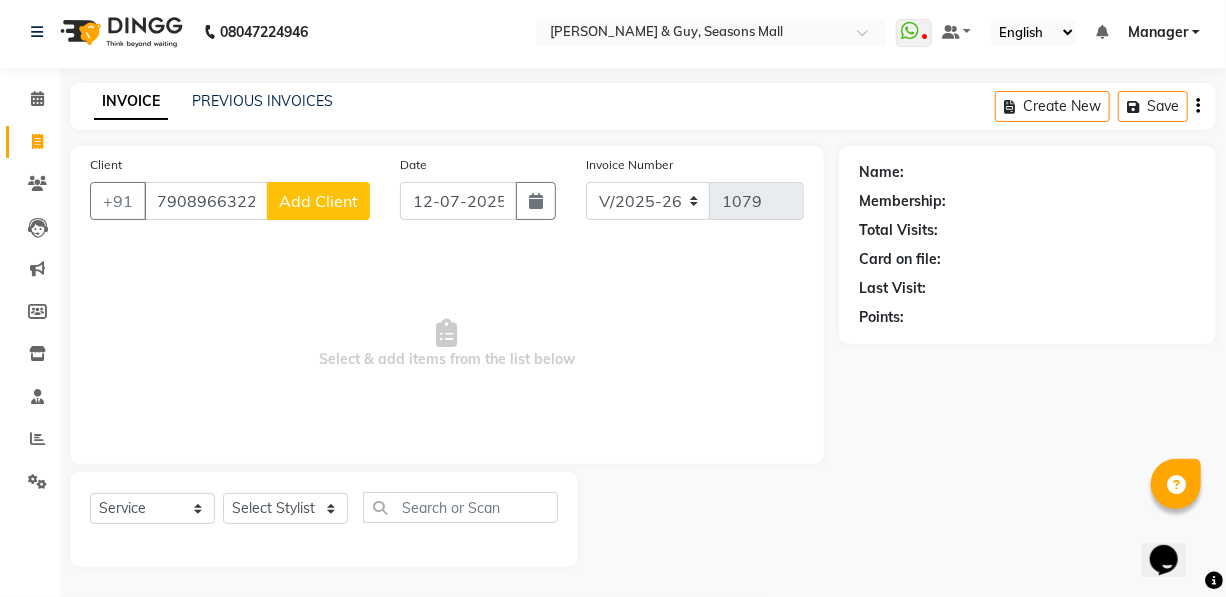 type on "7908966322" 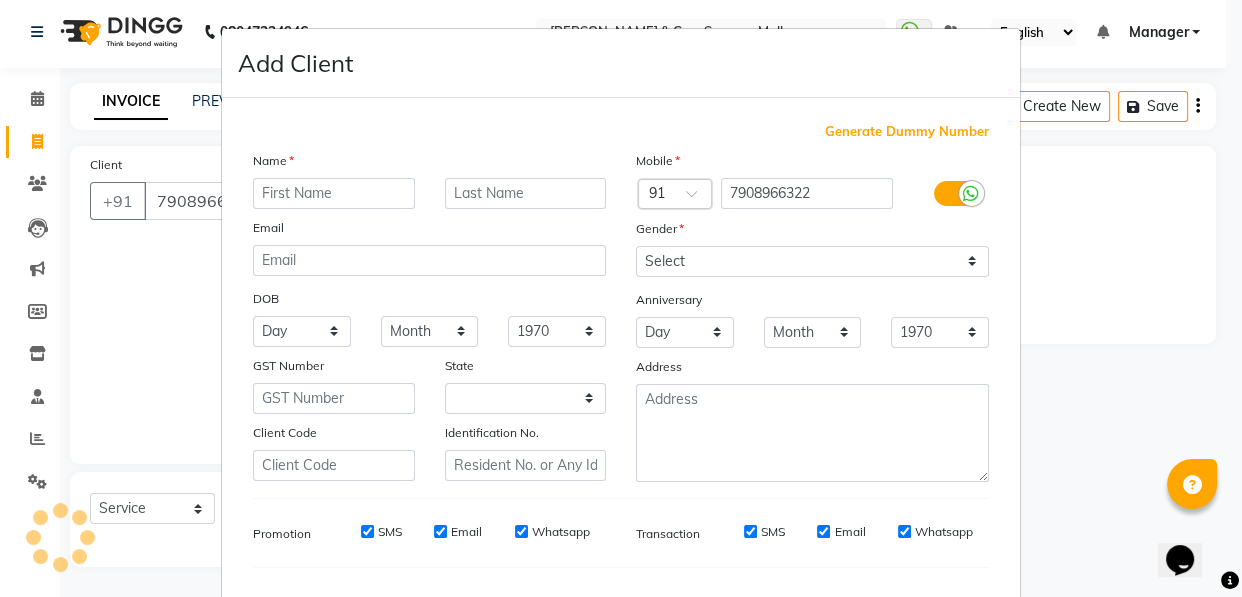 select on "22" 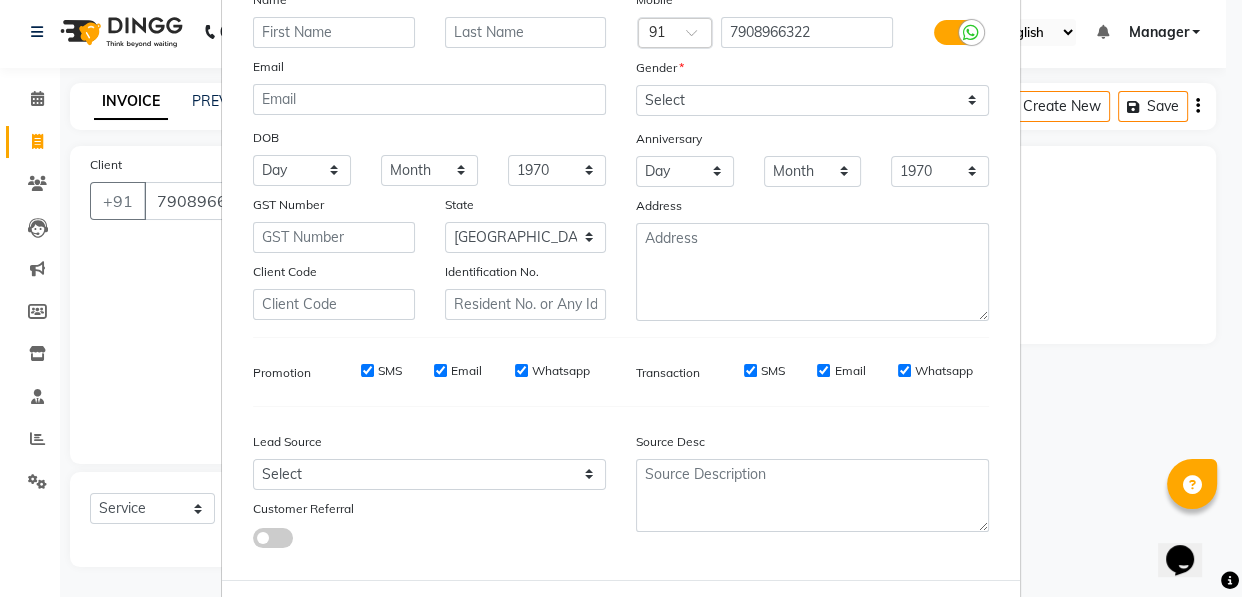 scroll, scrollTop: 256, scrollLeft: 0, axis: vertical 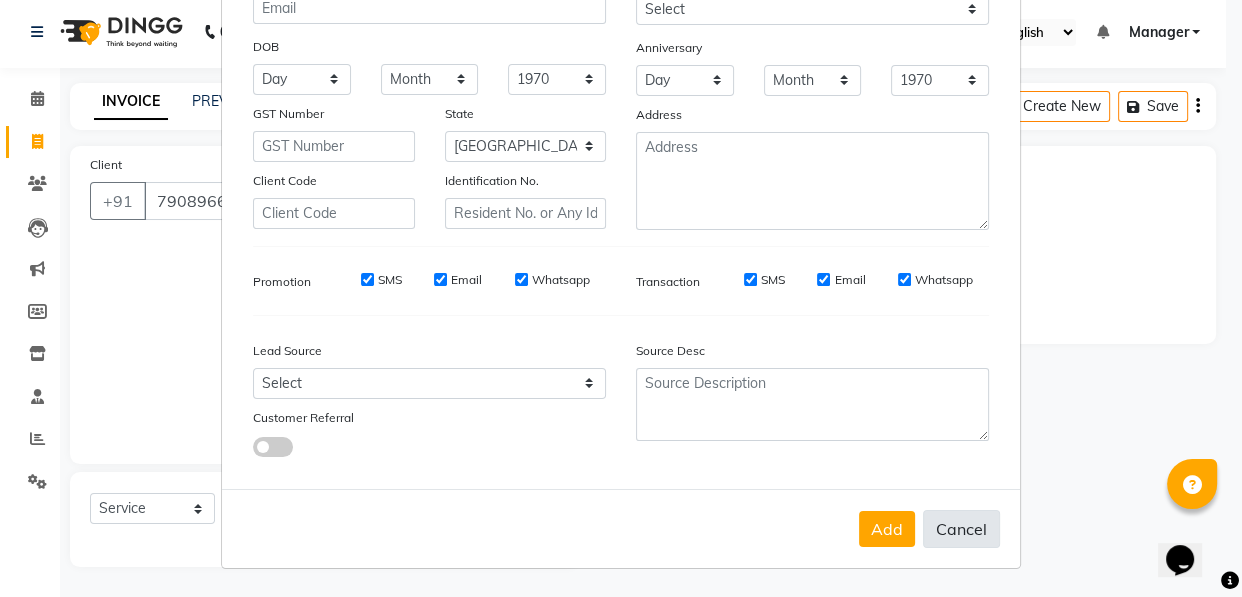 click on "Cancel" at bounding box center (961, 529) 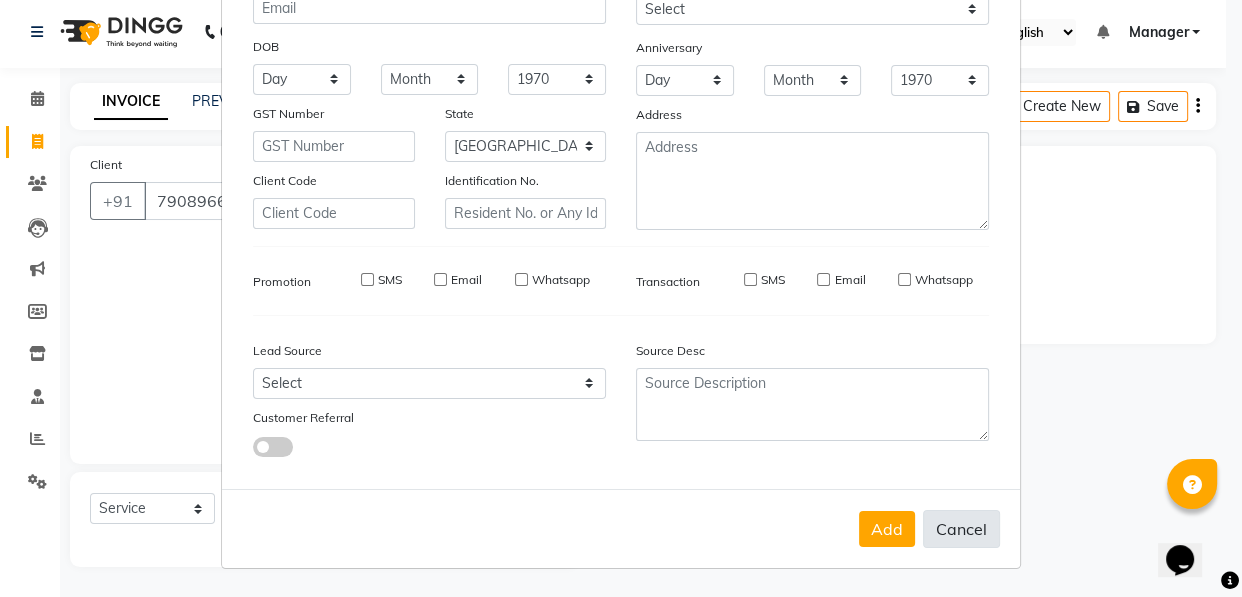 select 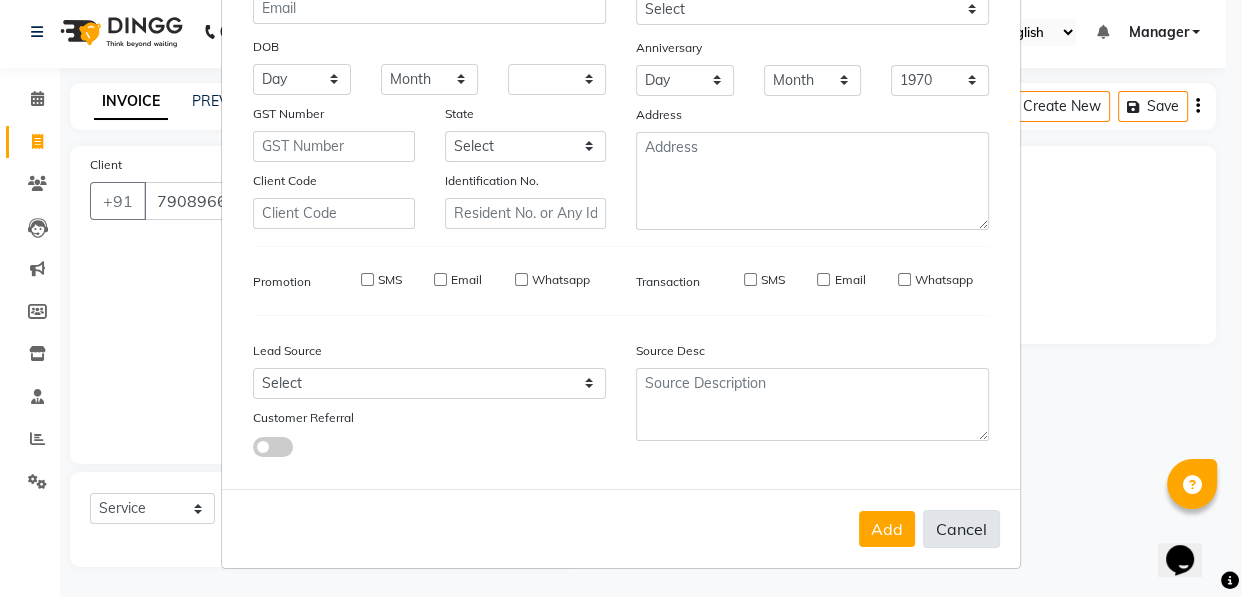 select 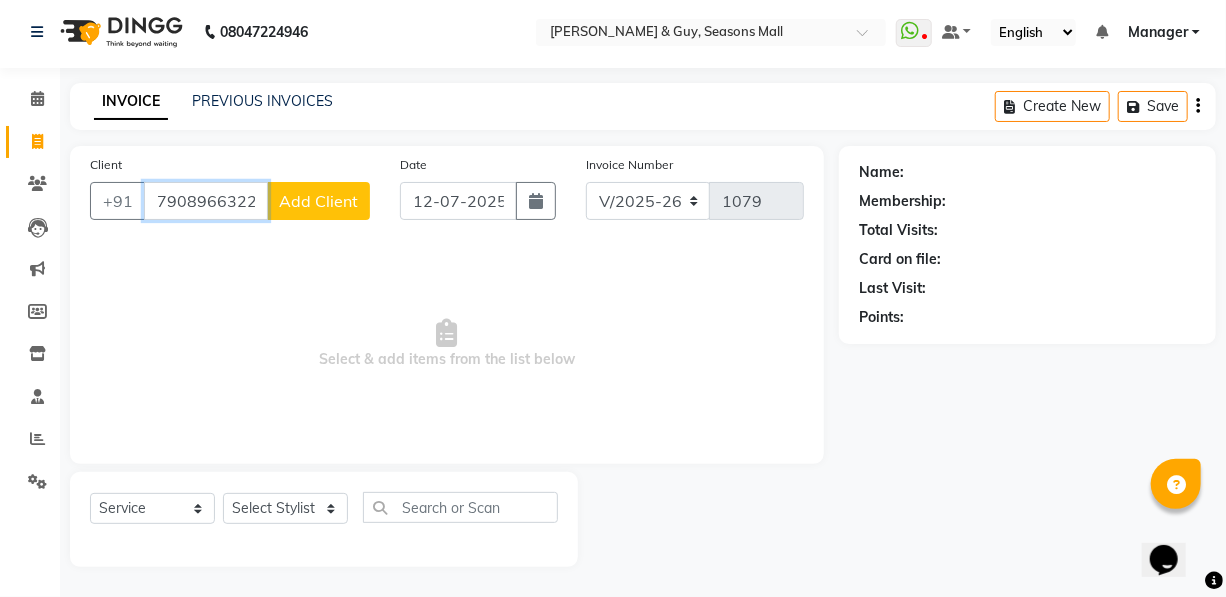 click on "7908966322" at bounding box center [206, 201] 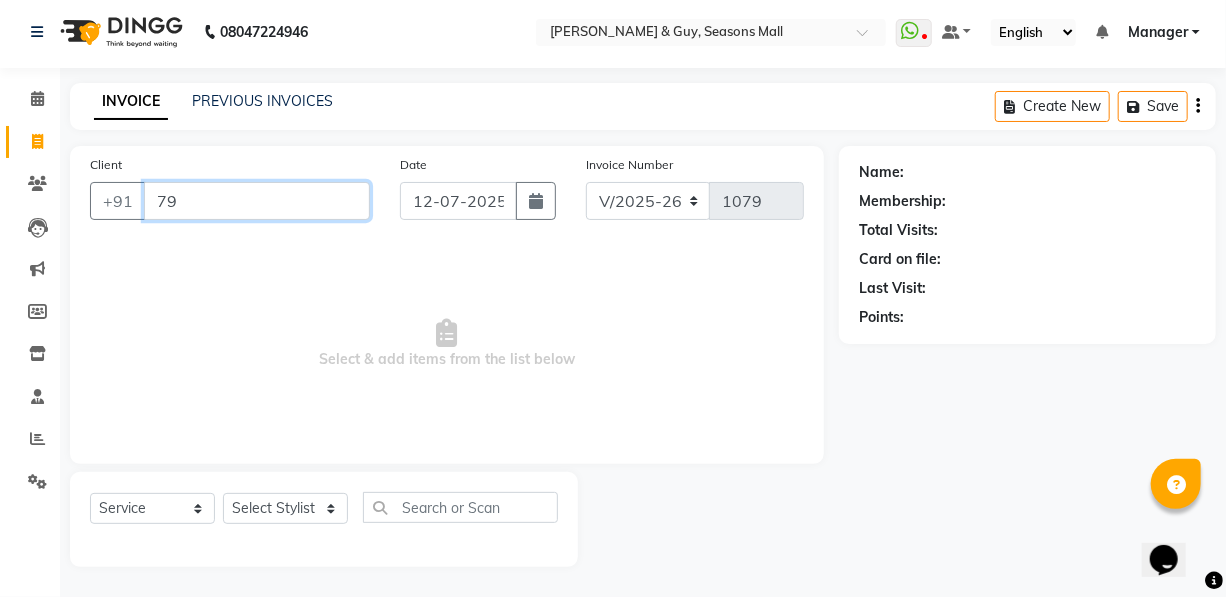 type on "7" 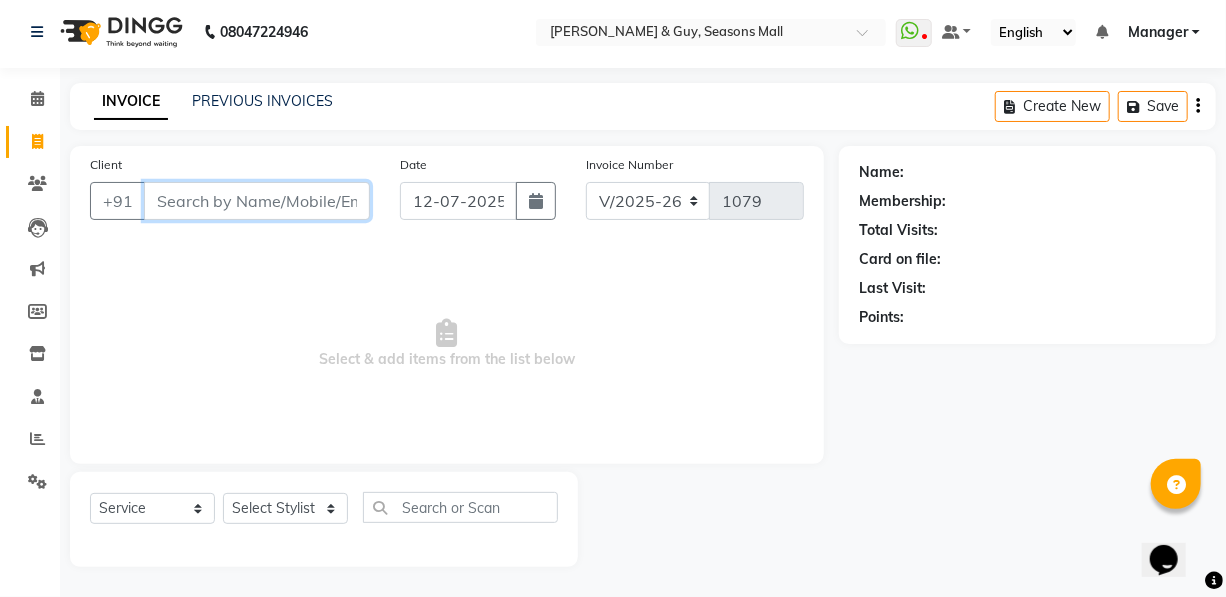 click on "Client" at bounding box center [257, 201] 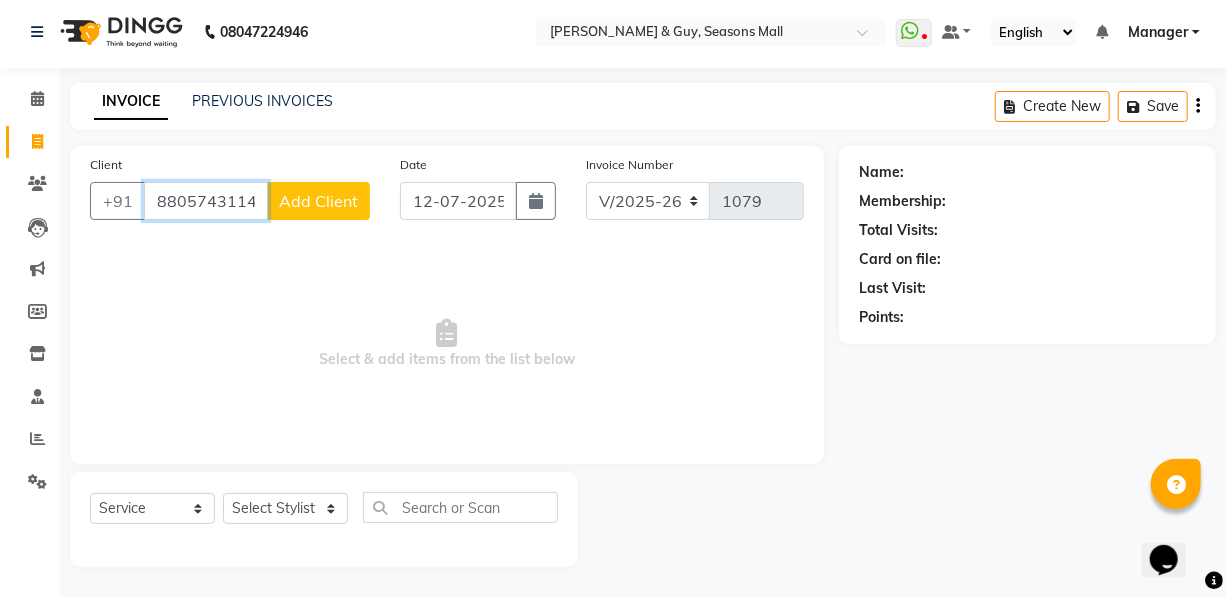 type on "8805743114" 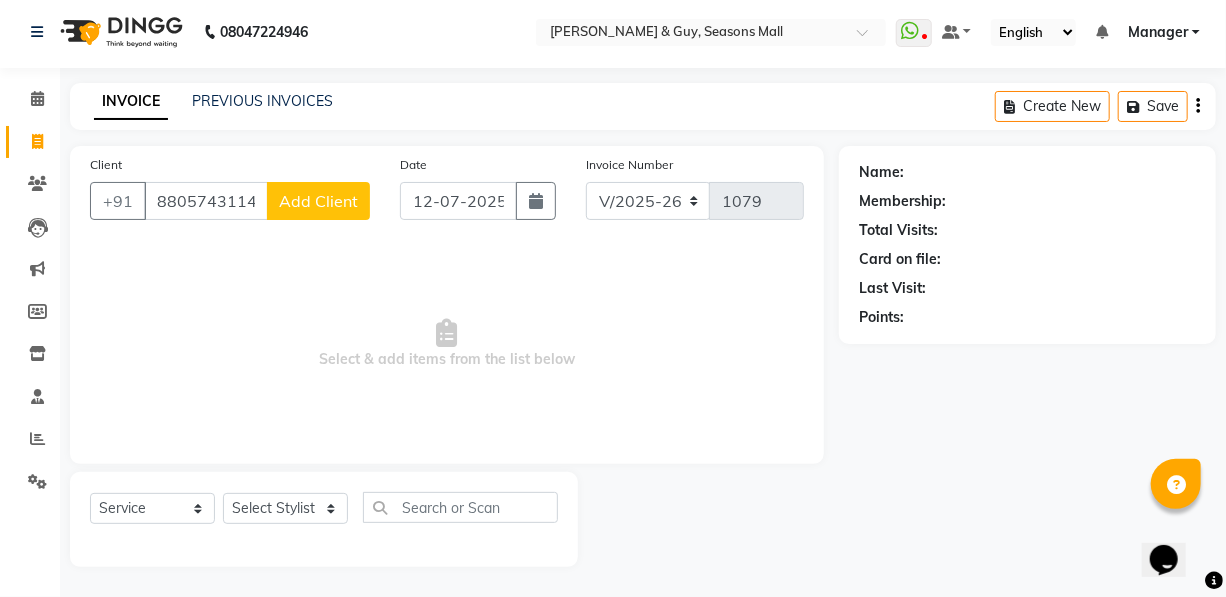click on "Add Client" 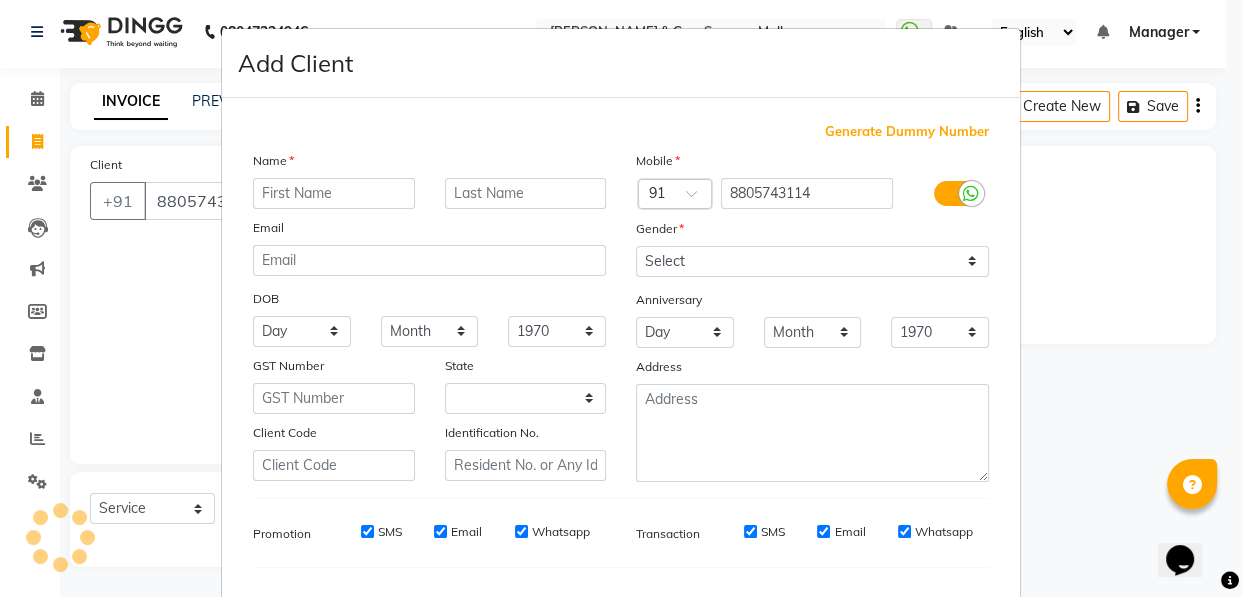 select on "22" 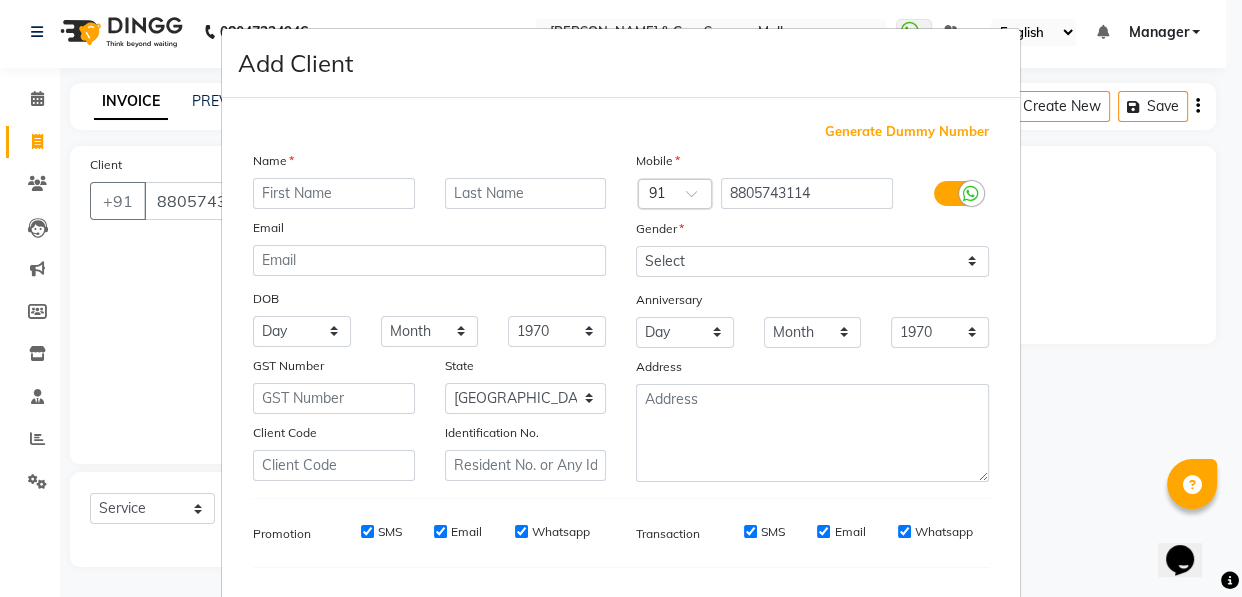click at bounding box center [334, 193] 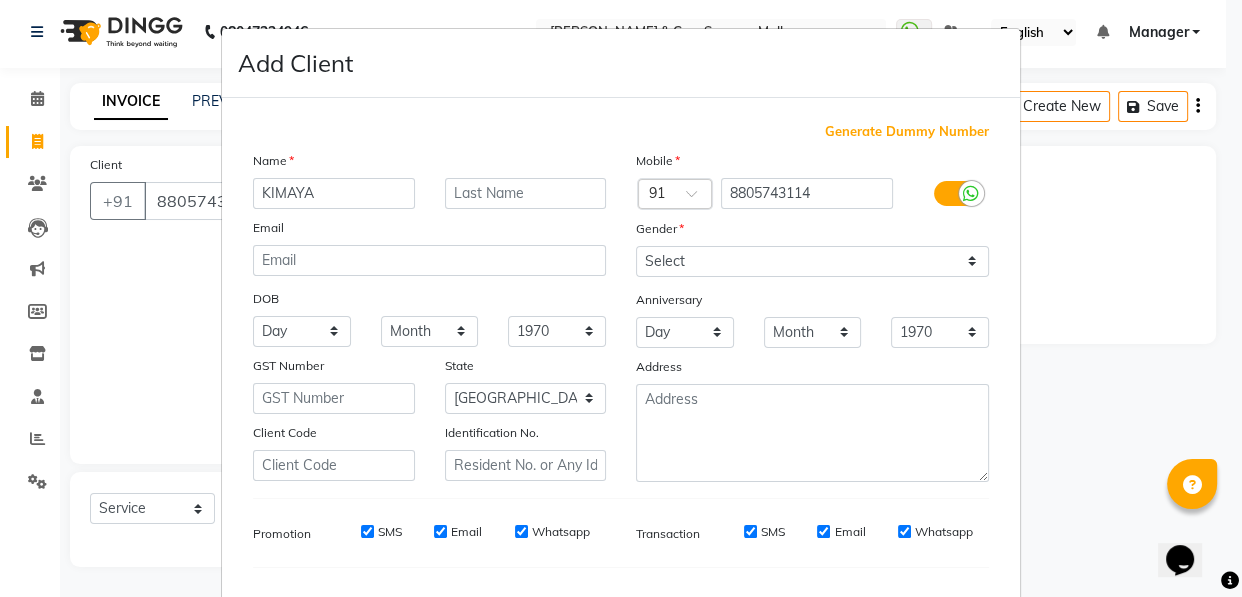type on "KIMAYA" 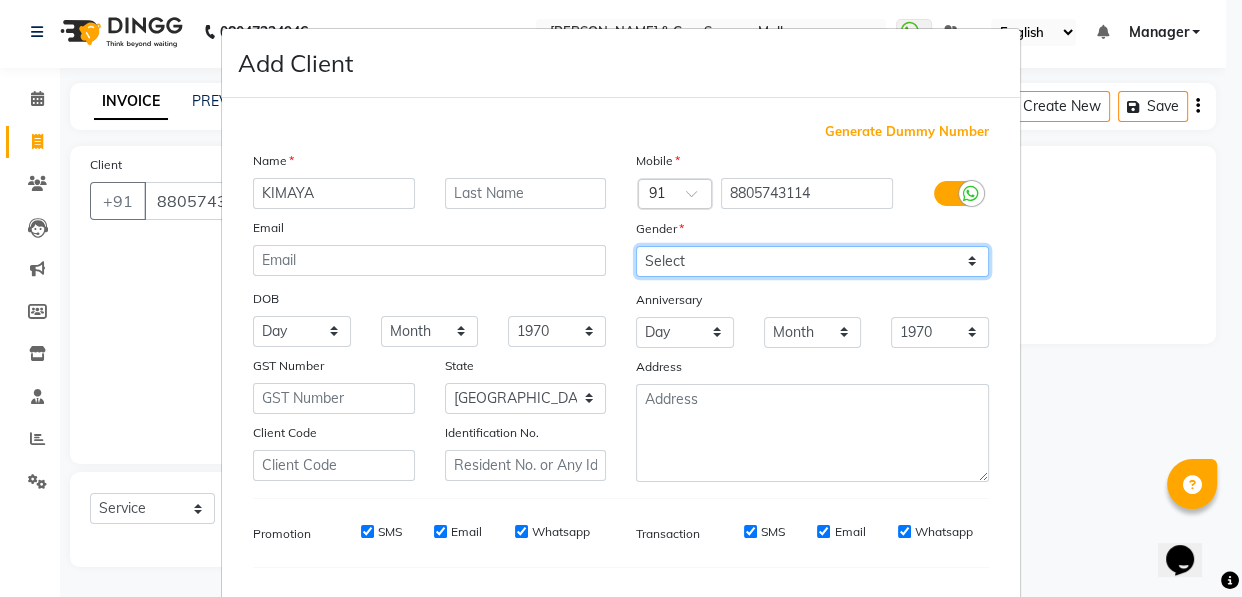 click on "Select [DEMOGRAPHIC_DATA] [DEMOGRAPHIC_DATA] Other Prefer Not To Say" at bounding box center (812, 261) 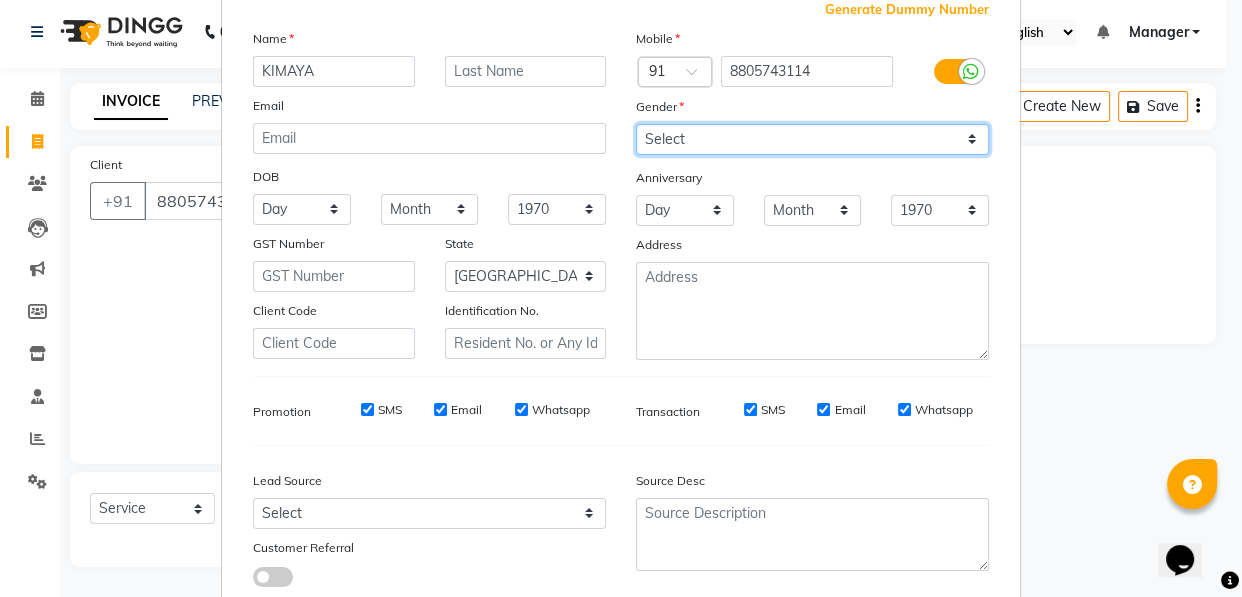 scroll, scrollTop: 256, scrollLeft: 0, axis: vertical 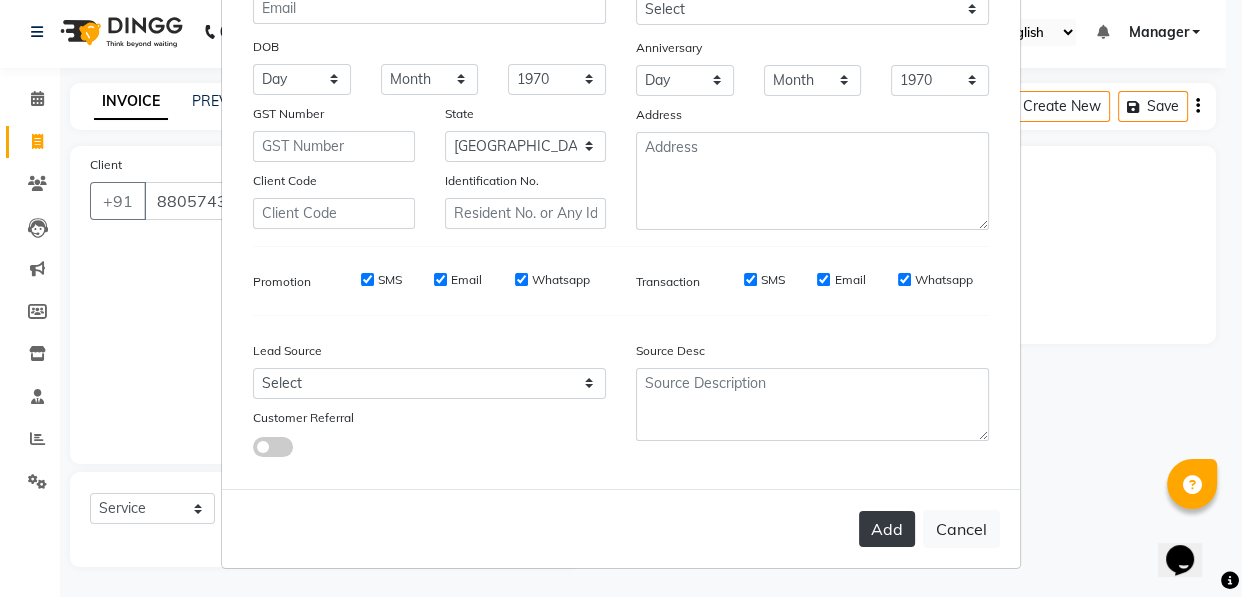 click on "Add" at bounding box center [887, 529] 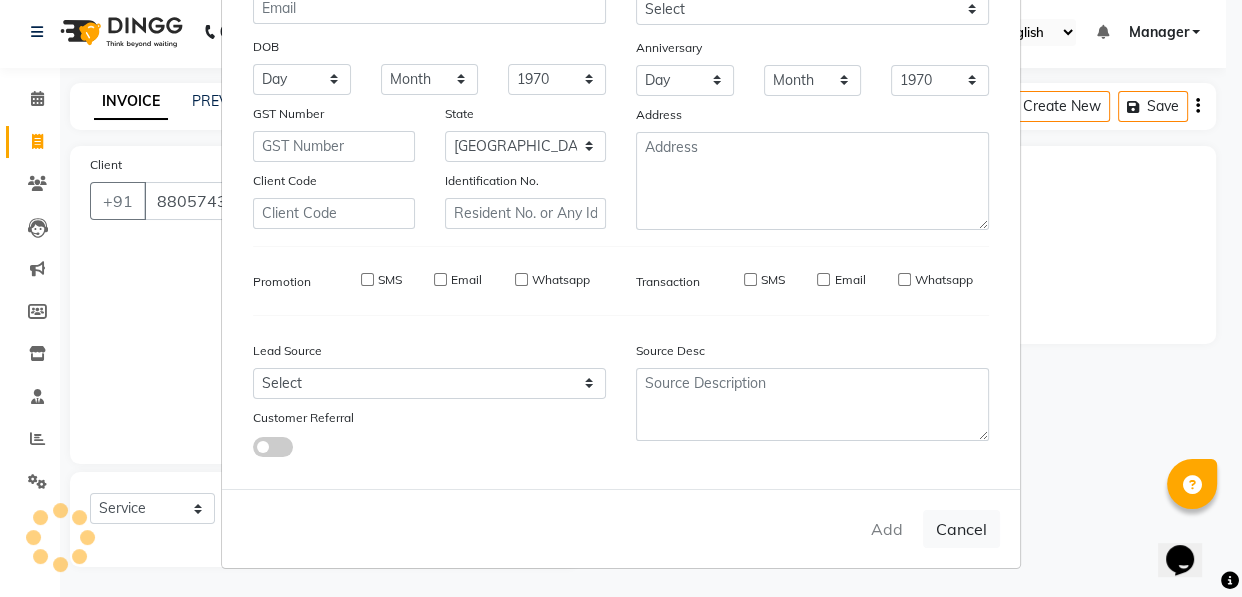 type on "88******14" 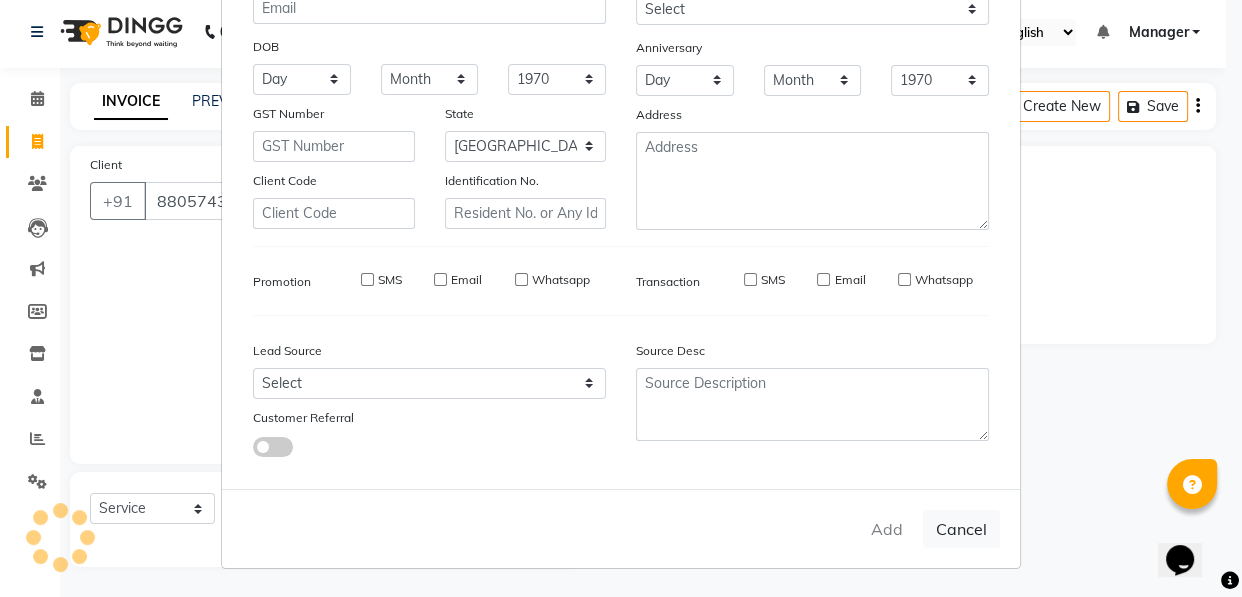 type 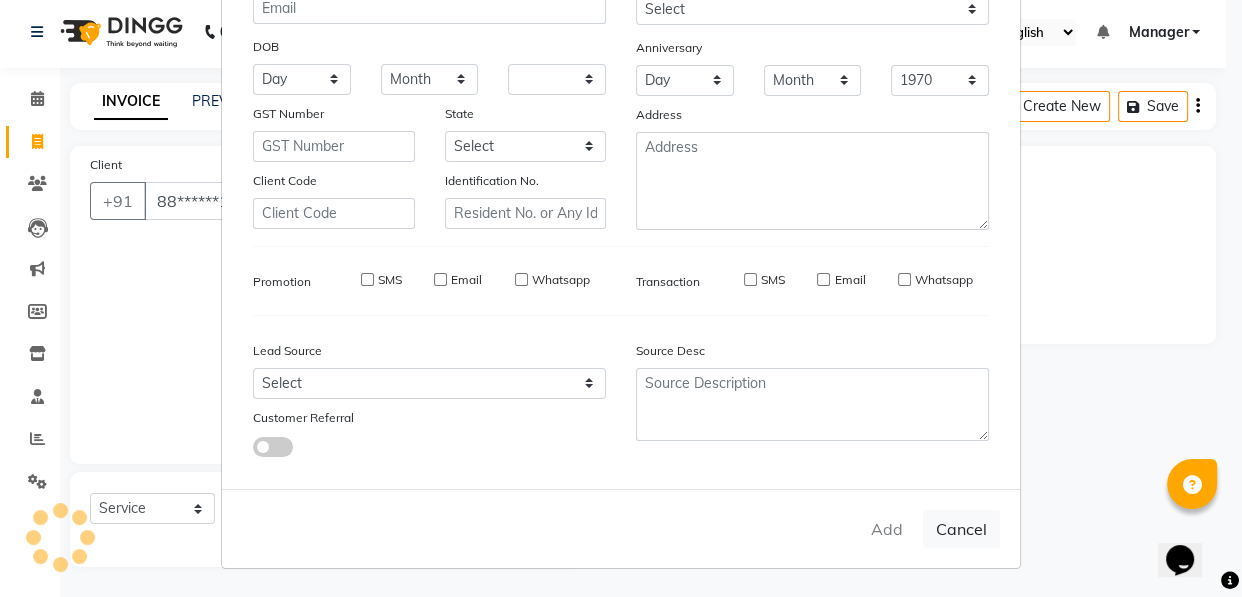 select 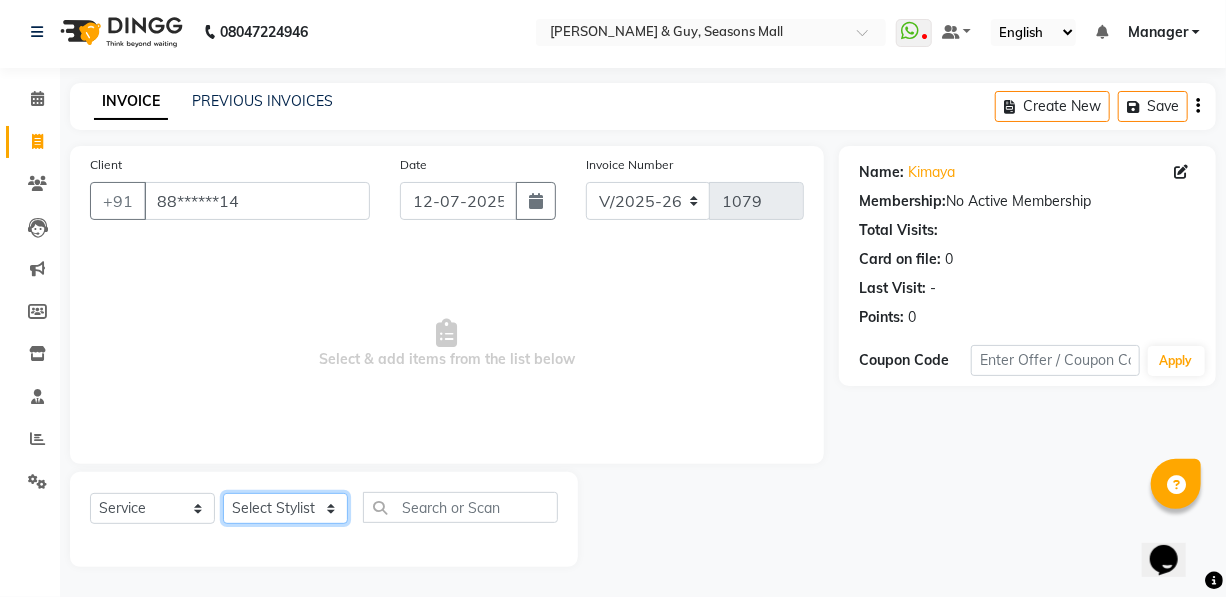 click on "Select Stylist AKASH [PERSON_NAME] Manager [PERSON_NAME] Nitin POOJA [PERSON_NAME]" 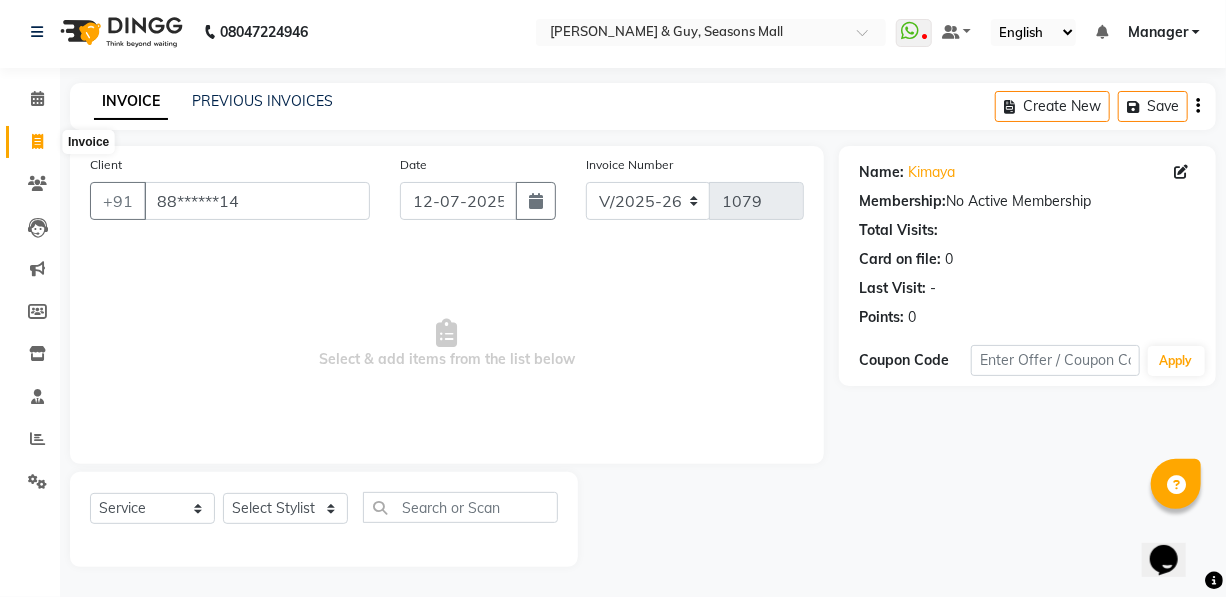 click 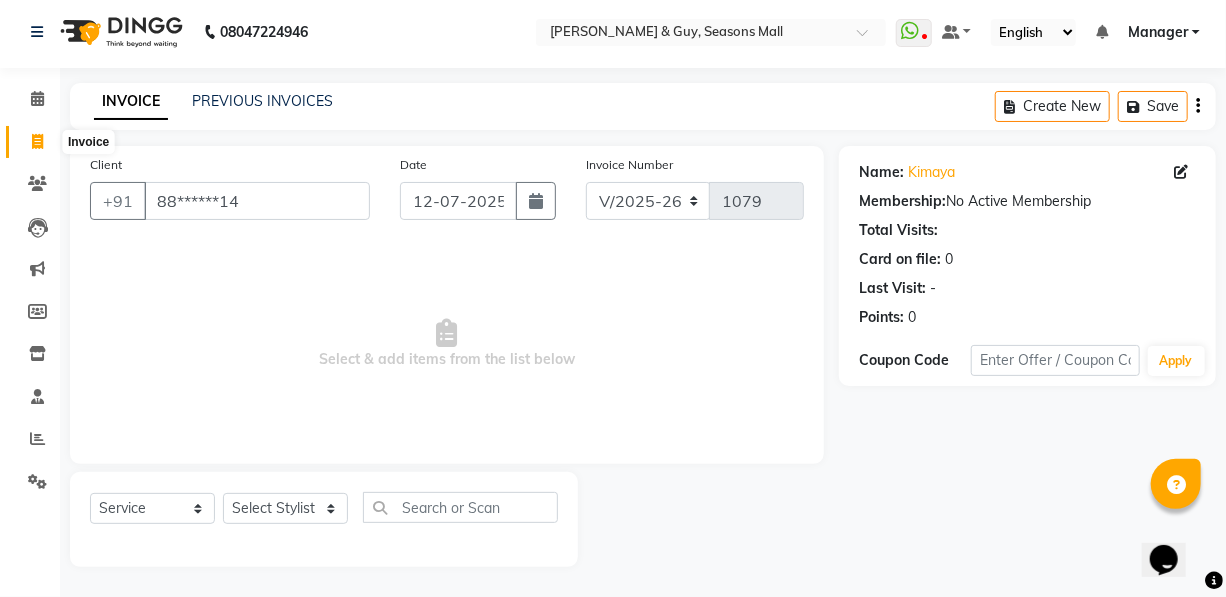 select on "service" 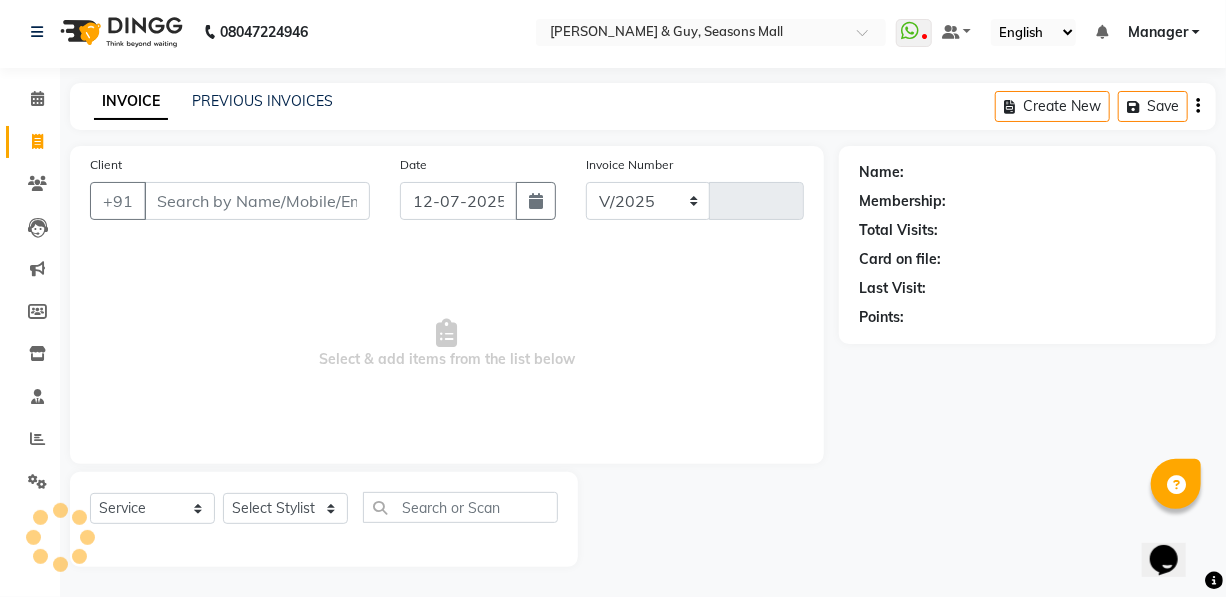 select on "3906" 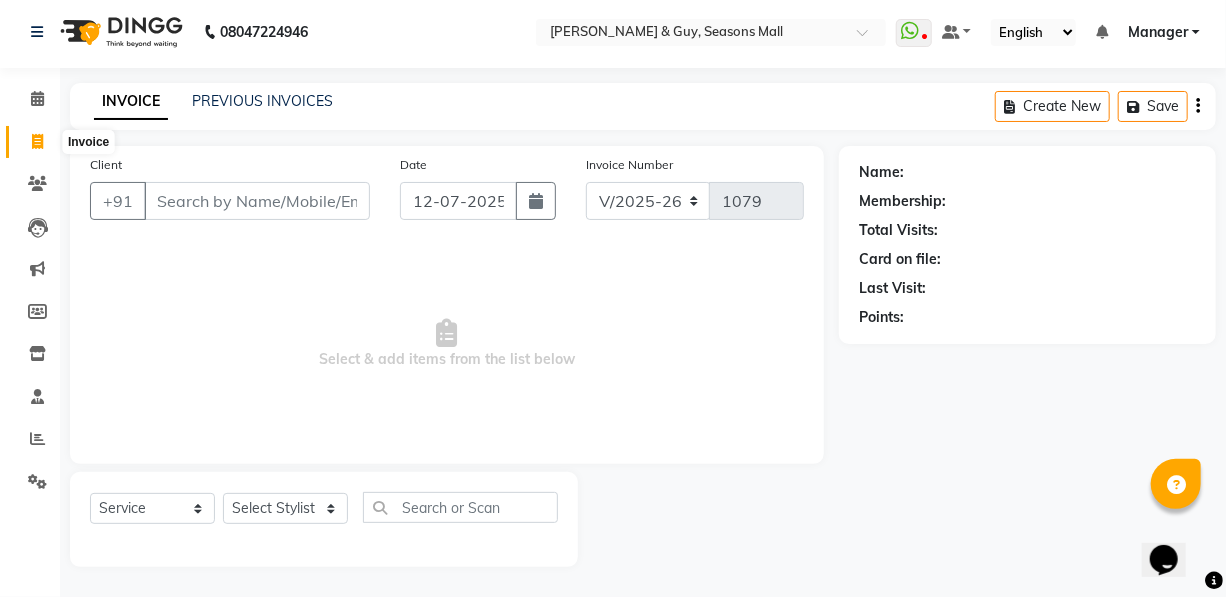 click 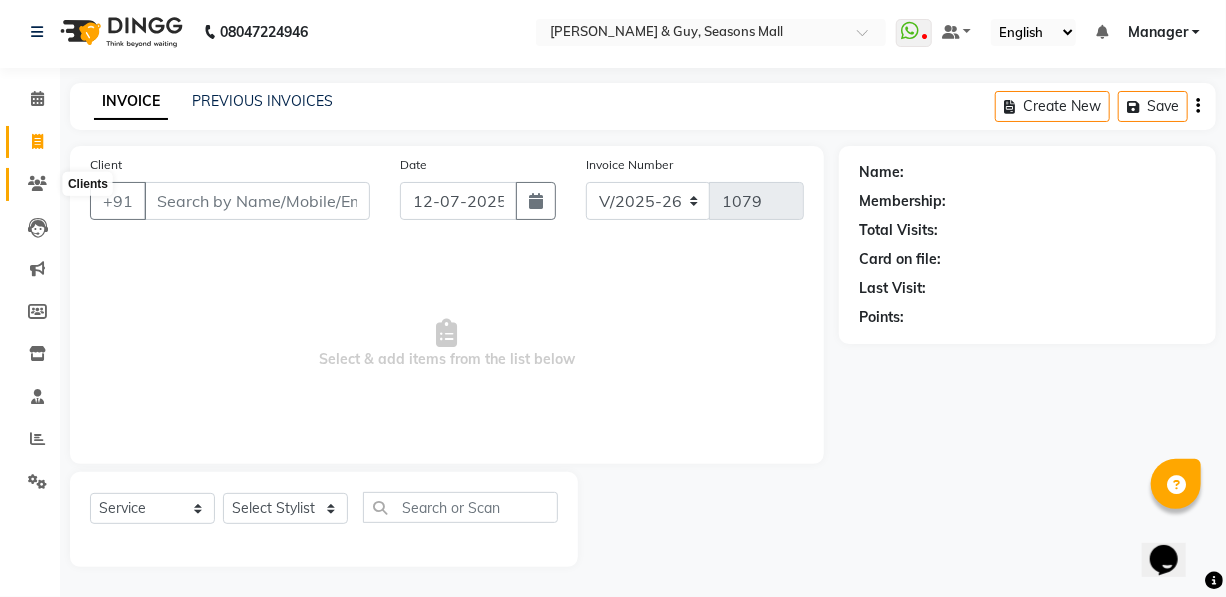 click 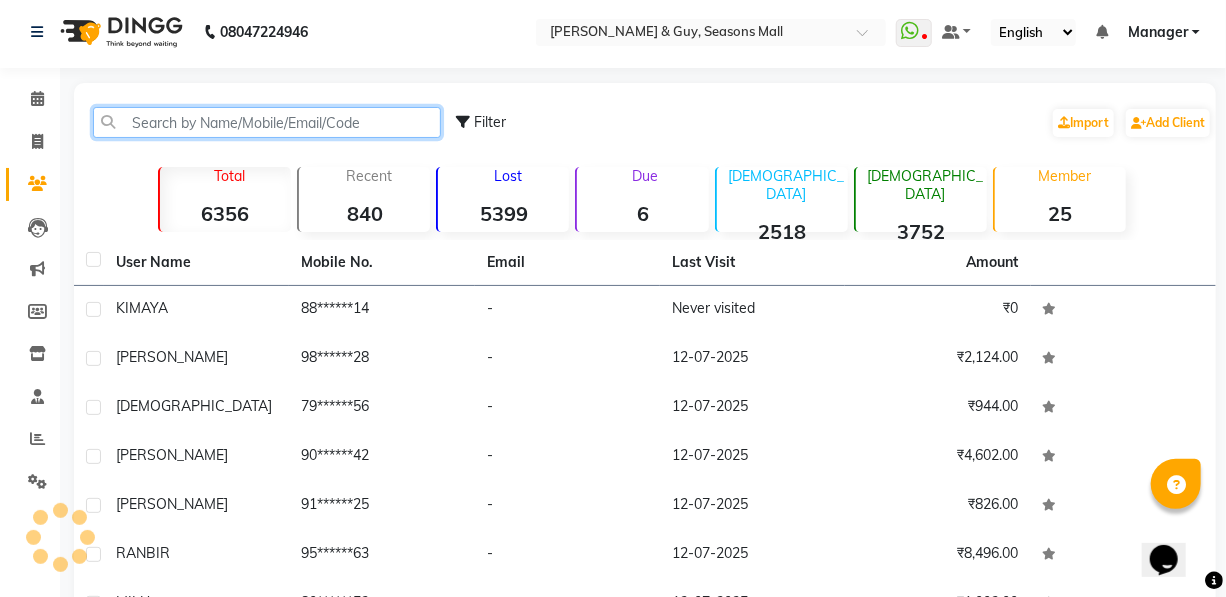click 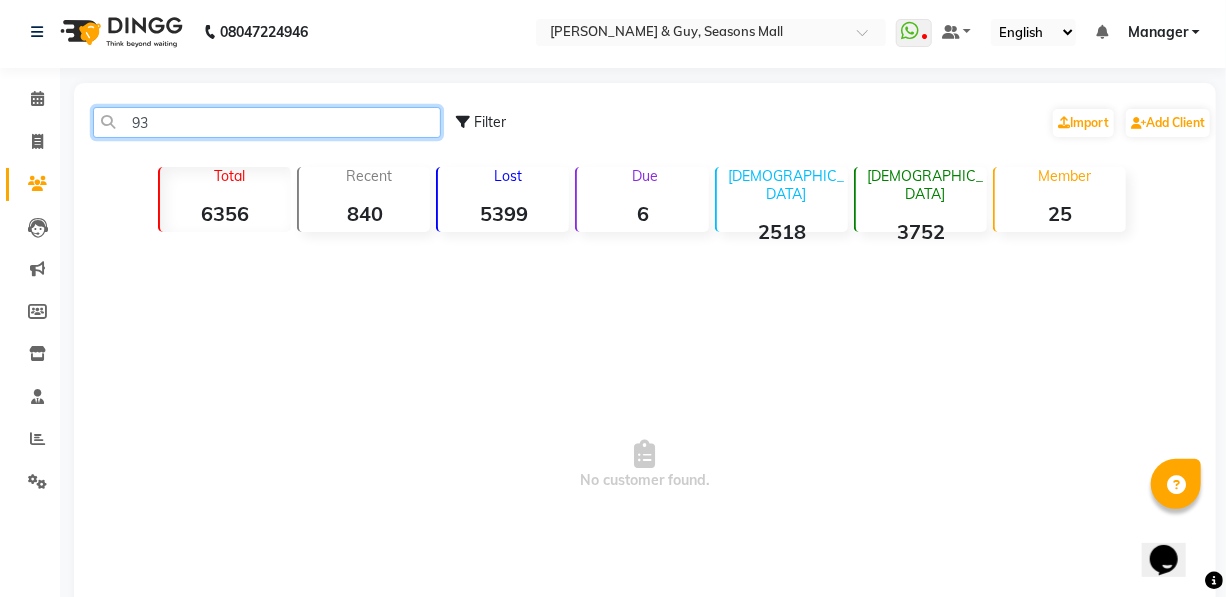 type on "9" 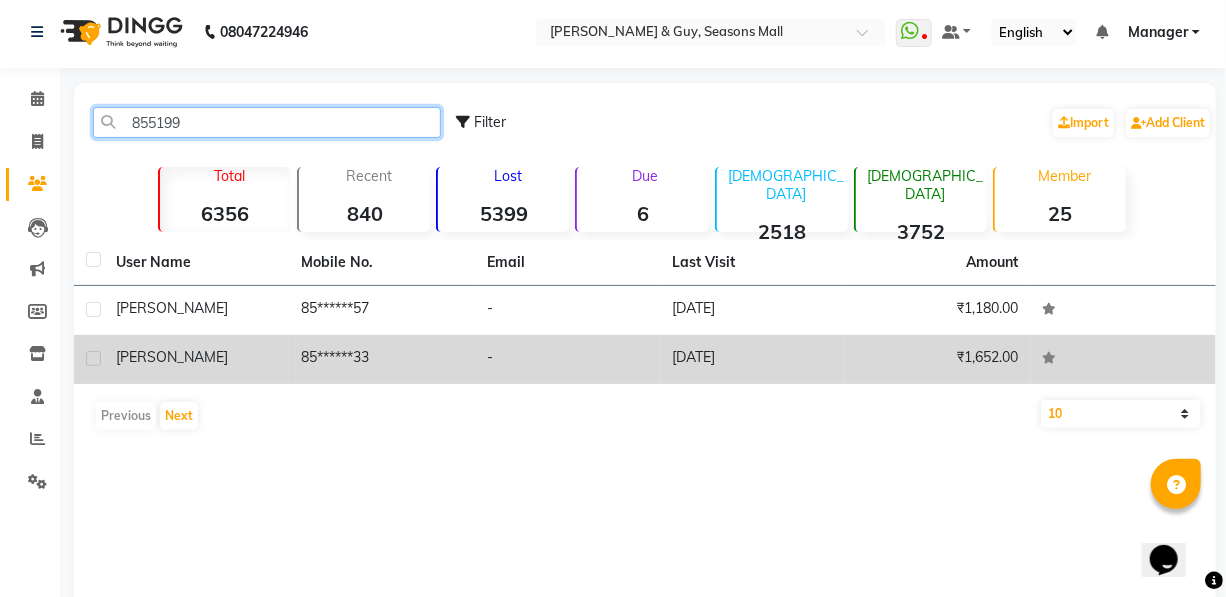 type on "855199" 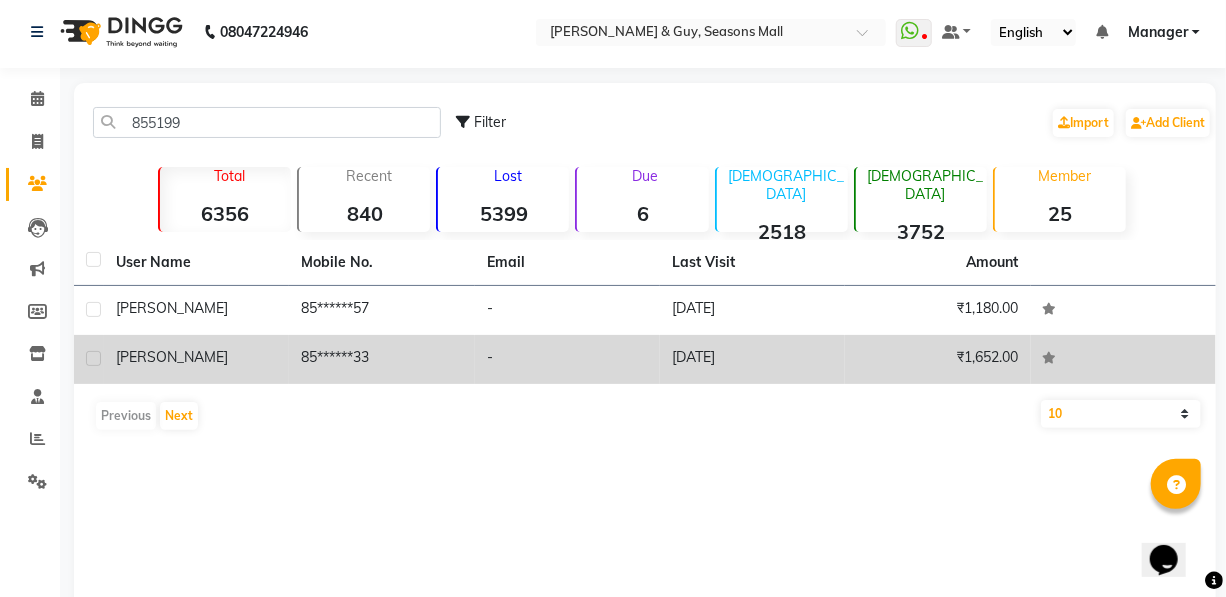 click on "[DATE]" 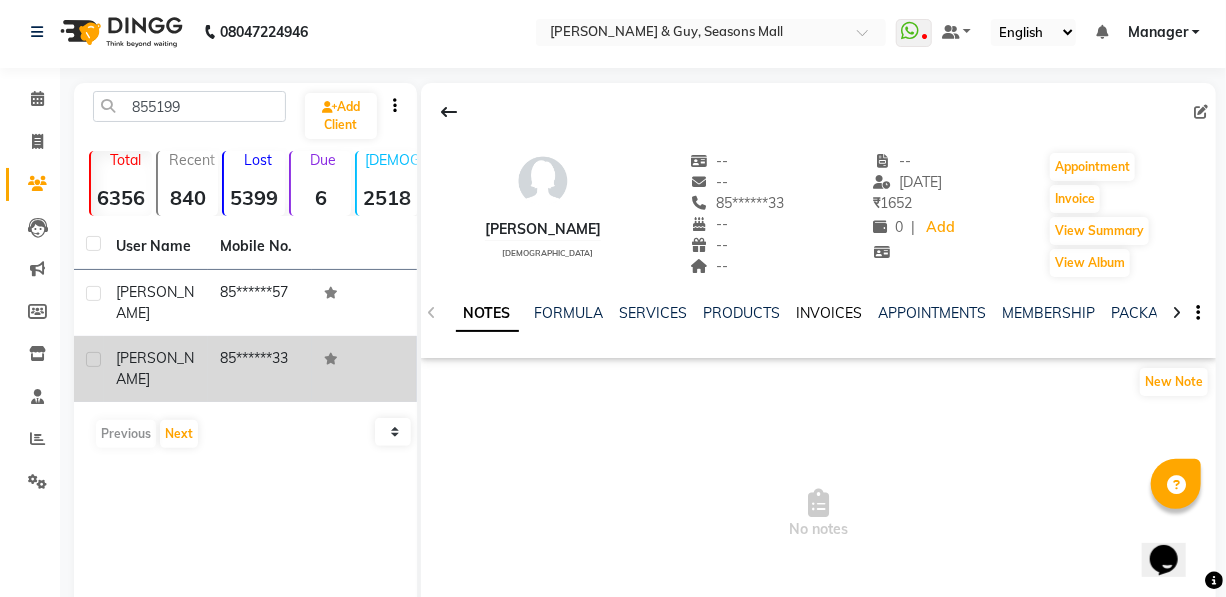click on "INVOICES" 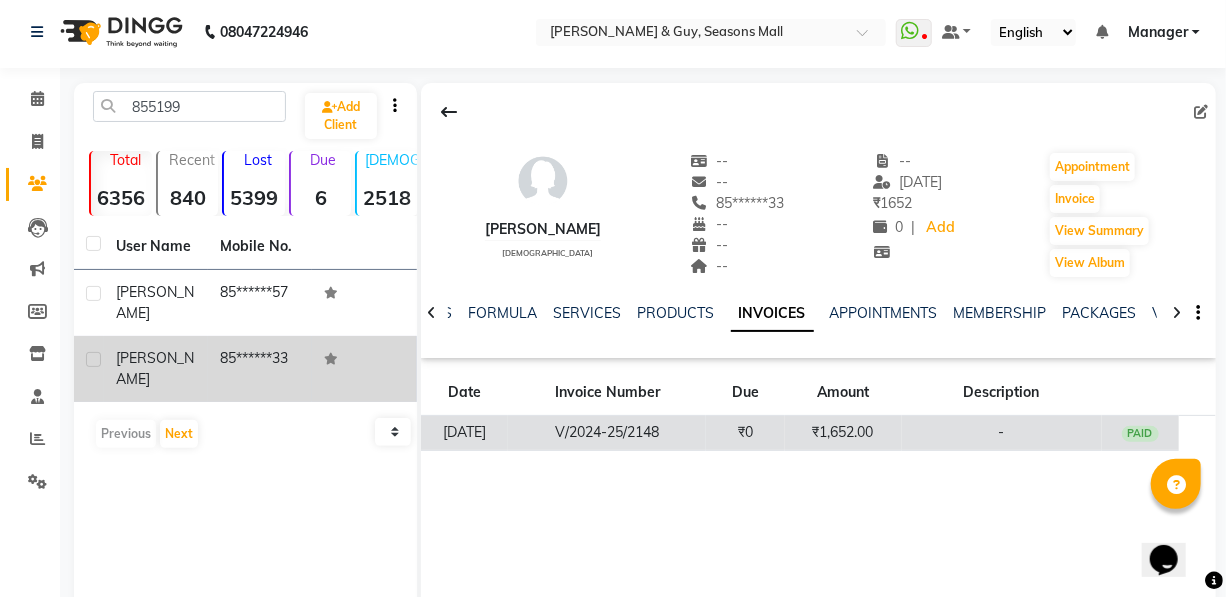 click on "₹1,652.00" 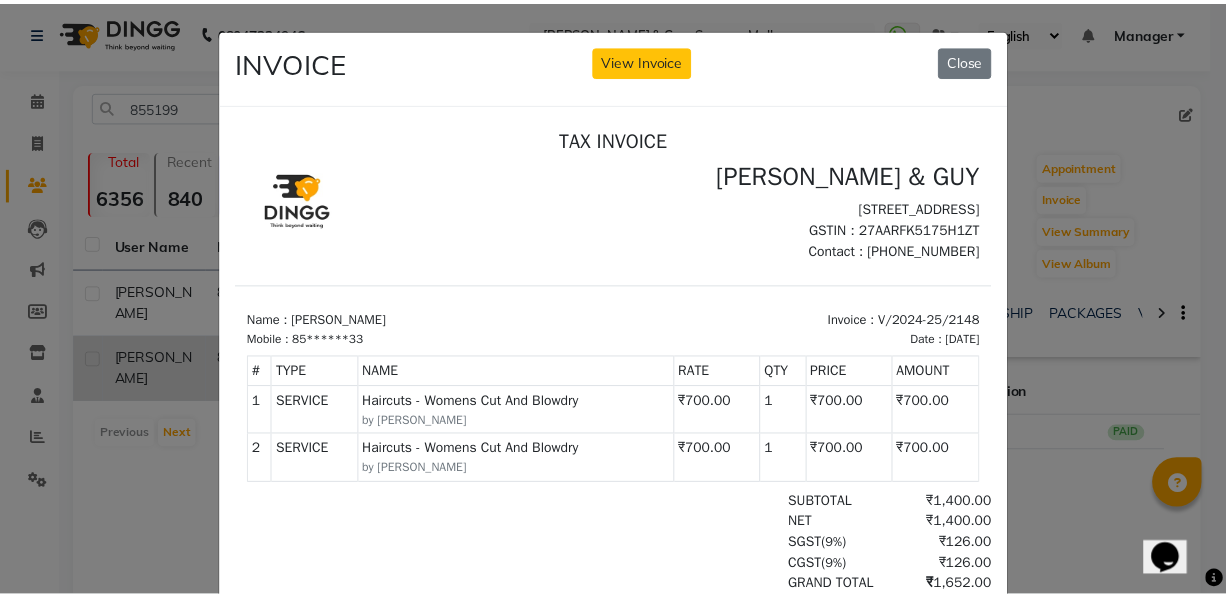 scroll, scrollTop: 16, scrollLeft: 0, axis: vertical 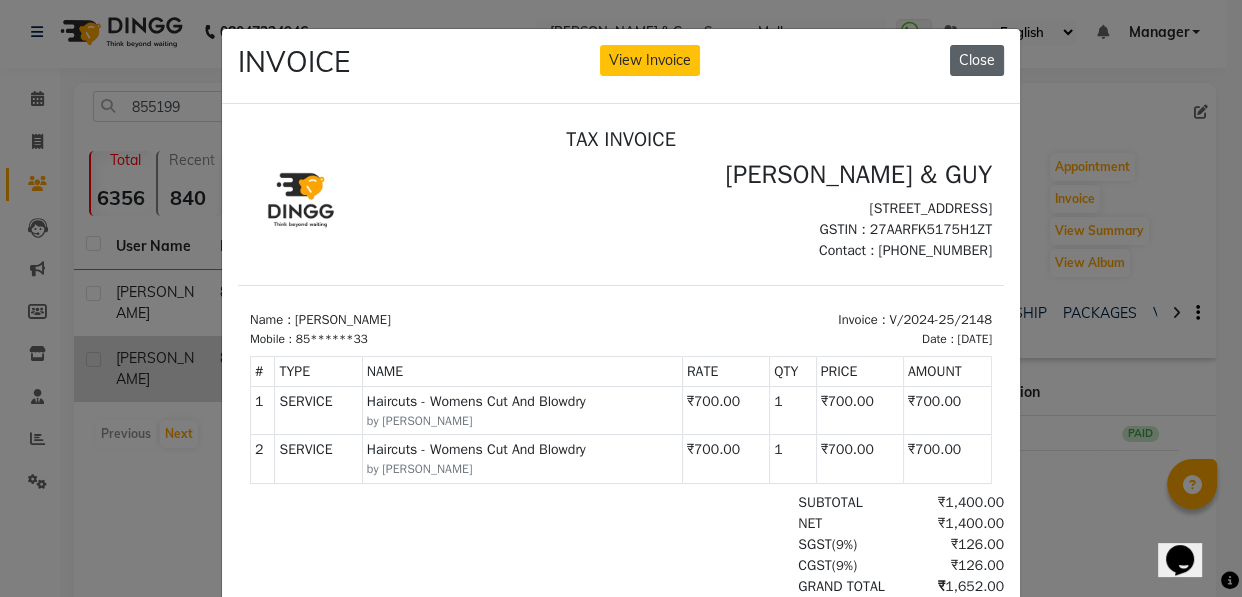 click on "Close" 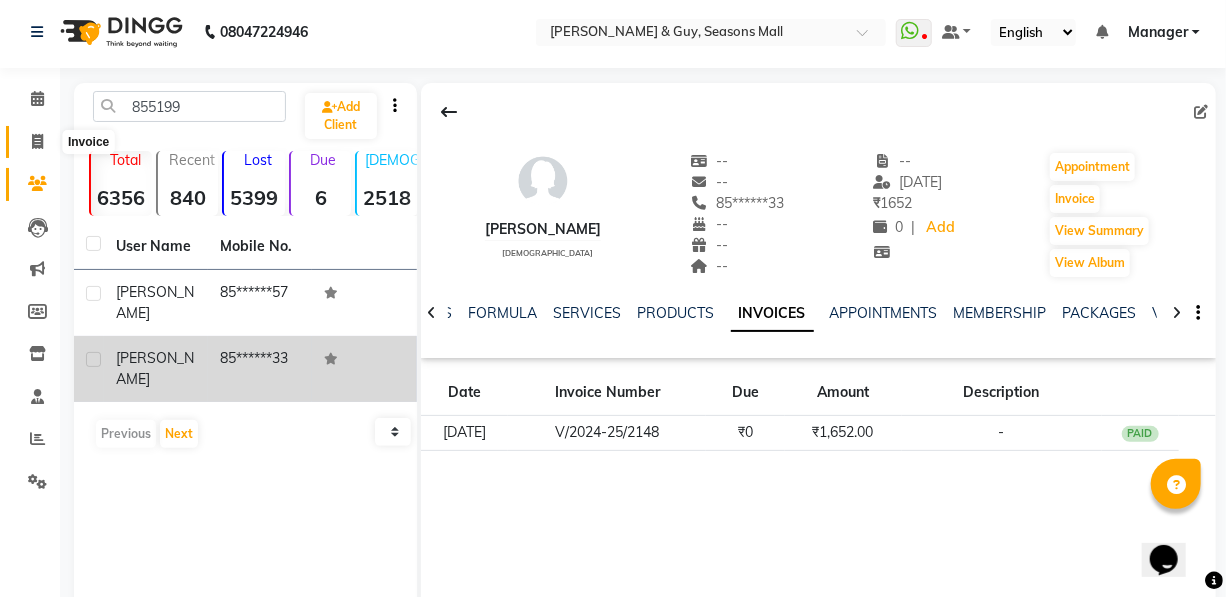 drag, startPoint x: 34, startPoint y: 135, endPoint x: 21, endPoint y: 135, distance: 13 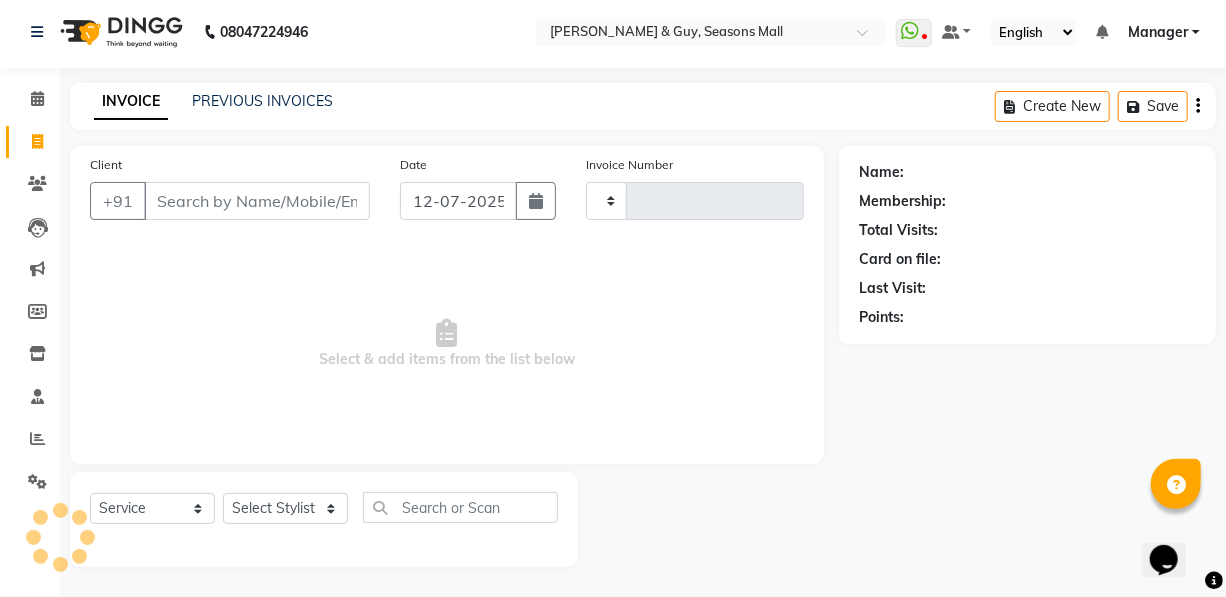 type on "1079" 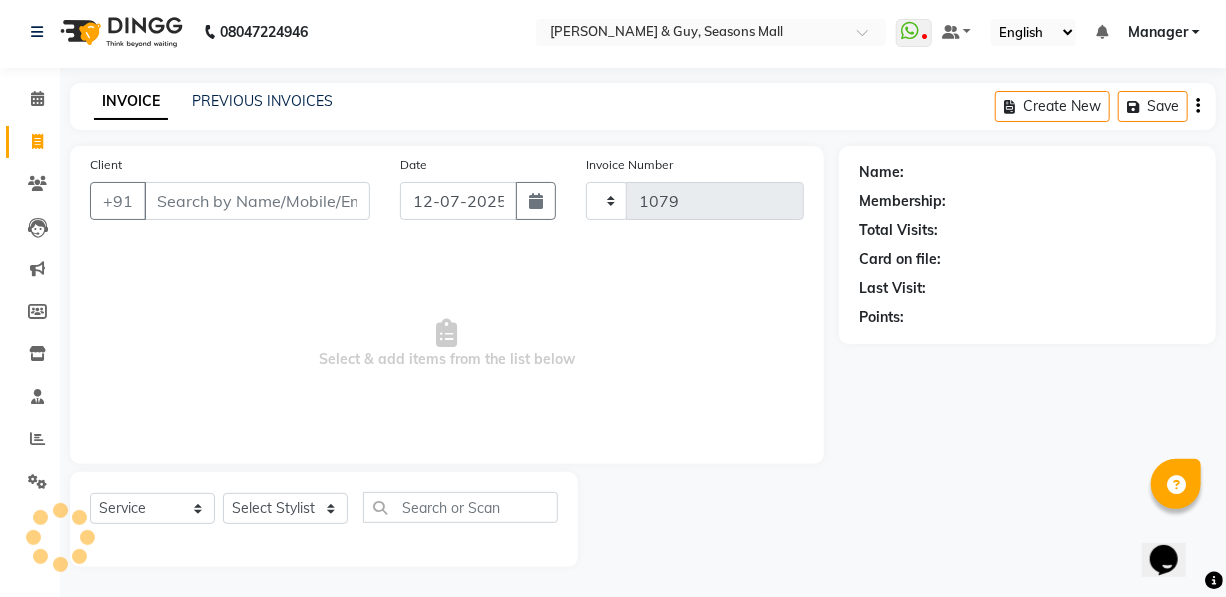 select on "3906" 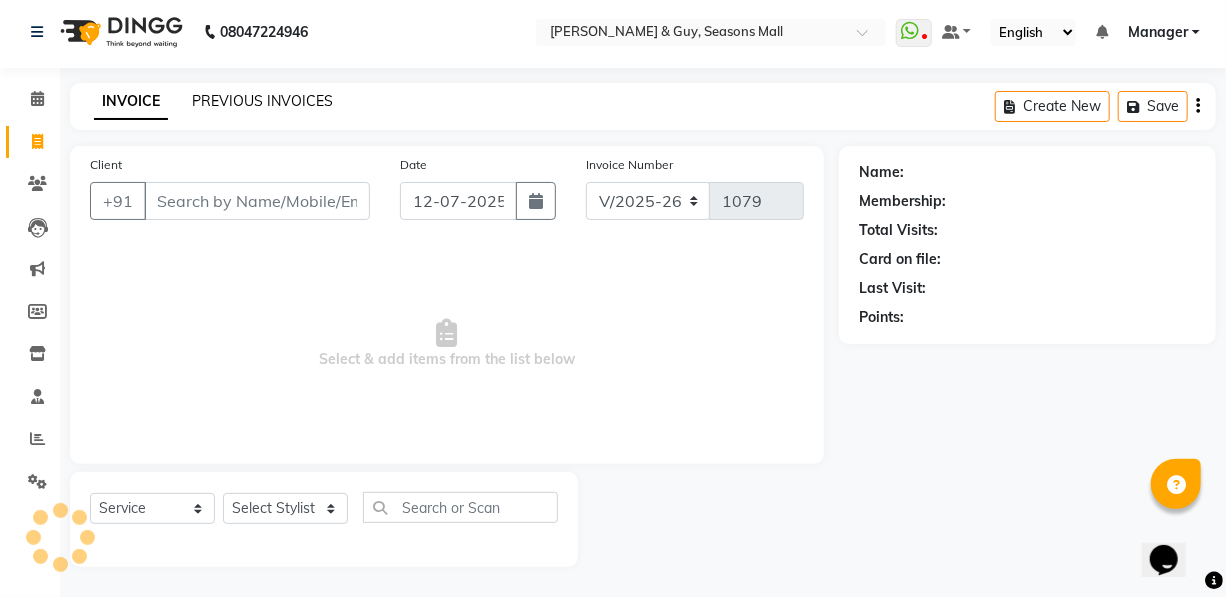 click on "PREVIOUS INVOICES" 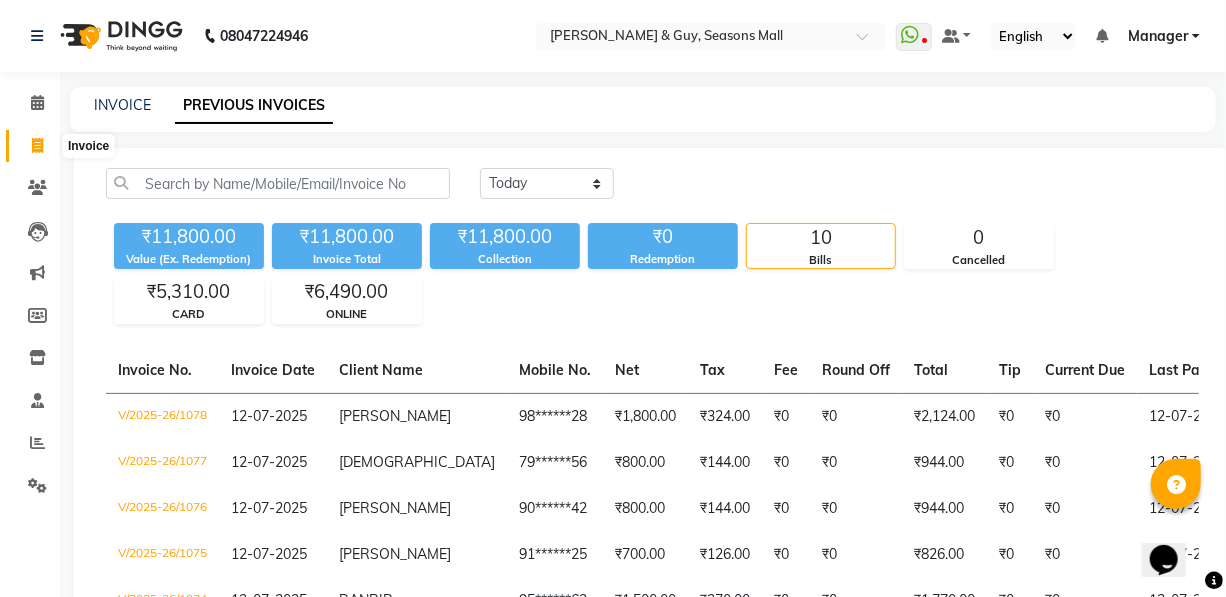 click 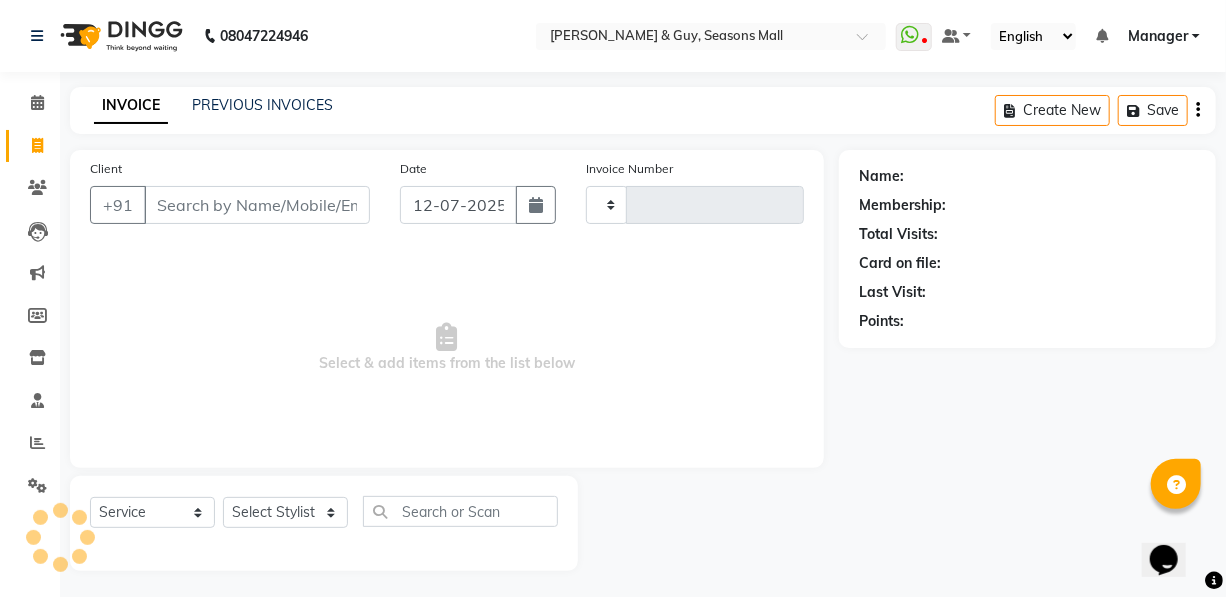 type on "1079" 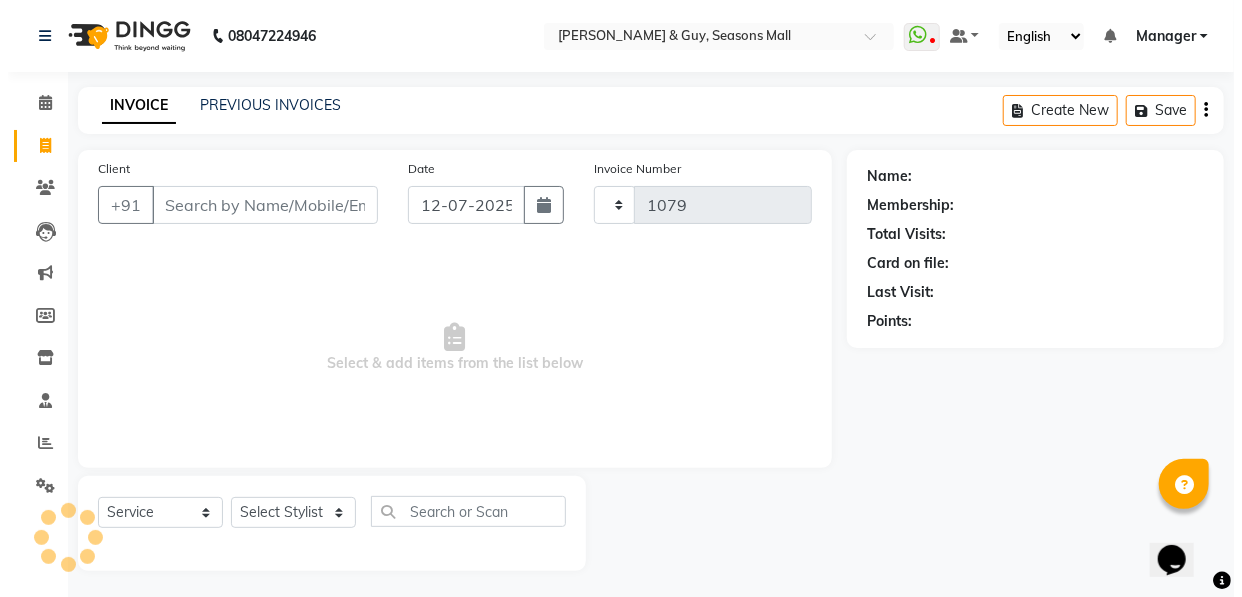 scroll, scrollTop: 4, scrollLeft: 0, axis: vertical 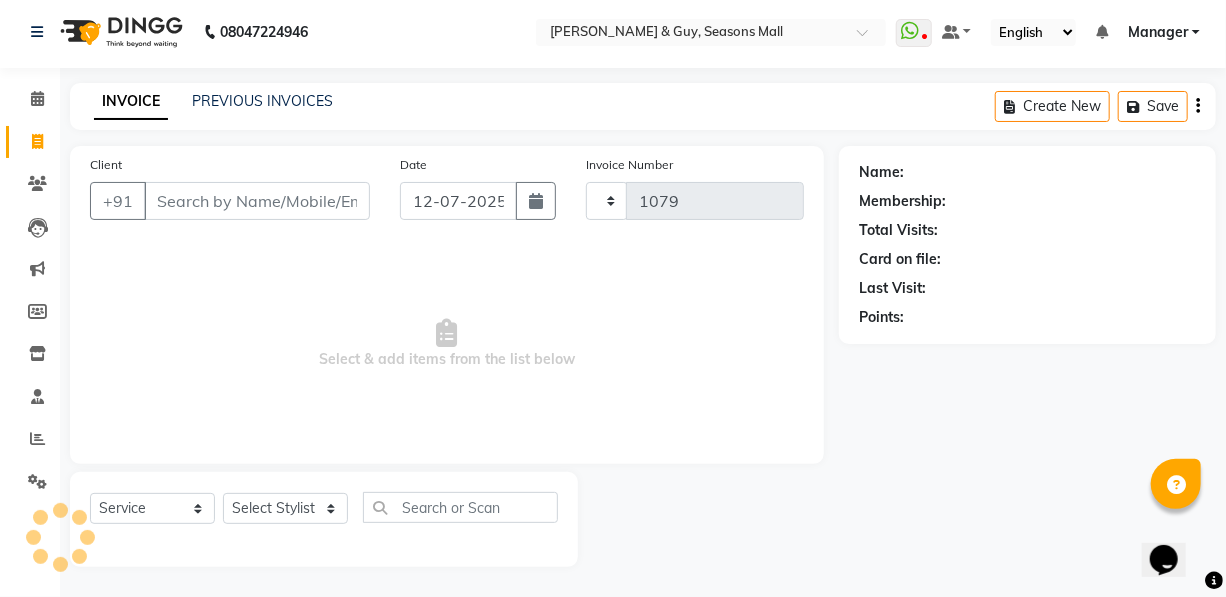select on "3906" 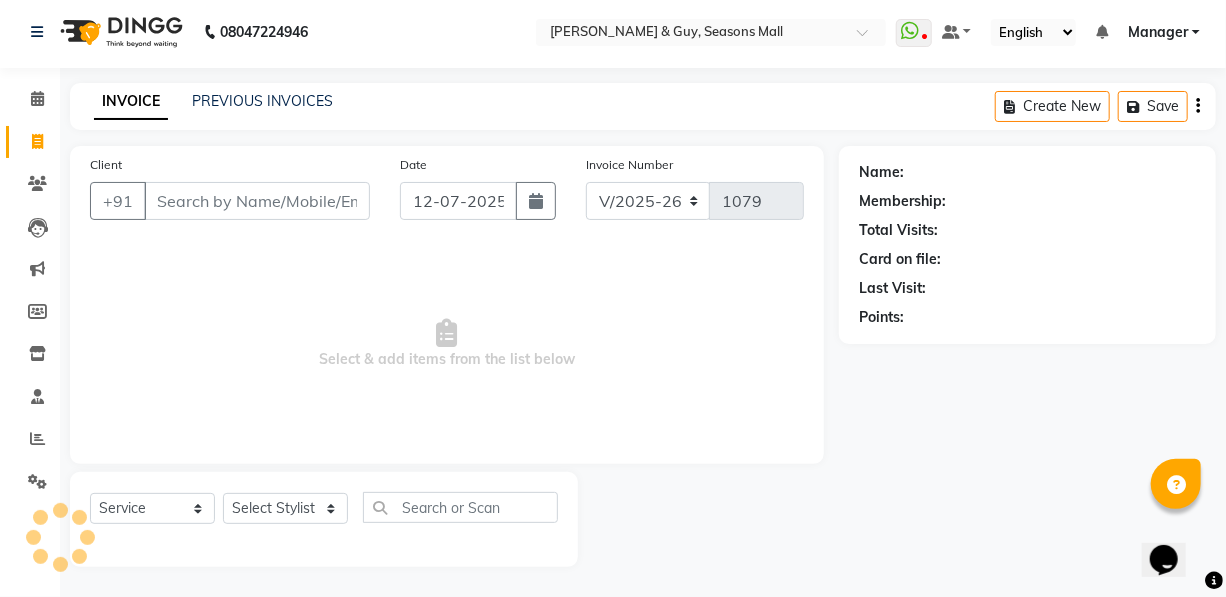 click on "Client" at bounding box center (257, 201) 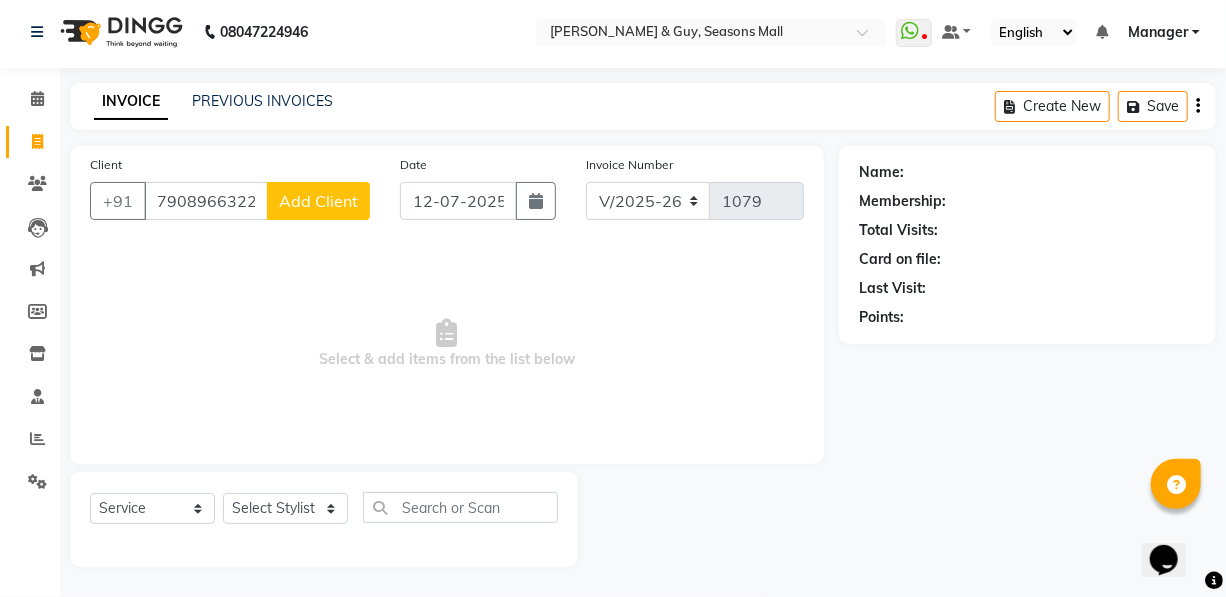 type on "7908966322" 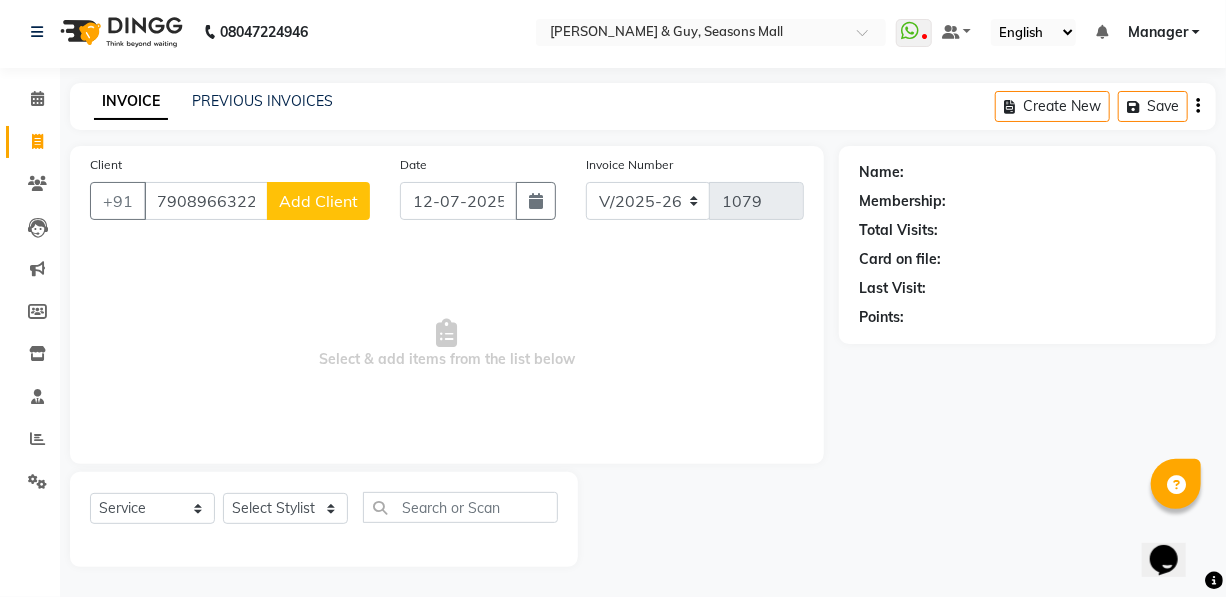 select on "22" 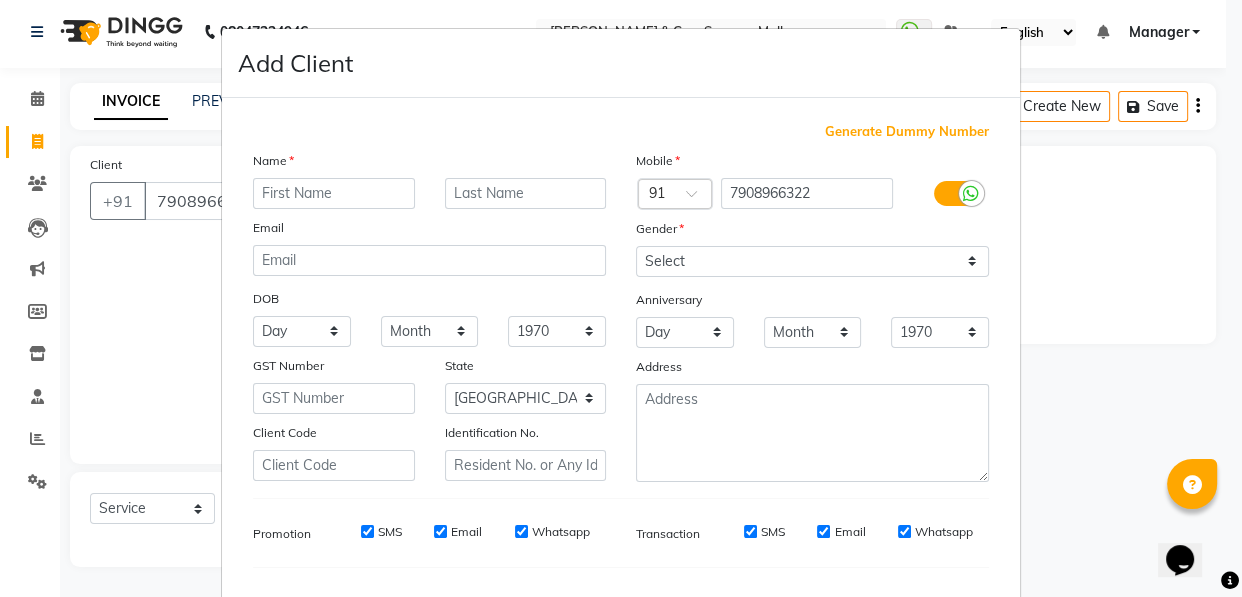 click at bounding box center (334, 193) 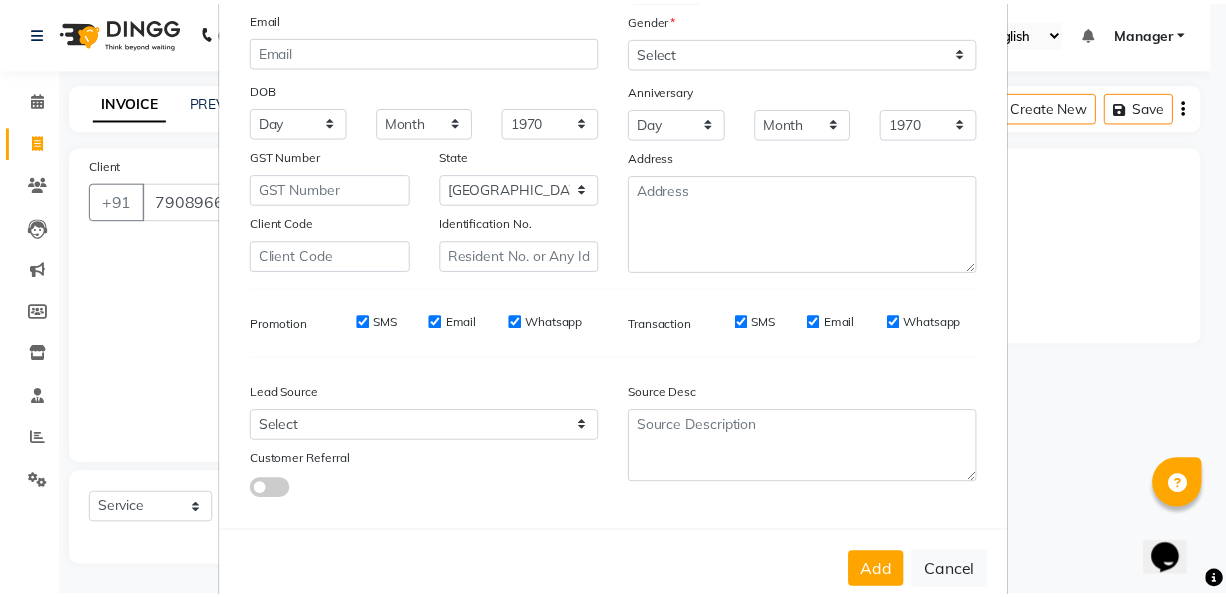 scroll, scrollTop: 256, scrollLeft: 0, axis: vertical 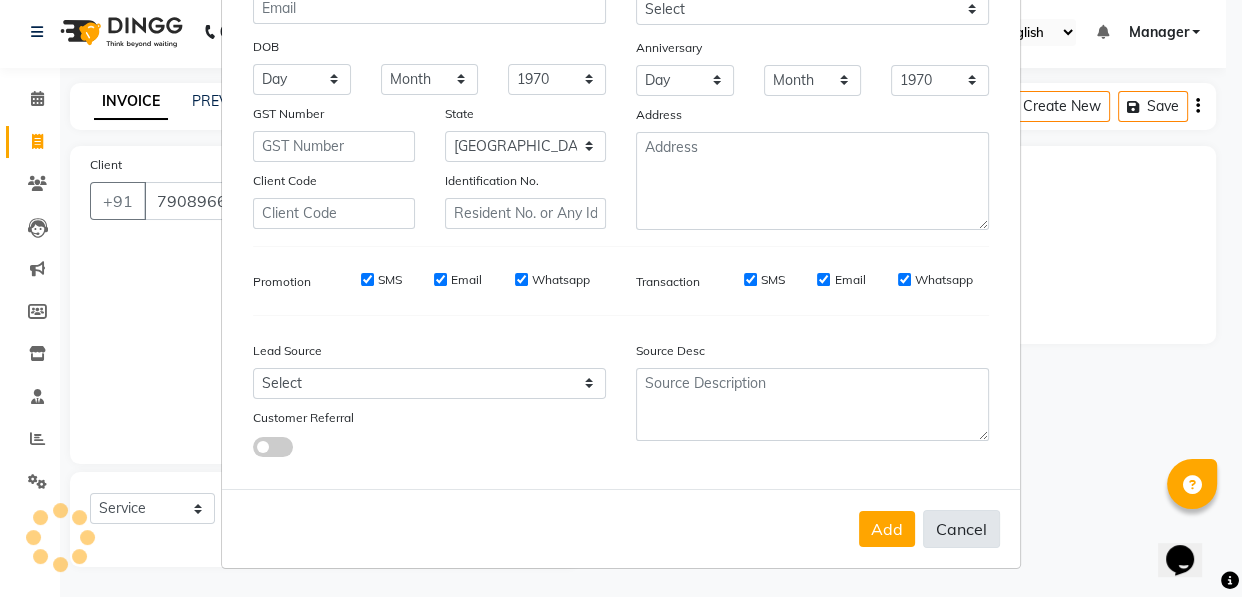 click on "Cancel" at bounding box center (961, 529) 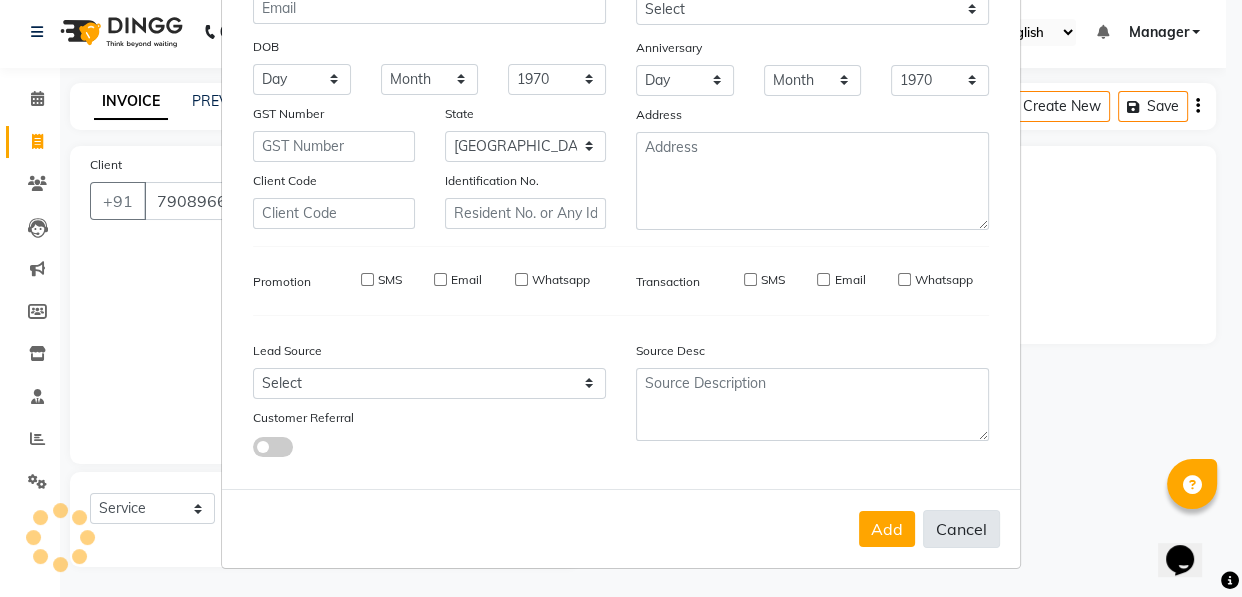 select 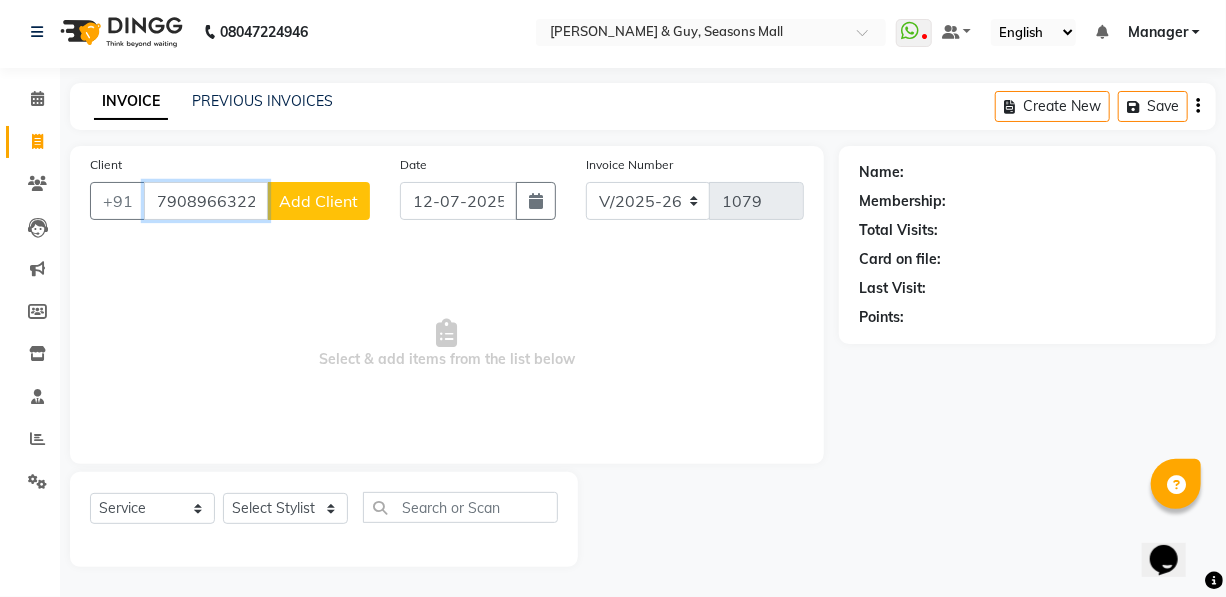 click on "7908966322" at bounding box center (206, 201) 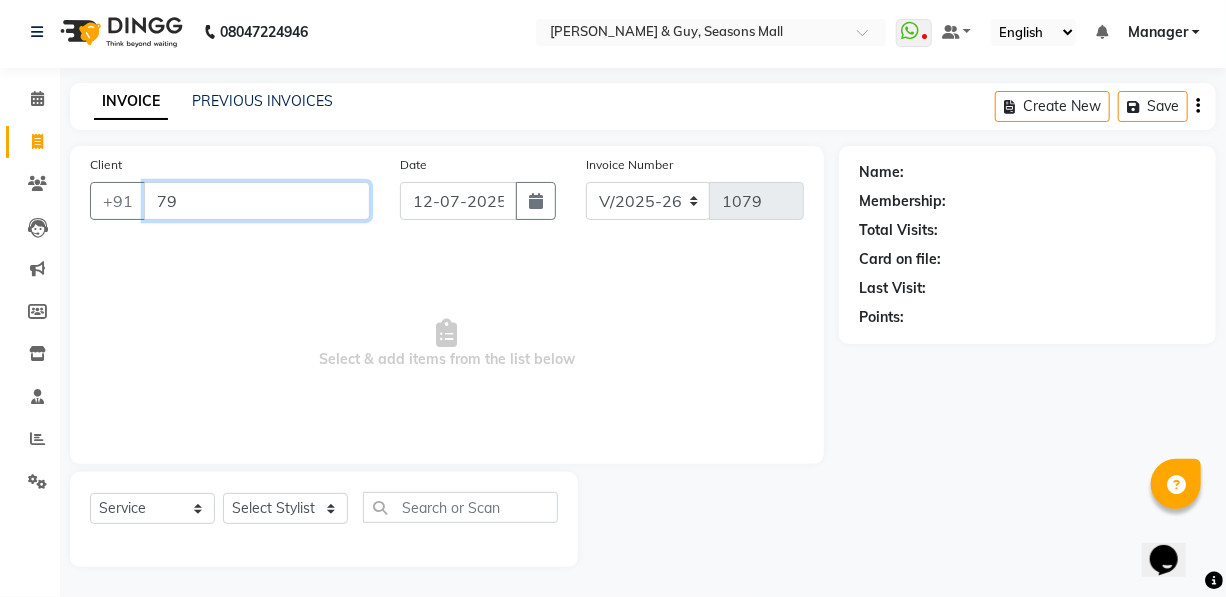 type on "7" 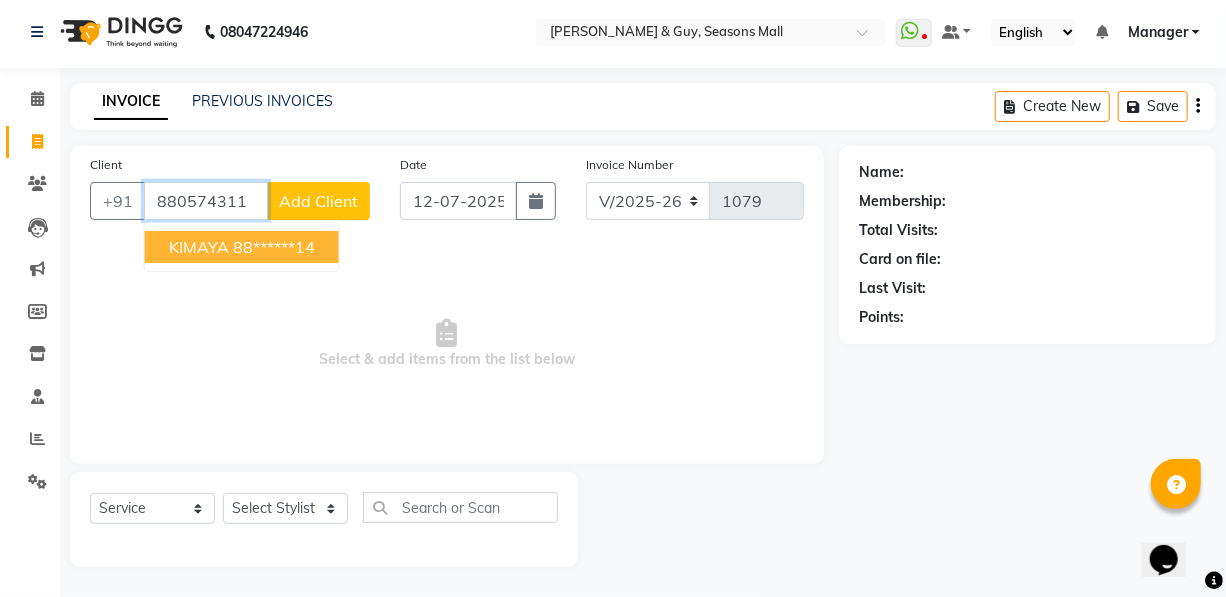 click on "KIMAYA  88******14" at bounding box center [242, 247] 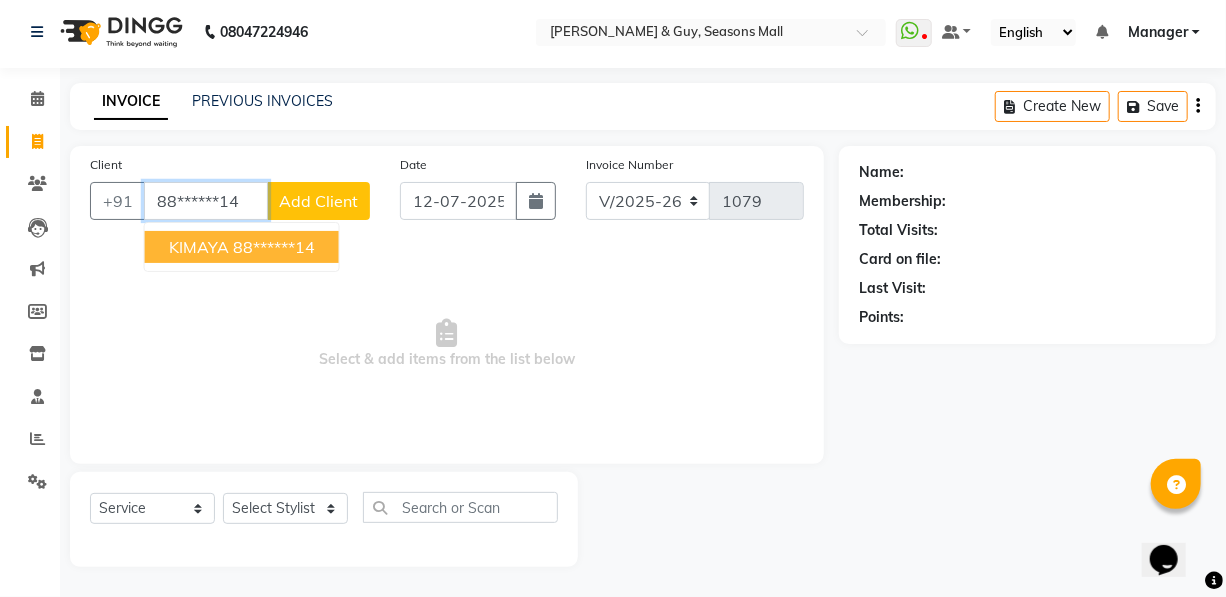 type on "88******14" 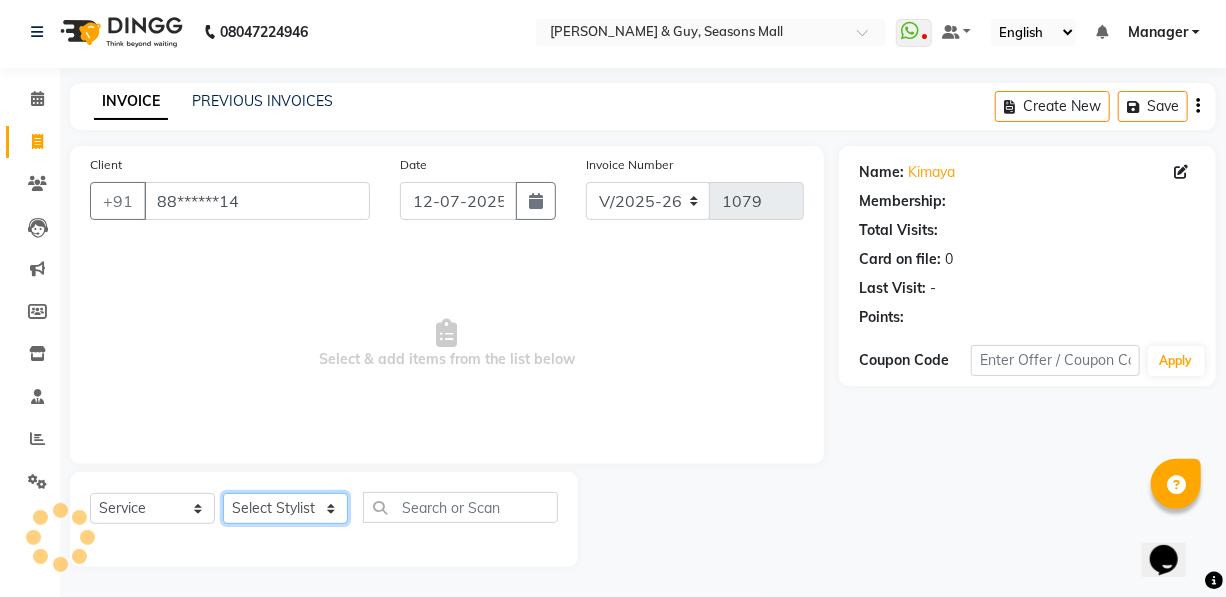 click on "Select Stylist AKASH [PERSON_NAME] Manager [PERSON_NAME] Nitin POOJA [PERSON_NAME]" 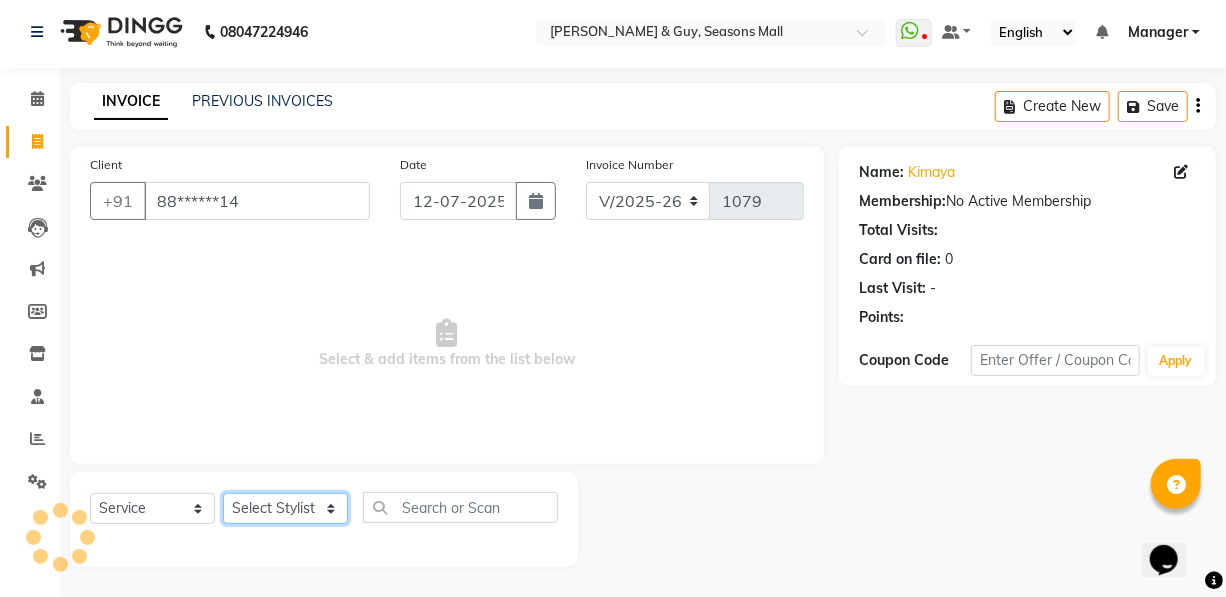 select on "19236" 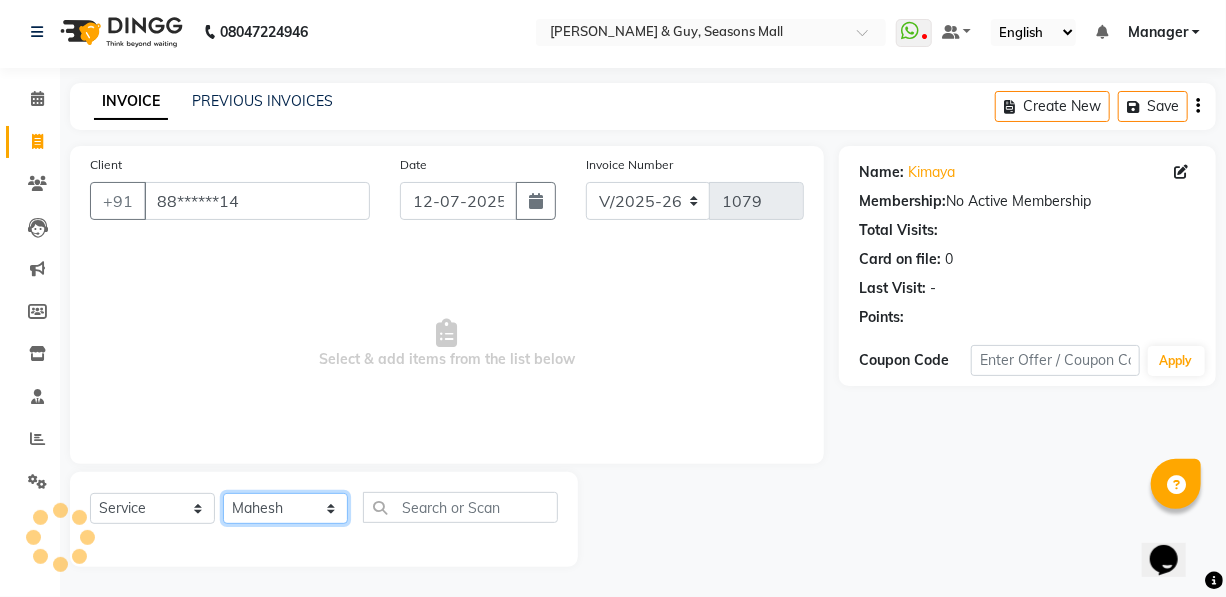 click on "Select Stylist AKASH [PERSON_NAME] Manager [PERSON_NAME] Nitin POOJA [PERSON_NAME]" 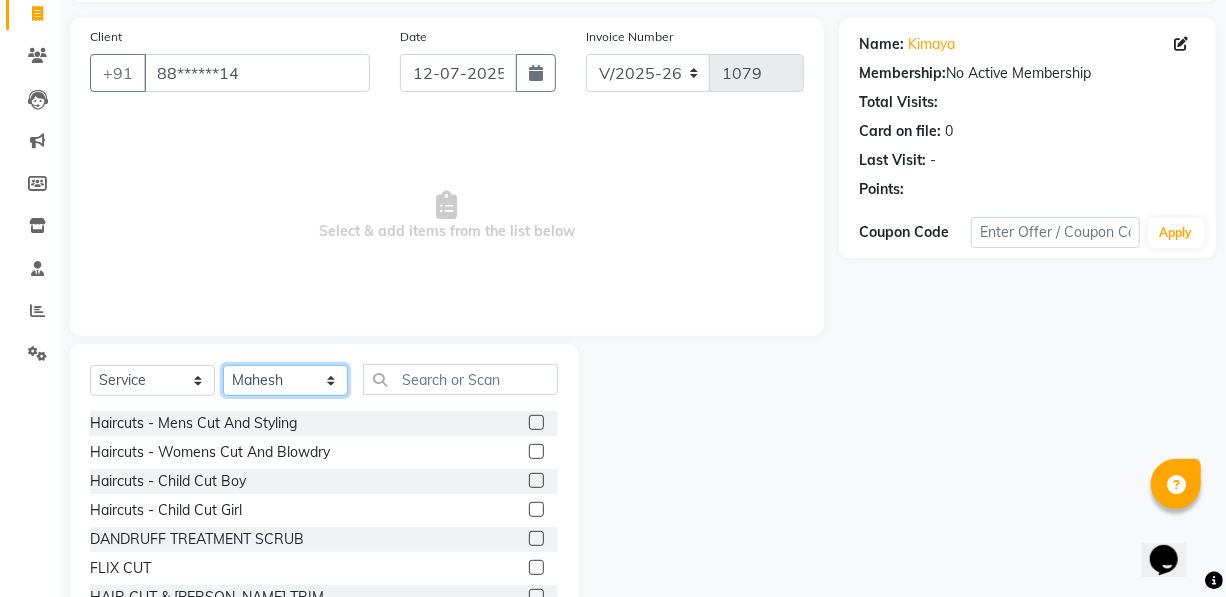 scroll, scrollTop: 204, scrollLeft: 0, axis: vertical 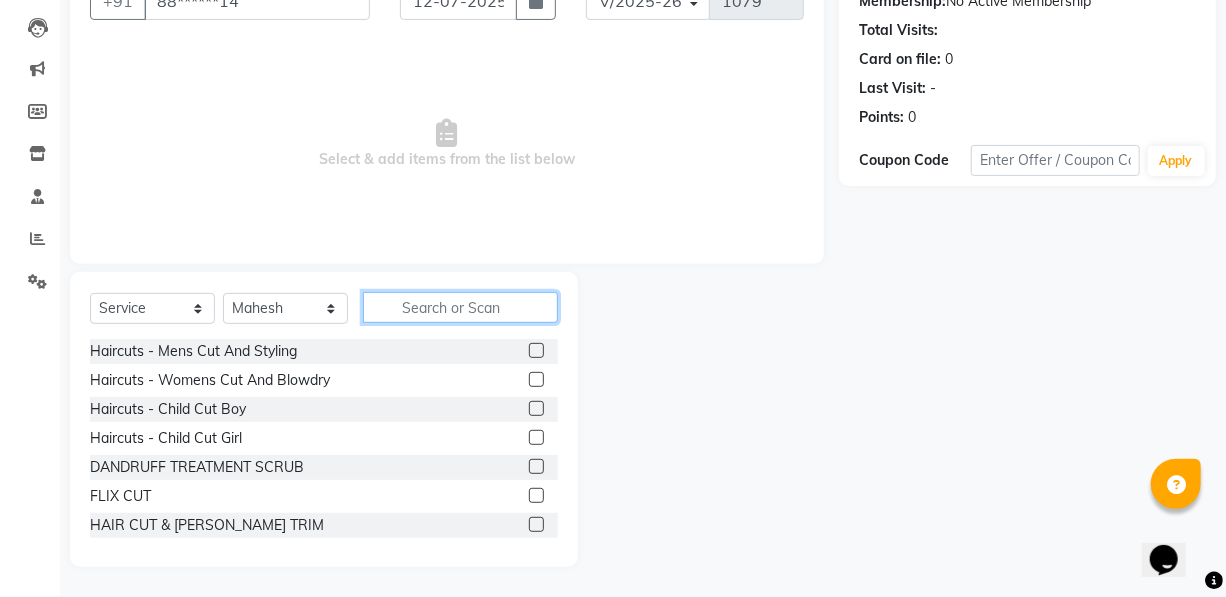 click 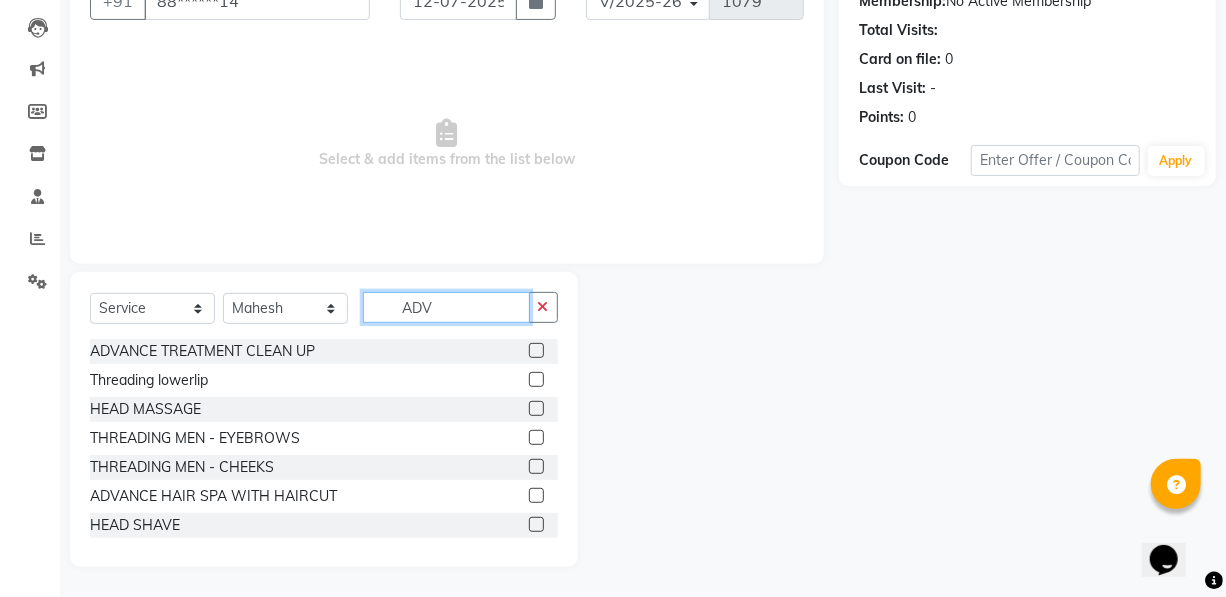 scroll, scrollTop: 90, scrollLeft: 0, axis: vertical 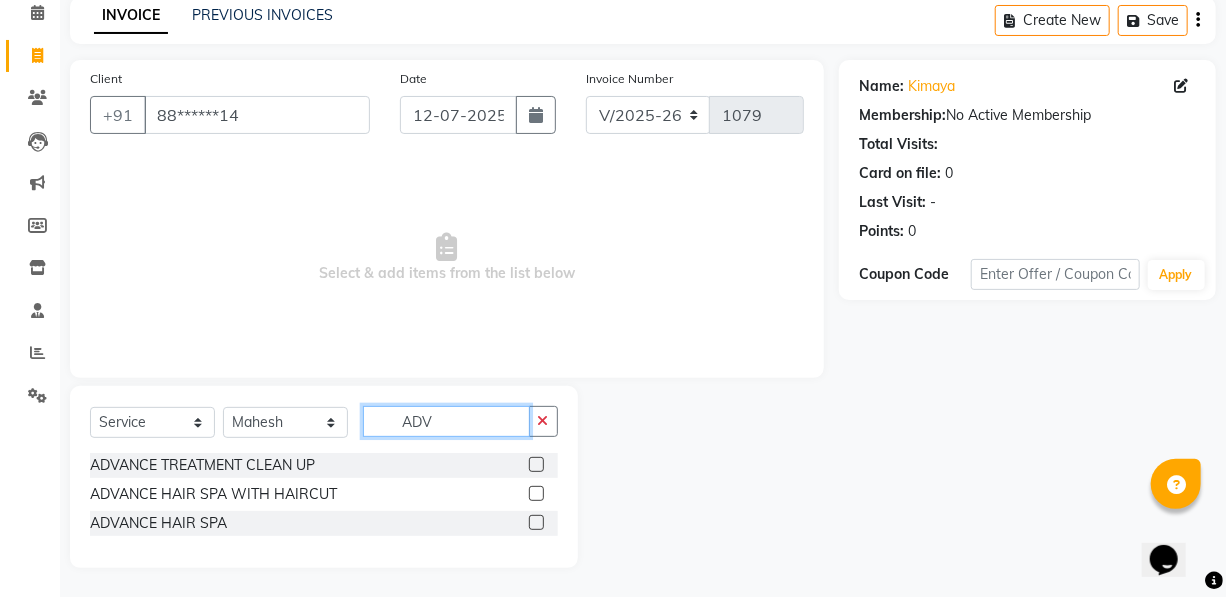 type on "ADV" 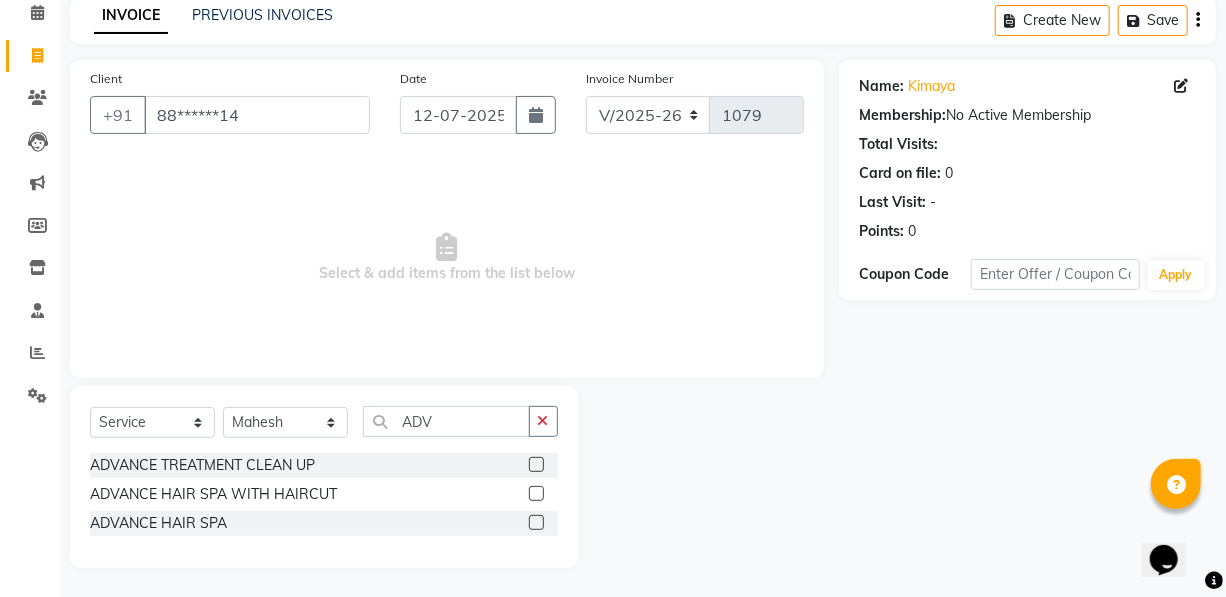 click 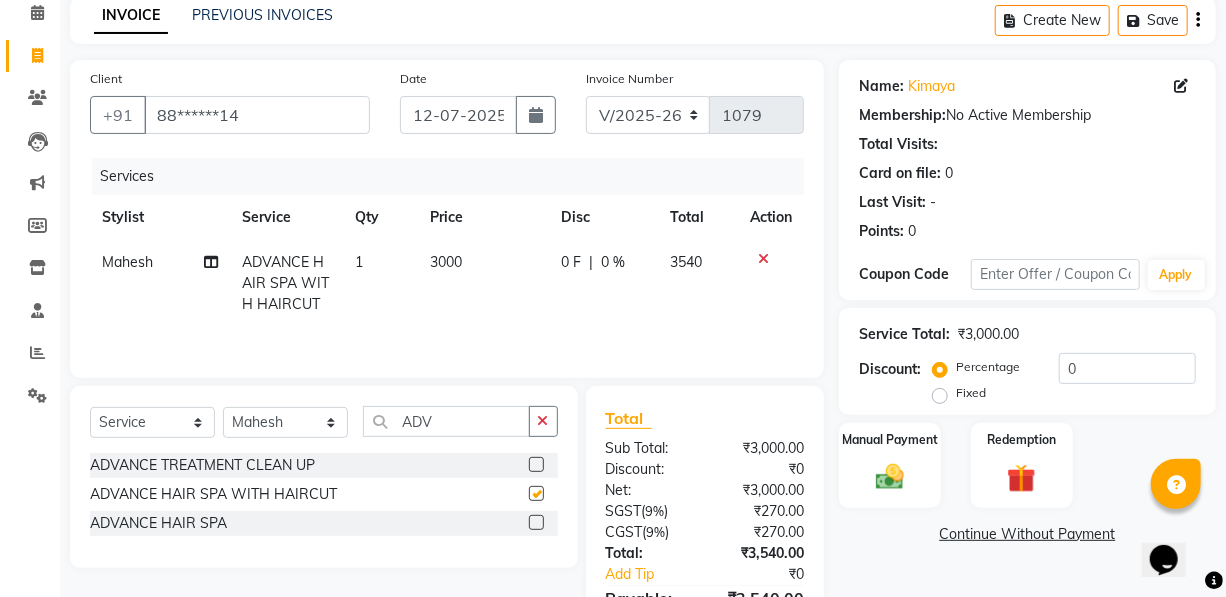 checkbox on "false" 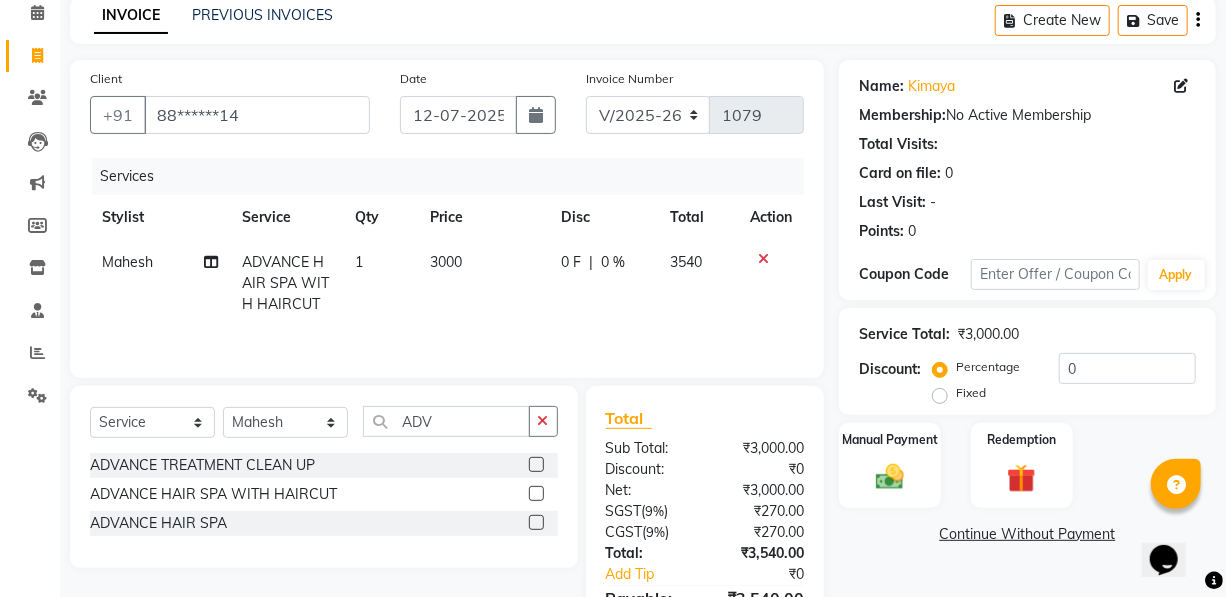 click on "3000" 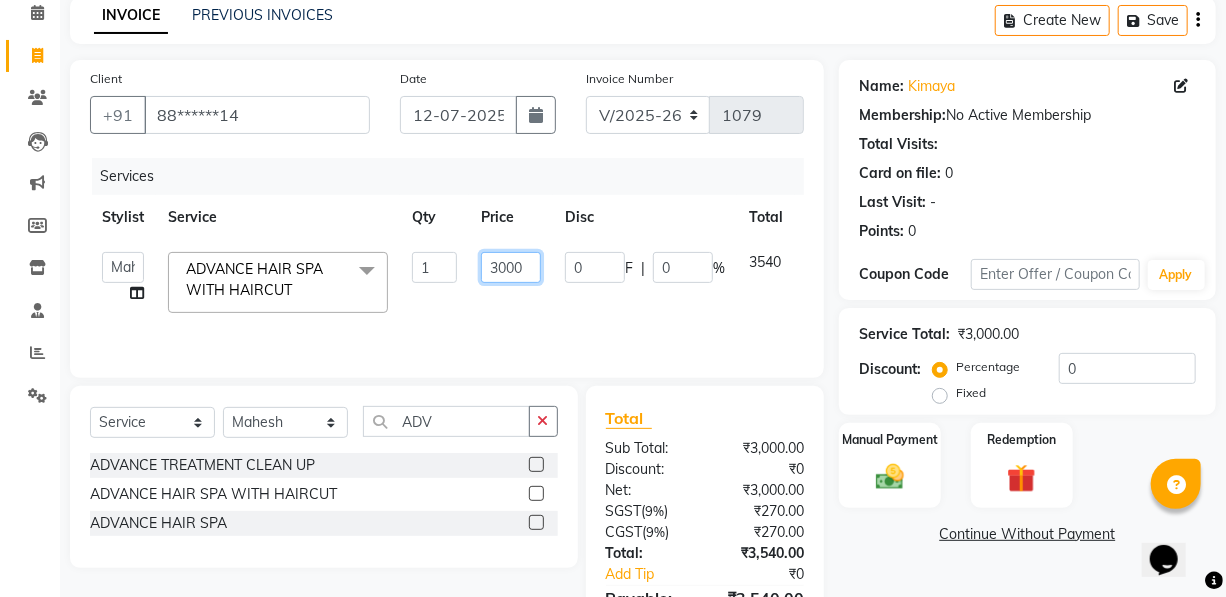 click on "3000" 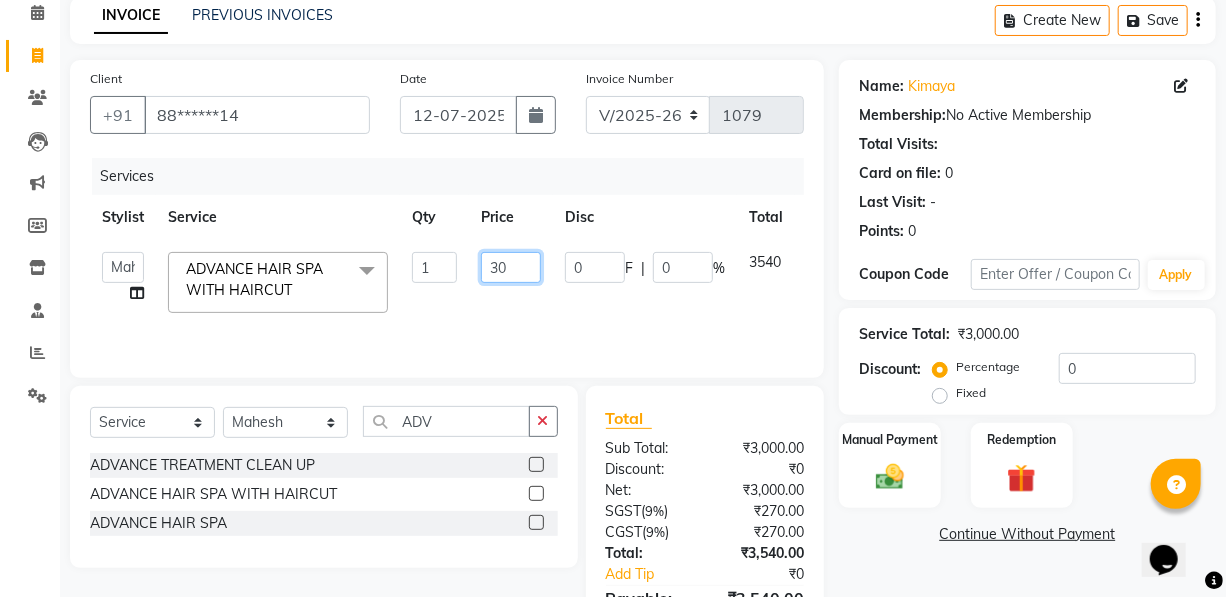 type on "3" 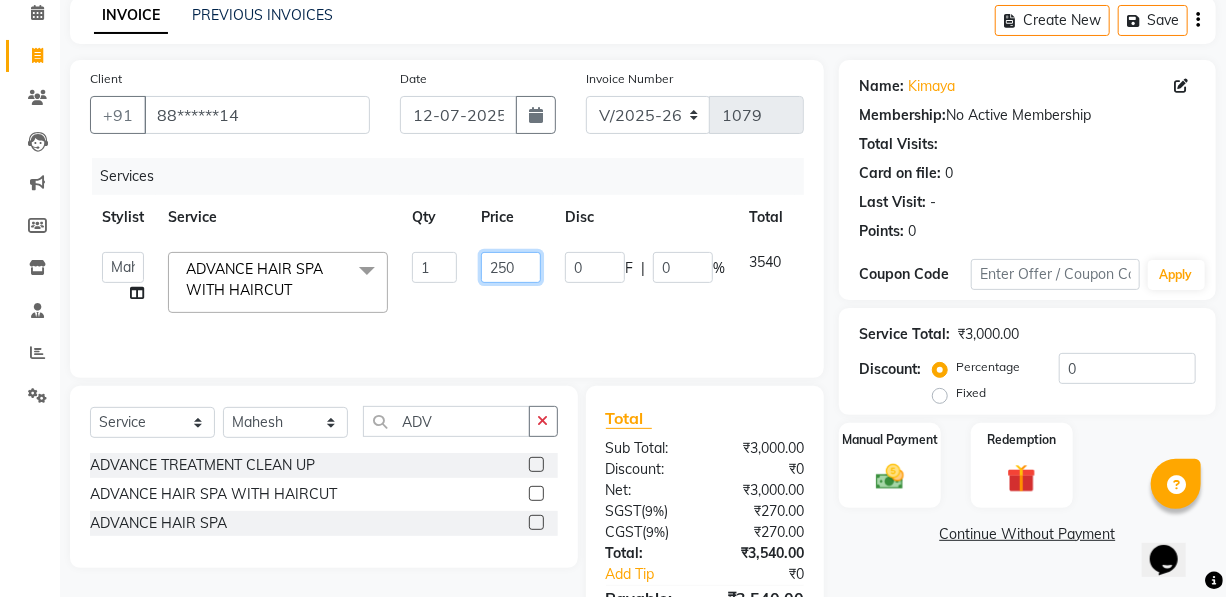 type on "2500" 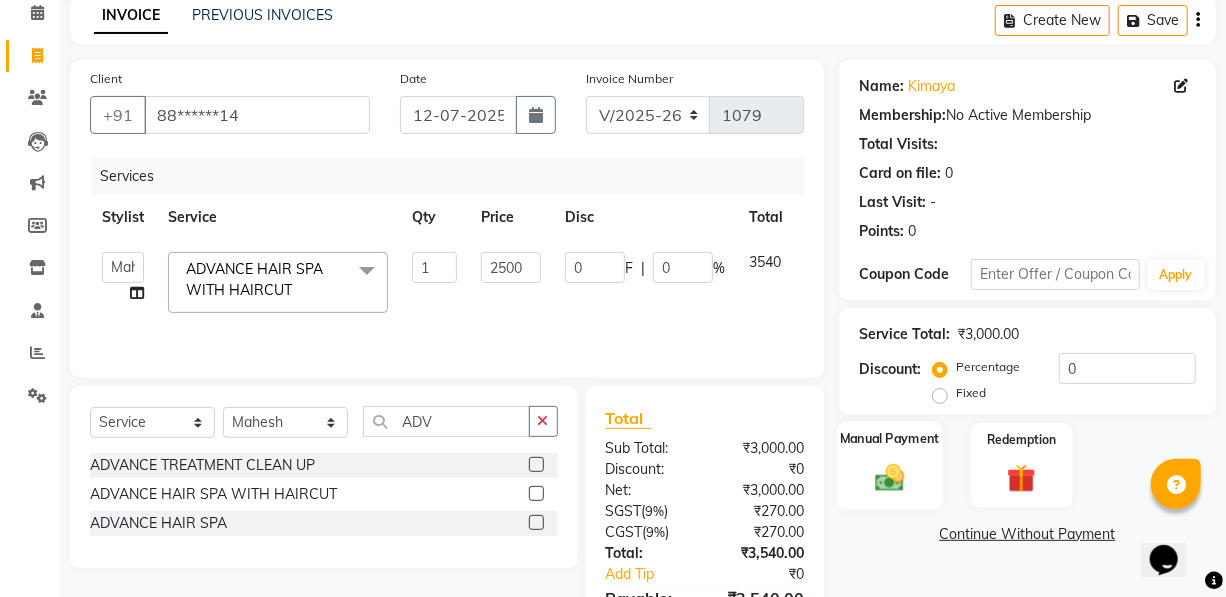 click on "Manual Payment" 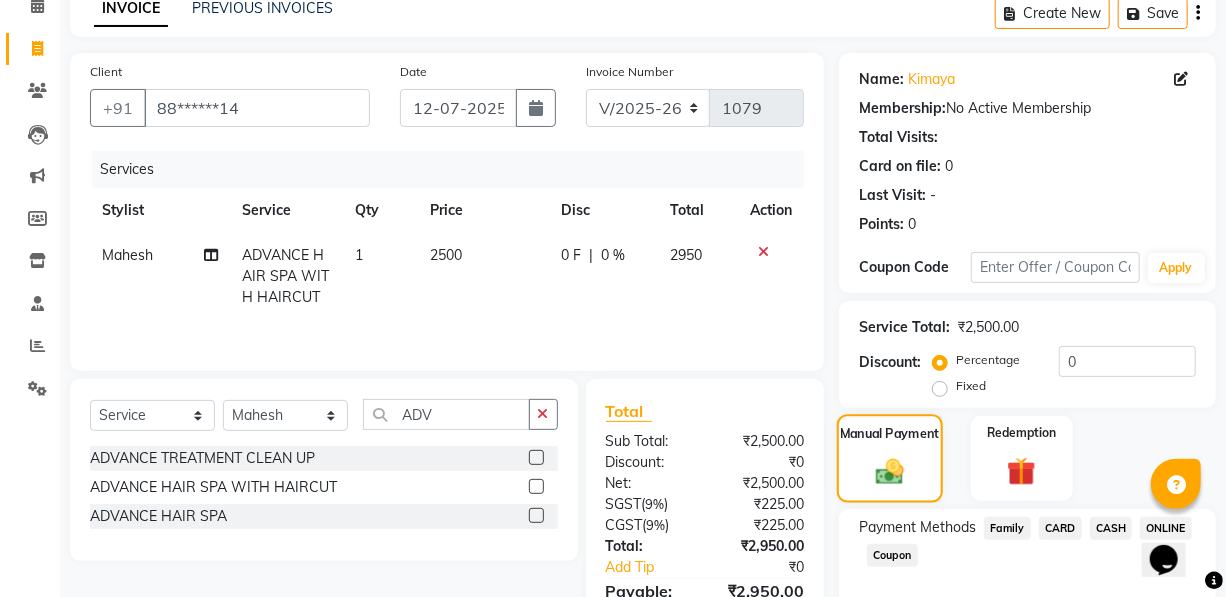 scroll, scrollTop: 204, scrollLeft: 0, axis: vertical 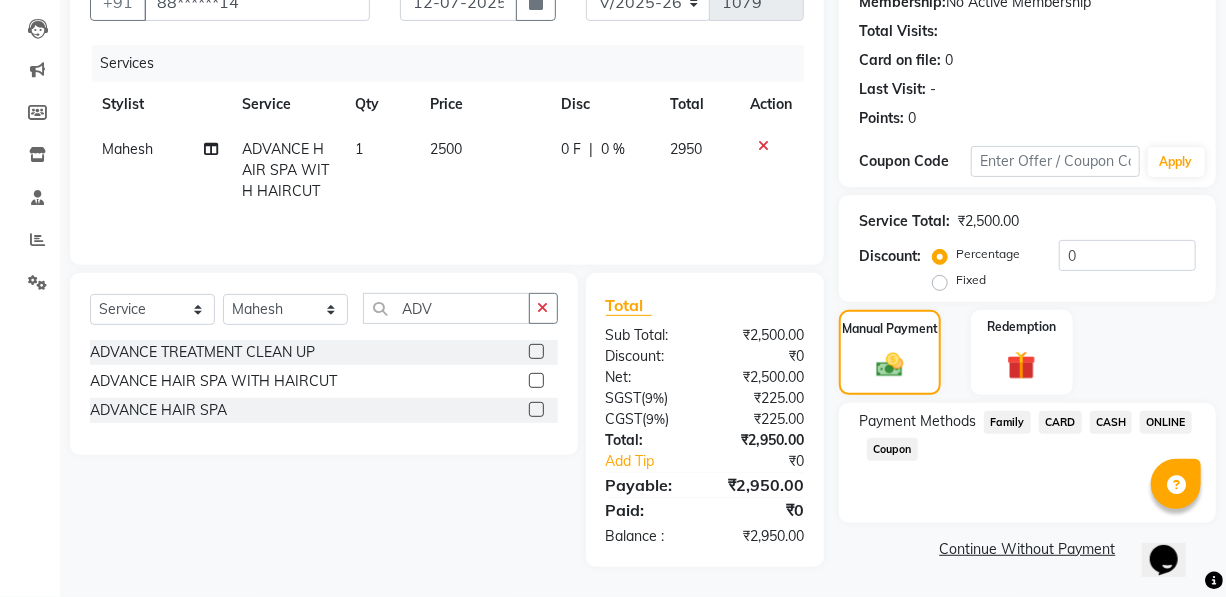 click on "CARD" 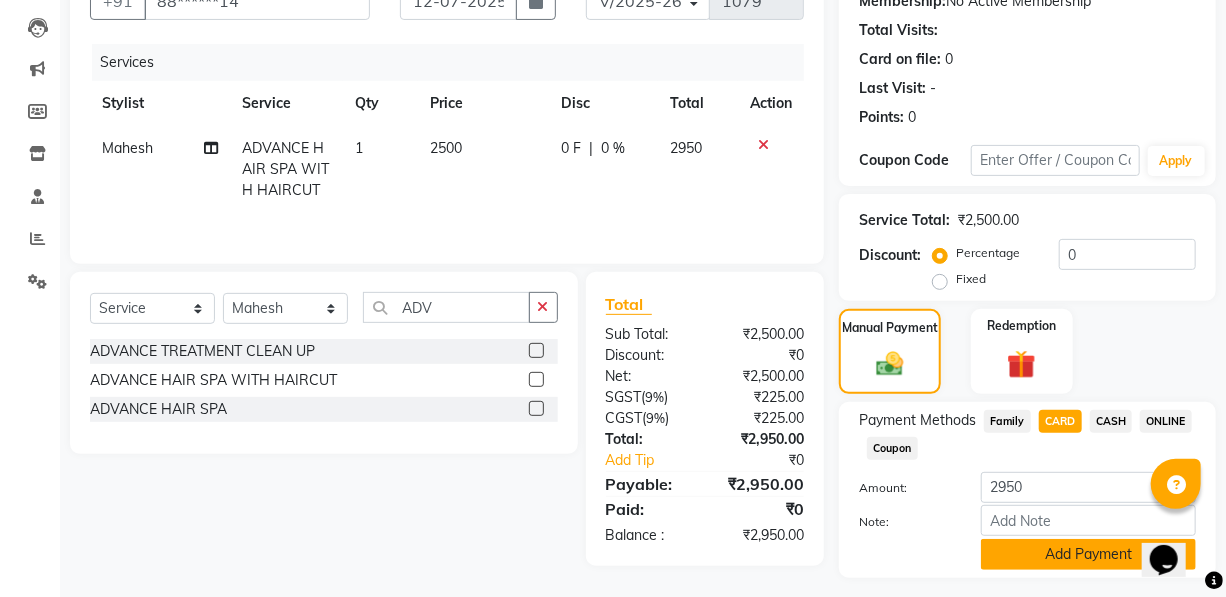 click on "Add Payment" 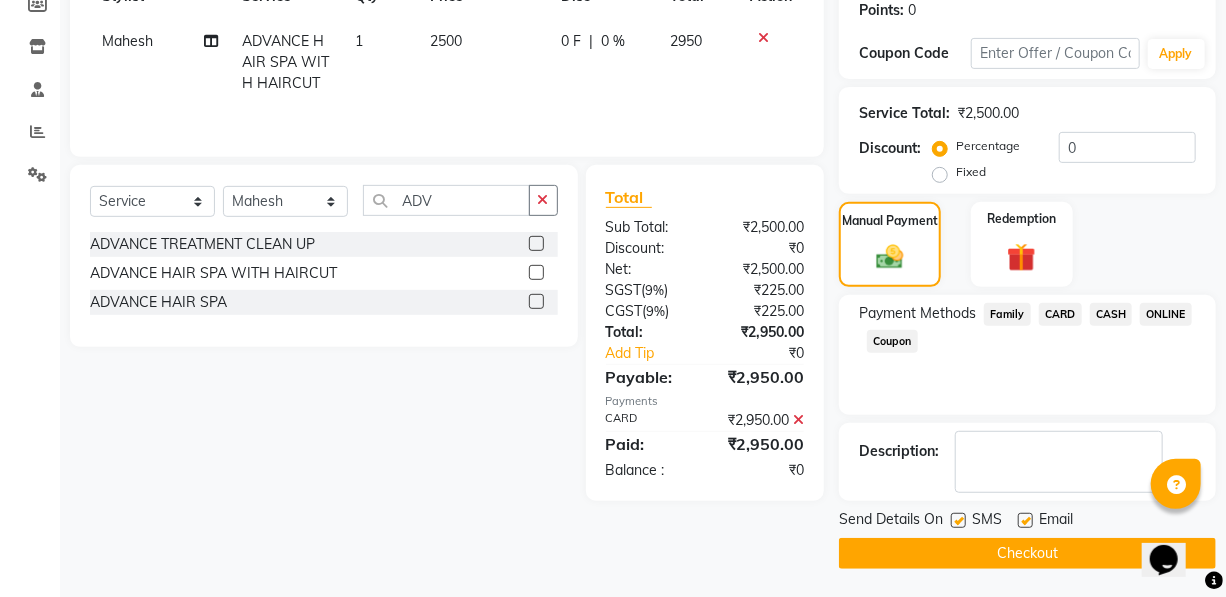 click on "Checkout" 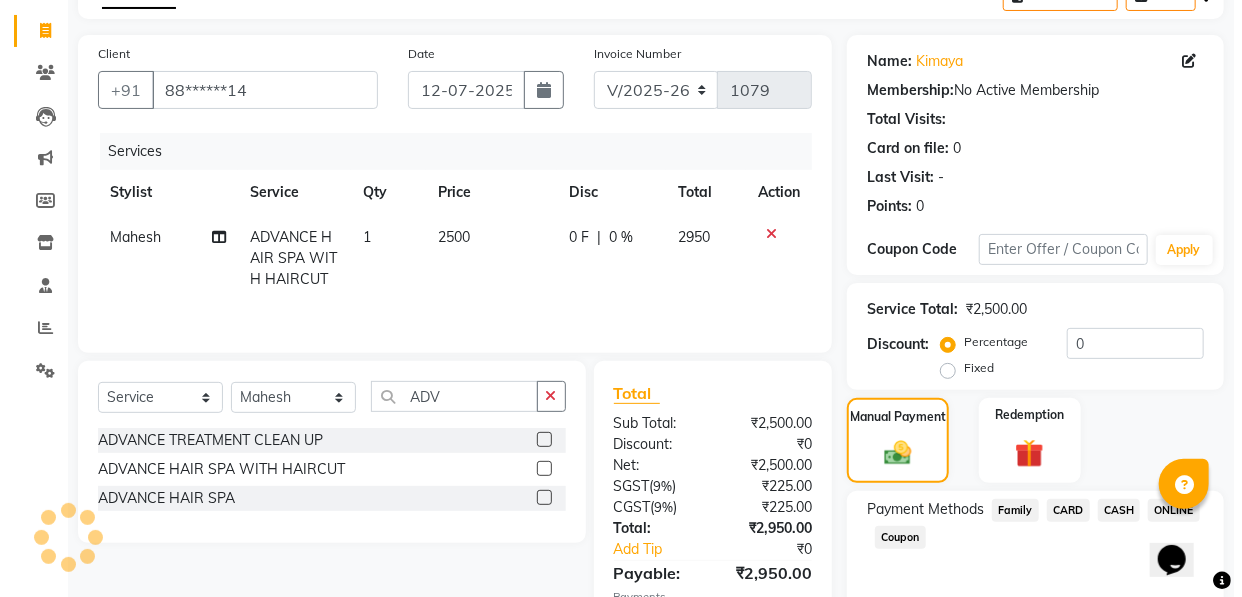 scroll, scrollTop: 0, scrollLeft: 0, axis: both 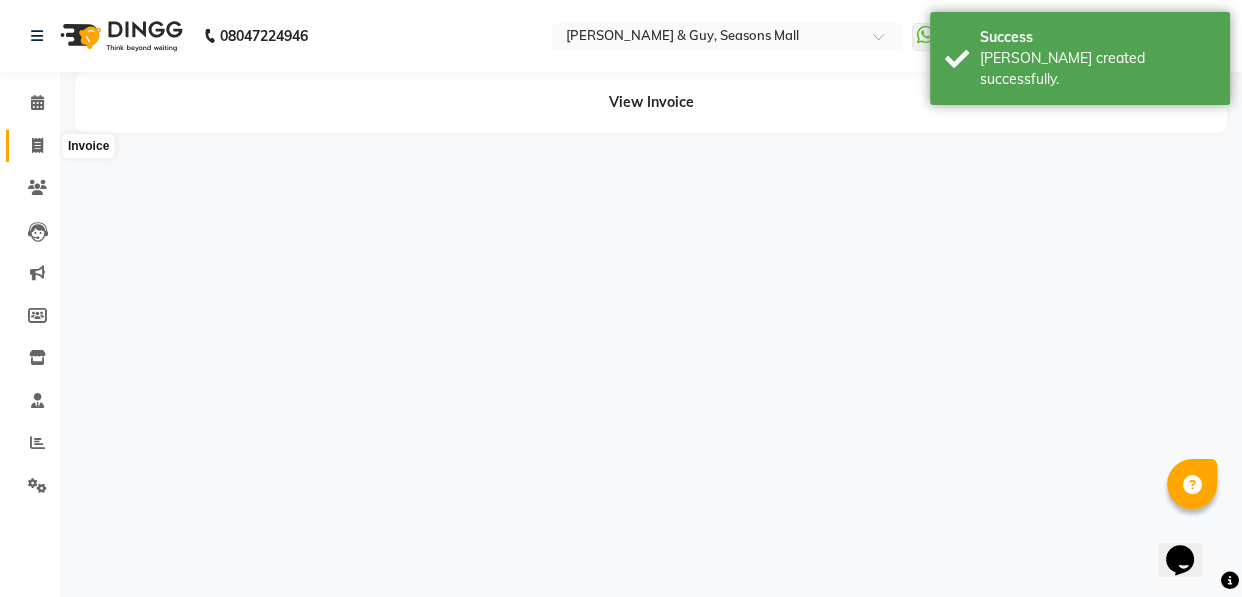 click 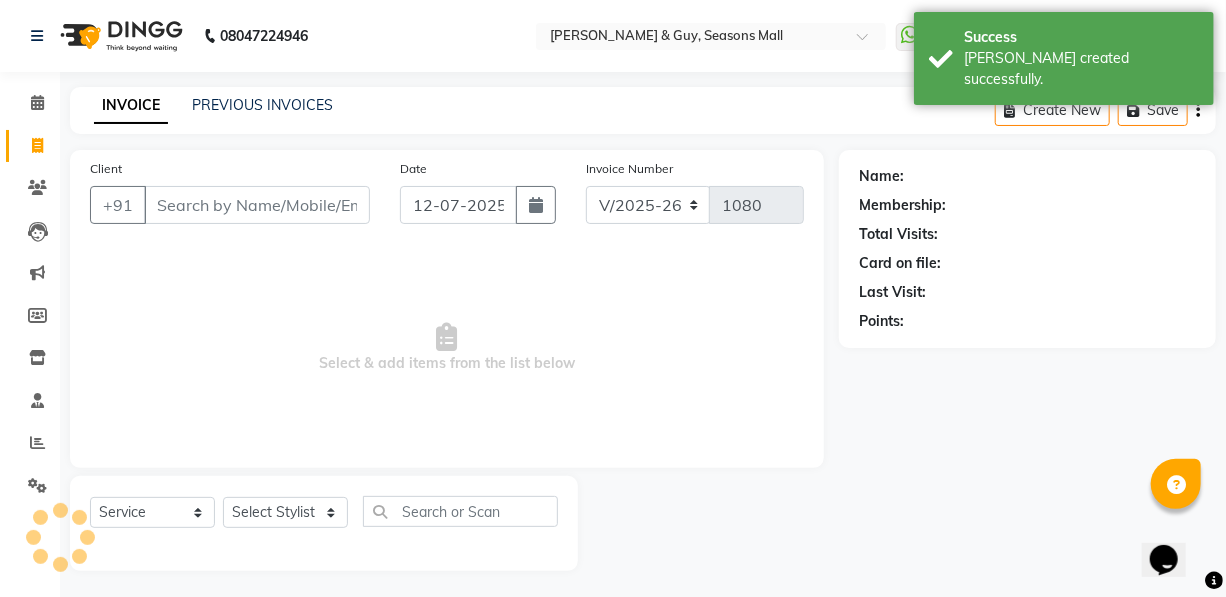 click on "Client" at bounding box center (257, 205) 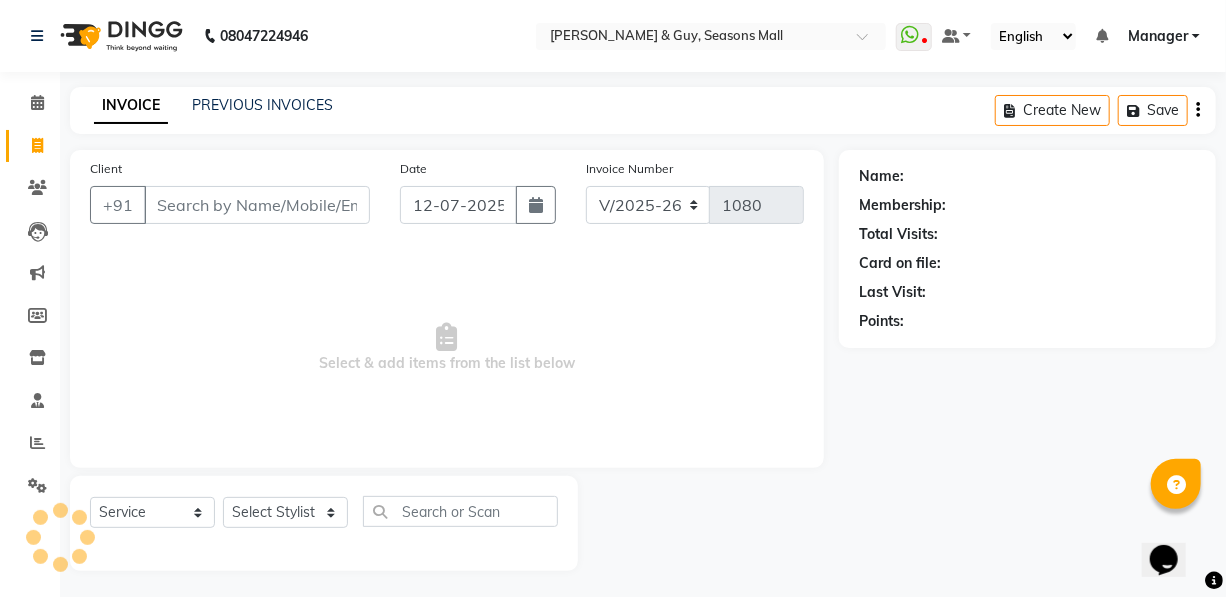 click on "Client" at bounding box center [257, 205] 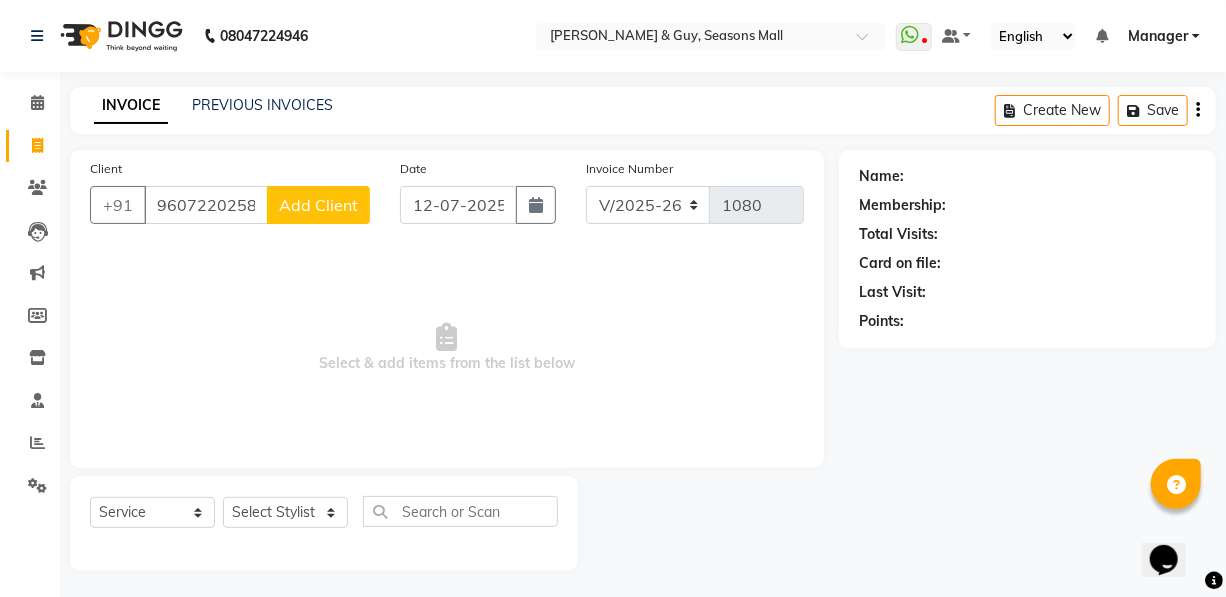type on "9607220258" 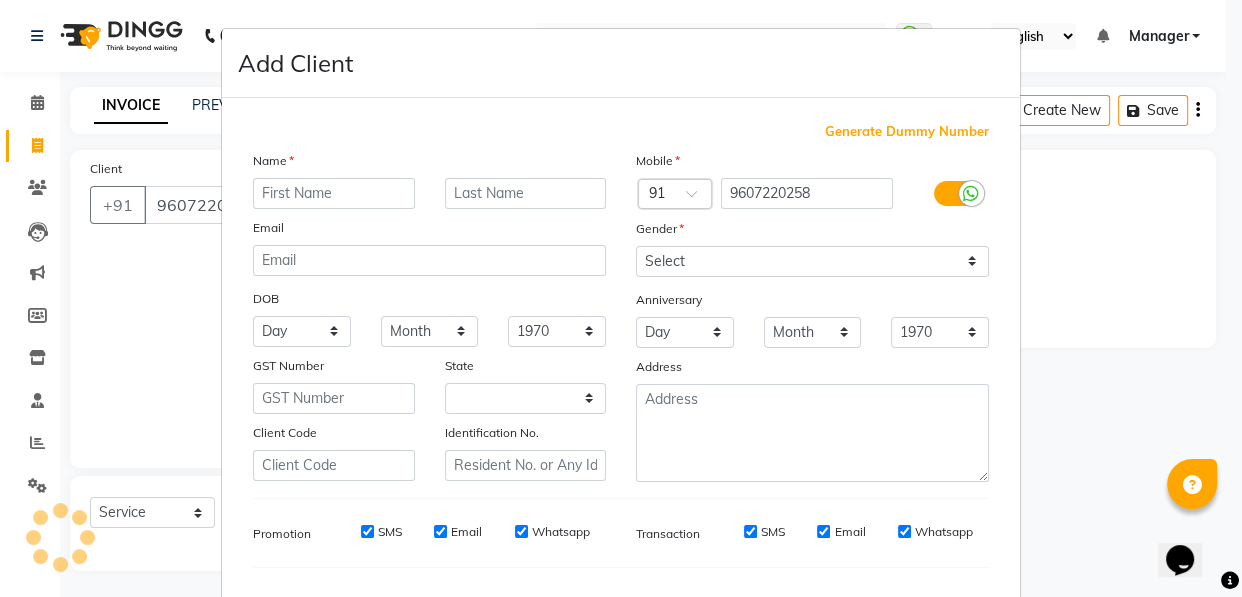 select on "22" 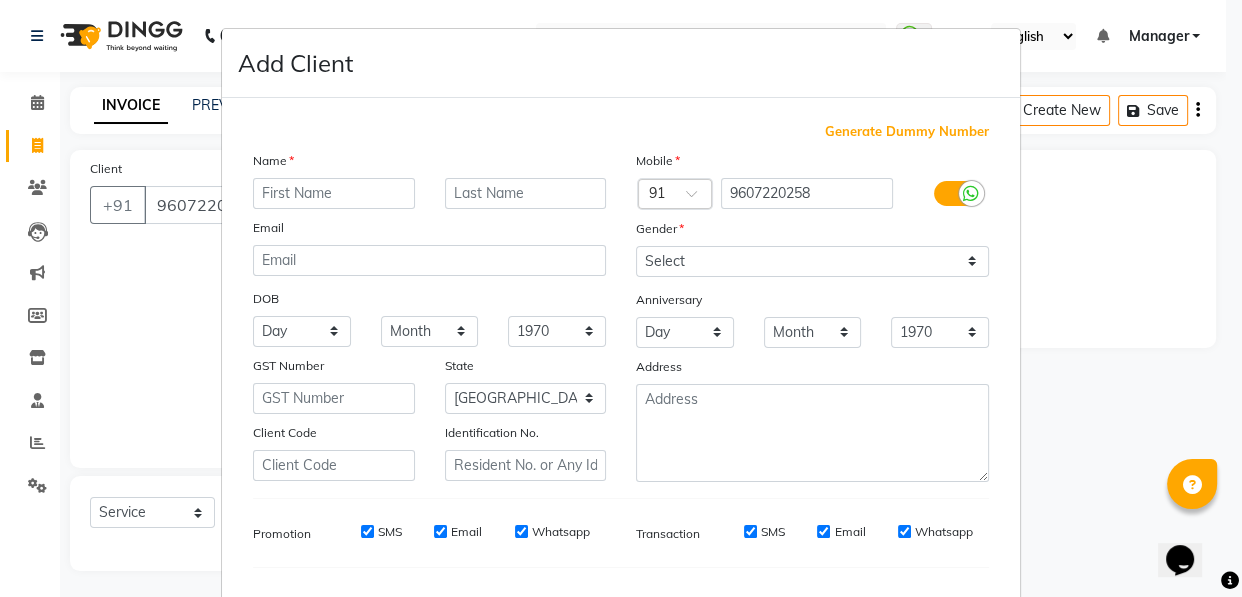 click at bounding box center [334, 193] 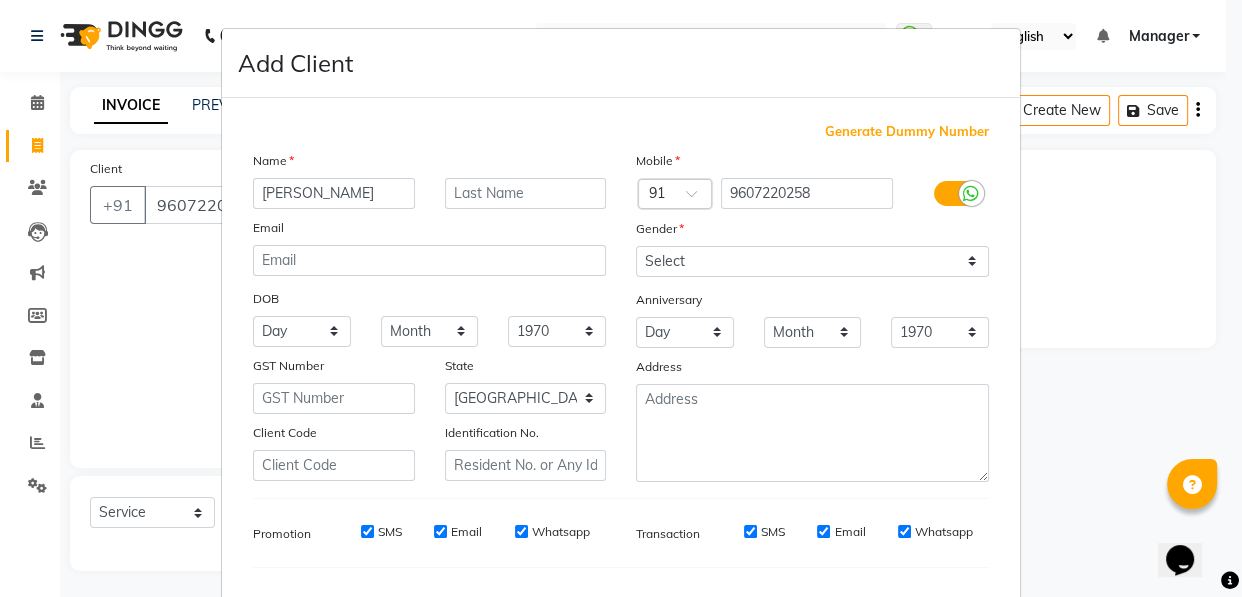 type on "[PERSON_NAME]" 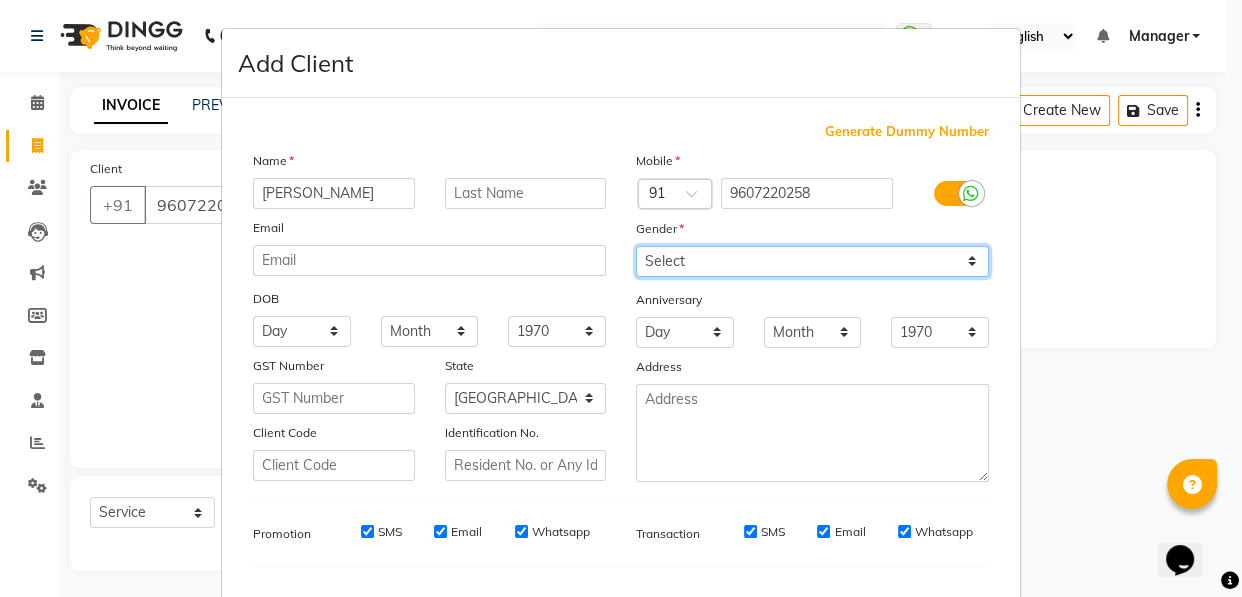 click on "Select [DEMOGRAPHIC_DATA] [DEMOGRAPHIC_DATA] Other Prefer Not To Say" at bounding box center [812, 261] 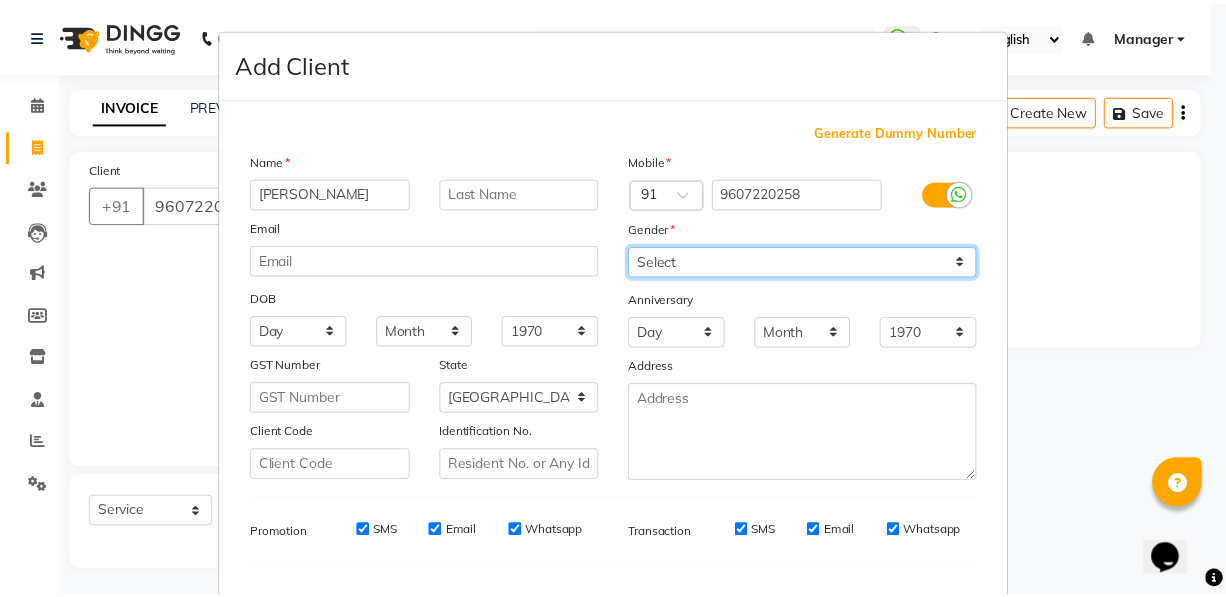 scroll, scrollTop: 256, scrollLeft: 0, axis: vertical 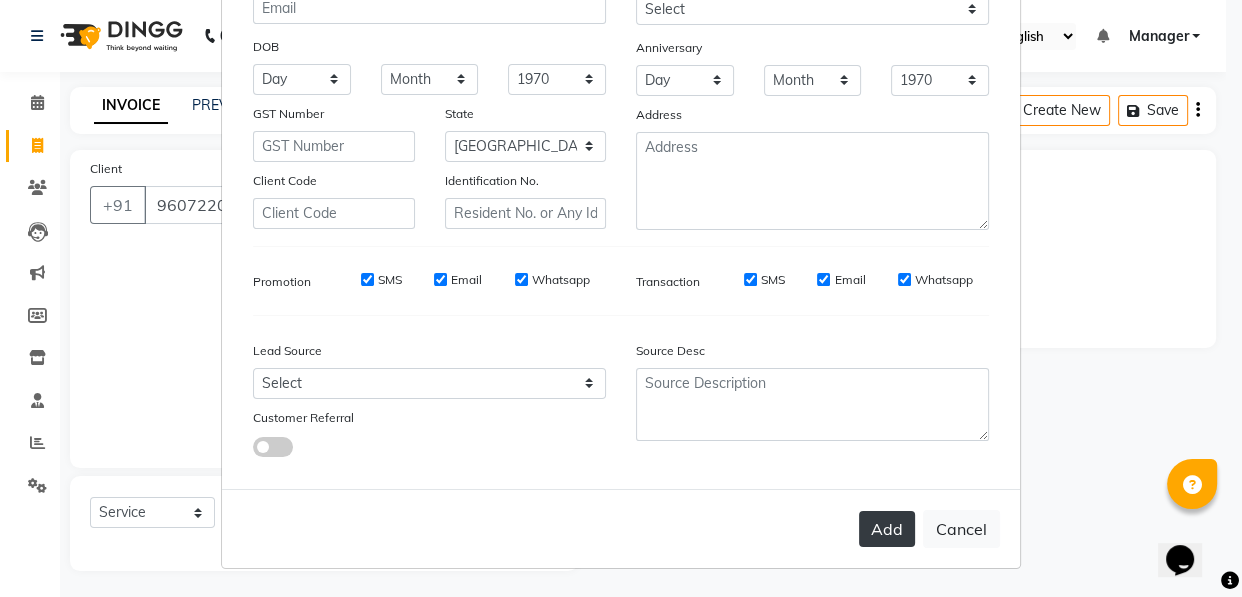 click on "Add" at bounding box center (887, 529) 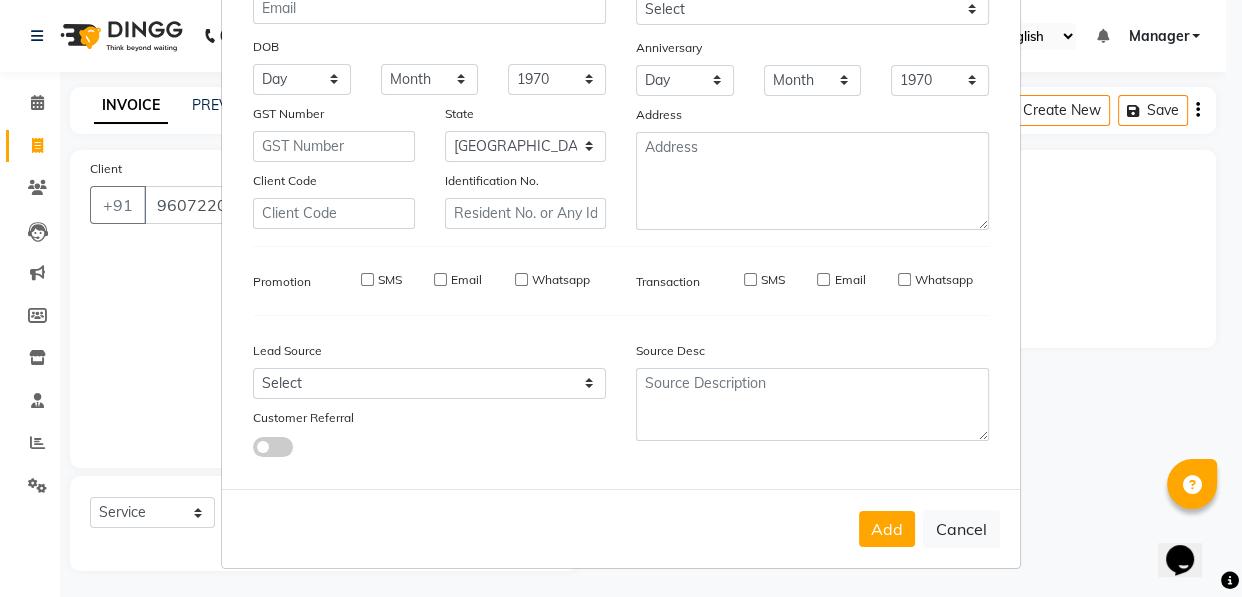 type on "96******58" 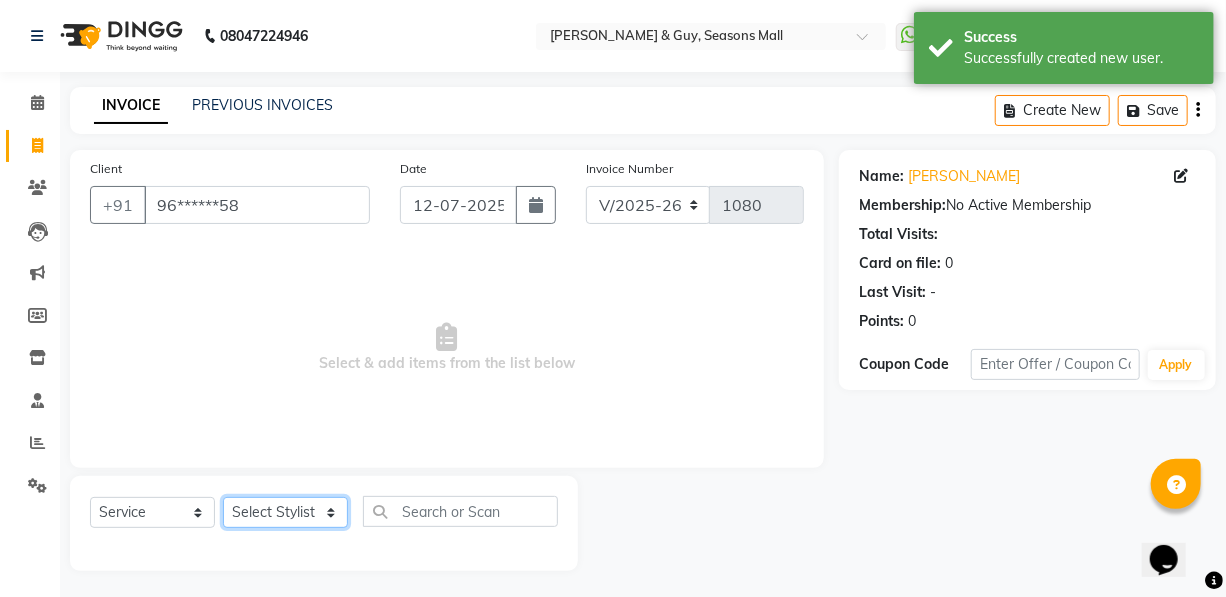 click on "Select Stylist AKASH [PERSON_NAME] Manager [PERSON_NAME] Nitin POOJA [PERSON_NAME]" 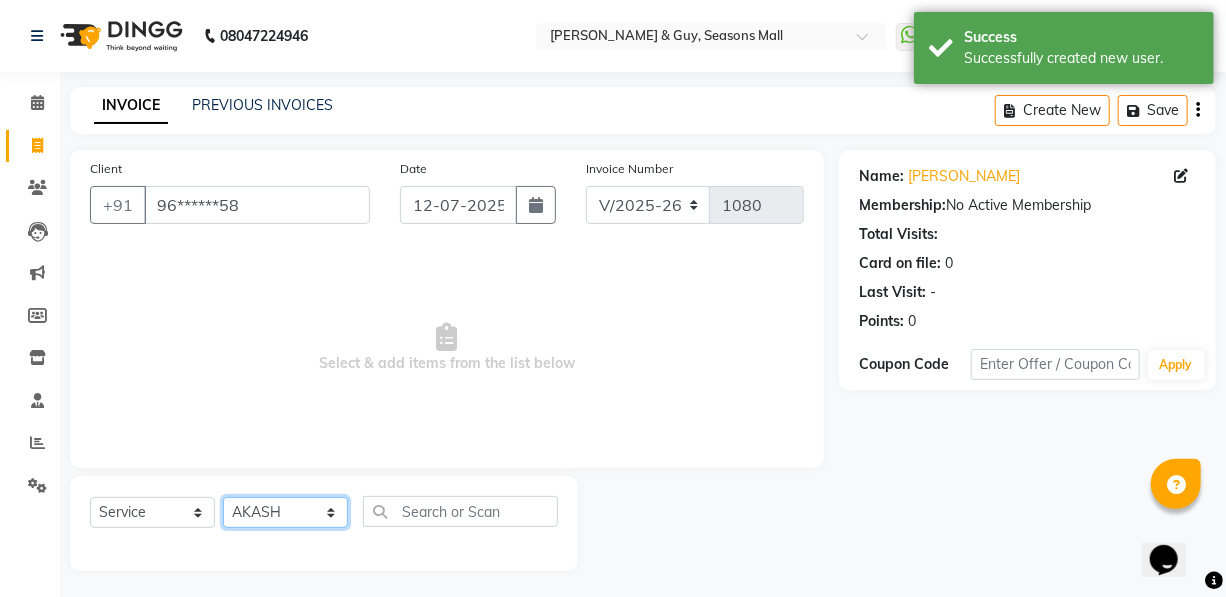 click on "Select Stylist AKASH [PERSON_NAME] Manager [PERSON_NAME] Nitin POOJA [PERSON_NAME]" 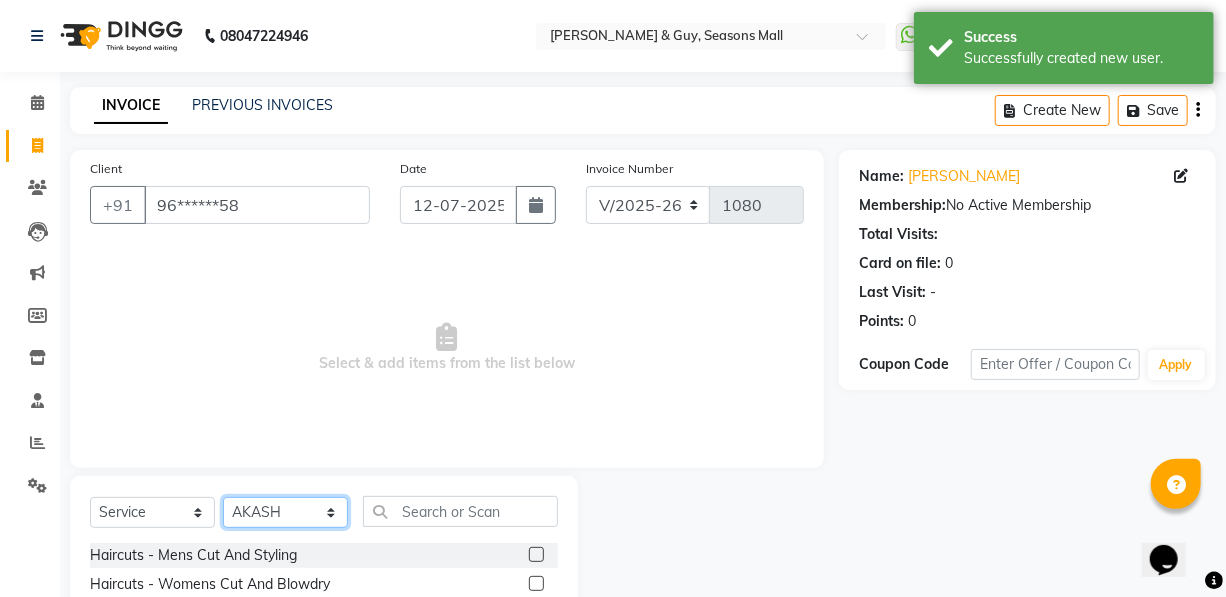 scroll, scrollTop: 4, scrollLeft: 0, axis: vertical 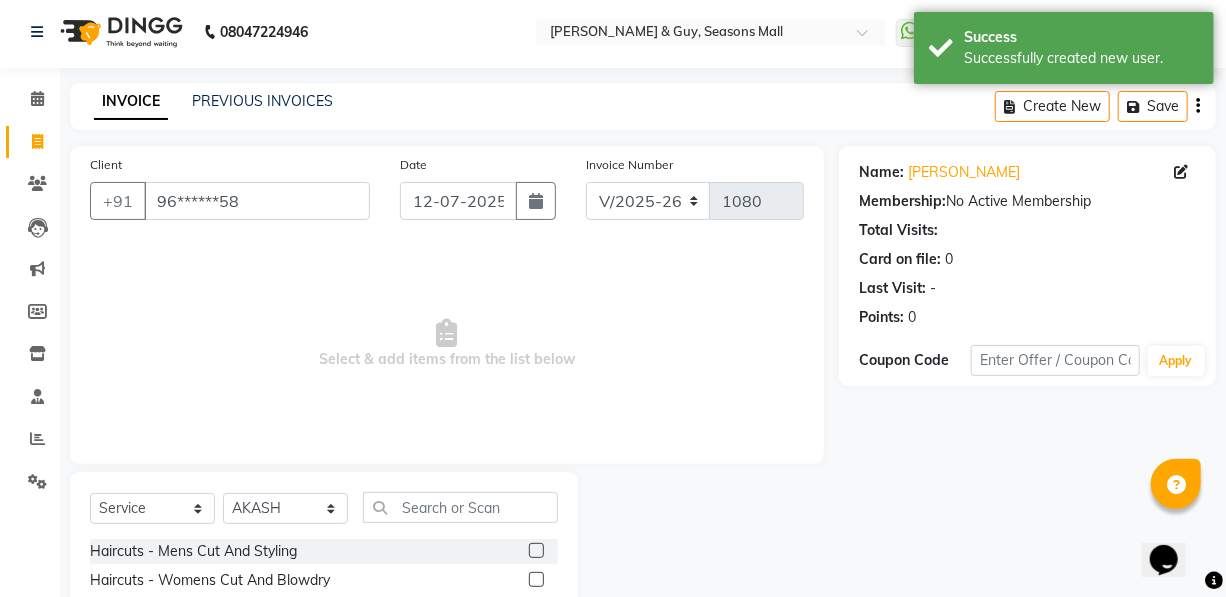 click 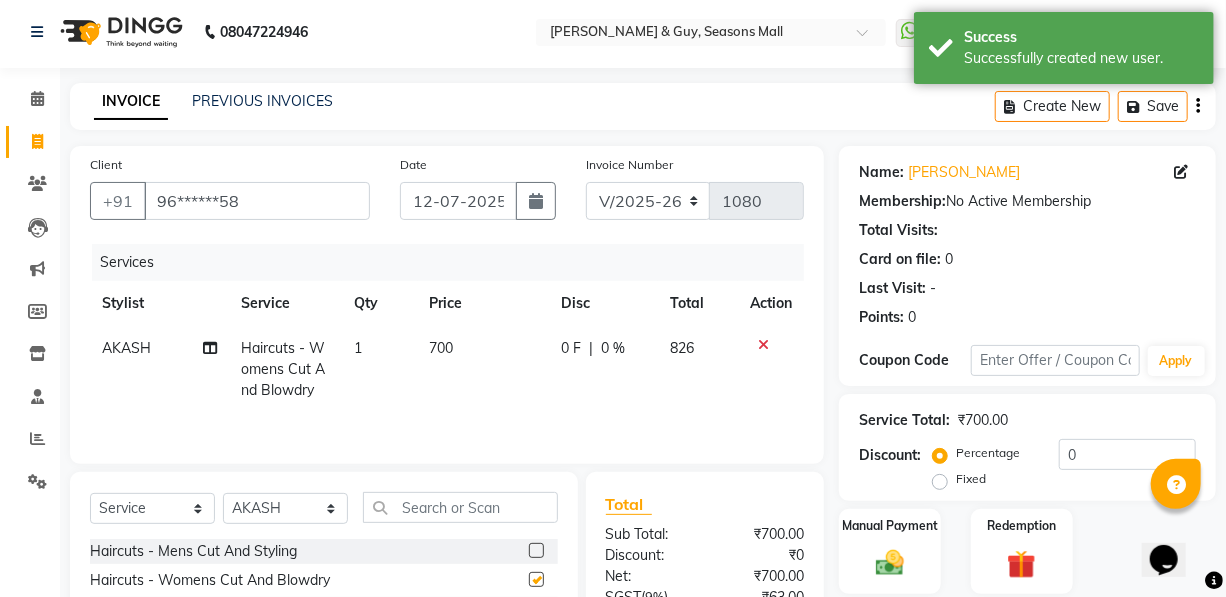 checkbox on "false" 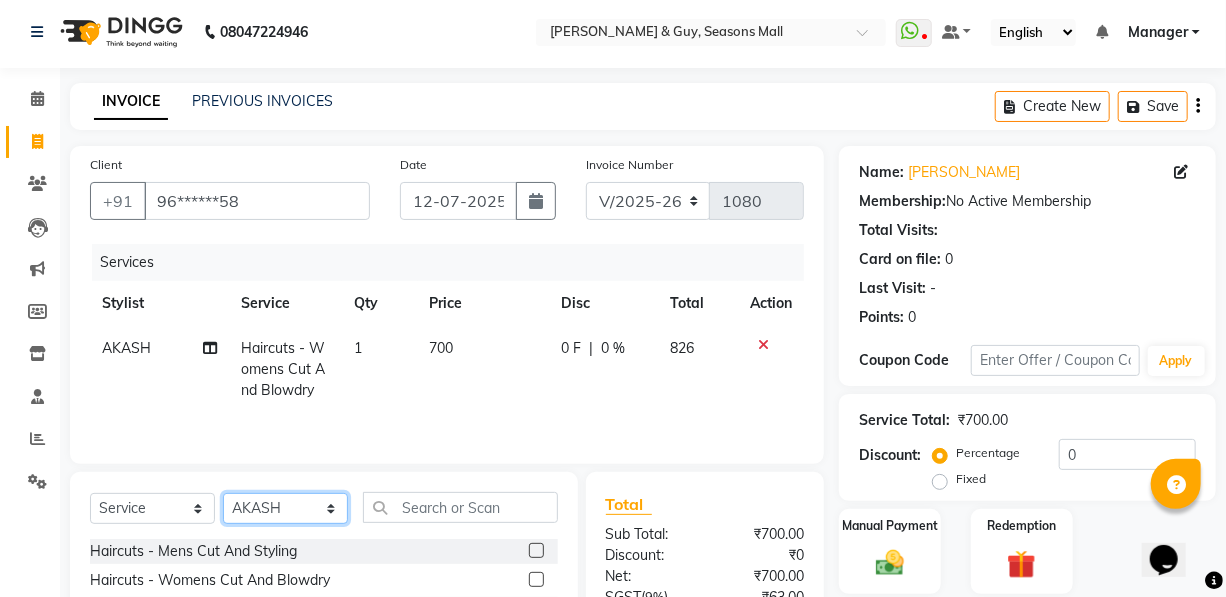 drag, startPoint x: 311, startPoint y: 508, endPoint x: 307, endPoint y: 494, distance: 14.56022 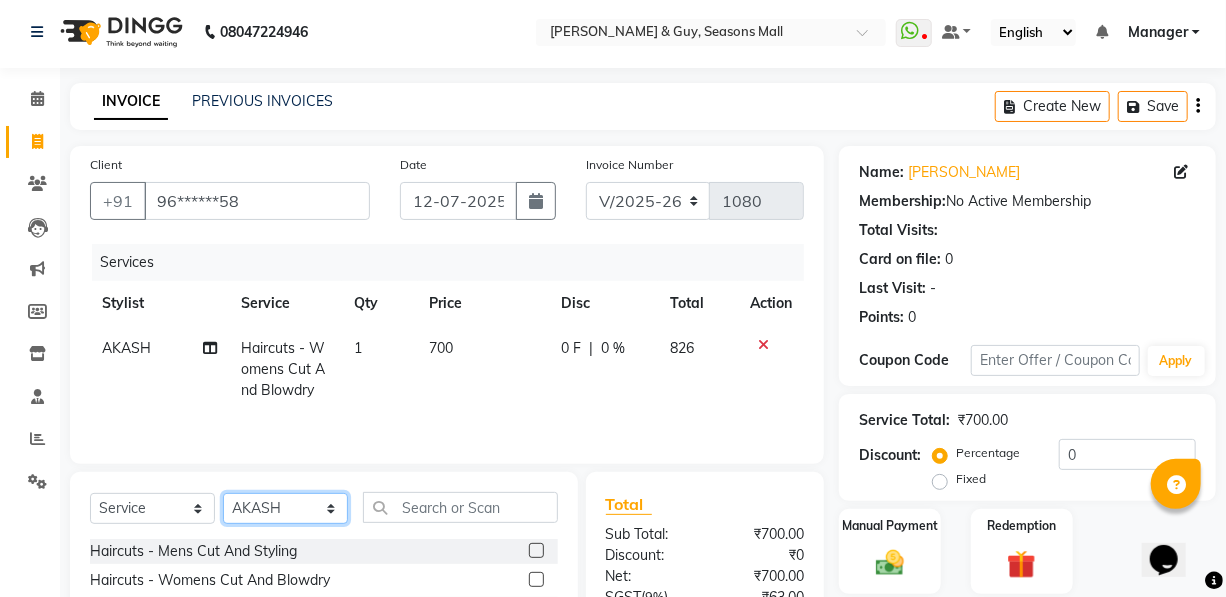 select on "29504" 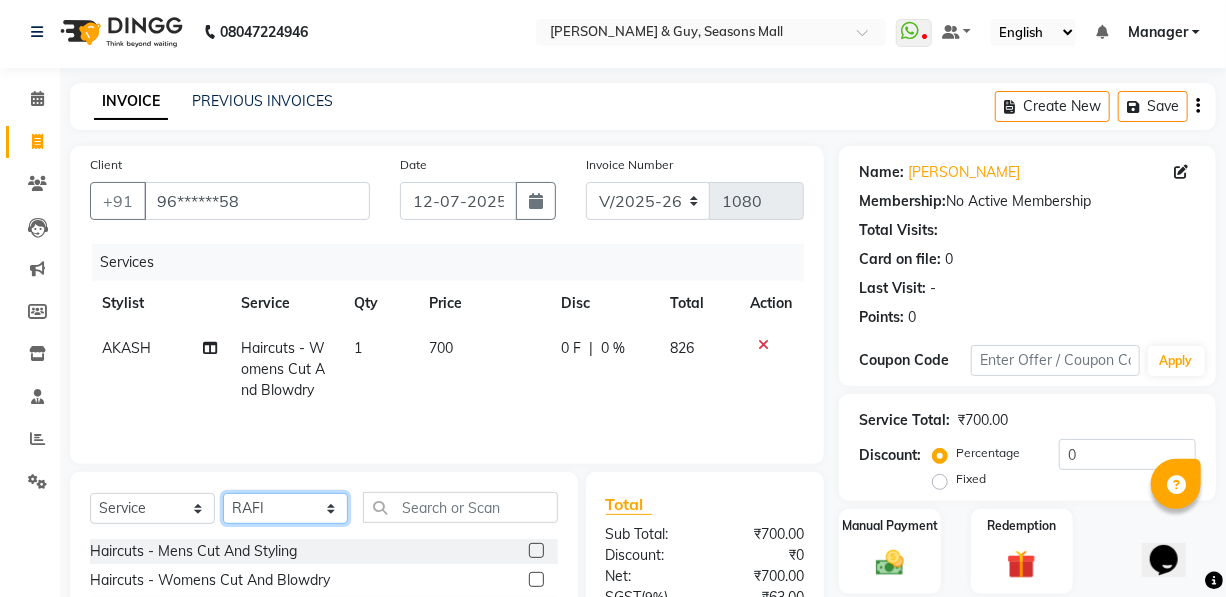 click on "Select Stylist AKASH [PERSON_NAME] Manager [PERSON_NAME] Nitin POOJA [PERSON_NAME]" 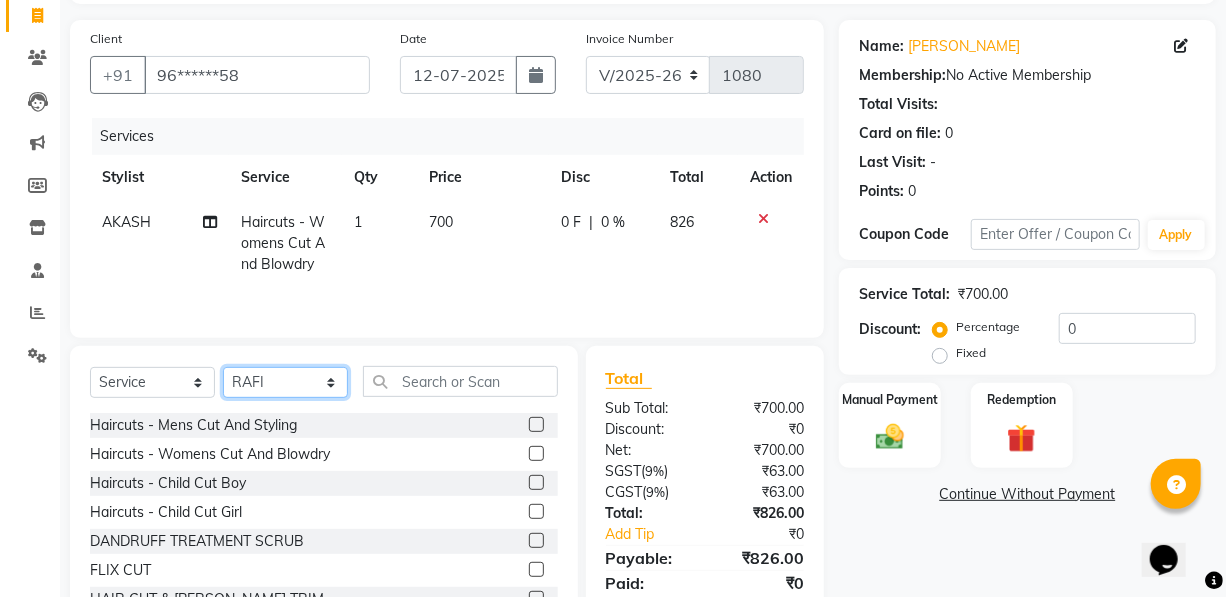 scroll, scrollTop: 204, scrollLeft: 0, axis: vertical 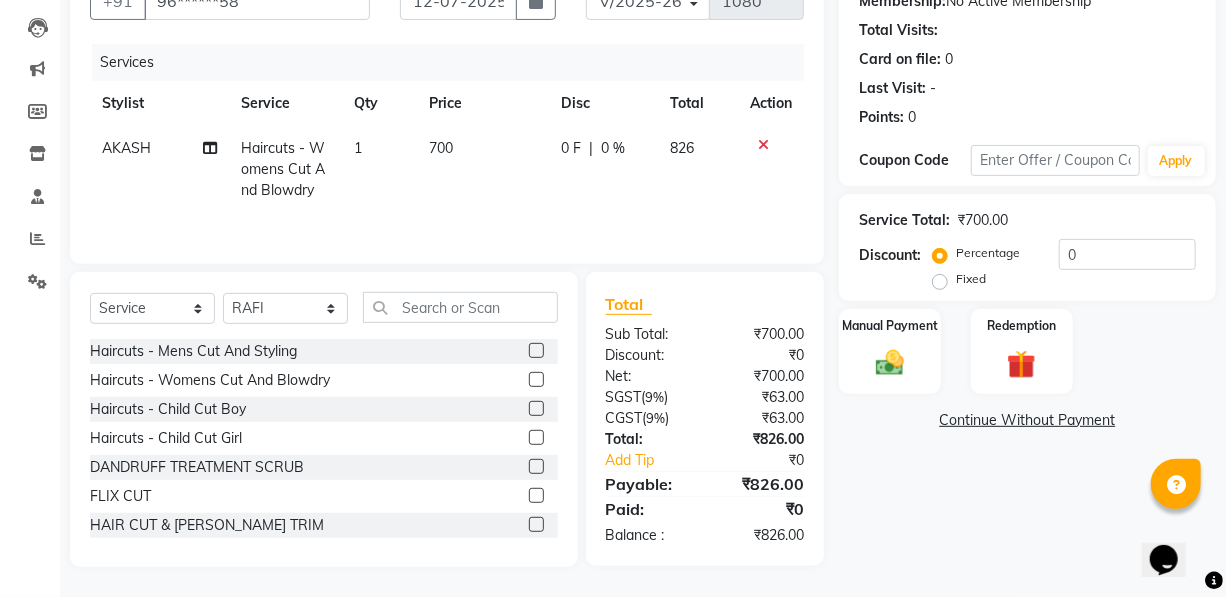 click 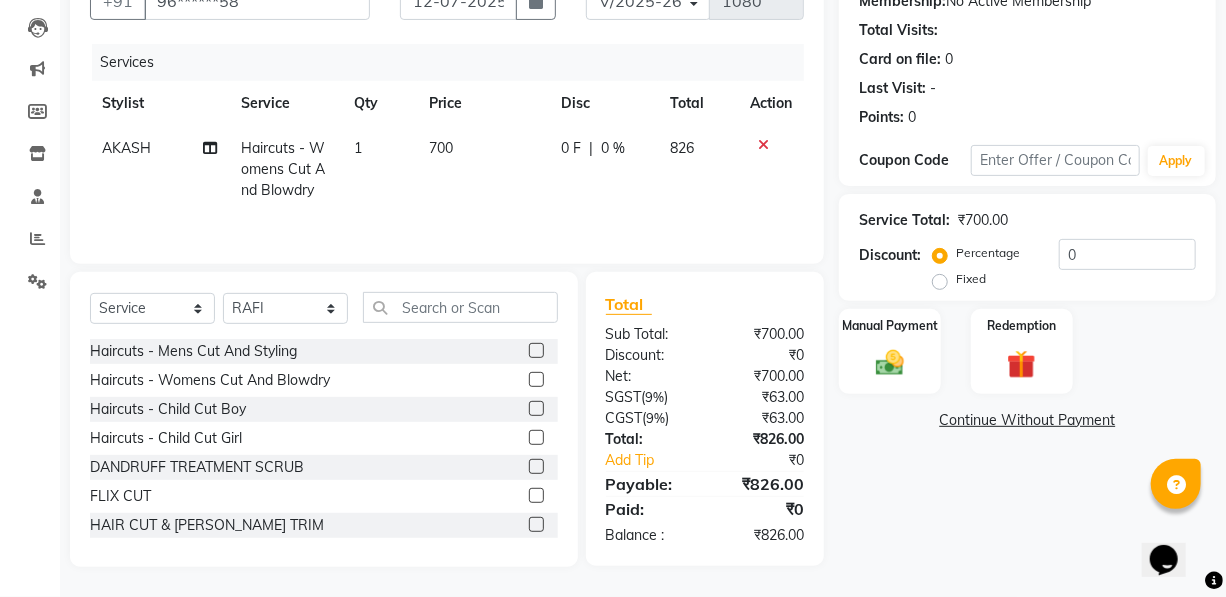 click at bounding box center [535, 380] 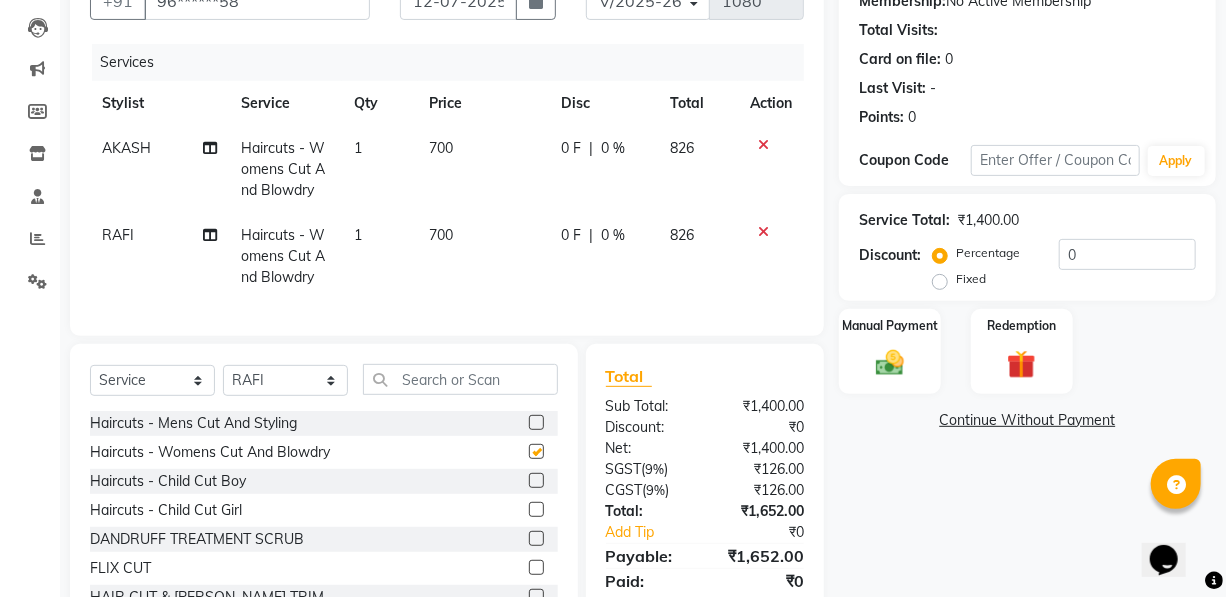 checkbox on "false" 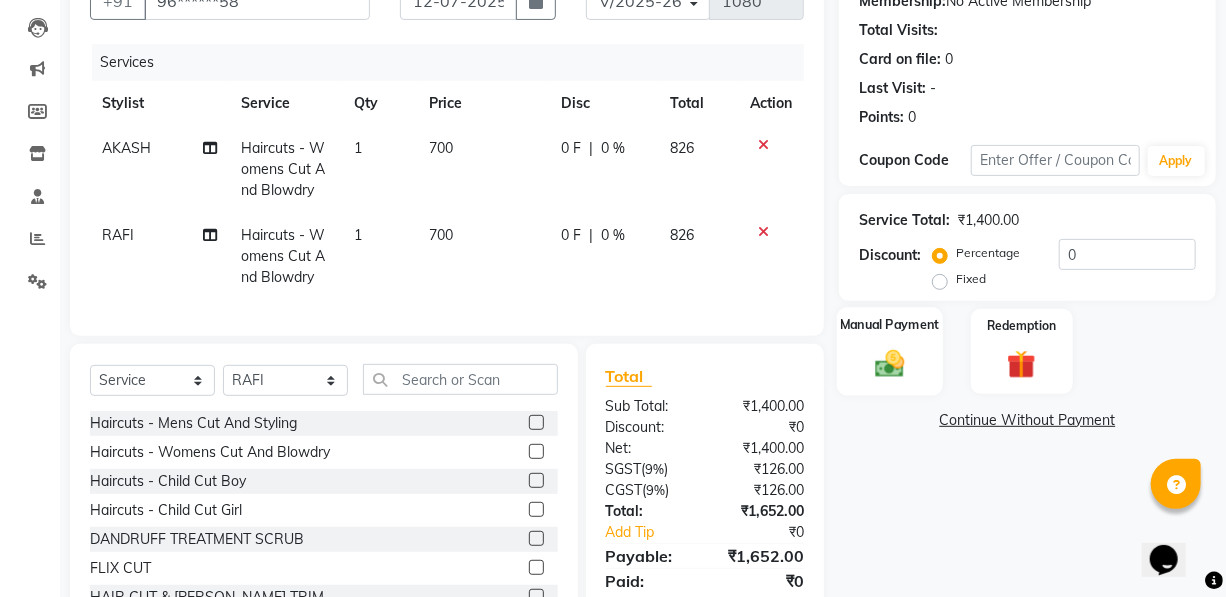 click on "Manual Payment" 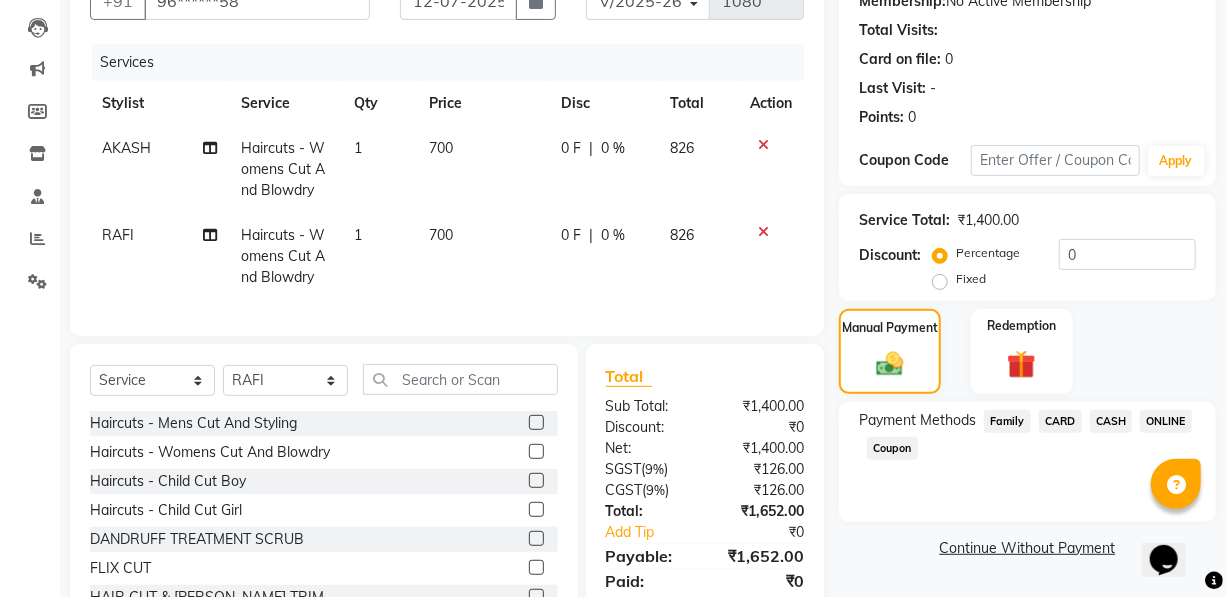 click on "CASH" 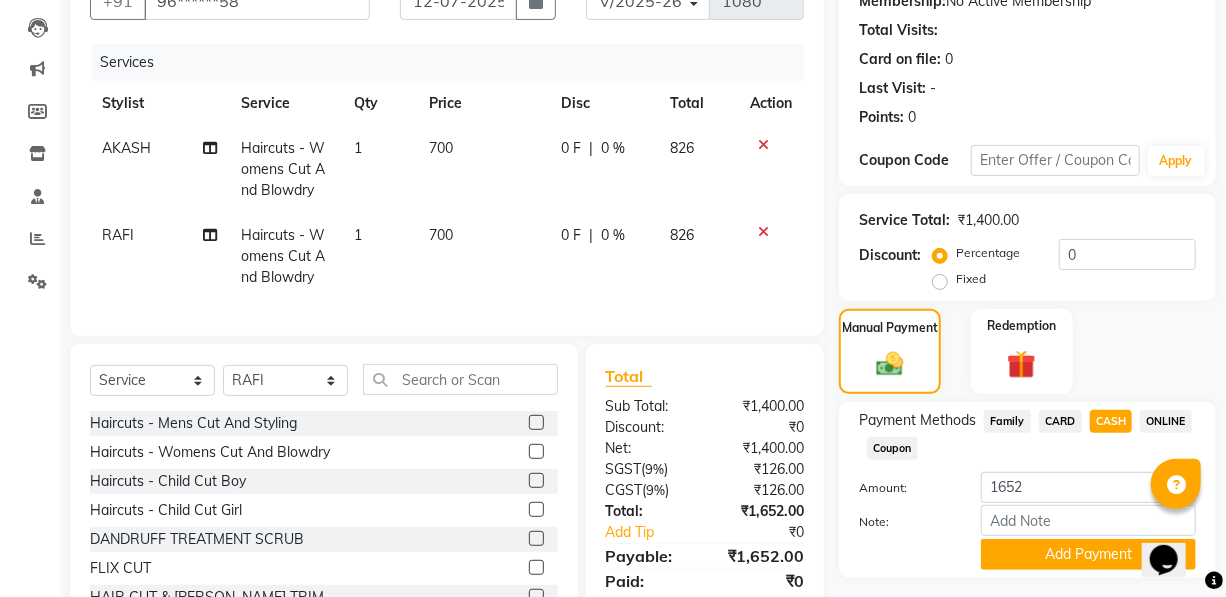 click on "Payment Methods  Family   CARD   CASH   ONLINE   Coupon  Amount: 1652 Note: Add Payment" 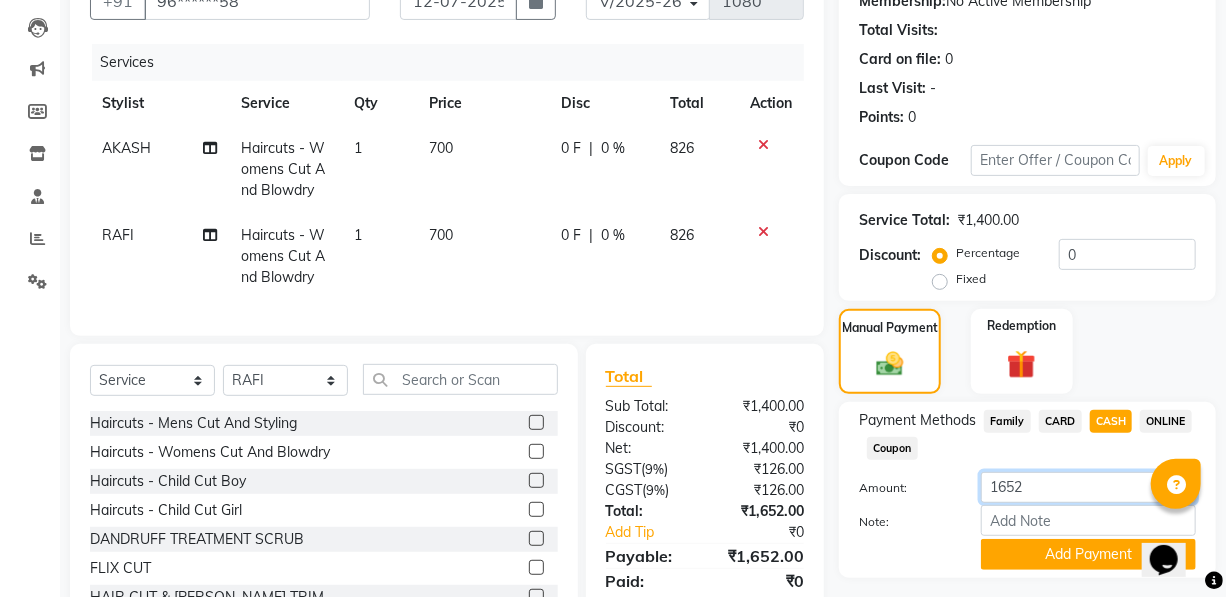 click on "1652" 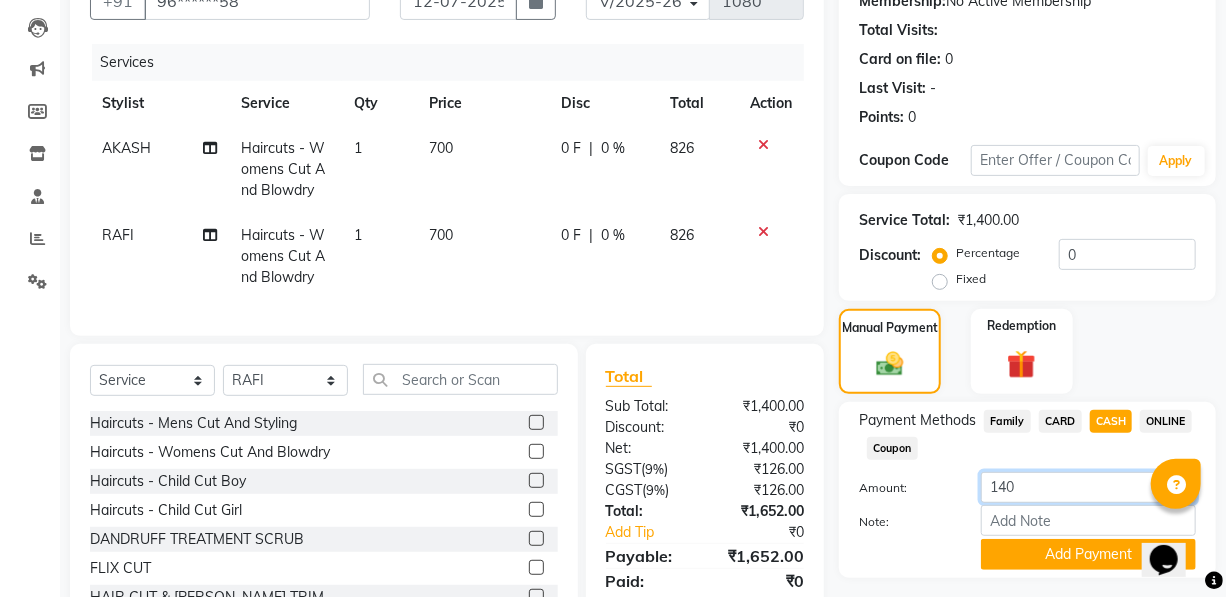 type on "1400" 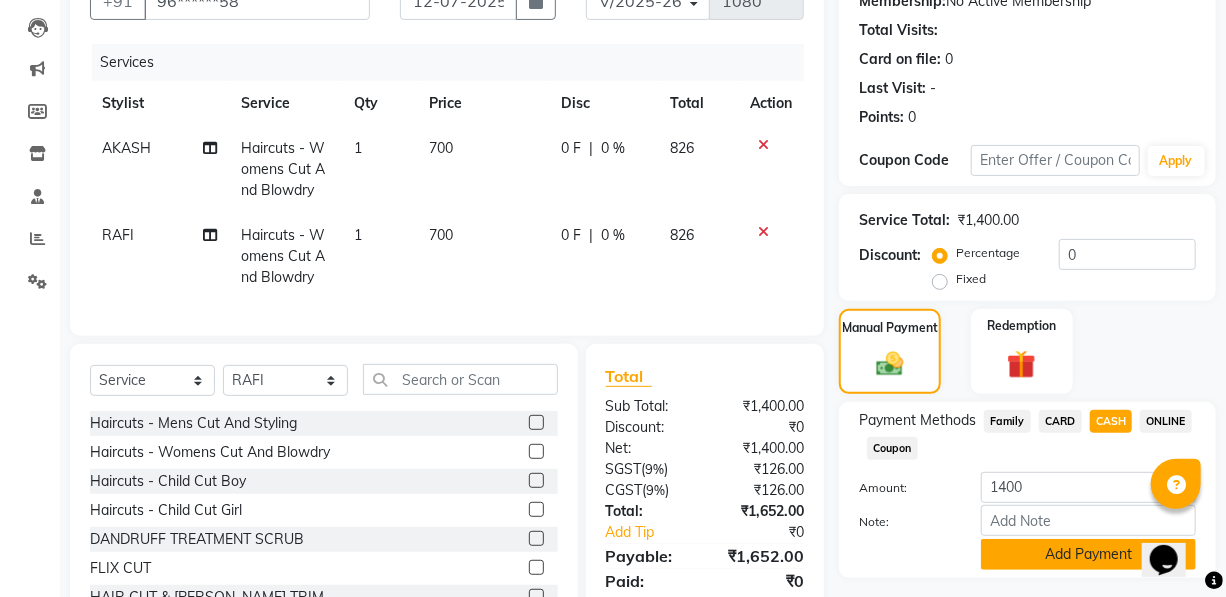click on "Add Payment" 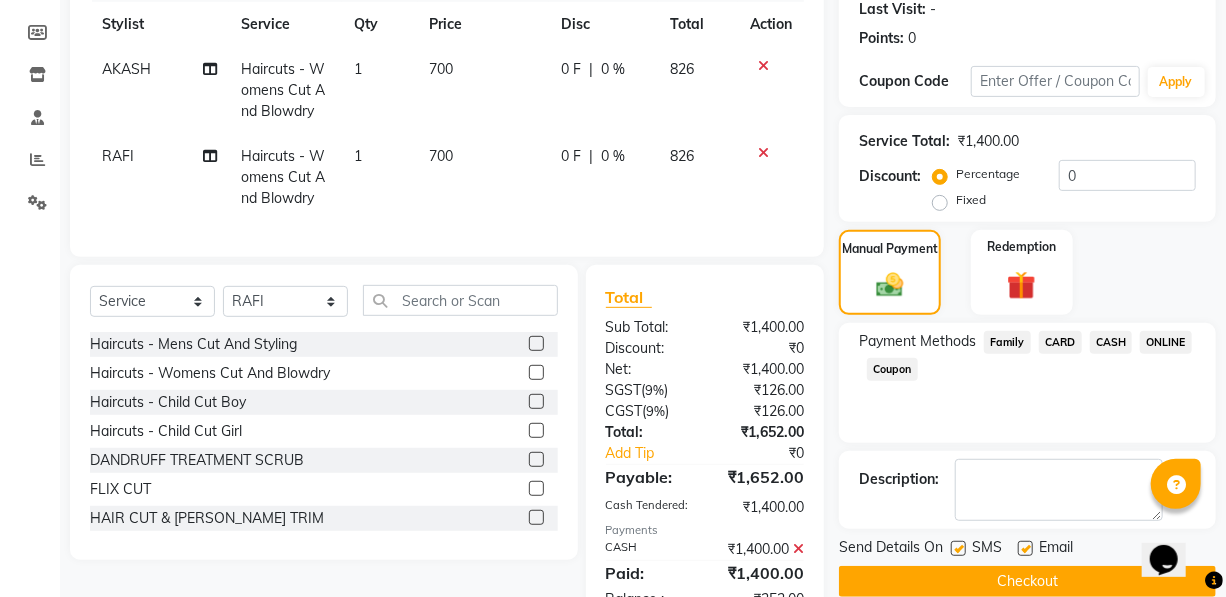 scroll, scrollTop: 361, scrollLeft: 0, axis: vertical 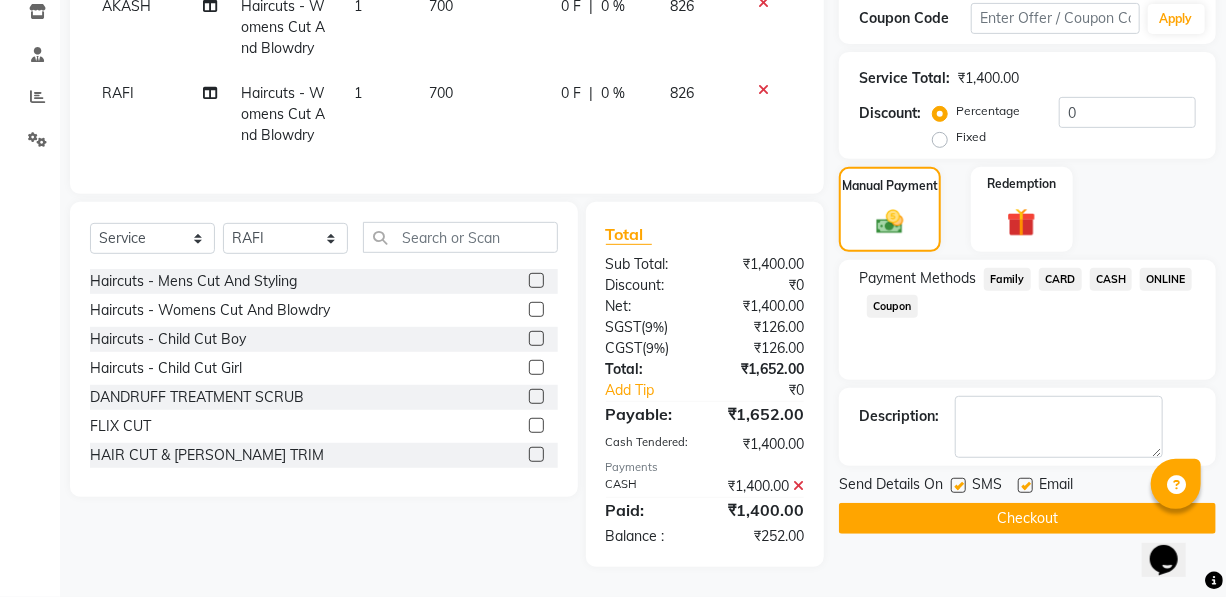 click on "ONLINE" 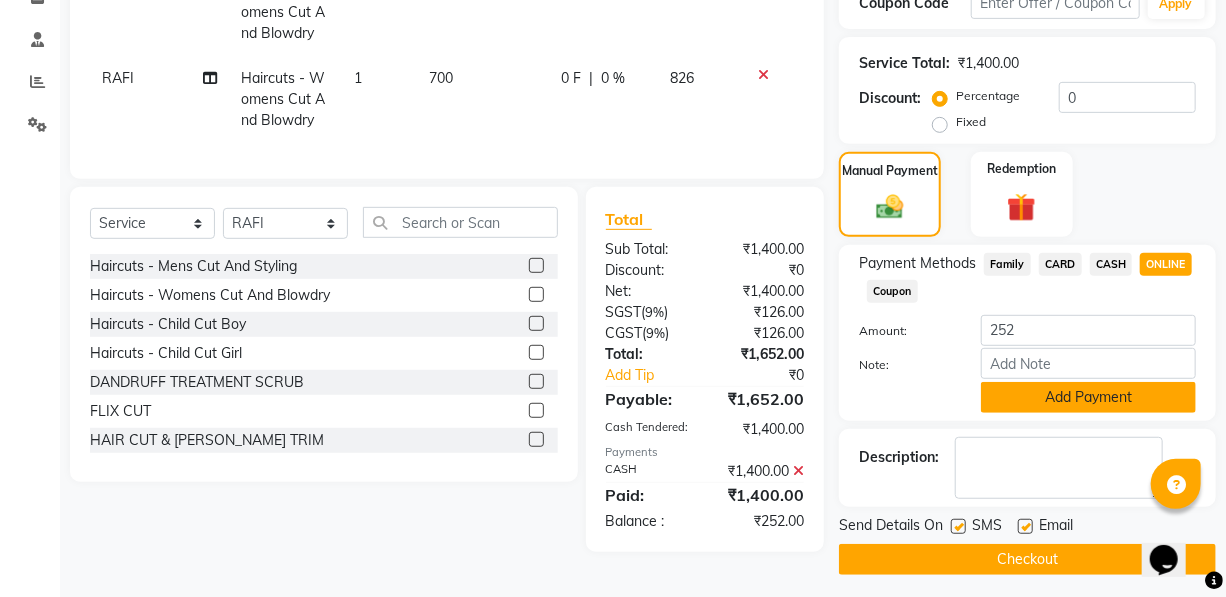 click on "Add Payment" 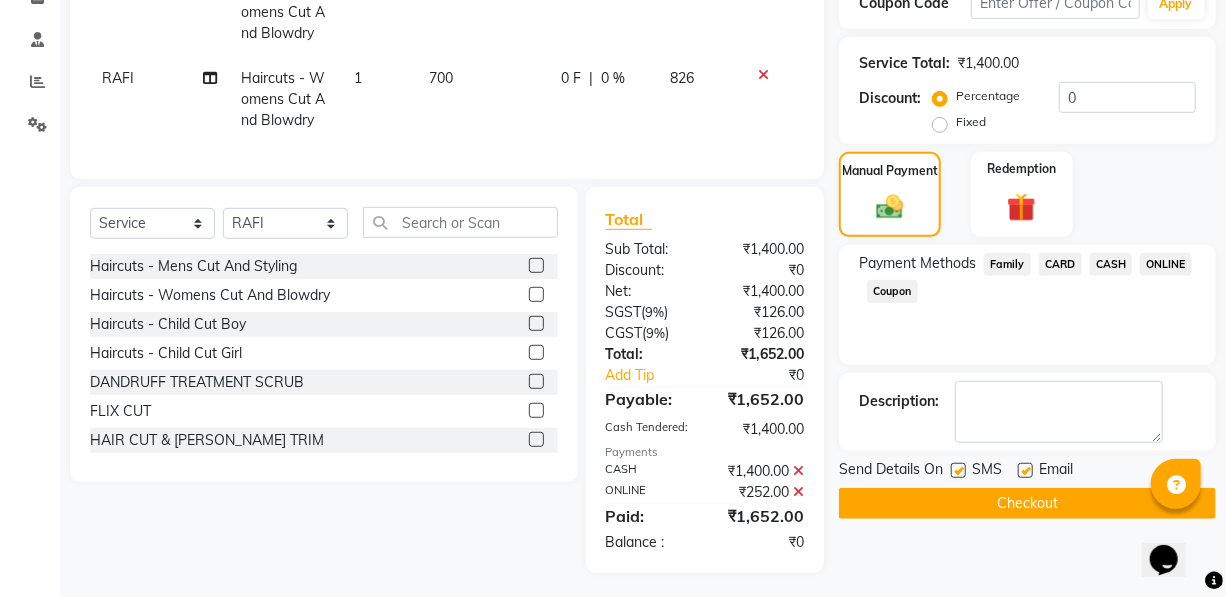 click on "Checkout" 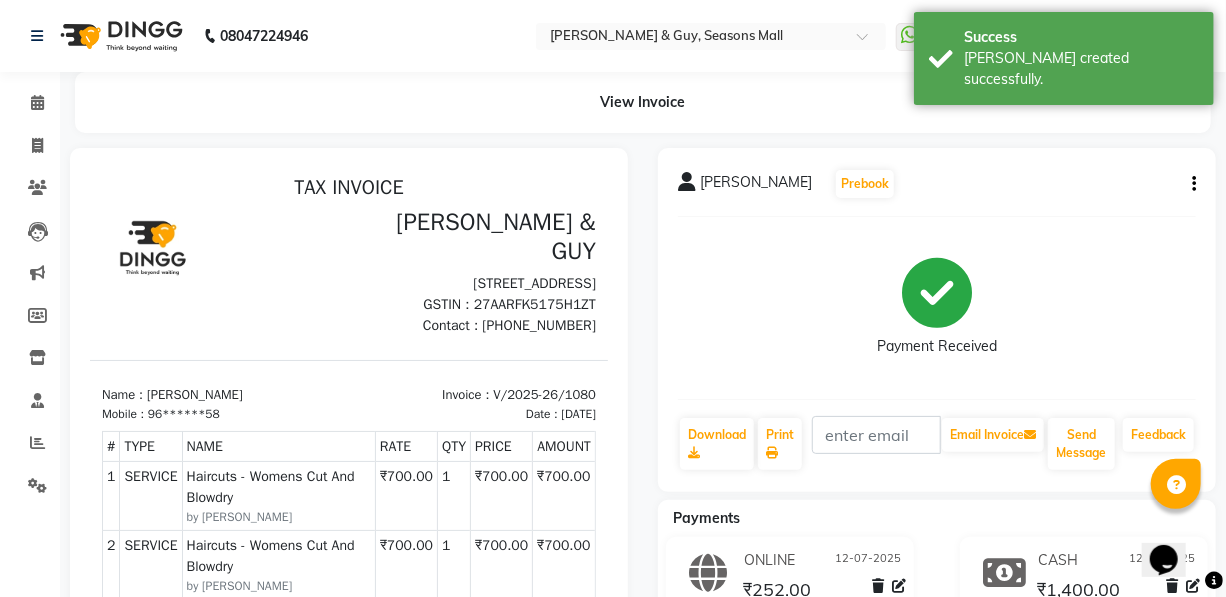 scroll, scrollTop: 0, scrollLeft: 0, axis: both 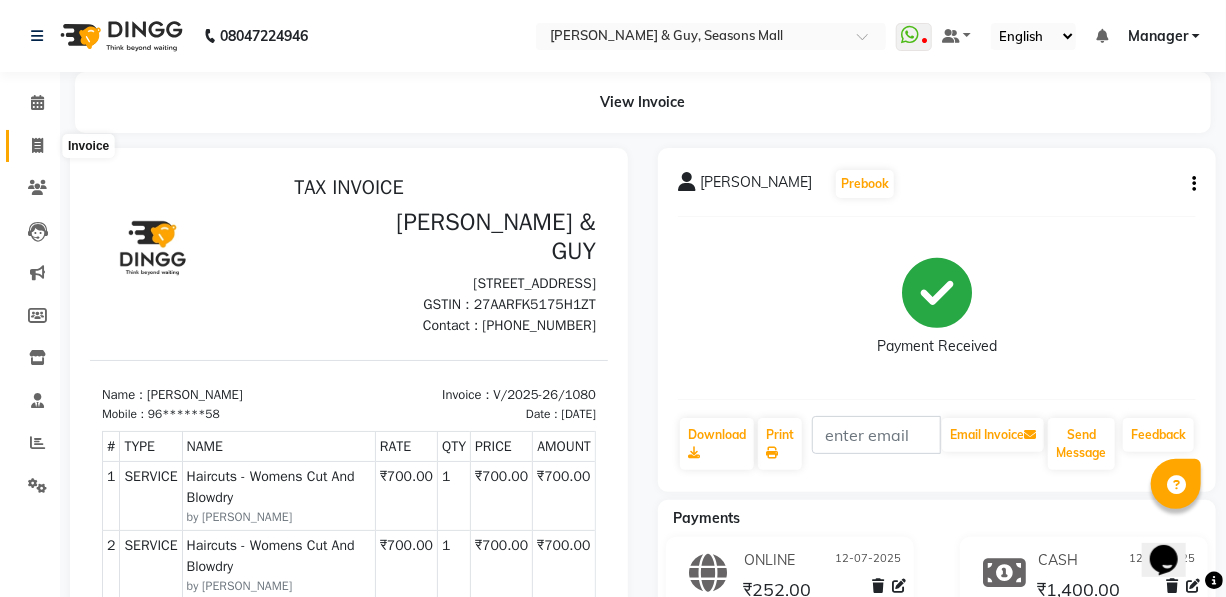 click 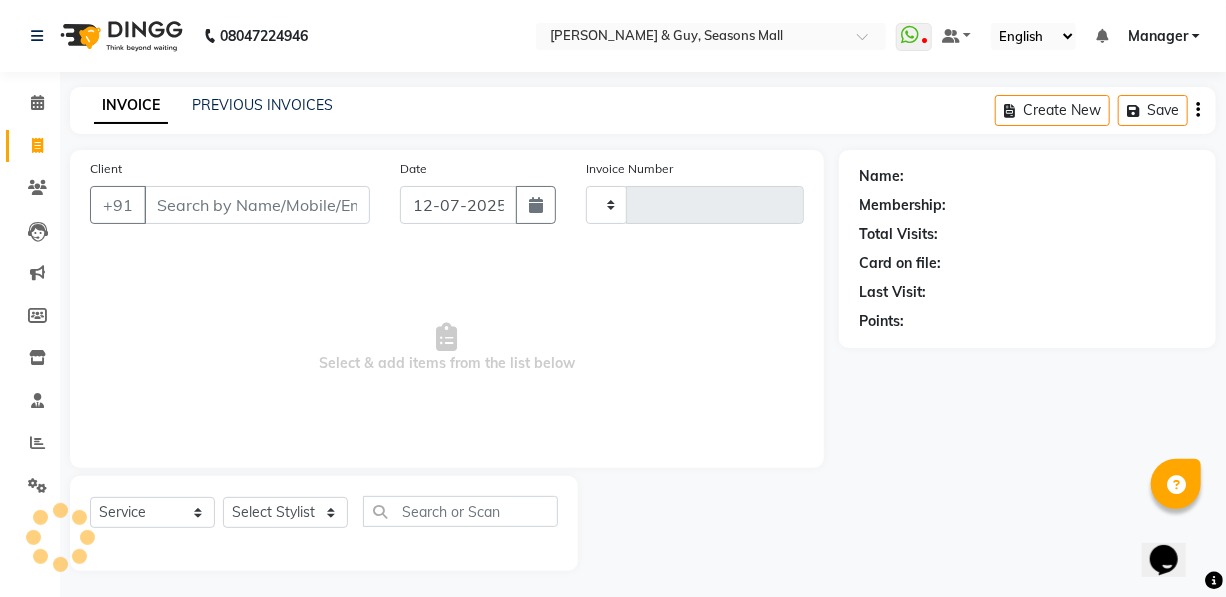 type on "1081" 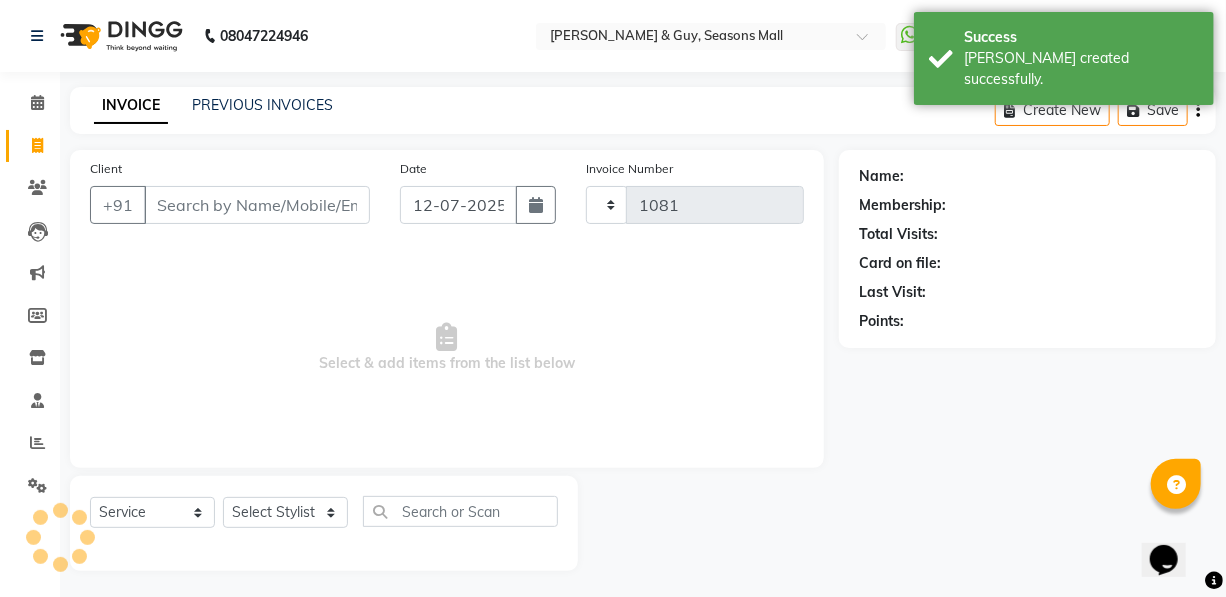 scroll, scrollTop: 4, scrollLeft: 0, axis: vertical 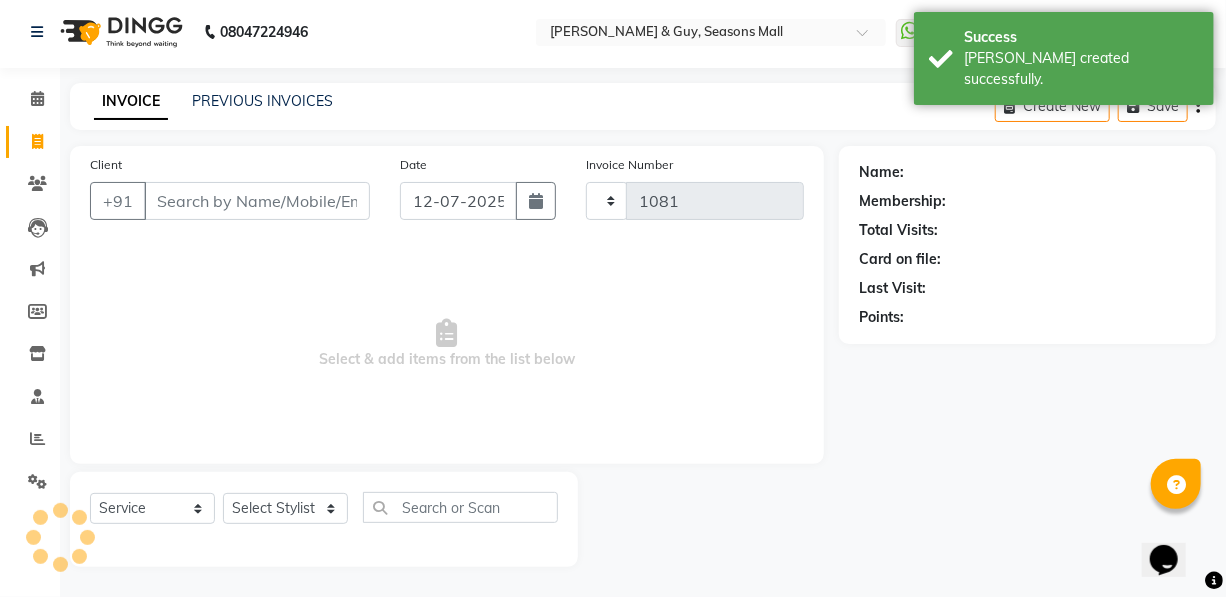 select on "3906" 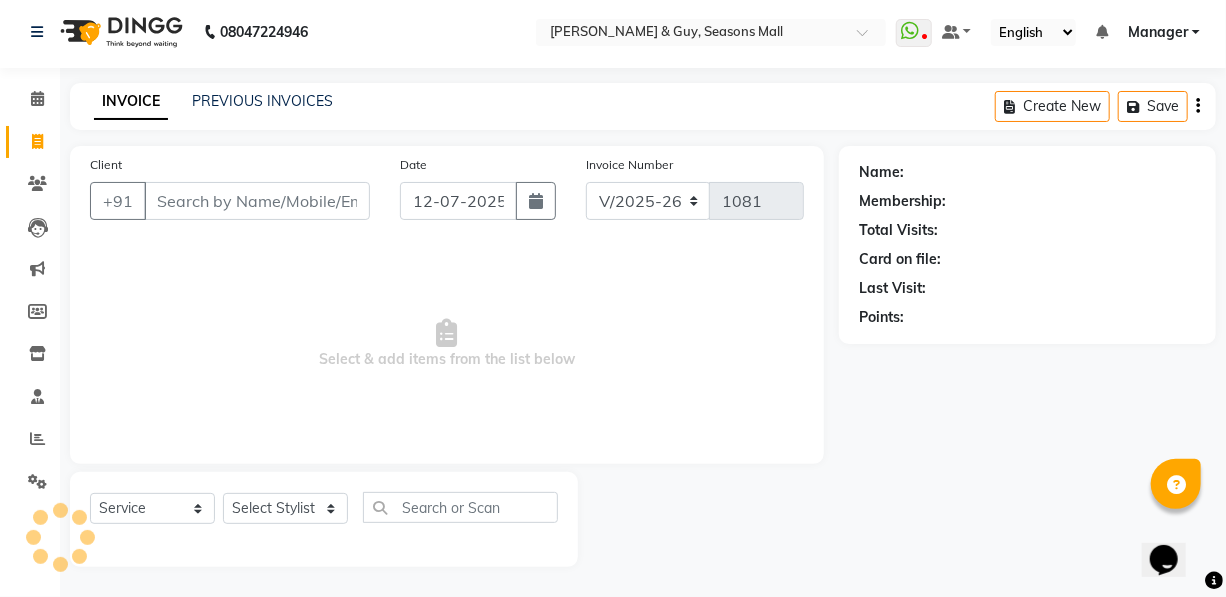 click on "Client" at bounding box center [257, 201] 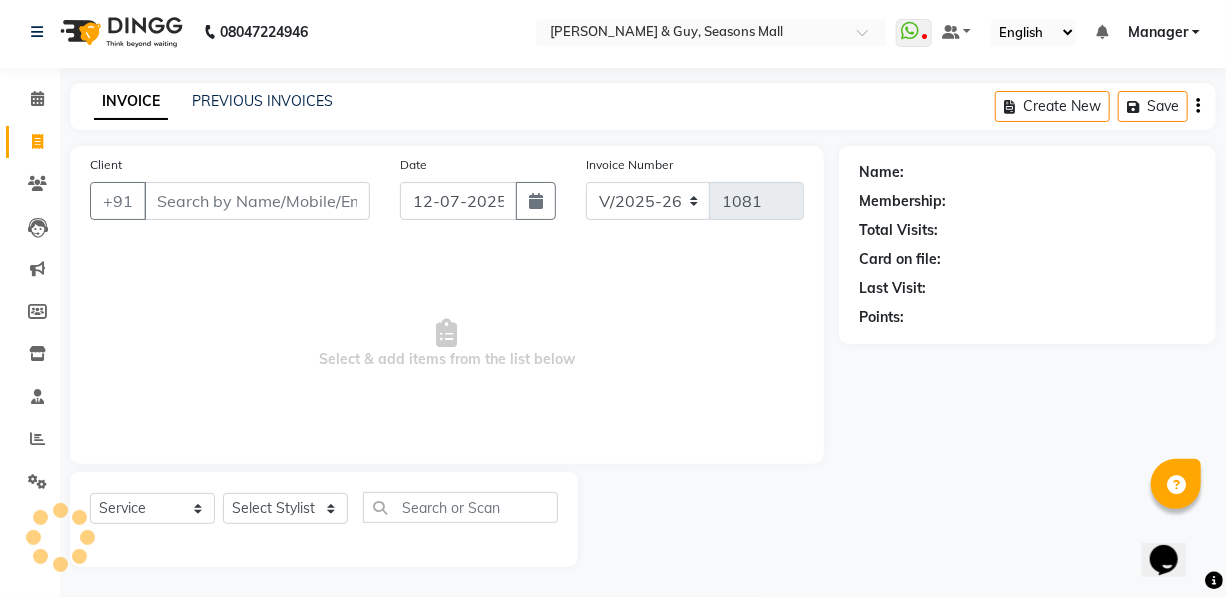 click on "Client" at bounding box center (257, 201) 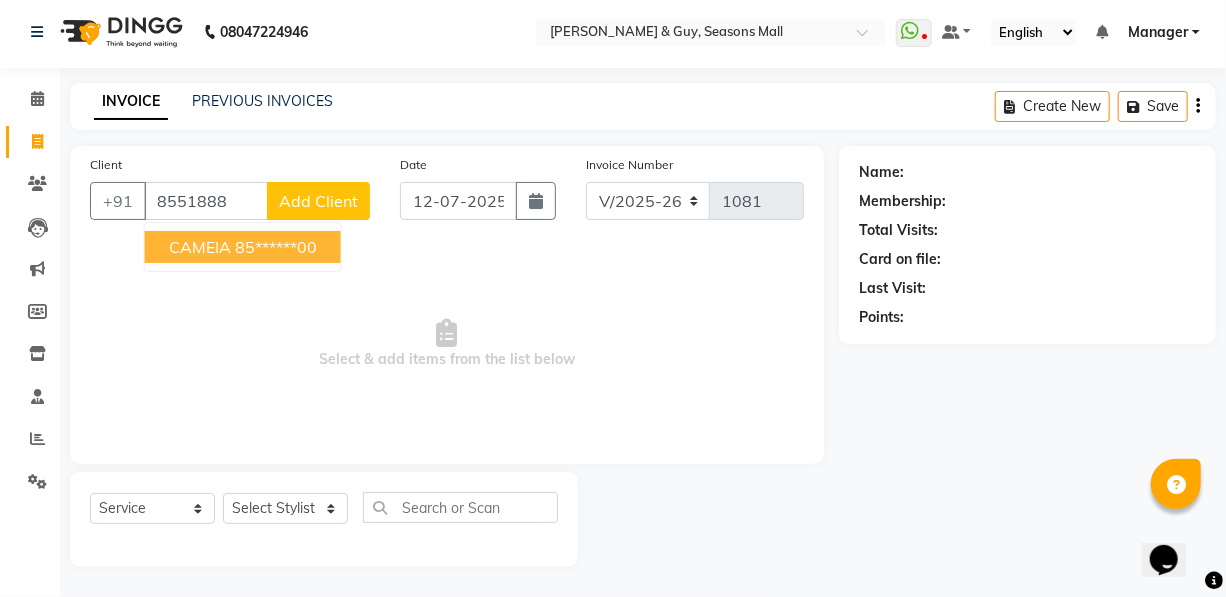 click on "CAMEIA  85******00" at bounding box center (243, 247) 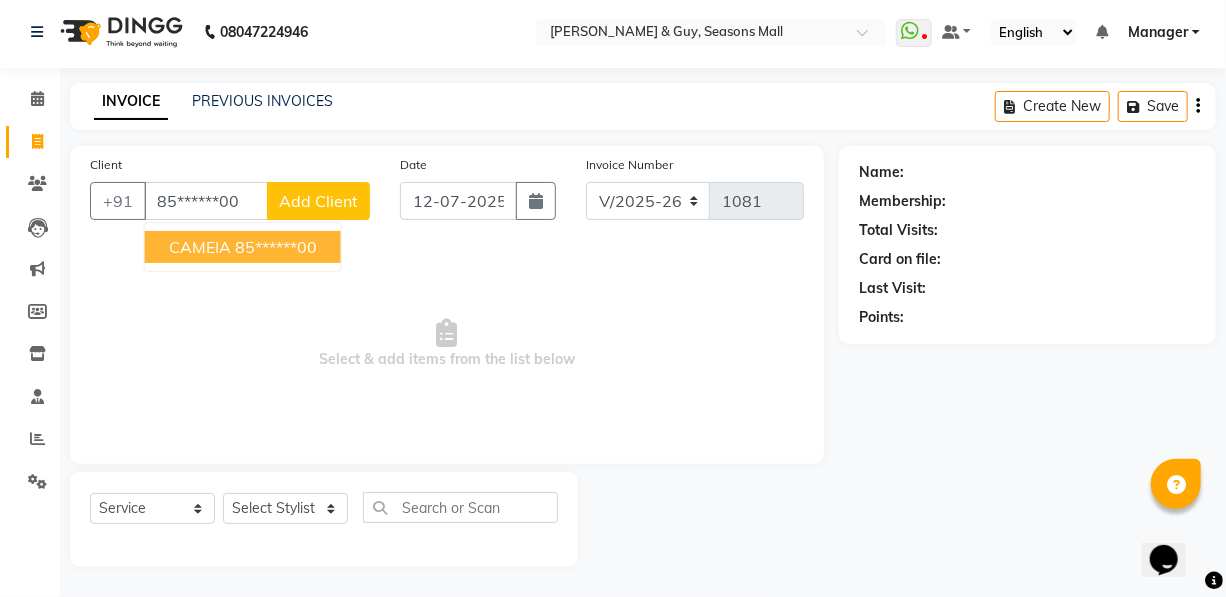 type on "85******00" 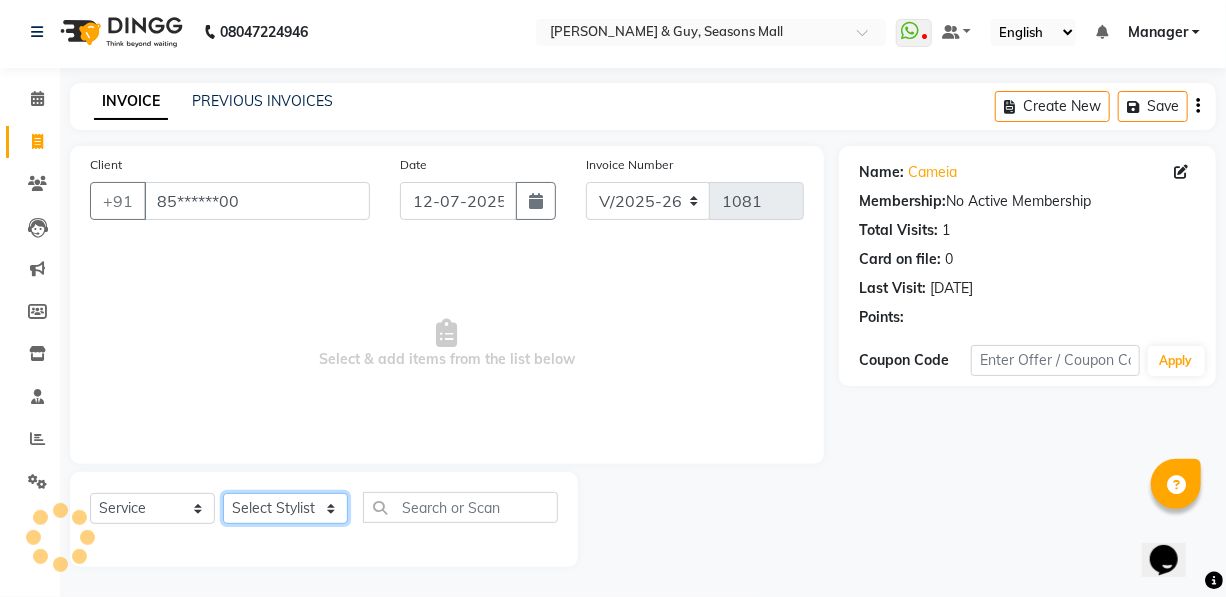 drag, startPoint x: 285, startPoint y: 508, endPoint x: 285, endPoint y: 493, distance: 15 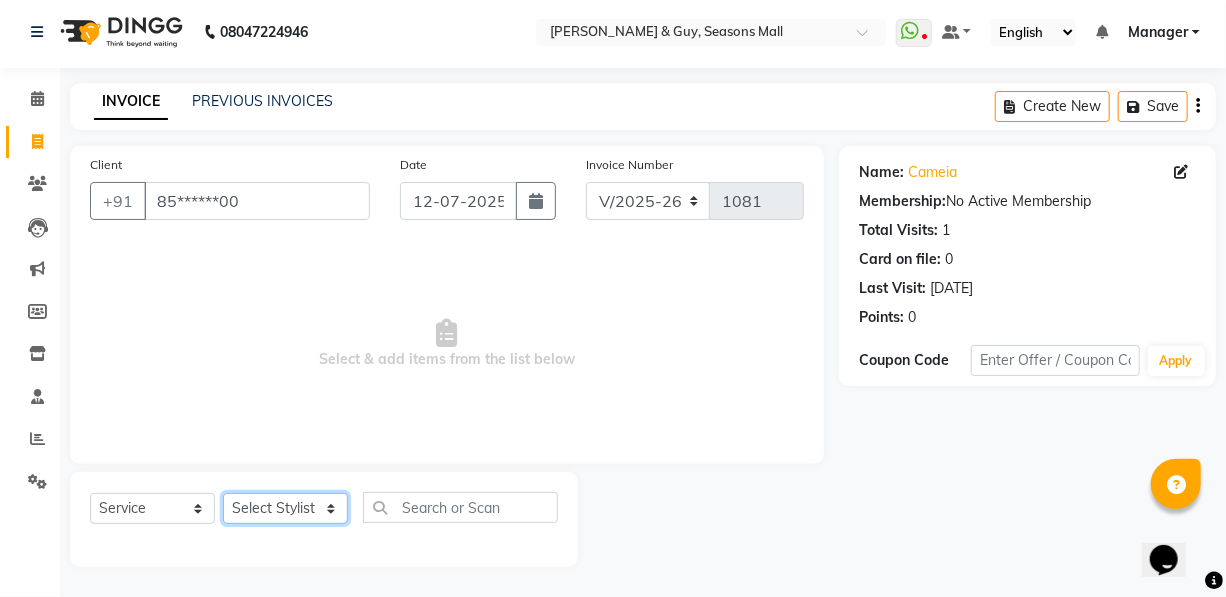 select on "19829" 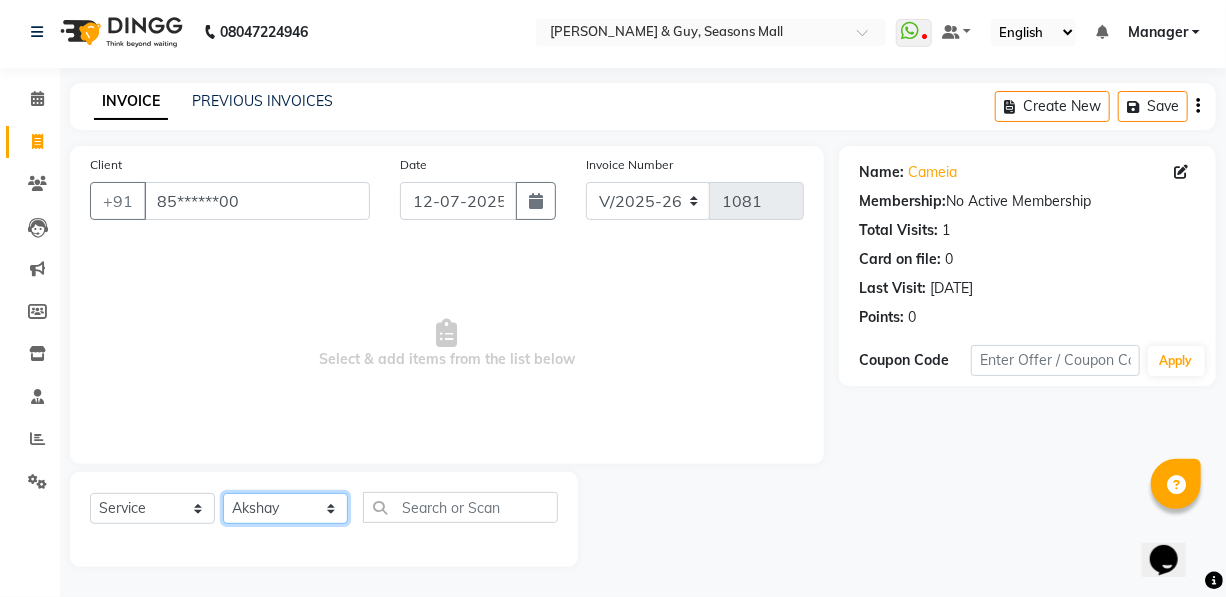 click on "Select Stylist AKASH [PERSON_NAME] Manager [PERSON_NAME] Nitin POOJA [PERSON_NAME]" 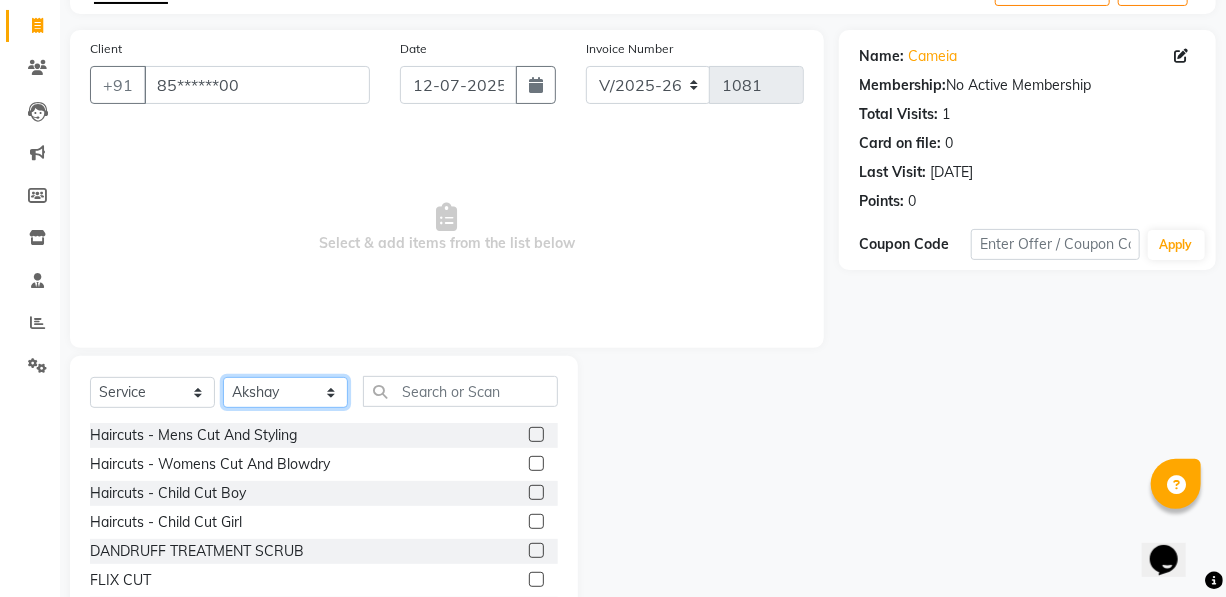 scroll, scrollTop: 204, scrollLeft: 0, axis: vertical 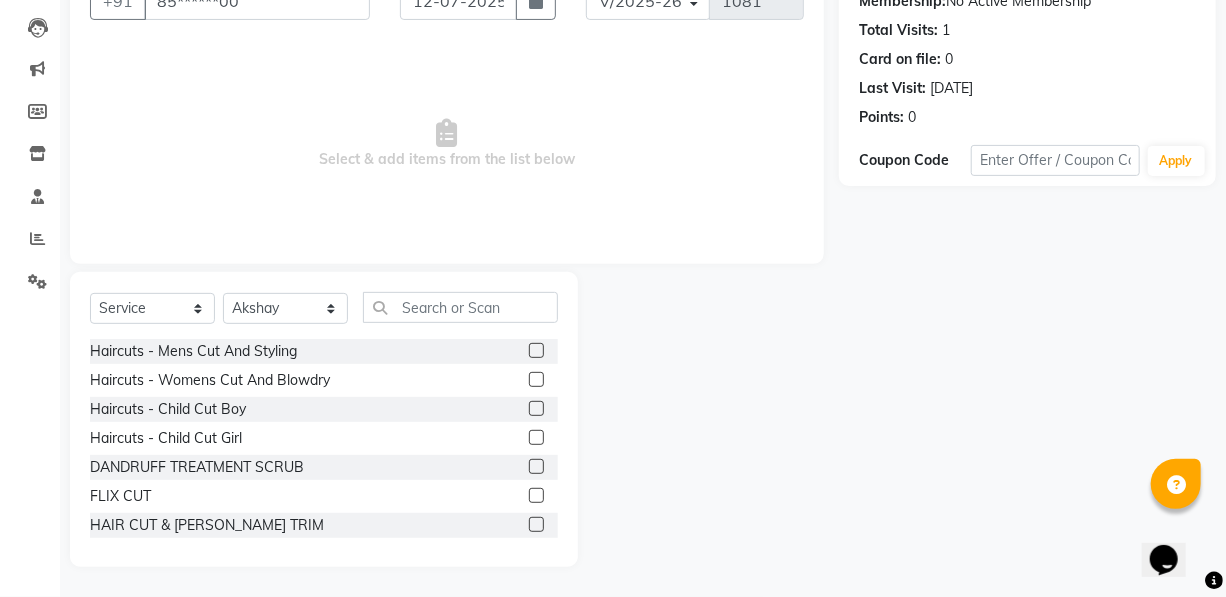 click 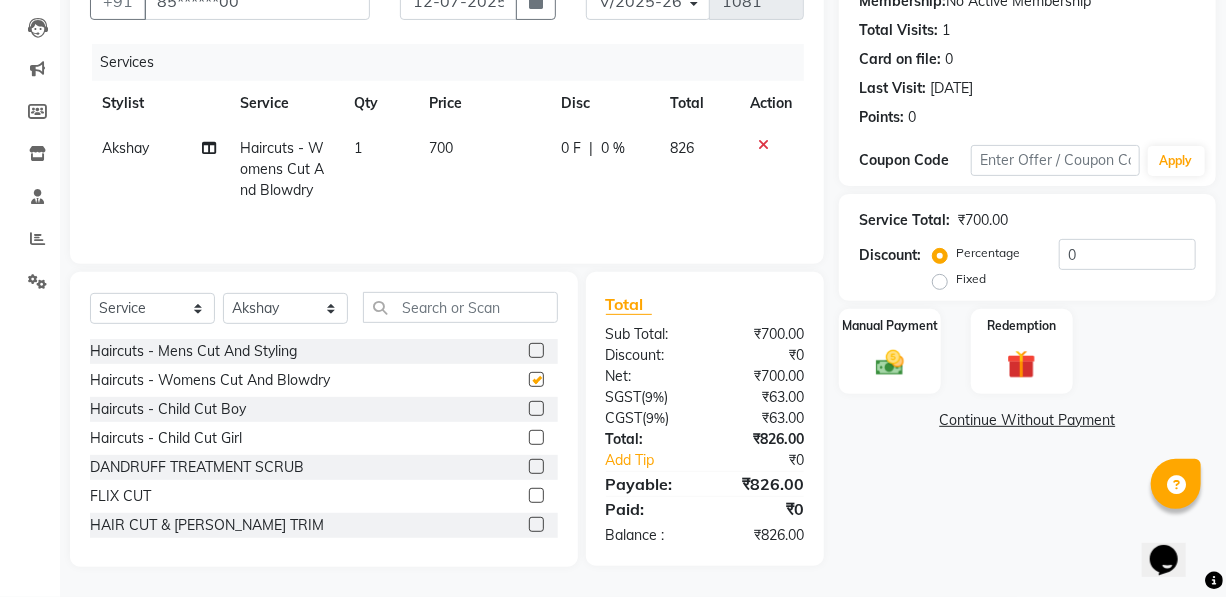 checkbox on "false" 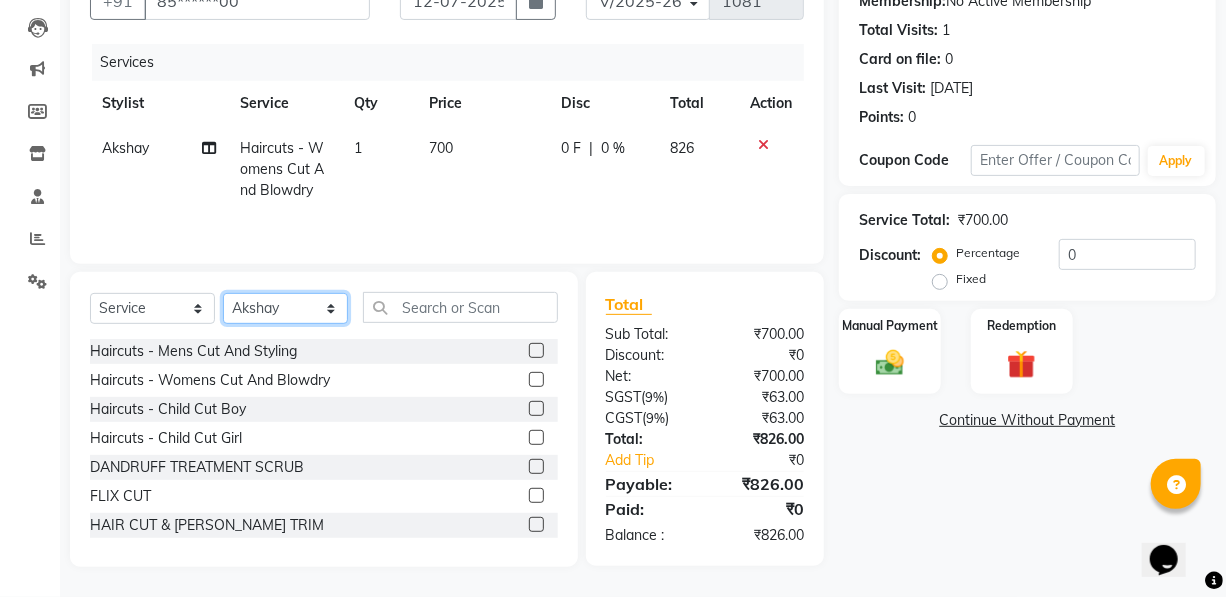 click on "Select Stylist AKASH [PERSON_NAME] Manager [PERSON_NAME] Nitin POOJA [PERSON_NAME]" 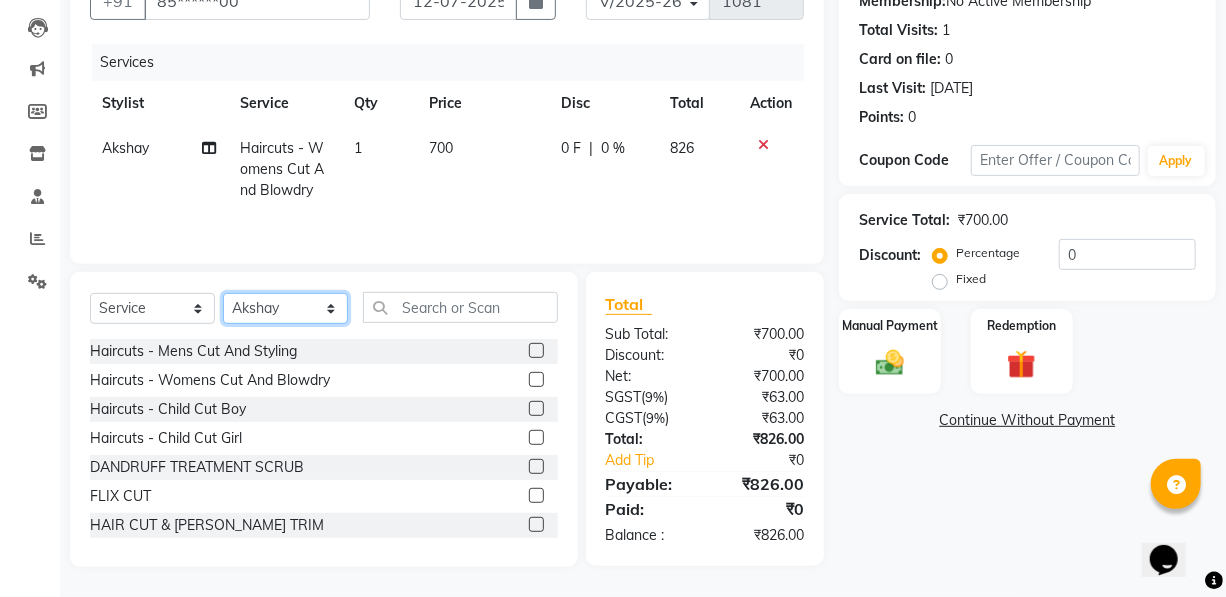 select on "53236" 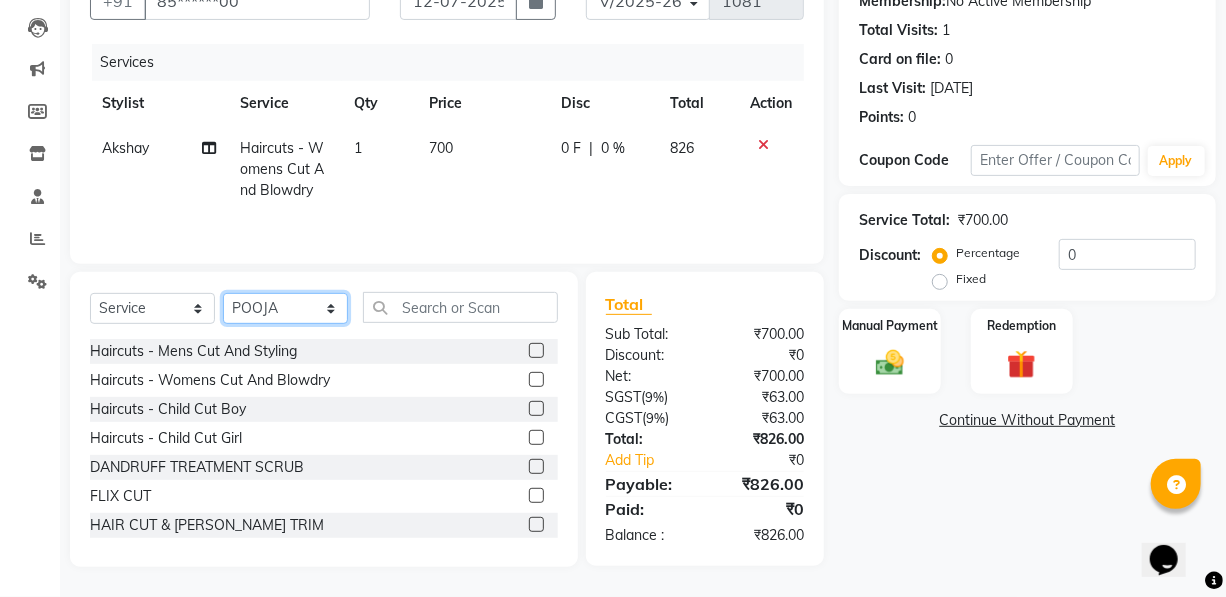 click on "Select Stylist AKASH [PERSON_NAME] Manager [PERSON_NAME] Nitin POOJA [PERSON_NAME]" 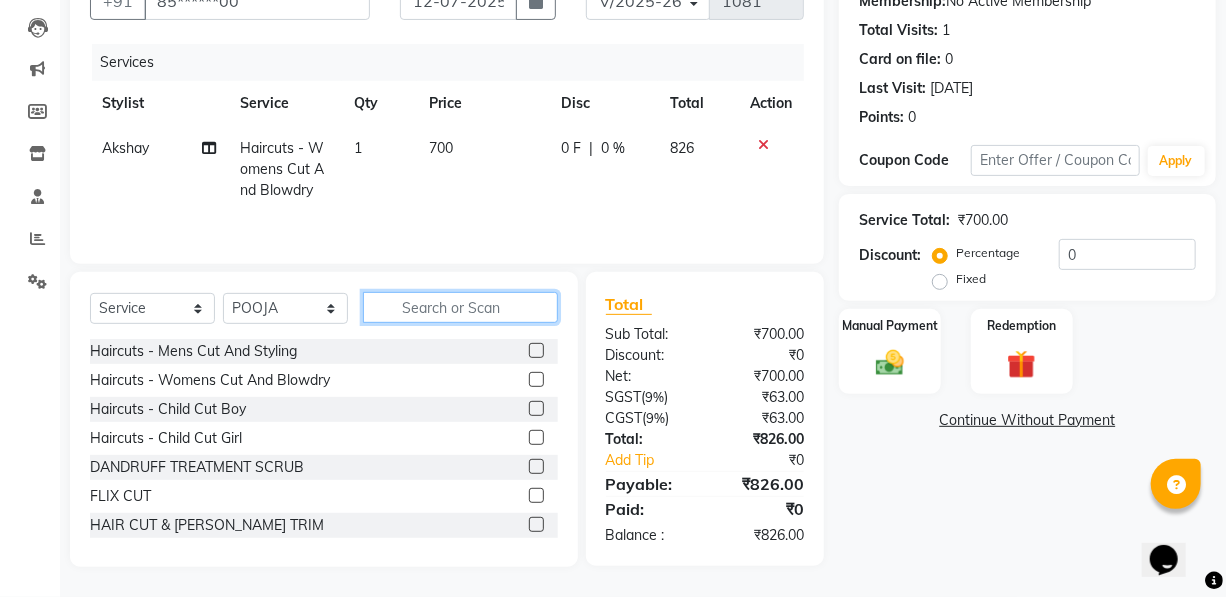 click 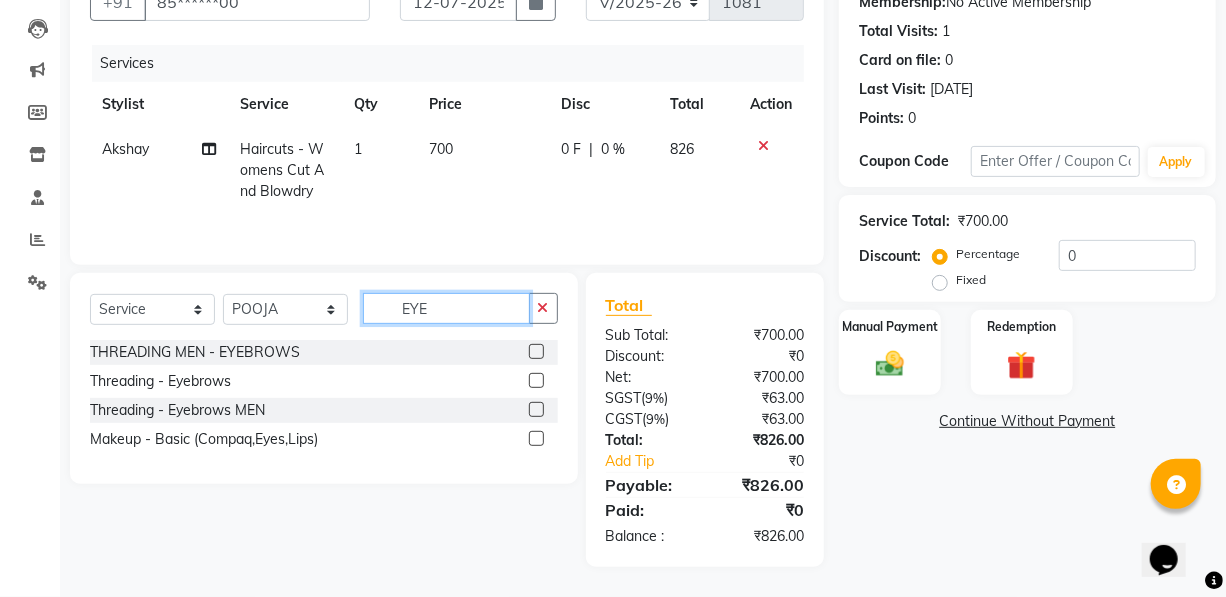type on "EYE" 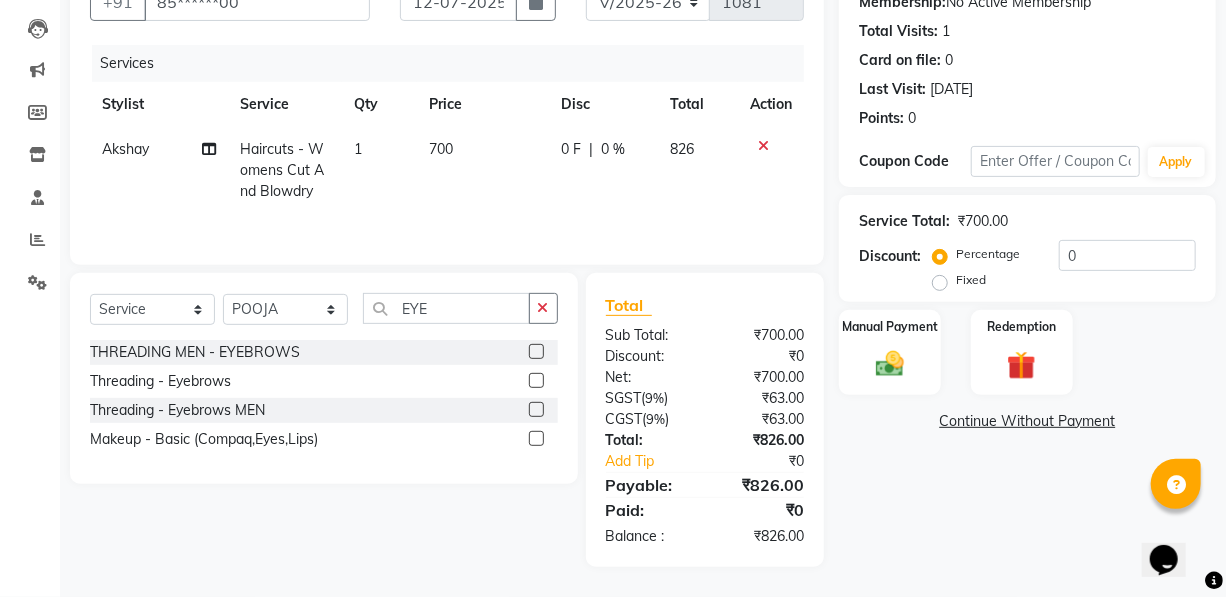 click 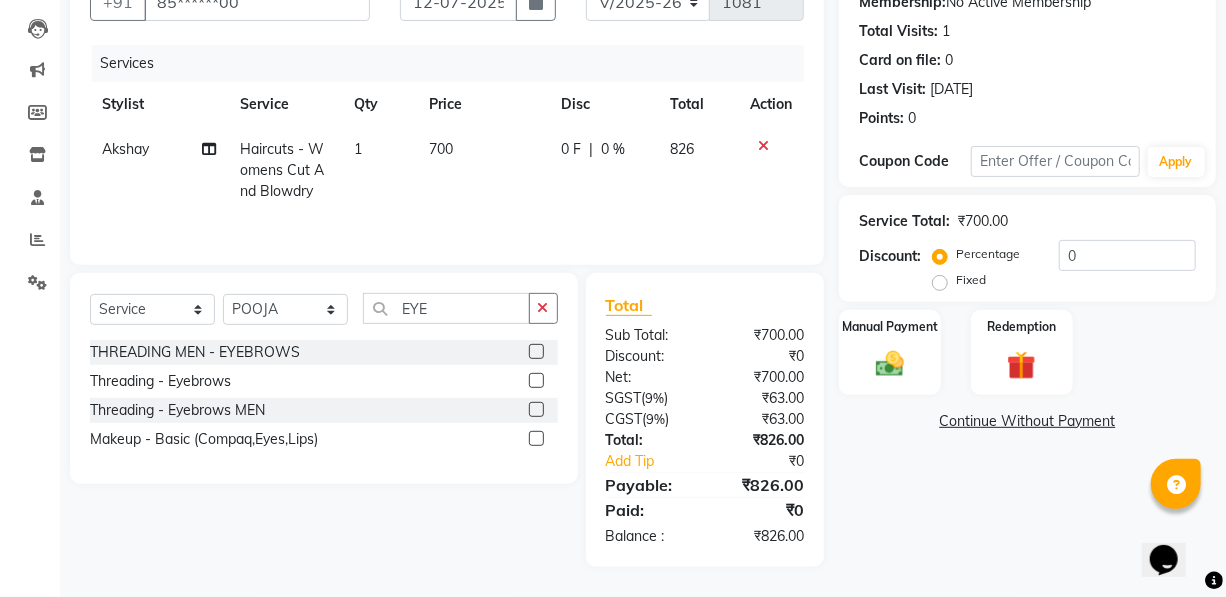 click at bounding box center (535, 381) 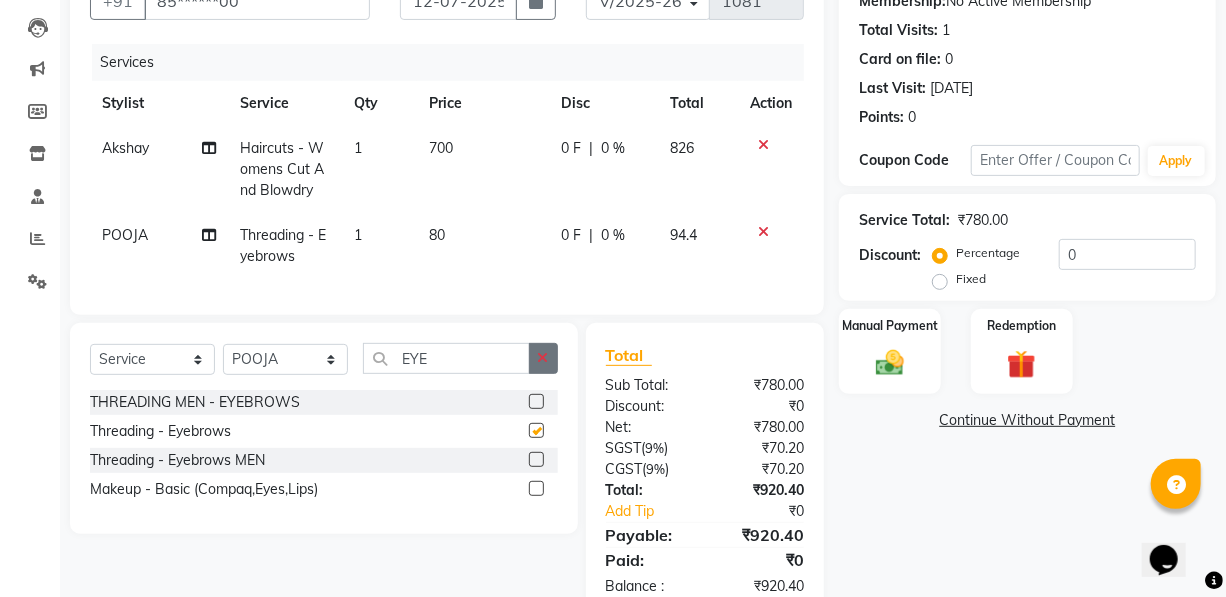 checkbox on "false" 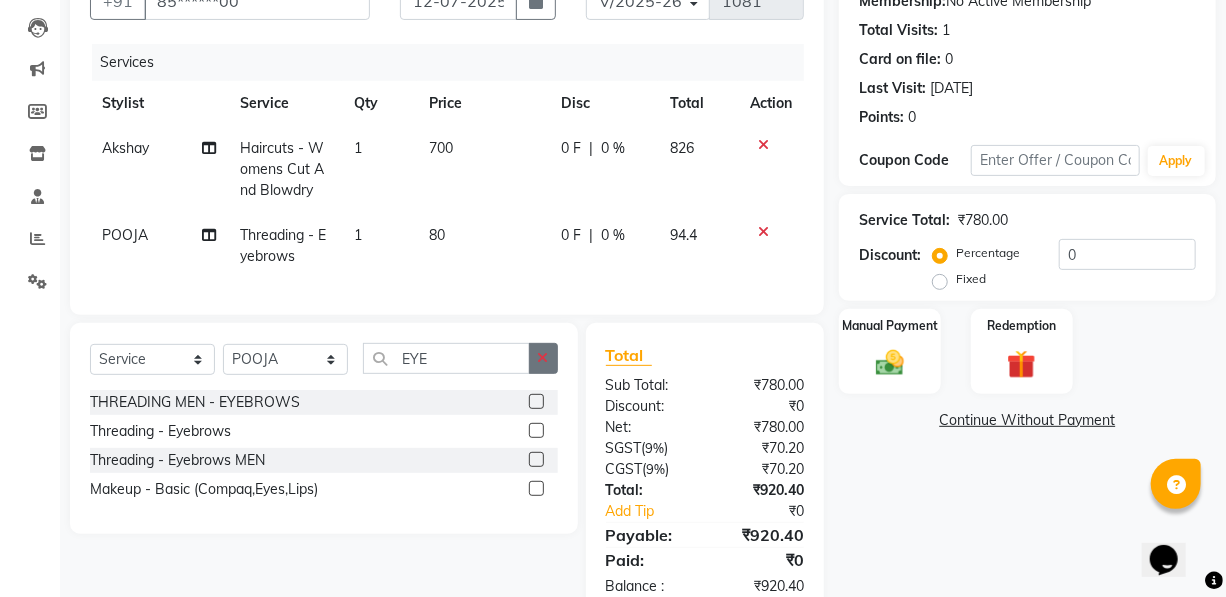 click 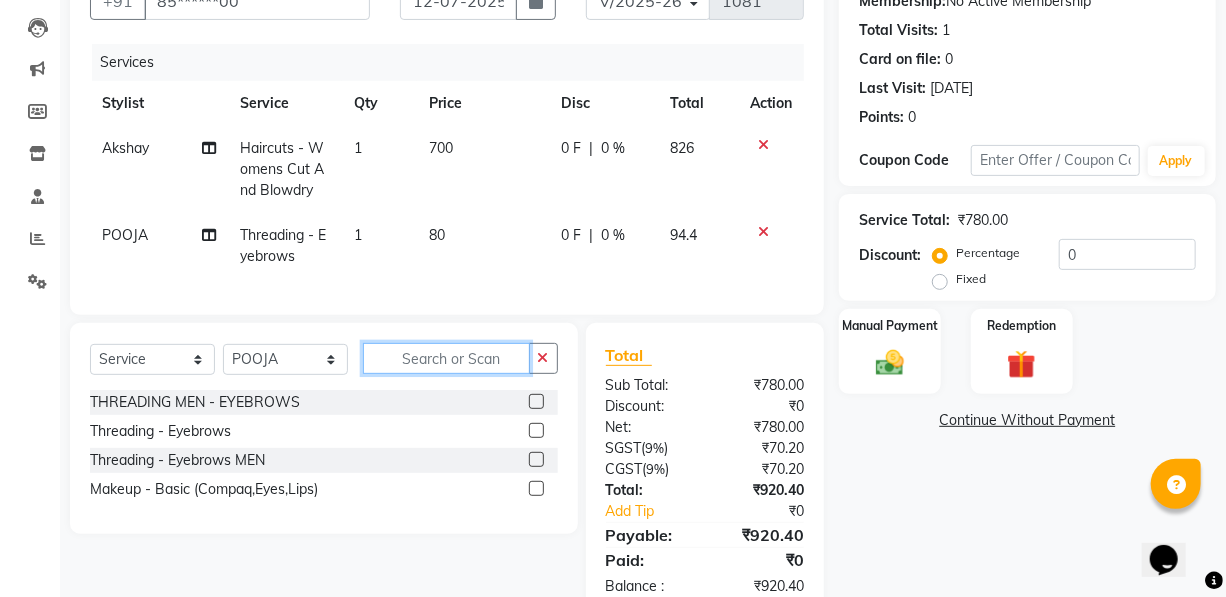 click 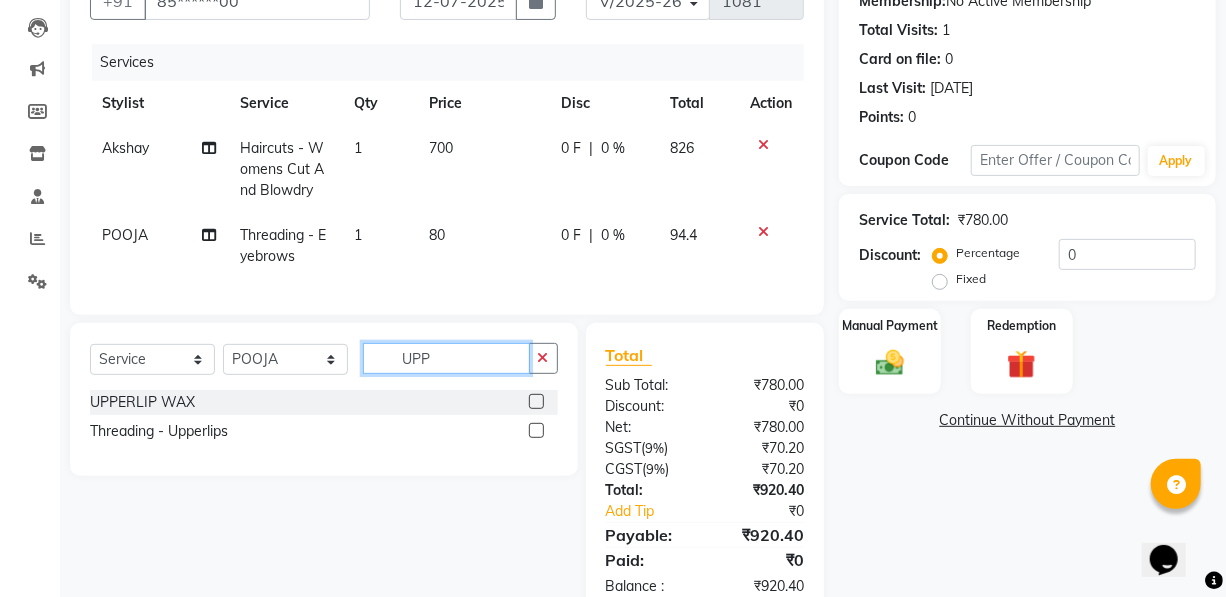 type on "UPP" 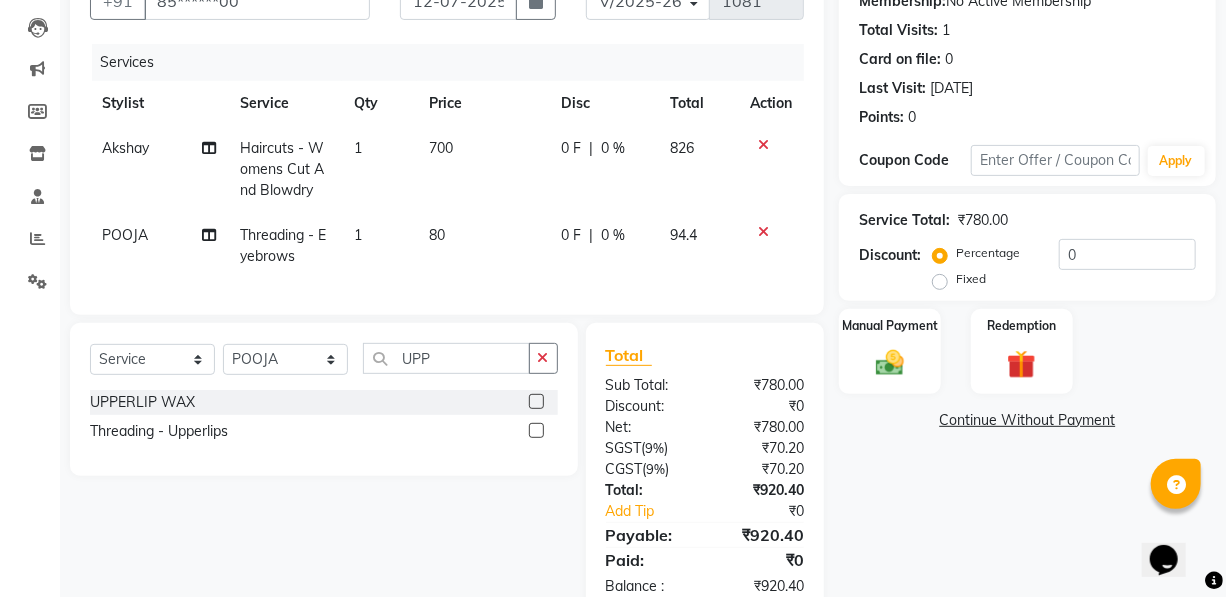 click on "Threading -  Upperlips" 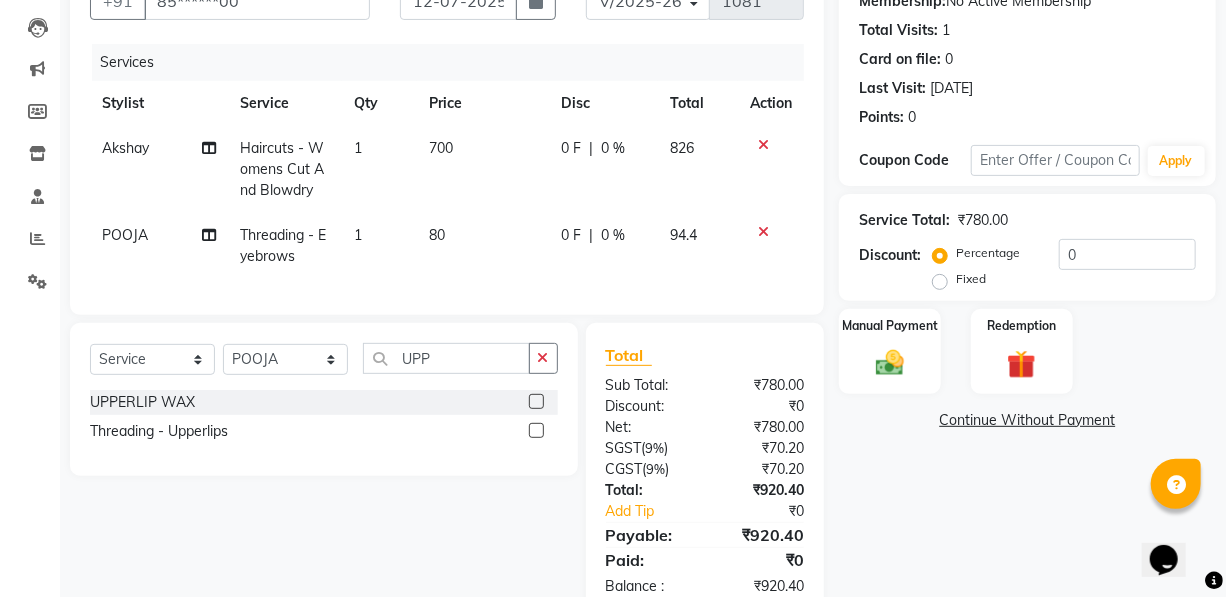 click 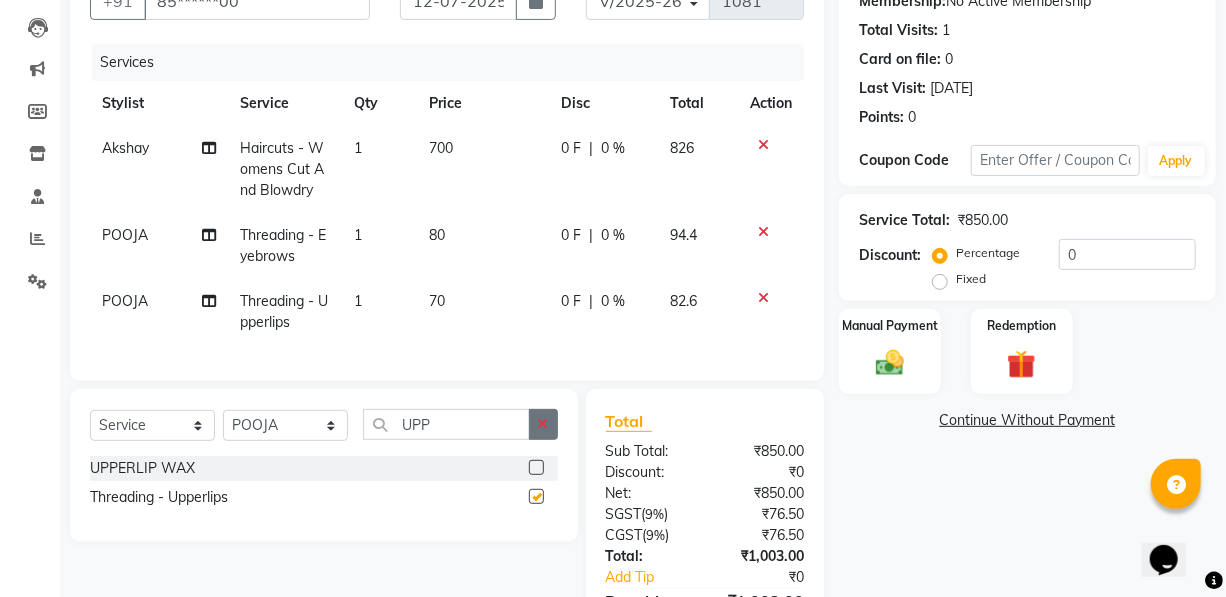 click 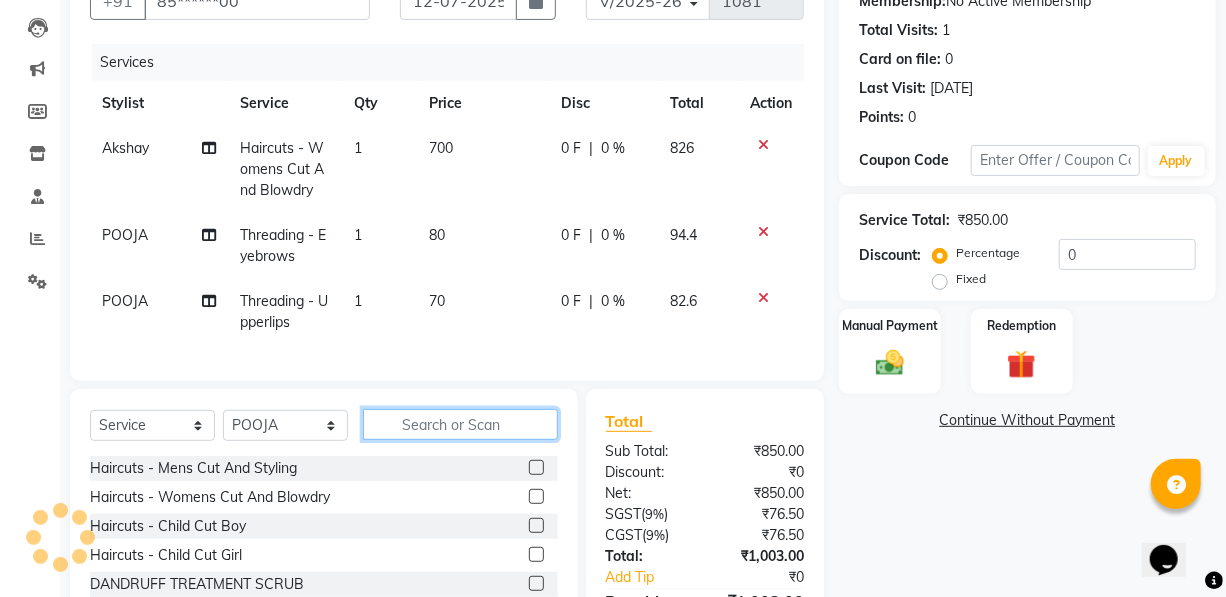 click 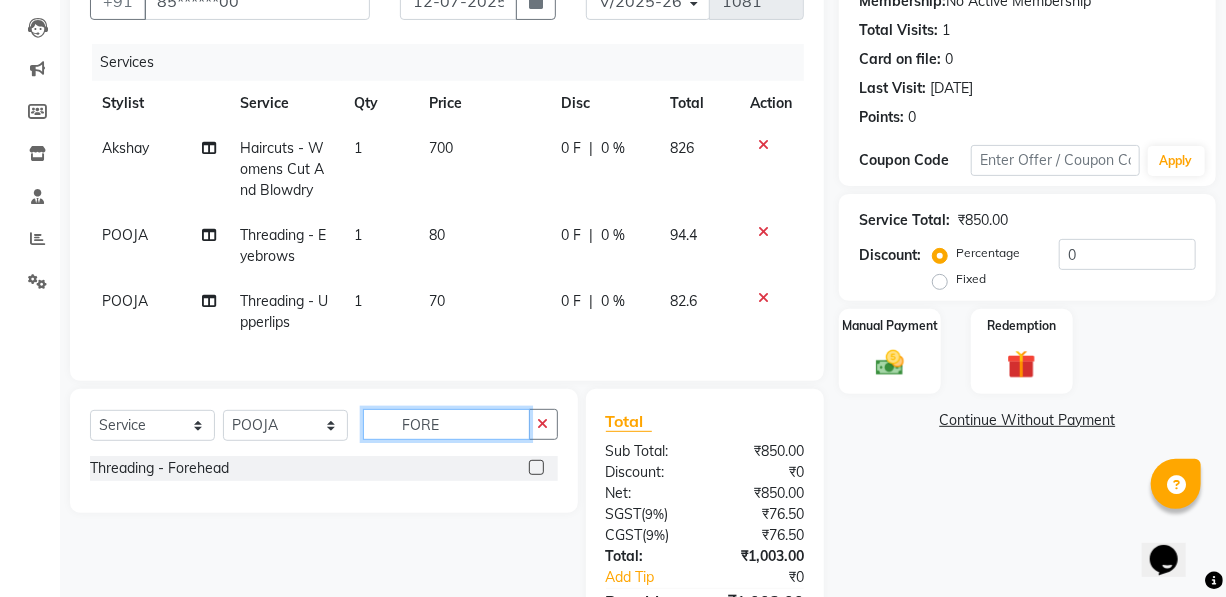 type on "FORE" 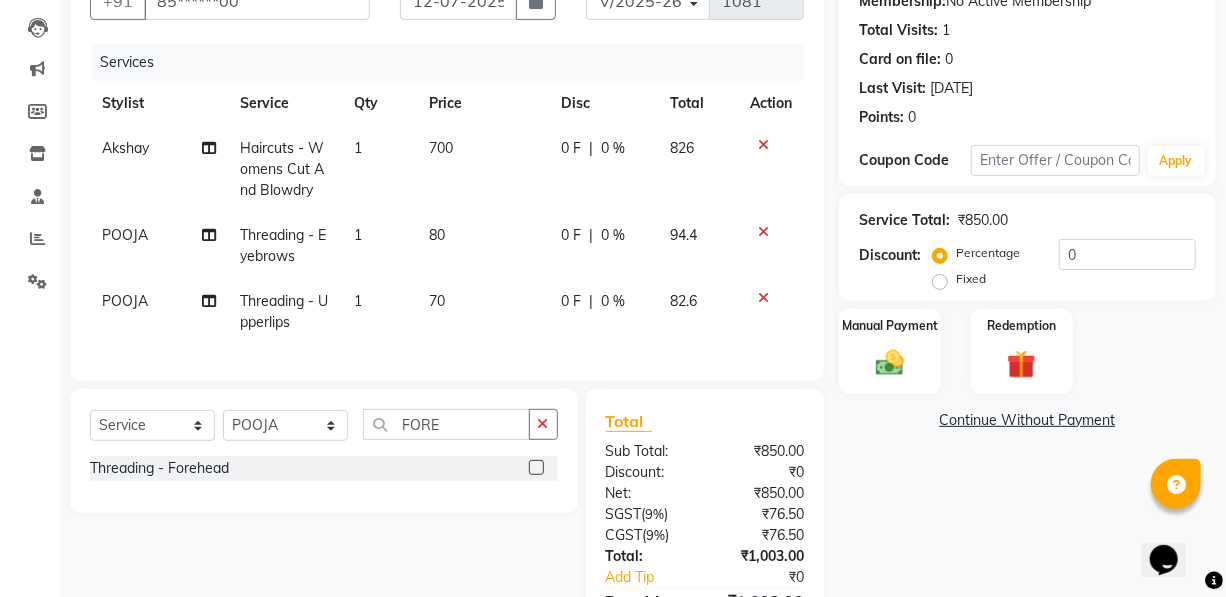 click 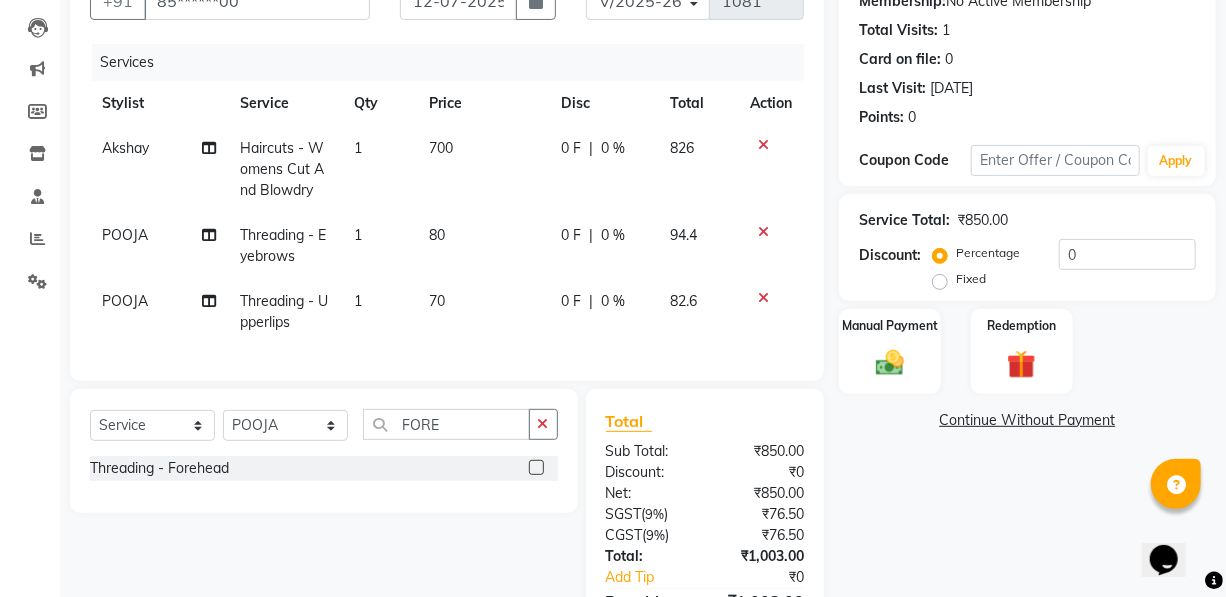 click at bounding box center [535, 468] 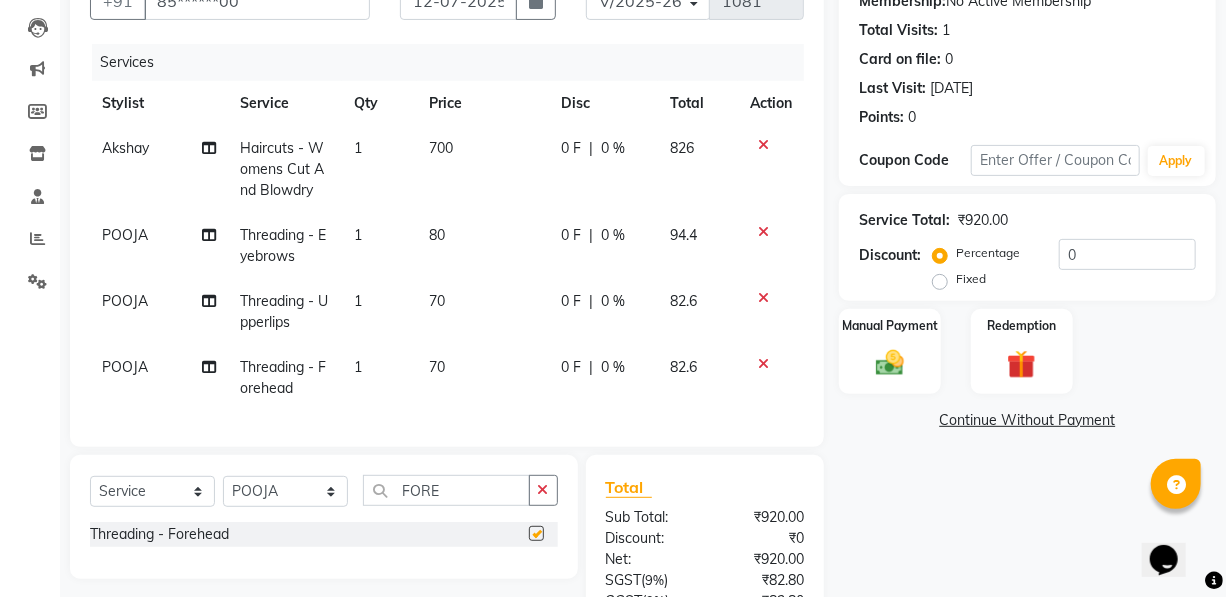 checkbox on "false" 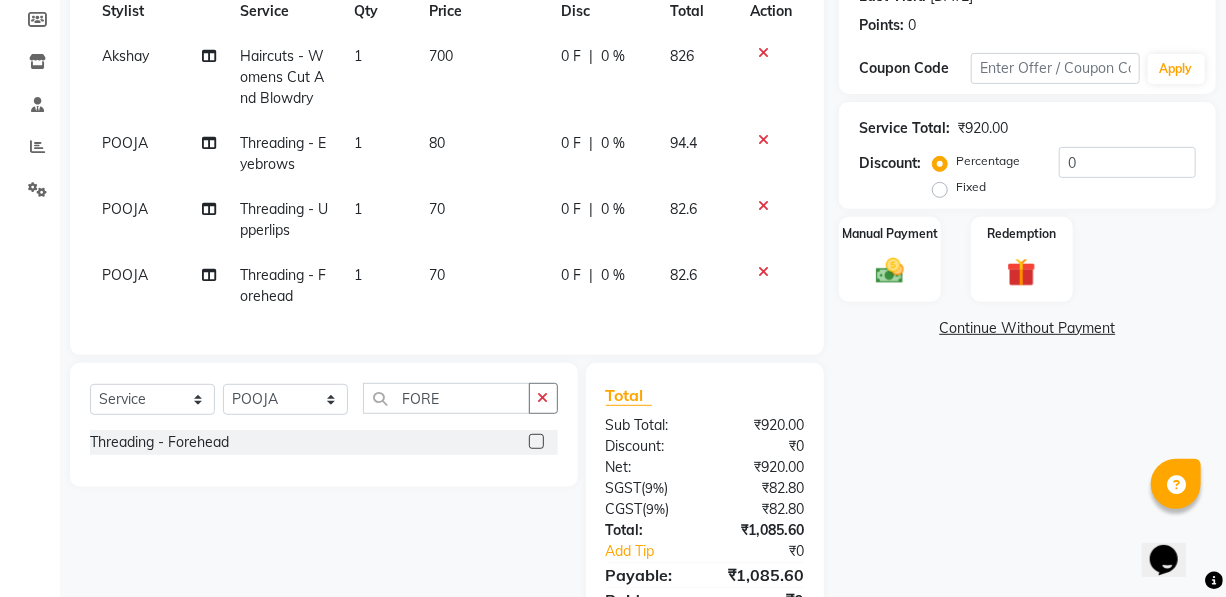 scroll, scrollTop: 401, scrollLeft: 0, axis: vertical 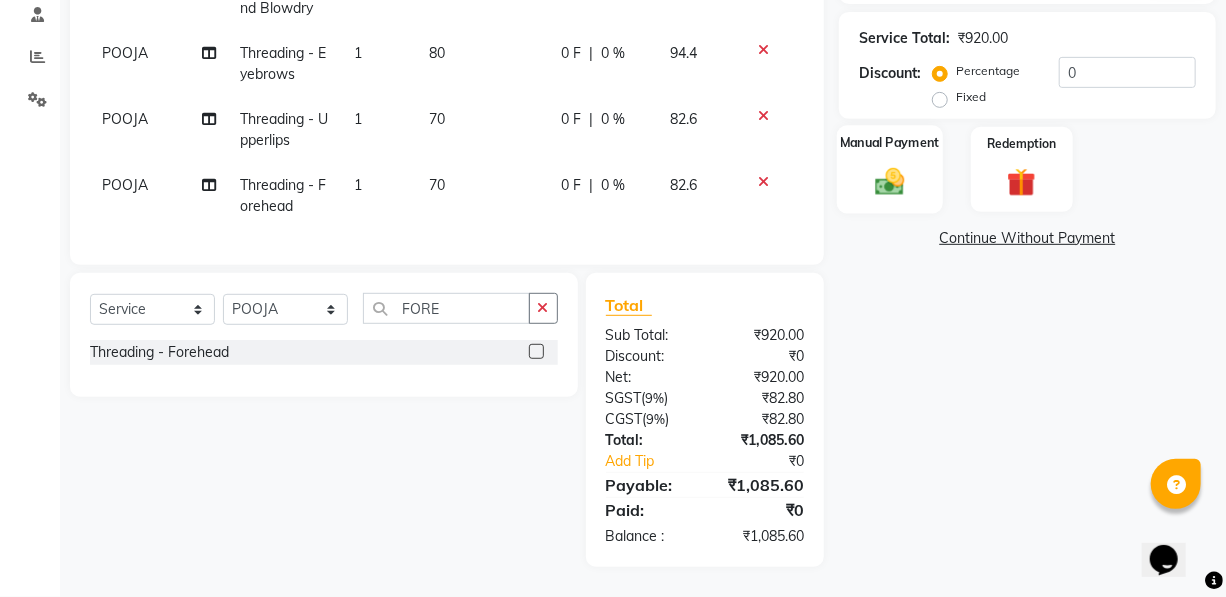 click 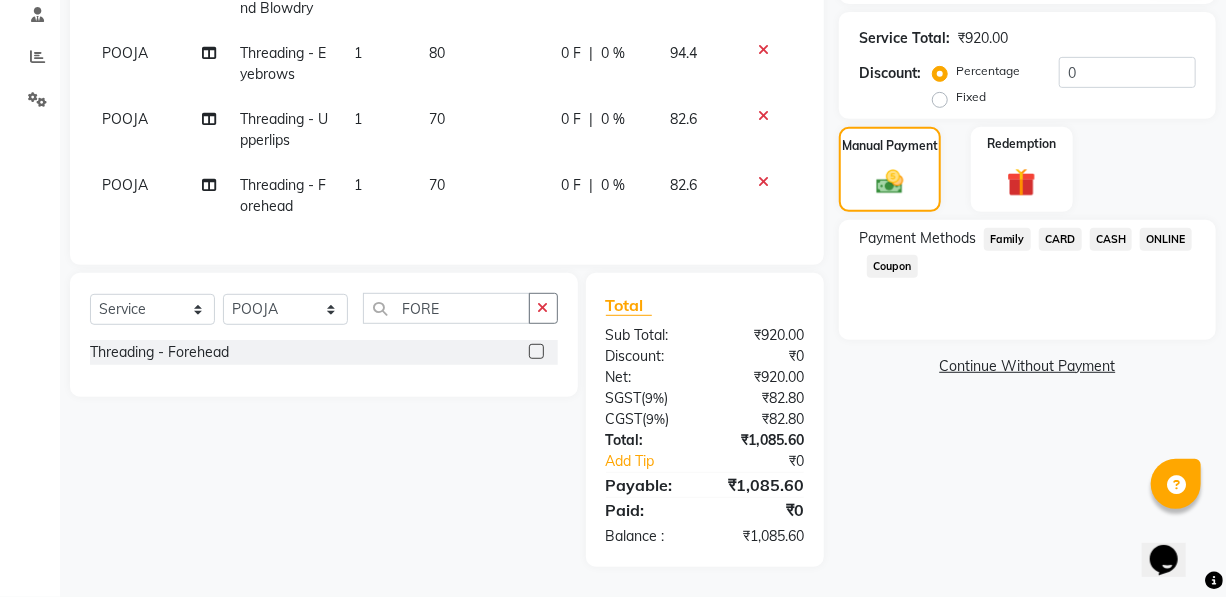 click on "CARD" 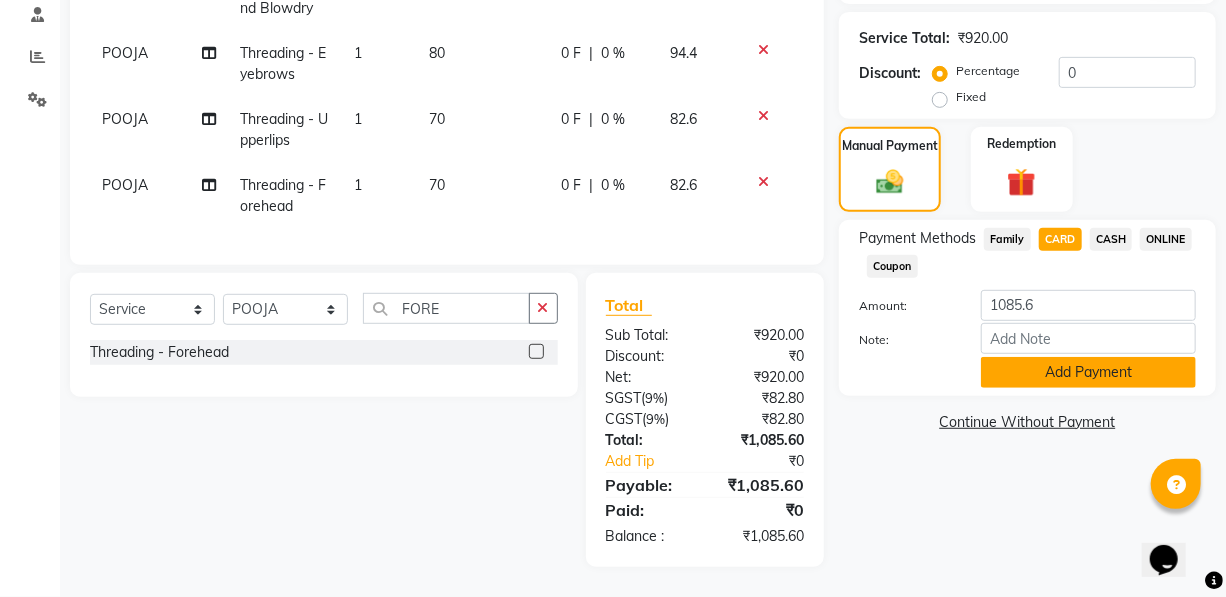 click on "Add Payment" 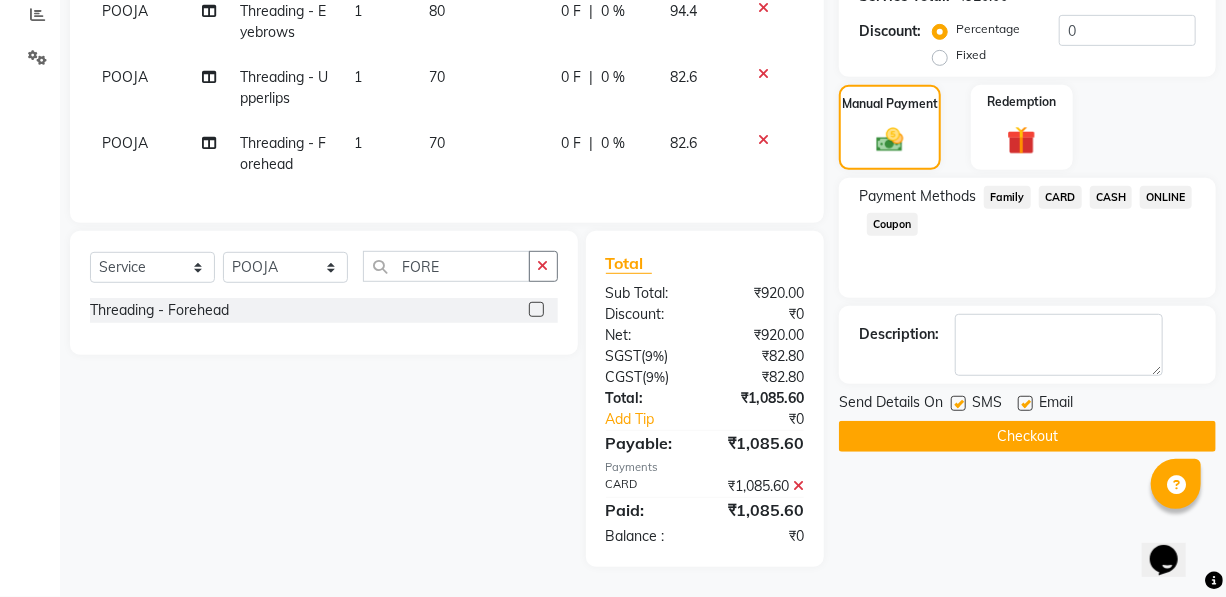 scroll, scrollTop: 443, scrollLeft: 0, axis: vertical 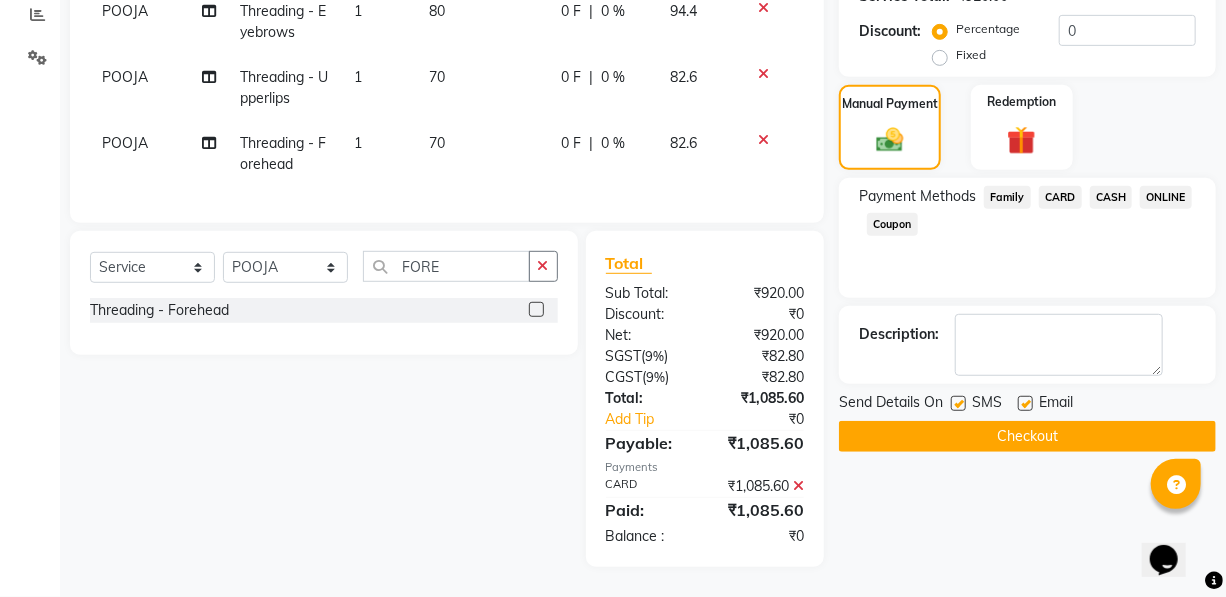 click on "Checkout" 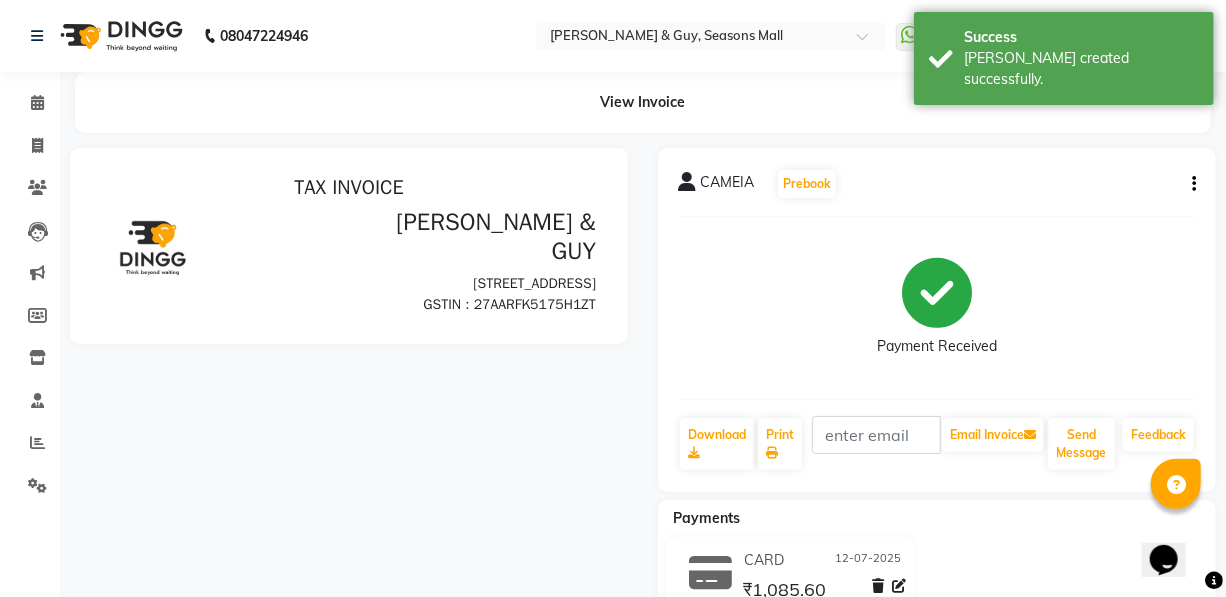 scroll, scrollTop: 0, scrollLeft: 0, axis: both 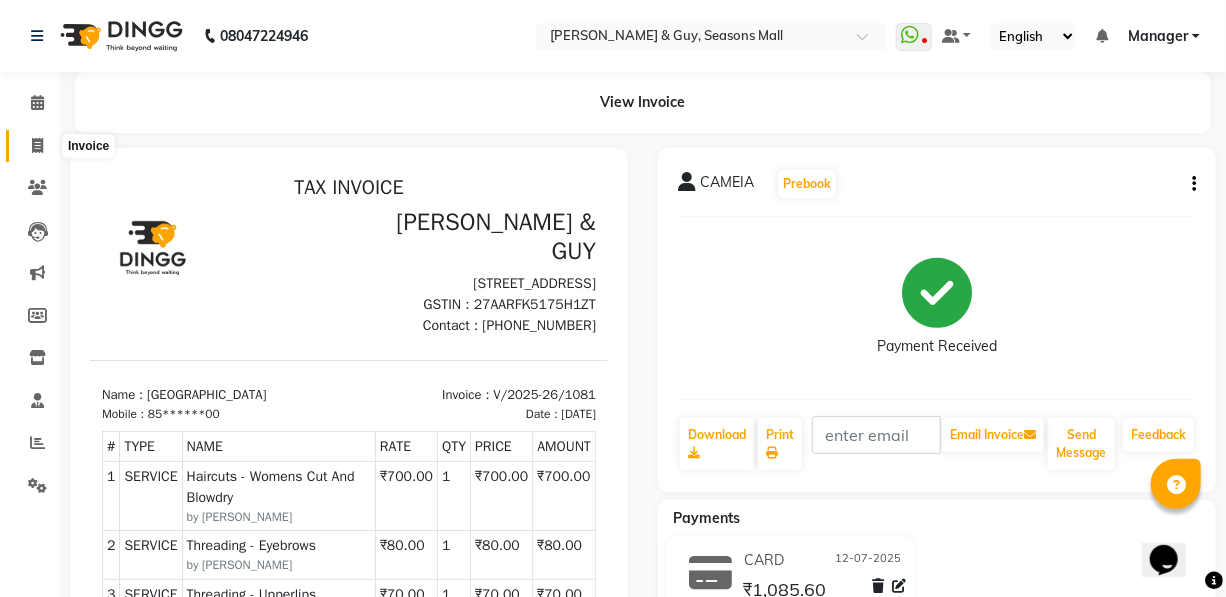 click 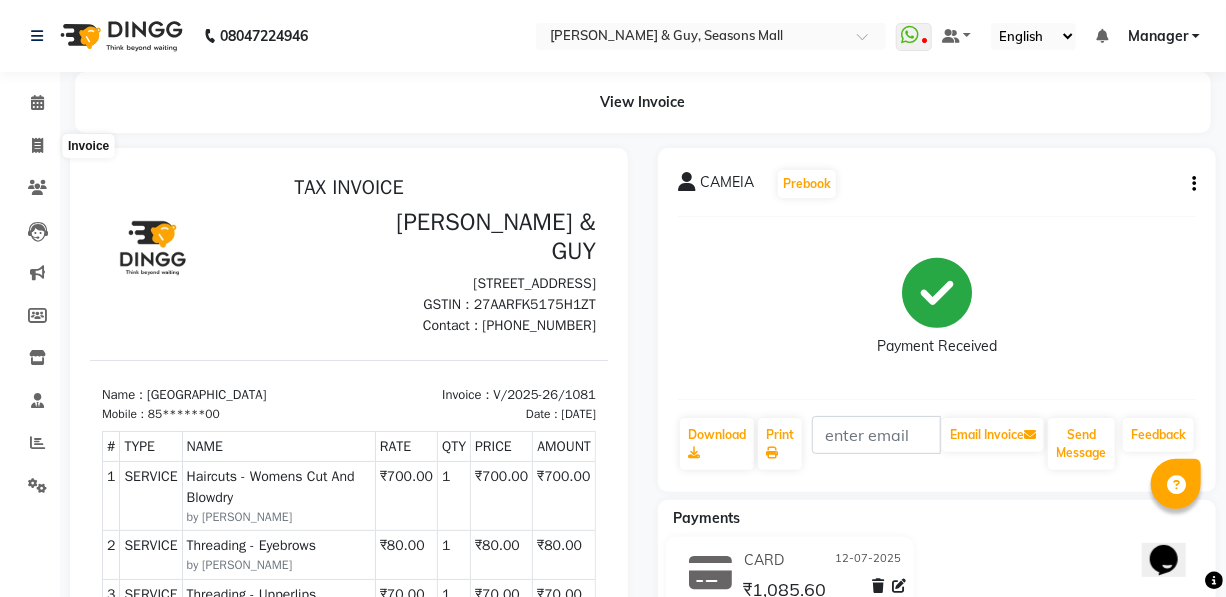 select on "service" 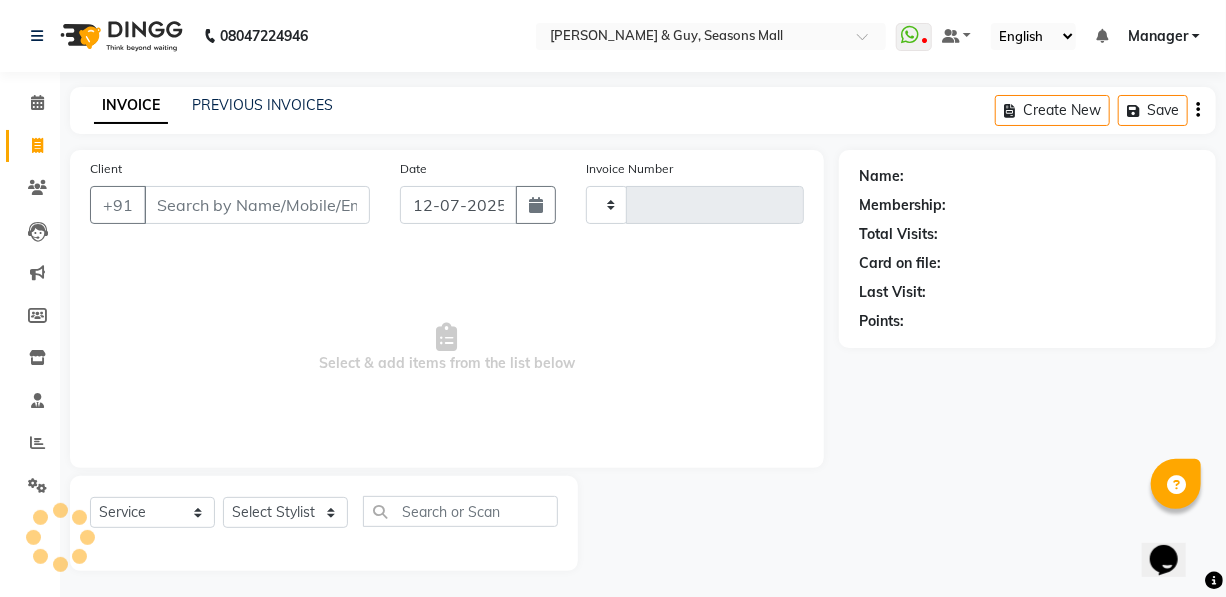 type on "1082" 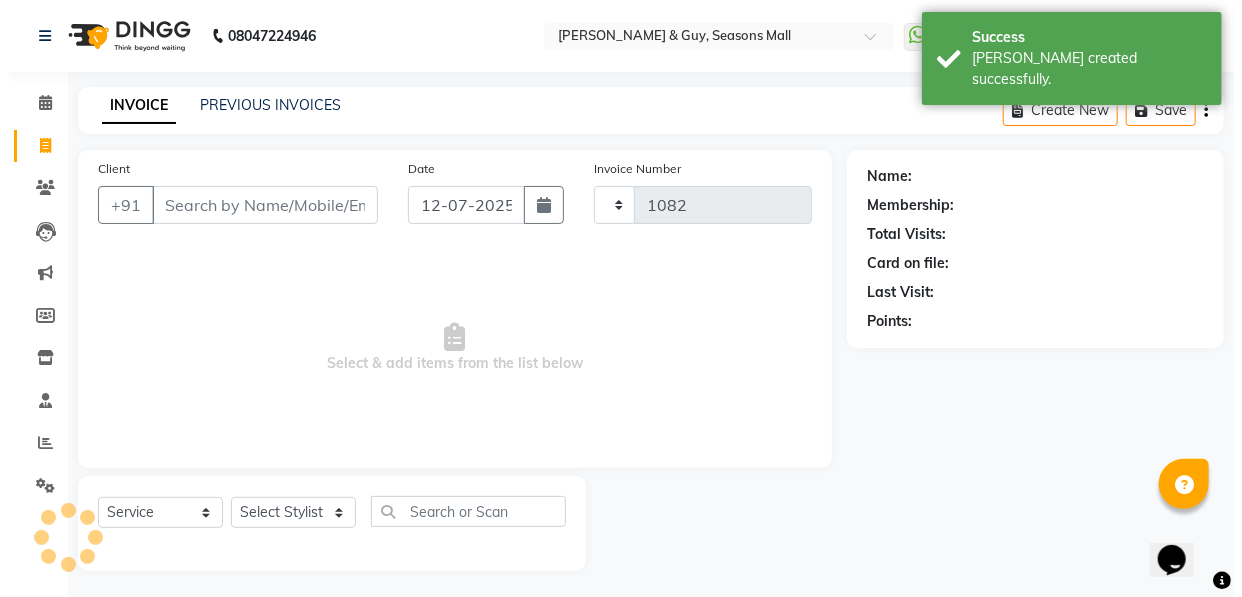 scroll, scrollTop: 4, scrollLeft: 0, axis: vertical 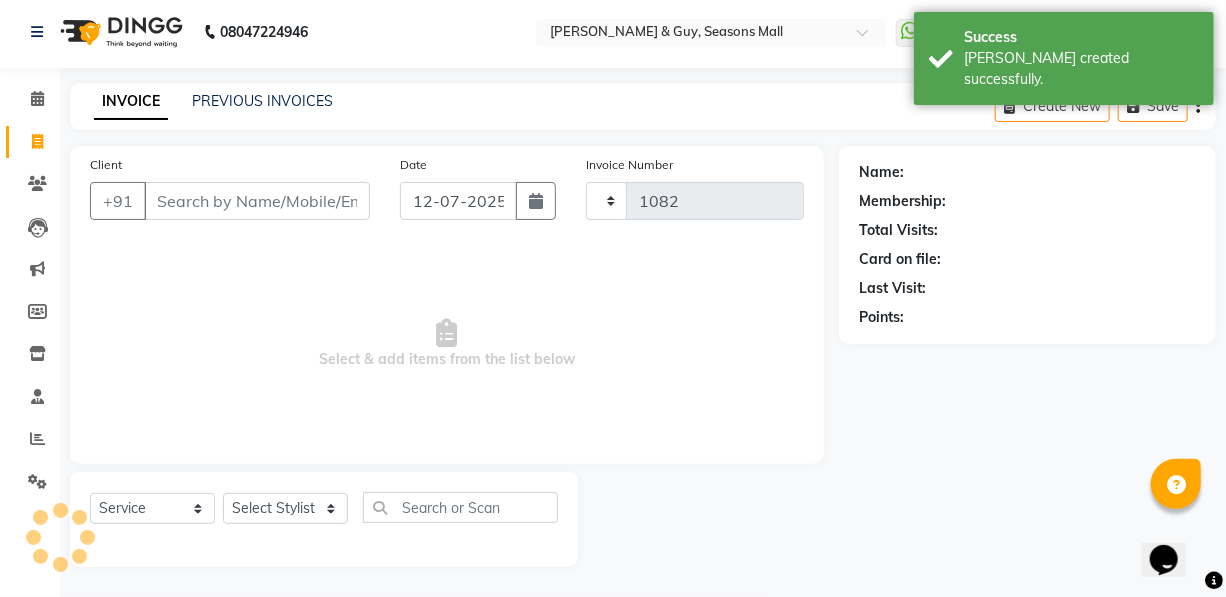 select on "3906" 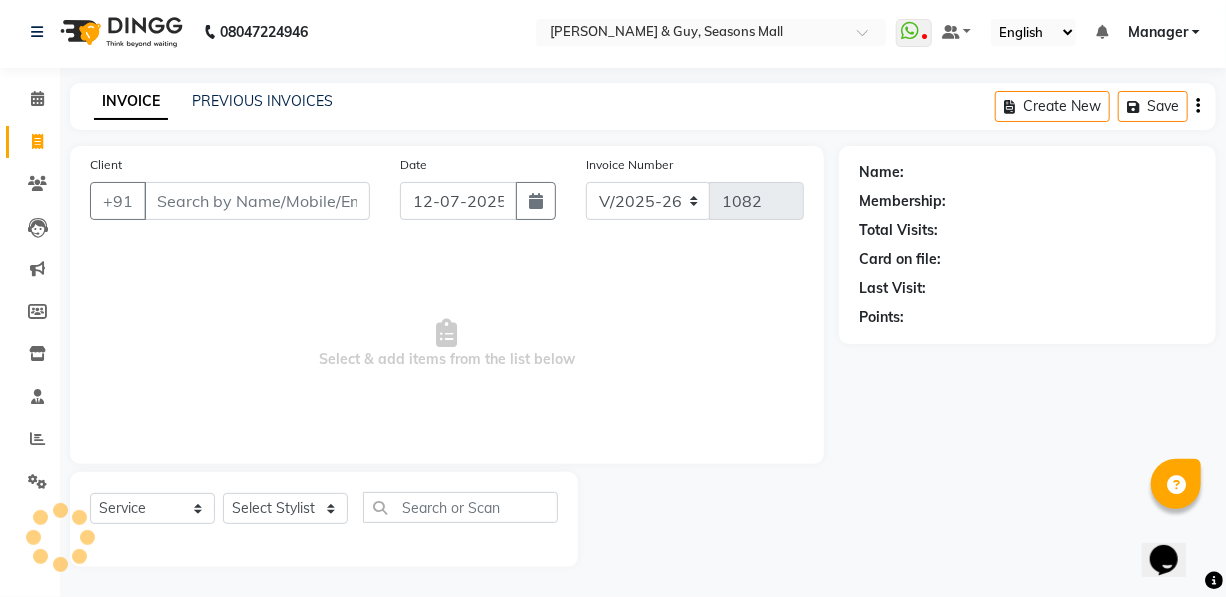 click on "Client" at bounding box center [257, 201] 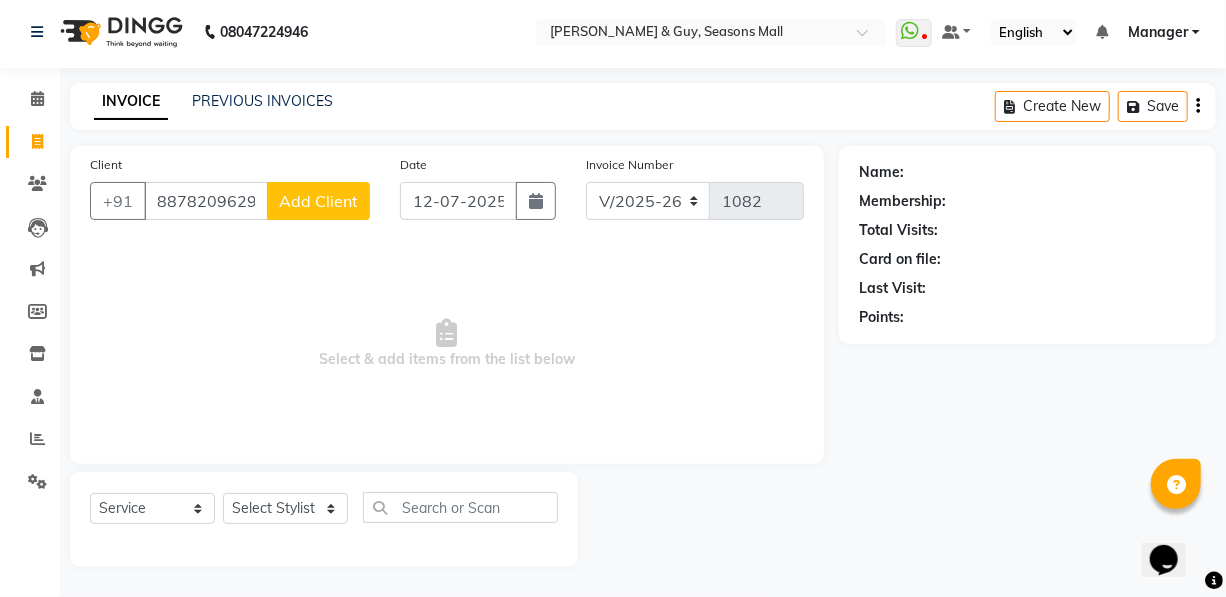 type on "8878209629" 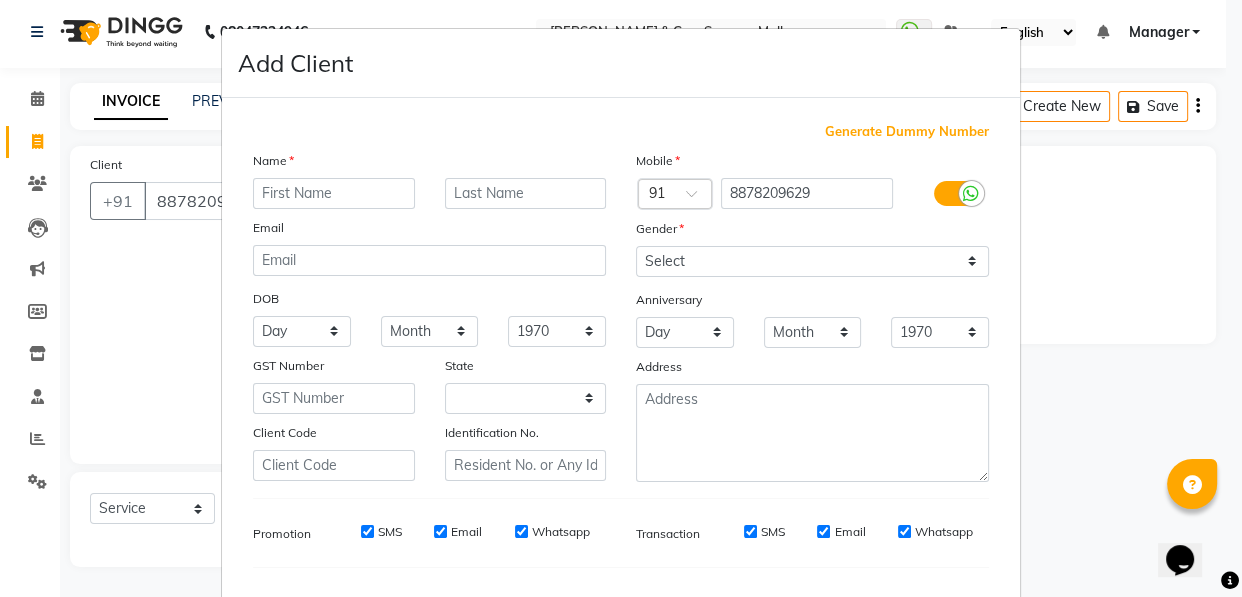 select on "22" 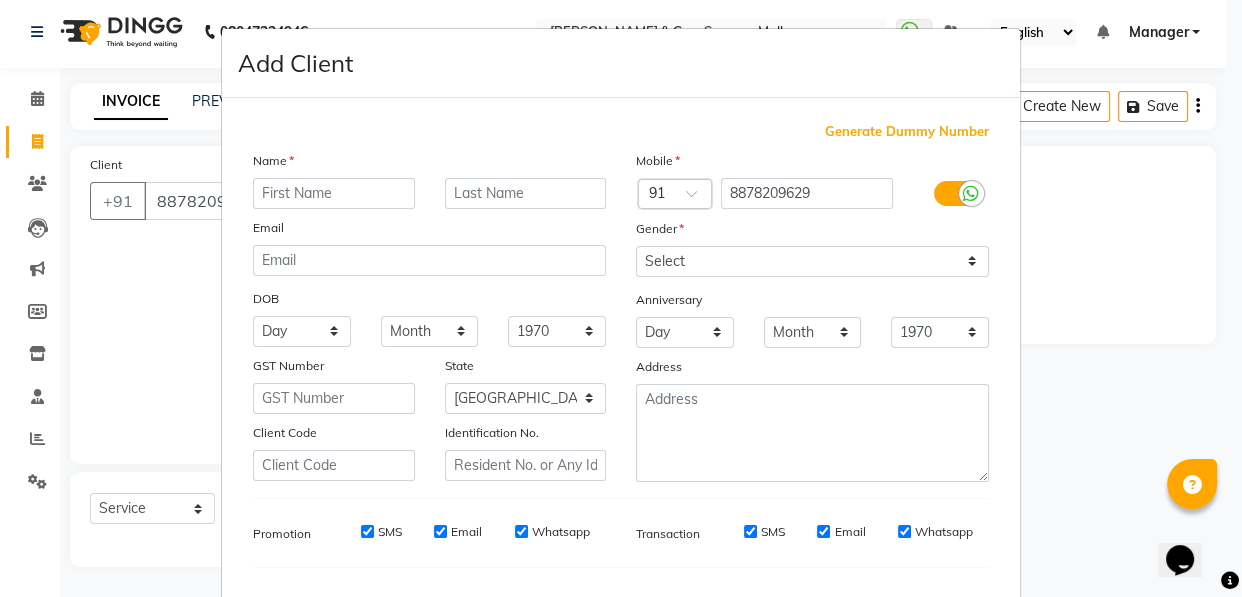 click at bounding box center [334, 193] 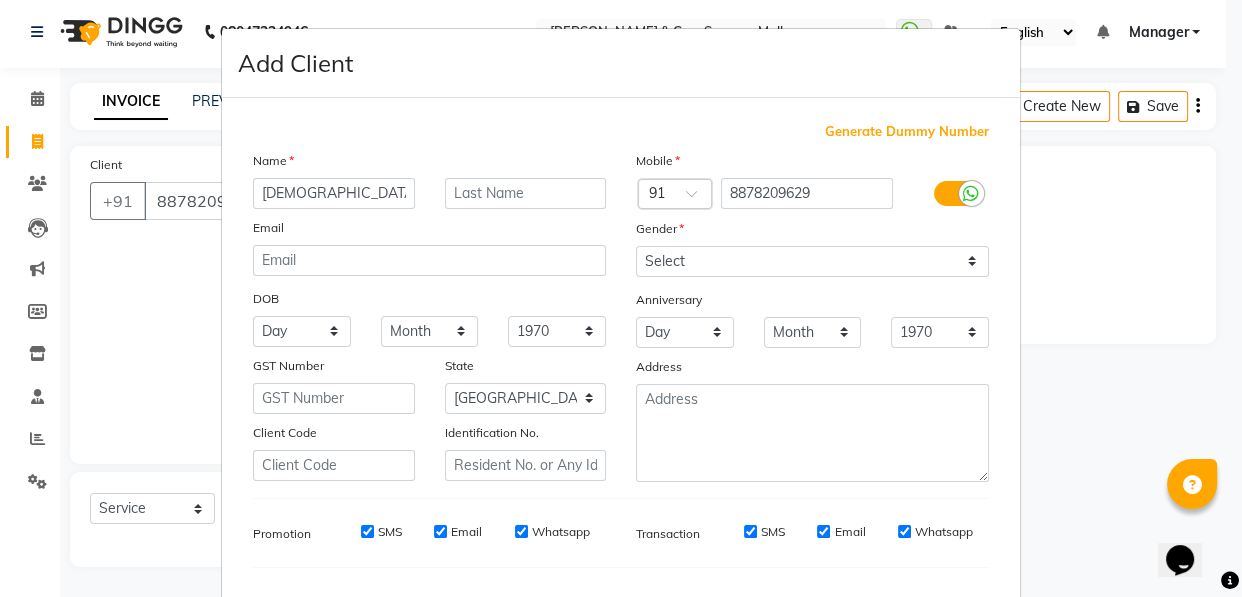 type on "[DEMOGRAPHIC_DATA]" 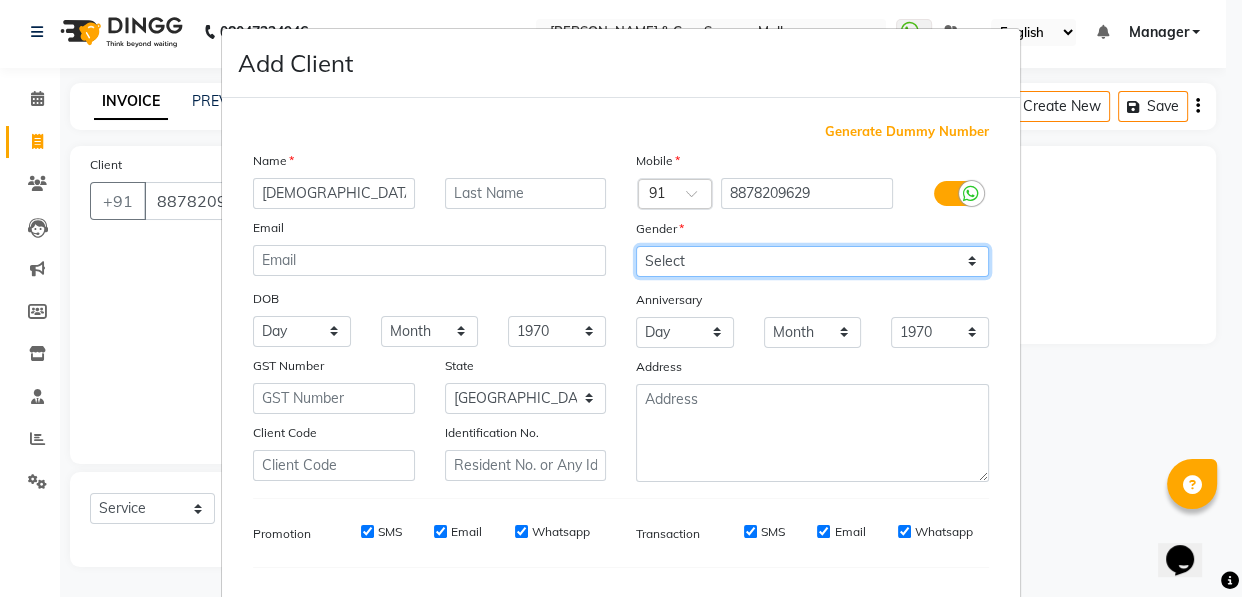 click on "Select [DEMOGRAPHIC_DATA] [DEMOGRAPHIC_DATA] Other Prefer Not To Say" at bounding box center (812, 261) 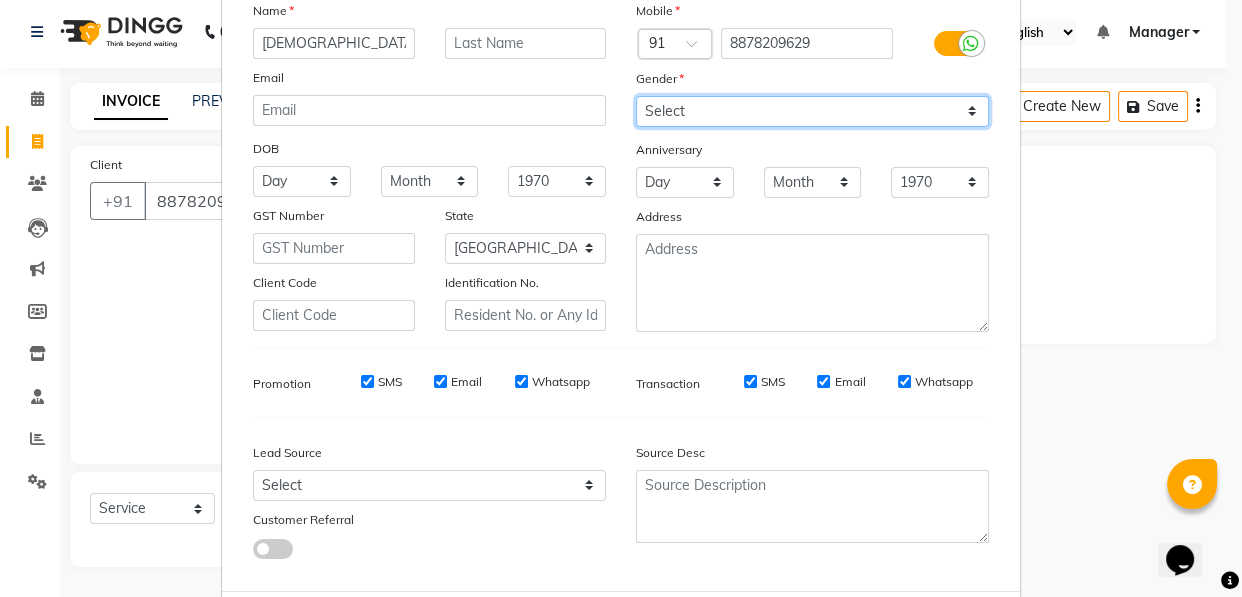 scroll, scrollTop: 74, scrollLeft: 0, axis: vertical 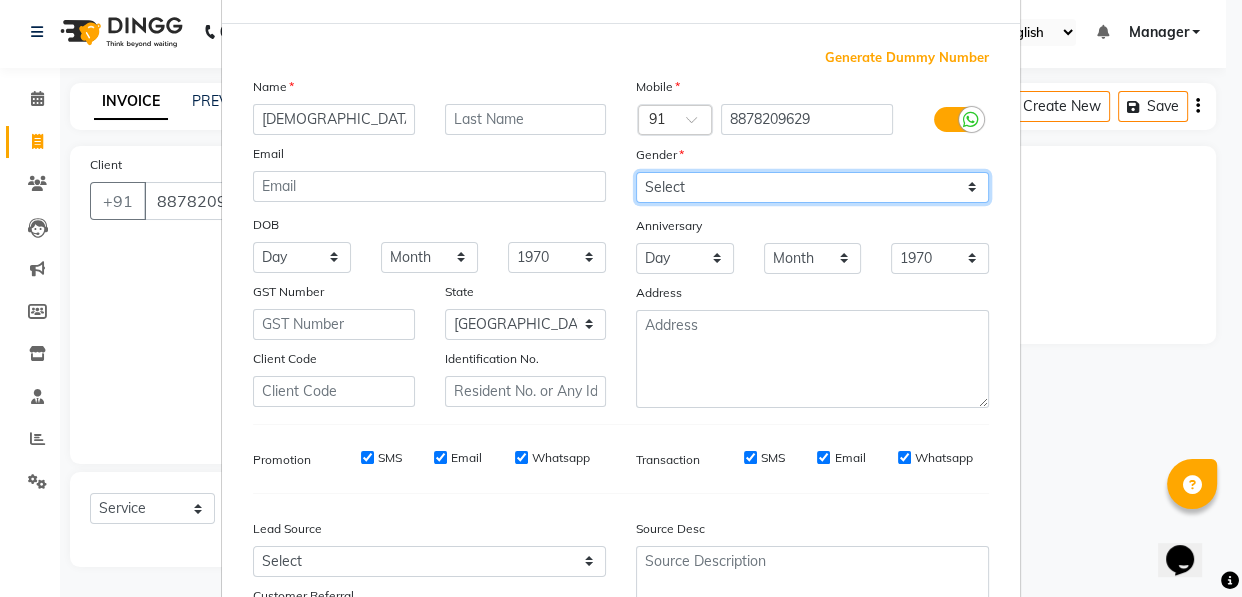 click on "Select [DEMOGRAPHIC_DATA] [DEMOGRAPHIC_DATA] Other Prefer Not To Say" at bounding box center (812, 187) 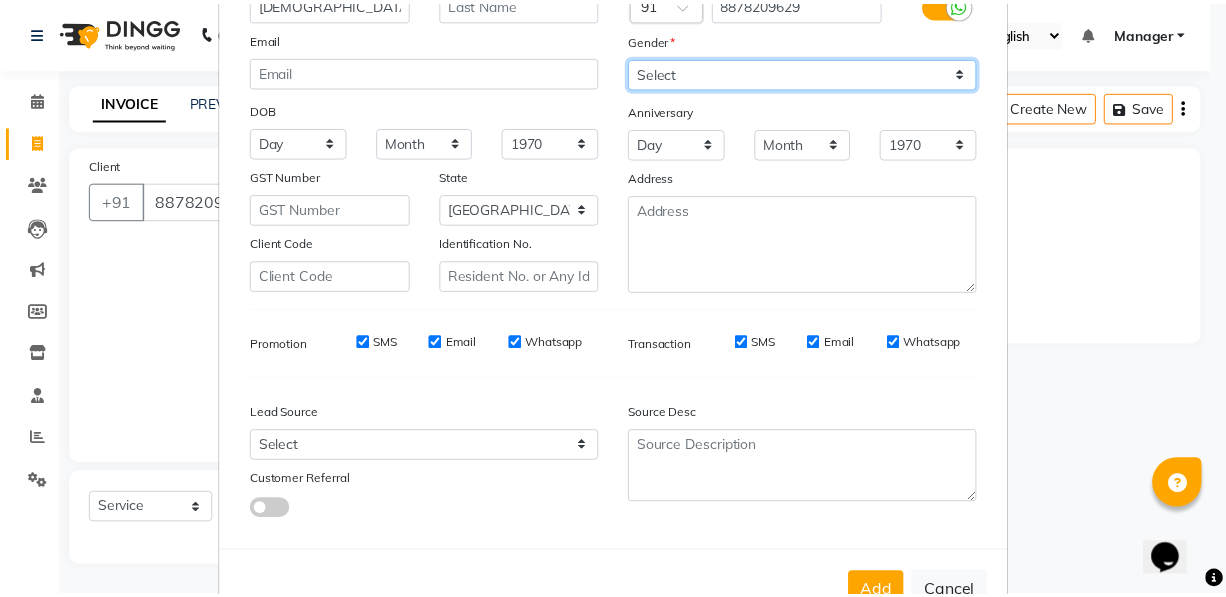 scroll, scrollTop: 256, scrollLeft: 0, axis: vertical 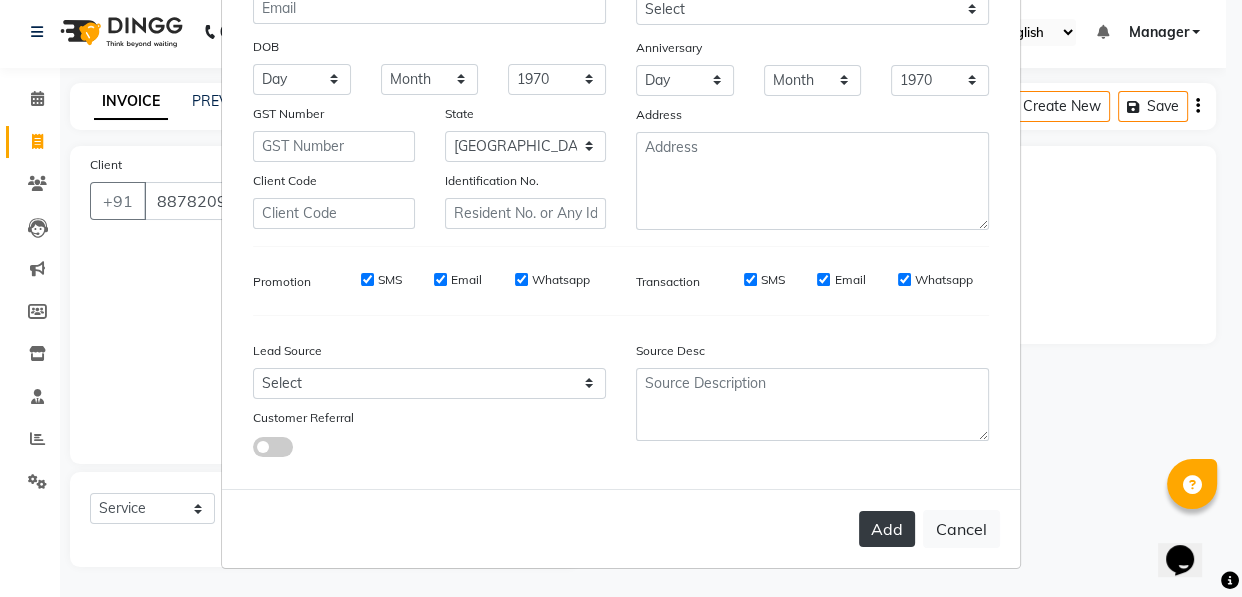 click on "Add" at bounding box center (887, 529) 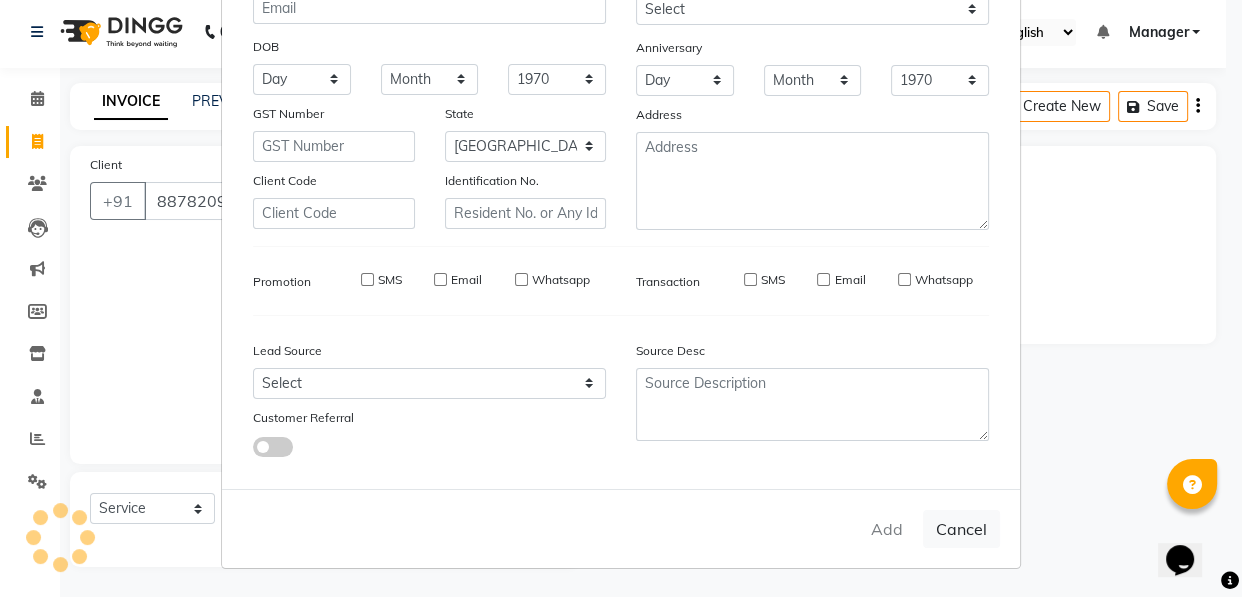 type on "88******29" 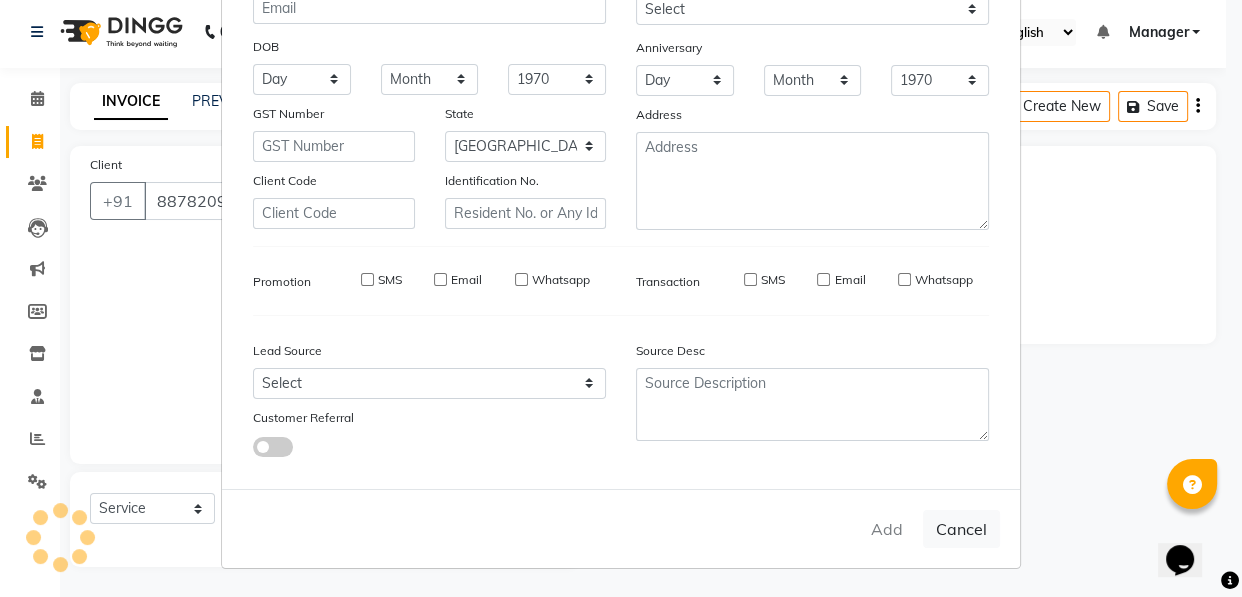 type 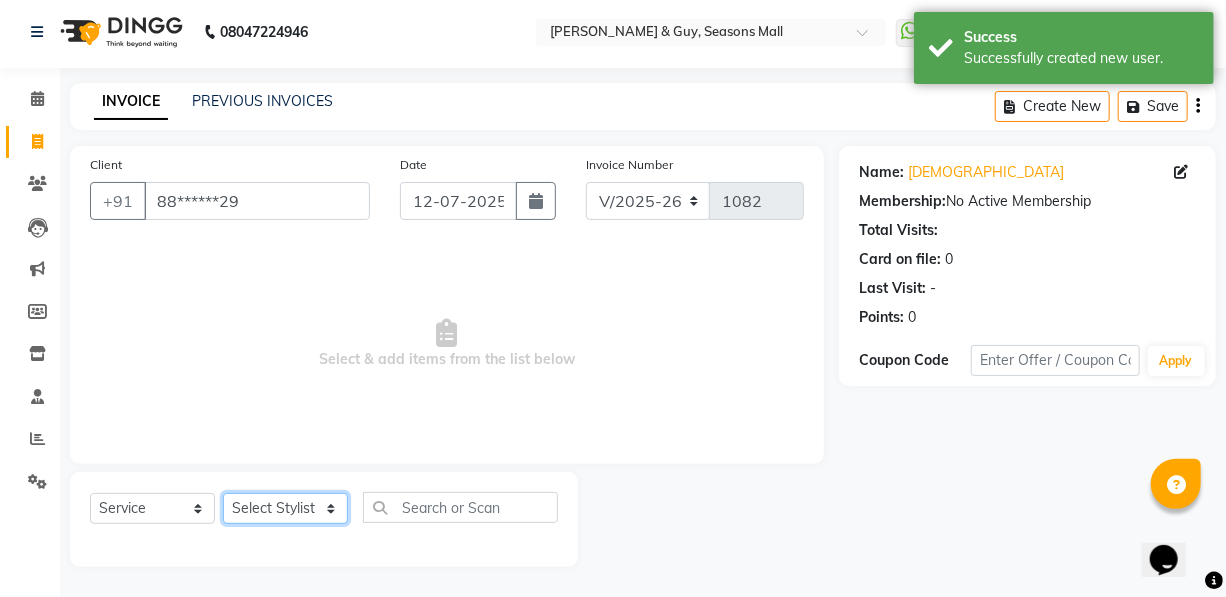 click on "Select Stylist AKASH [PERSON_NAME] Manager [PERSON_NAME] Nitin POOJA [PERSON_NAME]" 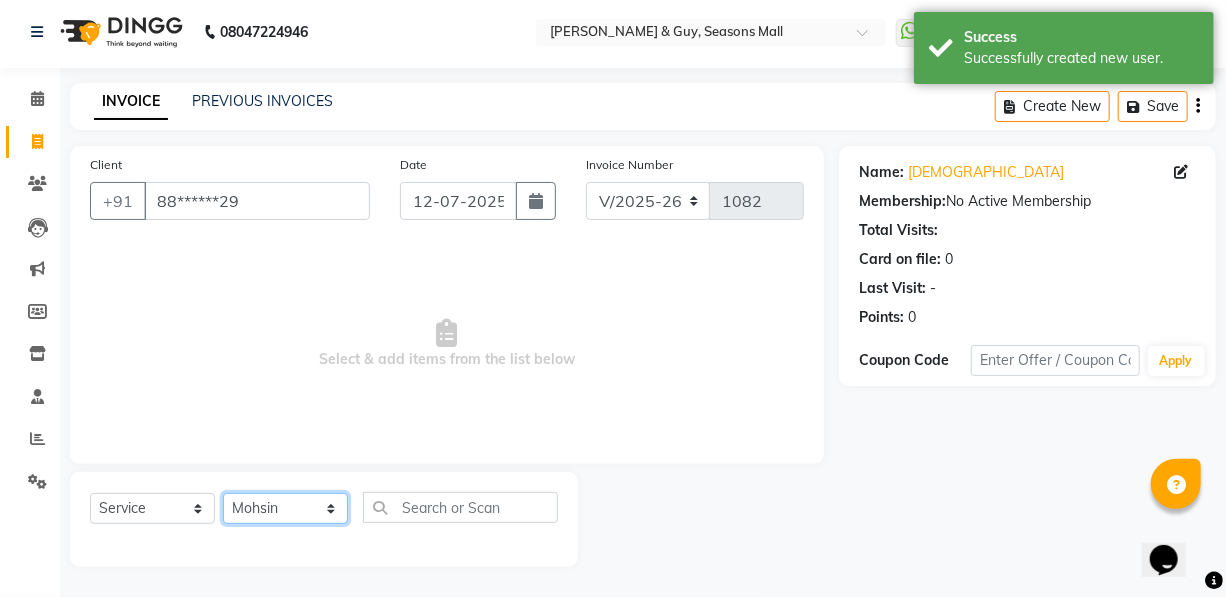 click on "Select Stylist AKASH [PERSON_NAME] Manager [PERSON_NAME] Nitin POOJA [PERSON_NAME]" 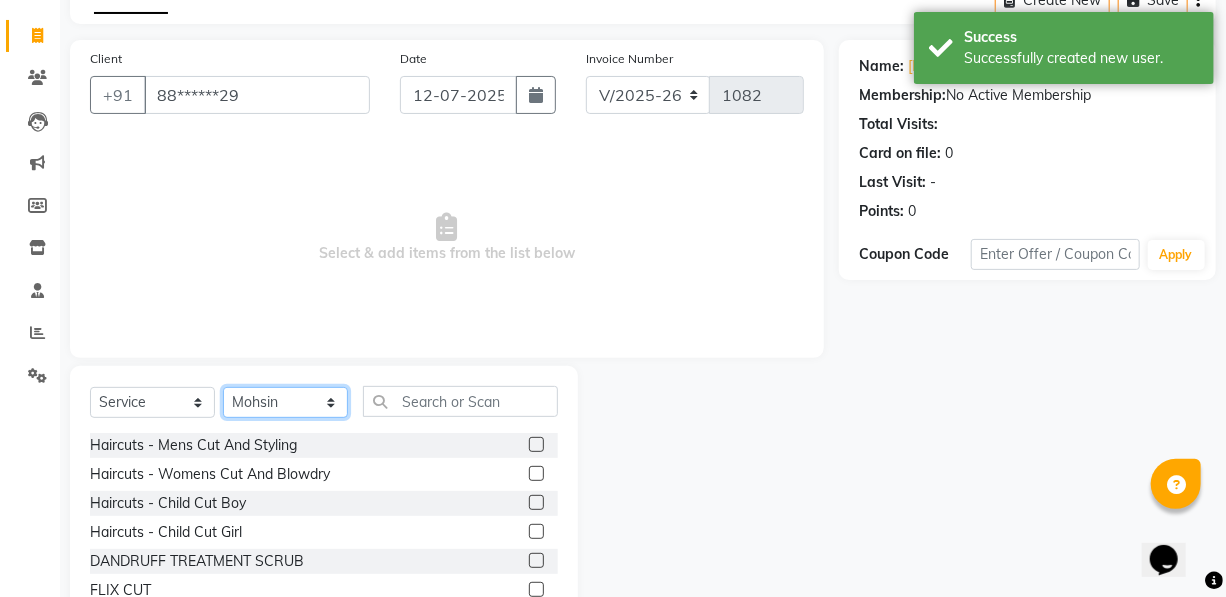 scroll, scrollTop: 204, scrollLeft: 0, axis: vertical 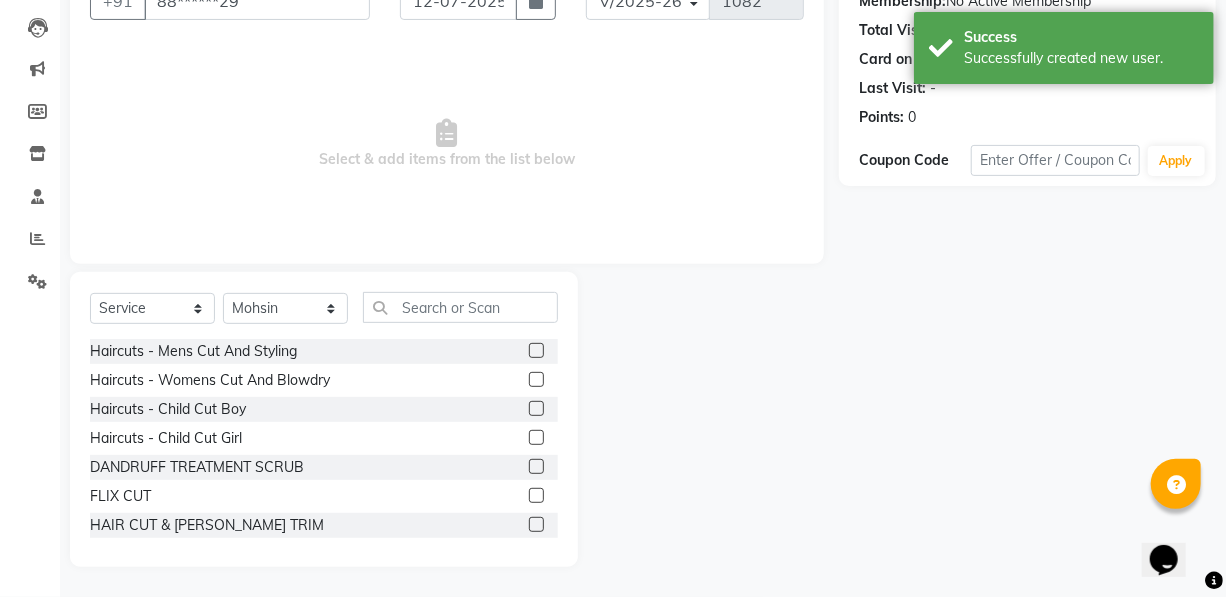 click 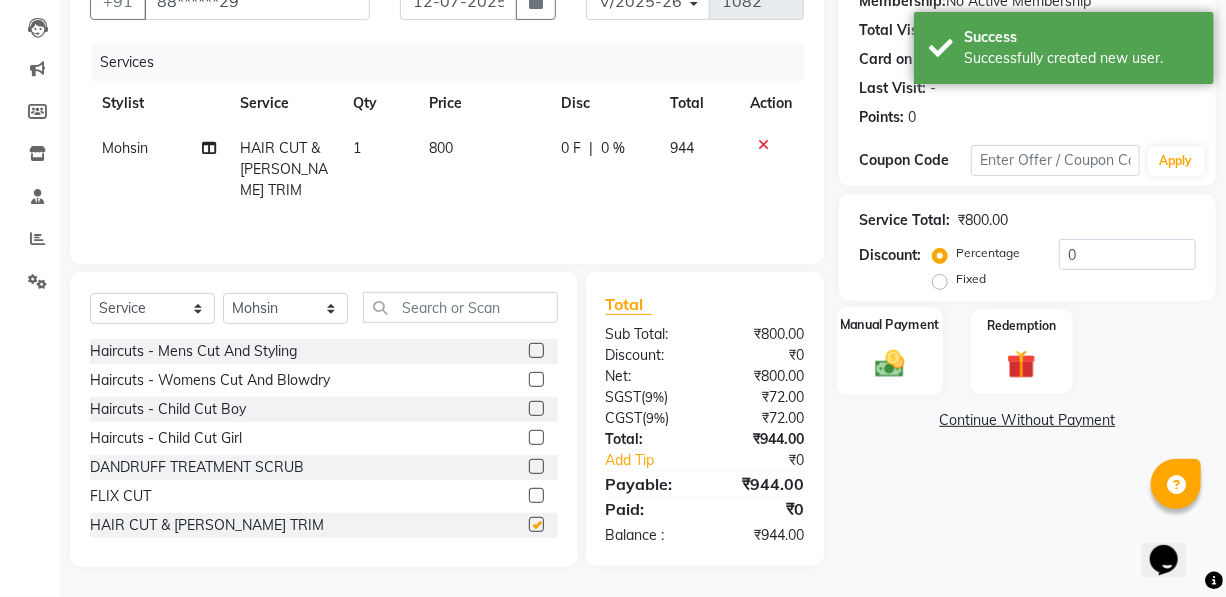 checkbox on "false" 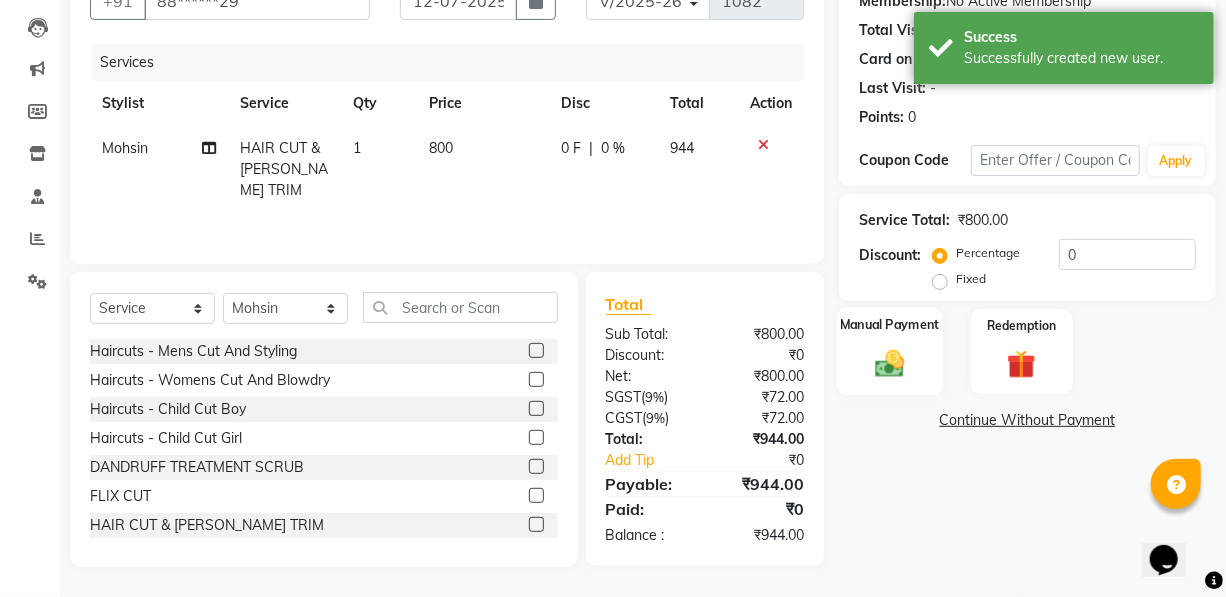 click 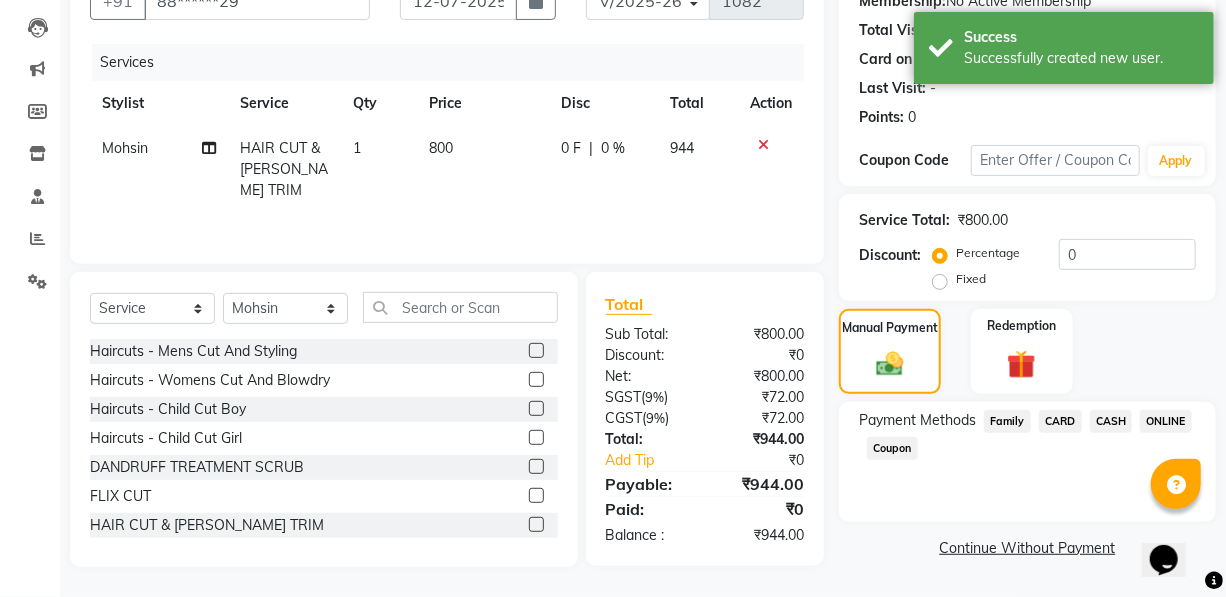 click on "ONLINE" 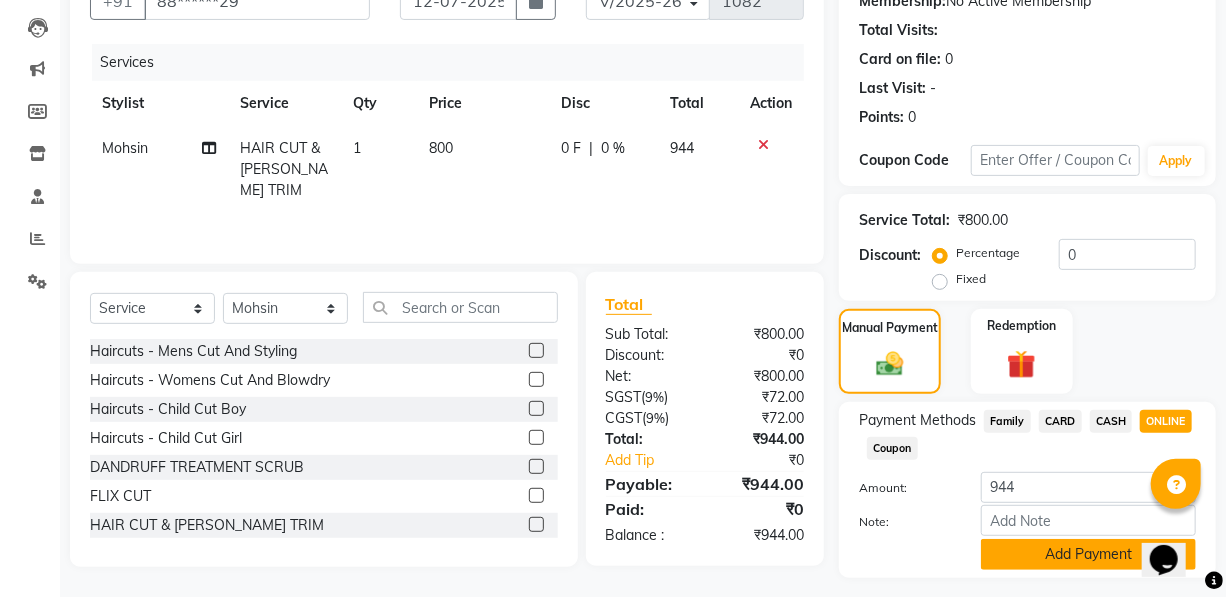 click on "Add Payment" 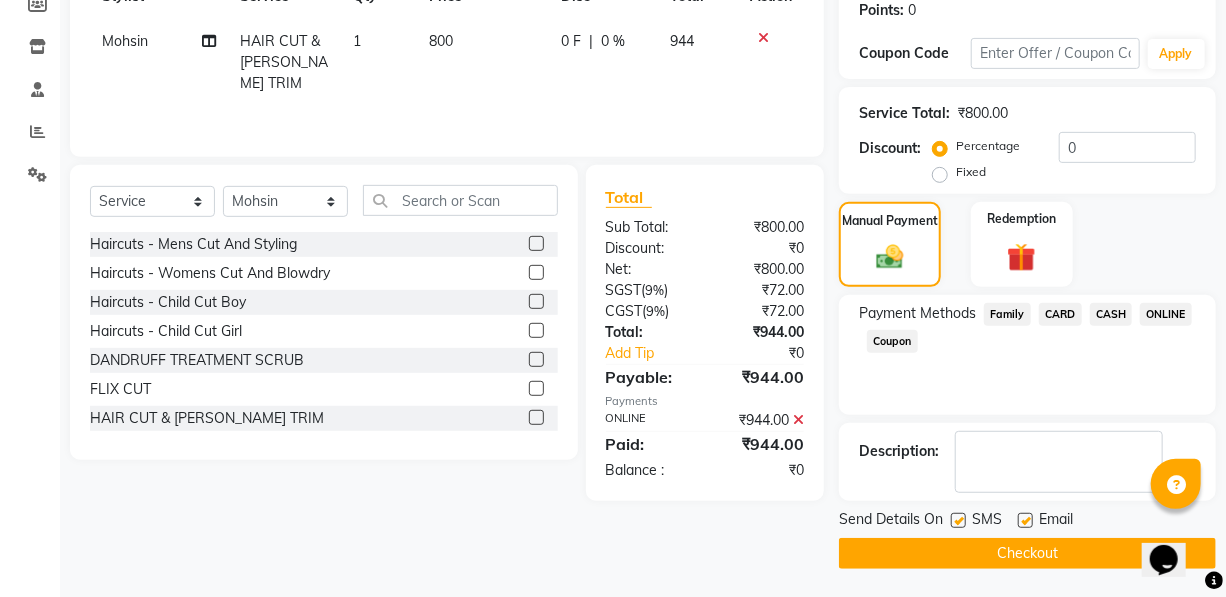 click on "Checkout" 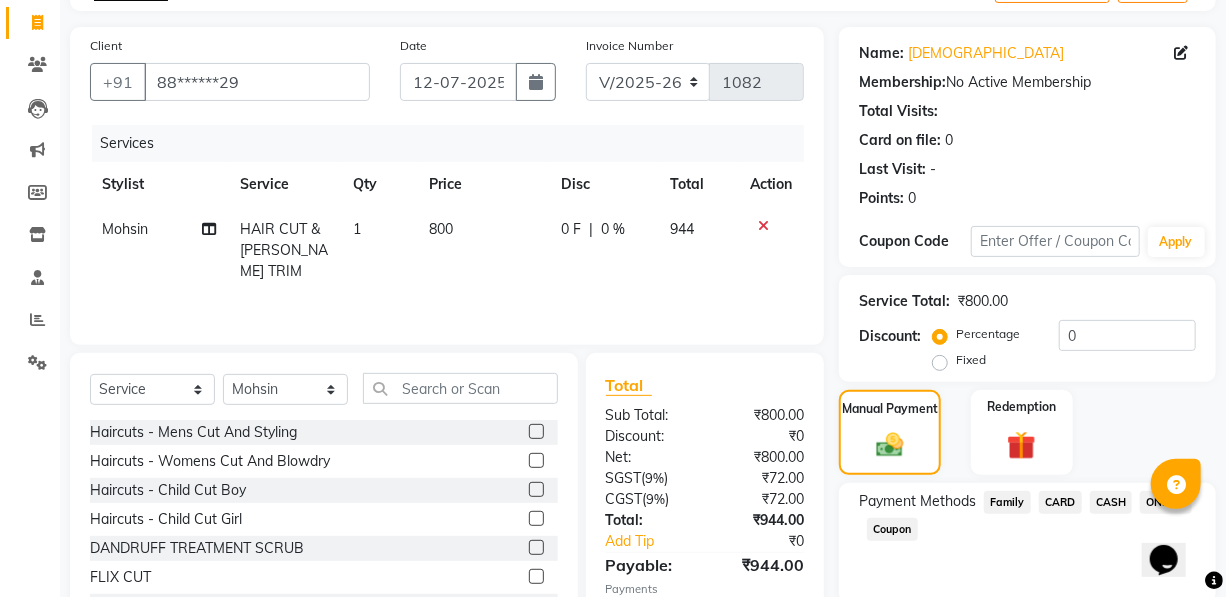 scroll, scrollTop: 0, scrollLeft: 0, axis: both 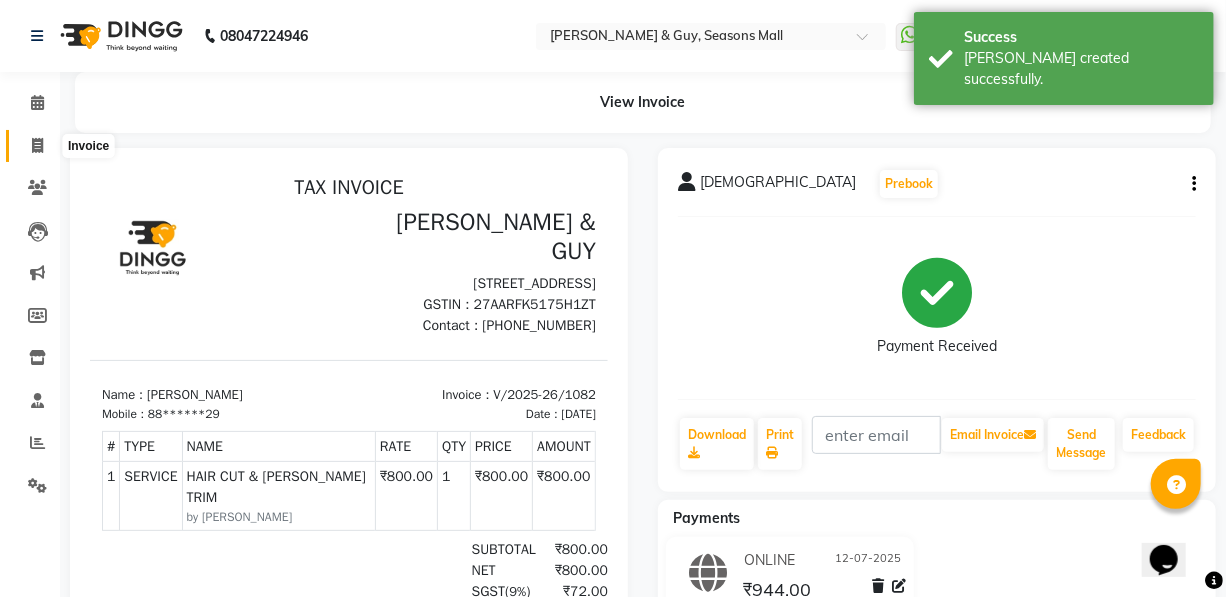 click 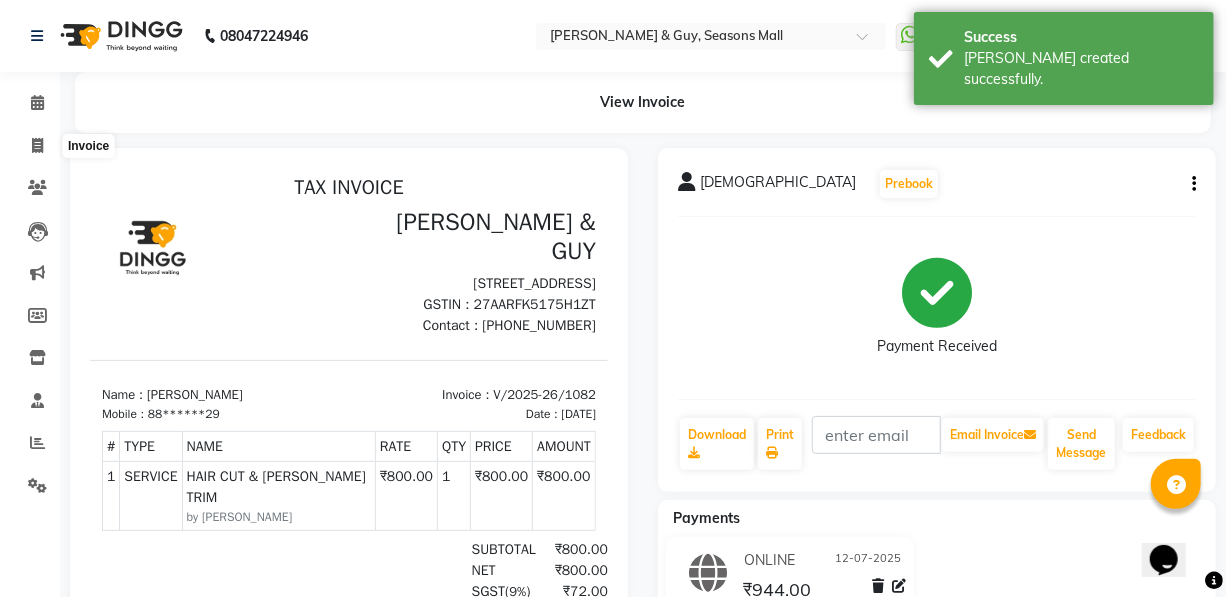 select on "3906" 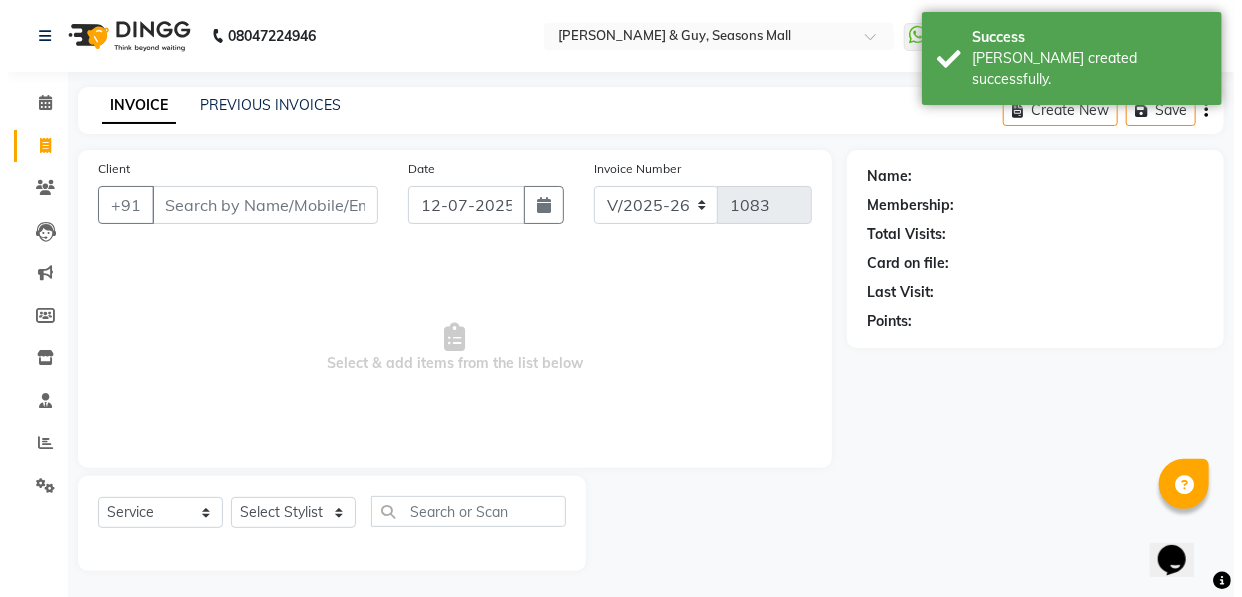 scroll, scrollTop: 4, scrollLeft: 0, axis: vertical 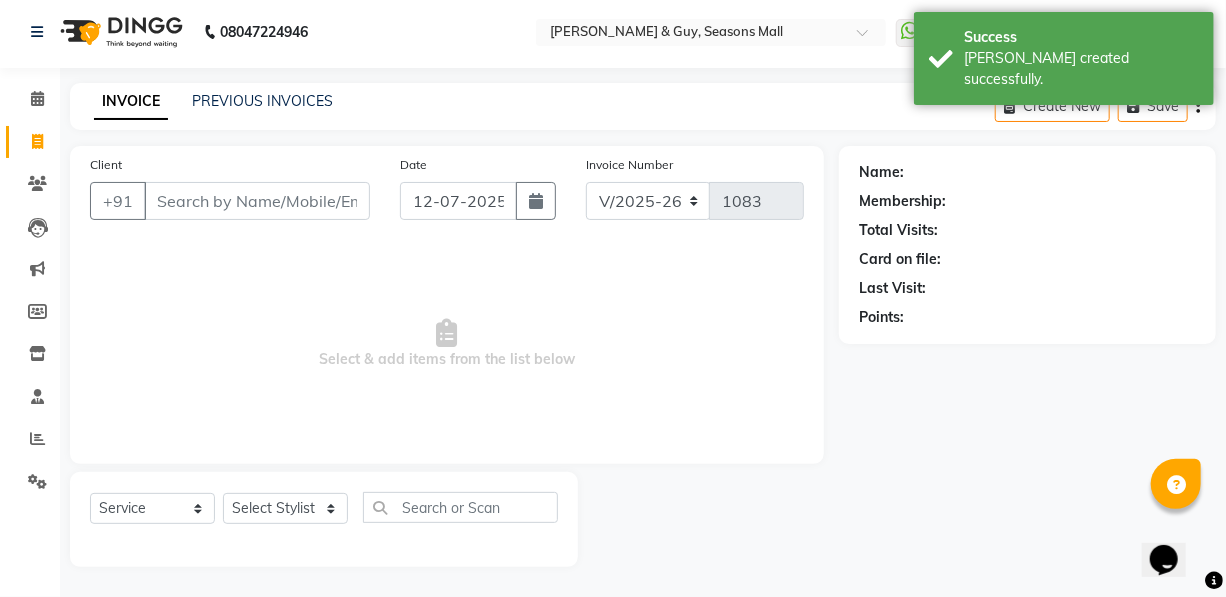 click on "Client" at bounding box center [257, 201] 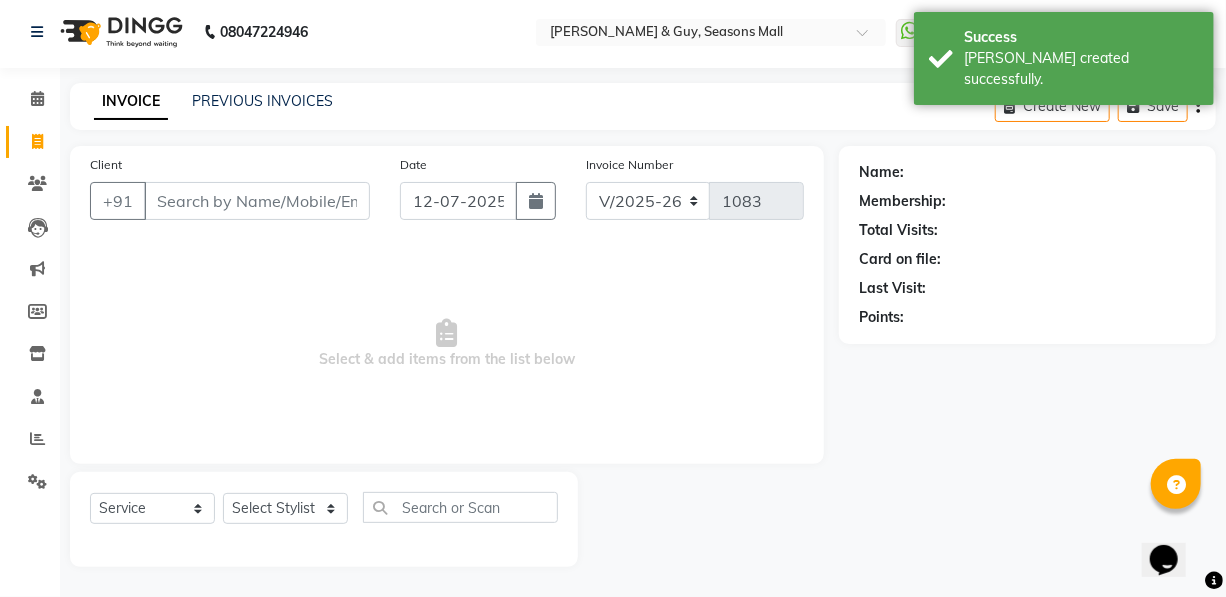 click on "Client" at bounding box center [257, 201] 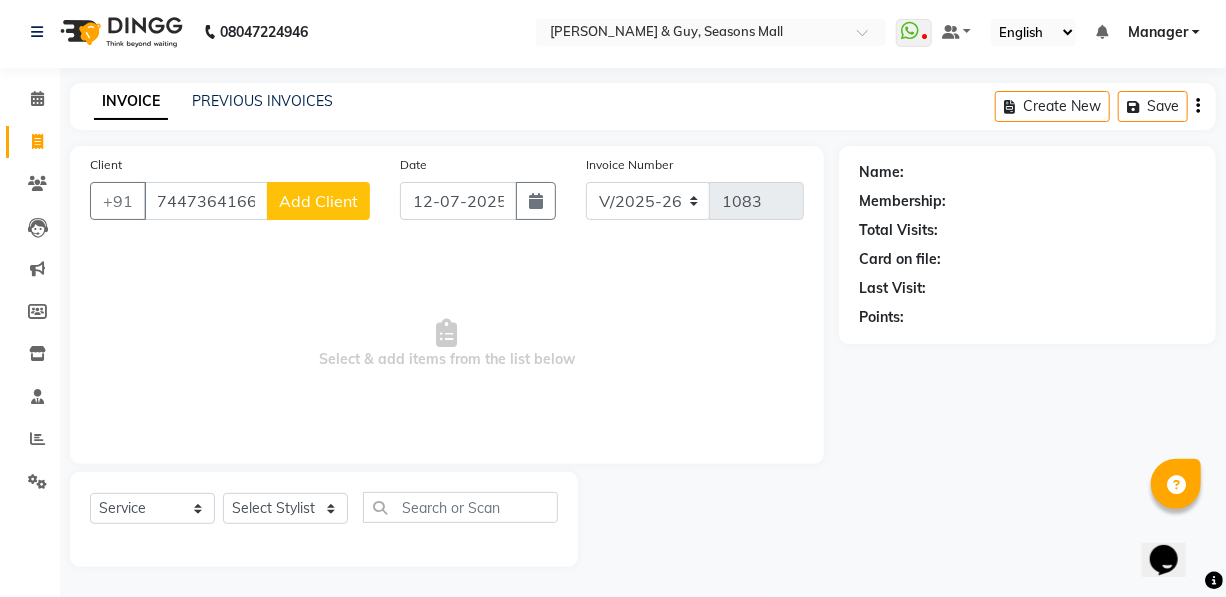 type on "7447364166" 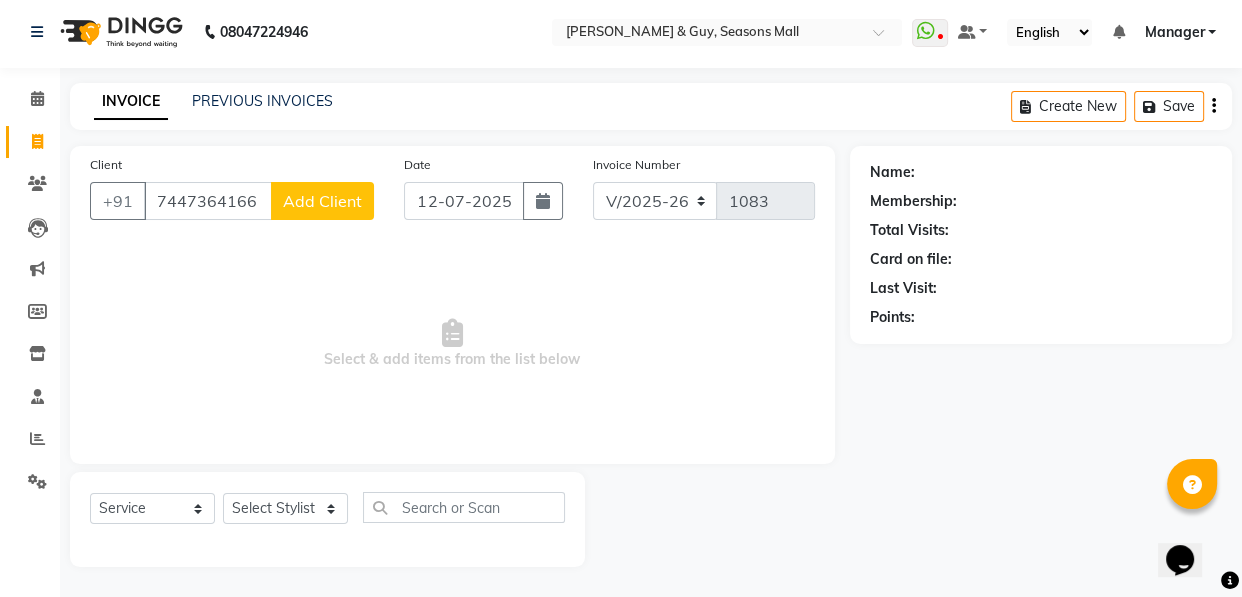 select on "22" 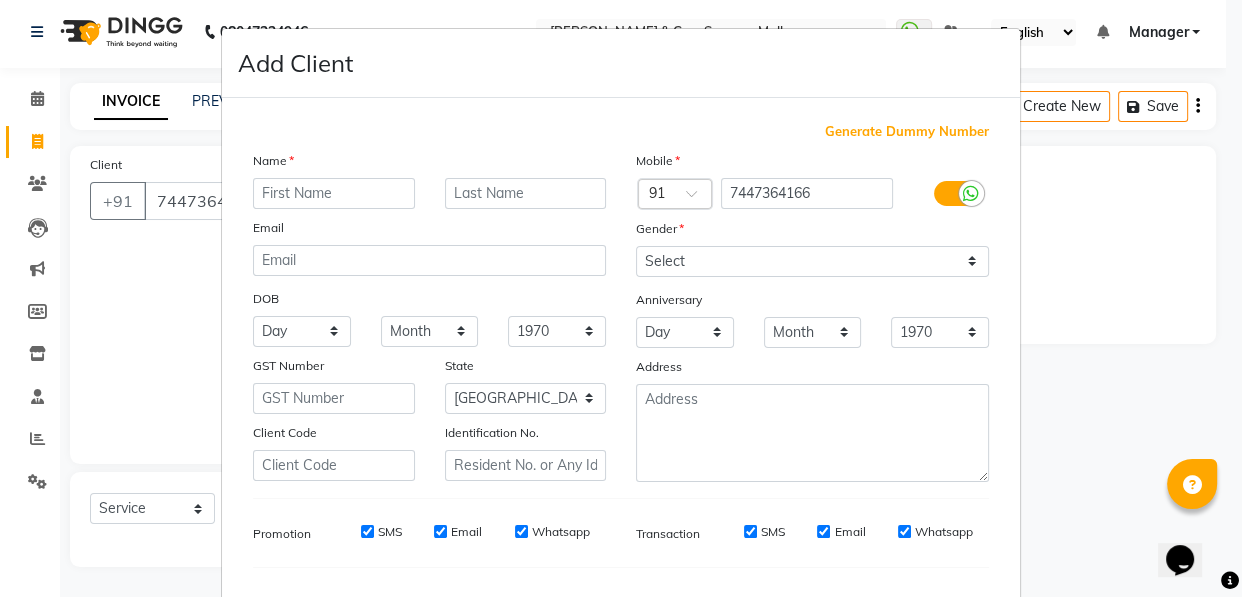 click at bounding box center [334, 193] 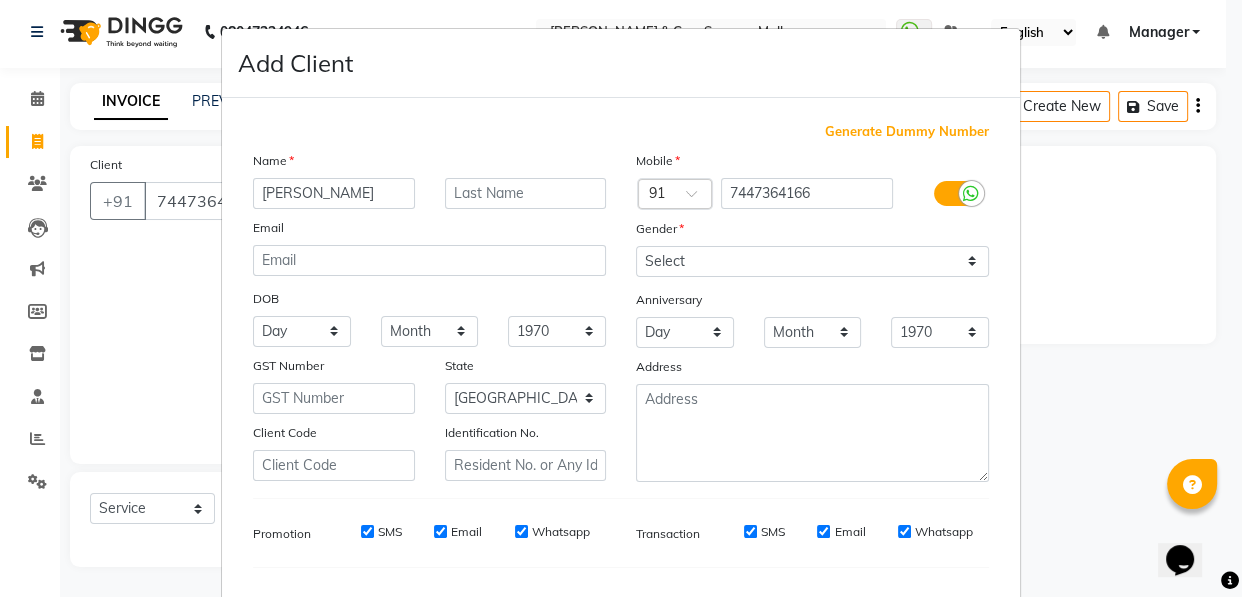 type on "[PERSON_NAME]" 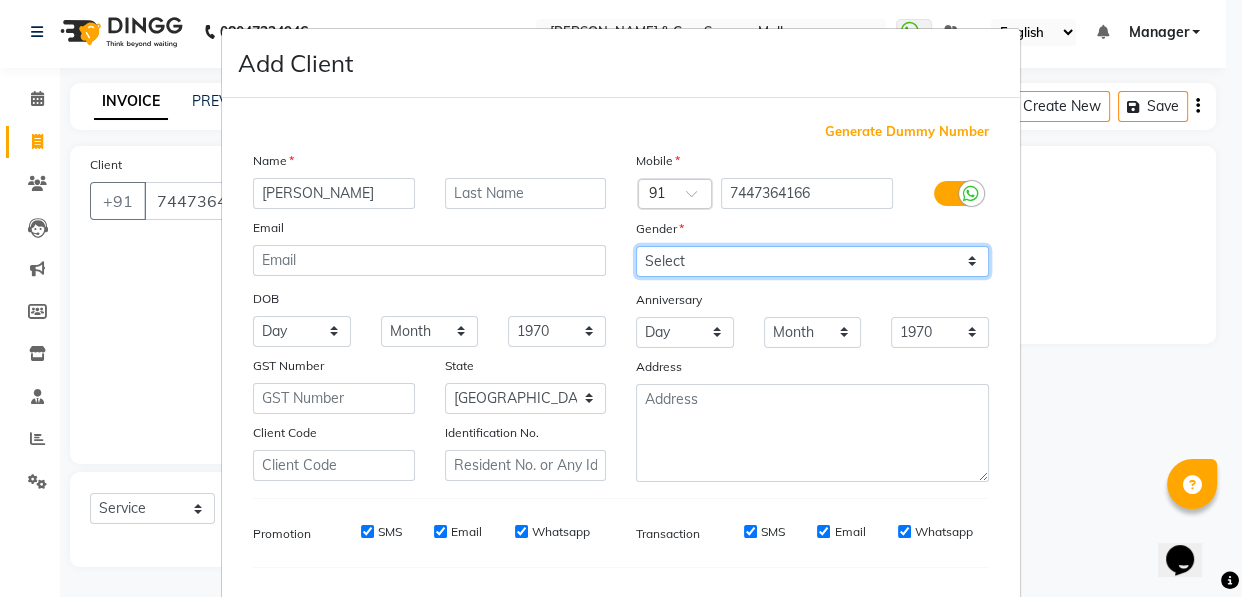 click on "Select [DEMOGRAPHIC_DATA] [DEMOGRAPHIC_DATA] Other Prefer Not To Say" at bounding box center [812, 261] 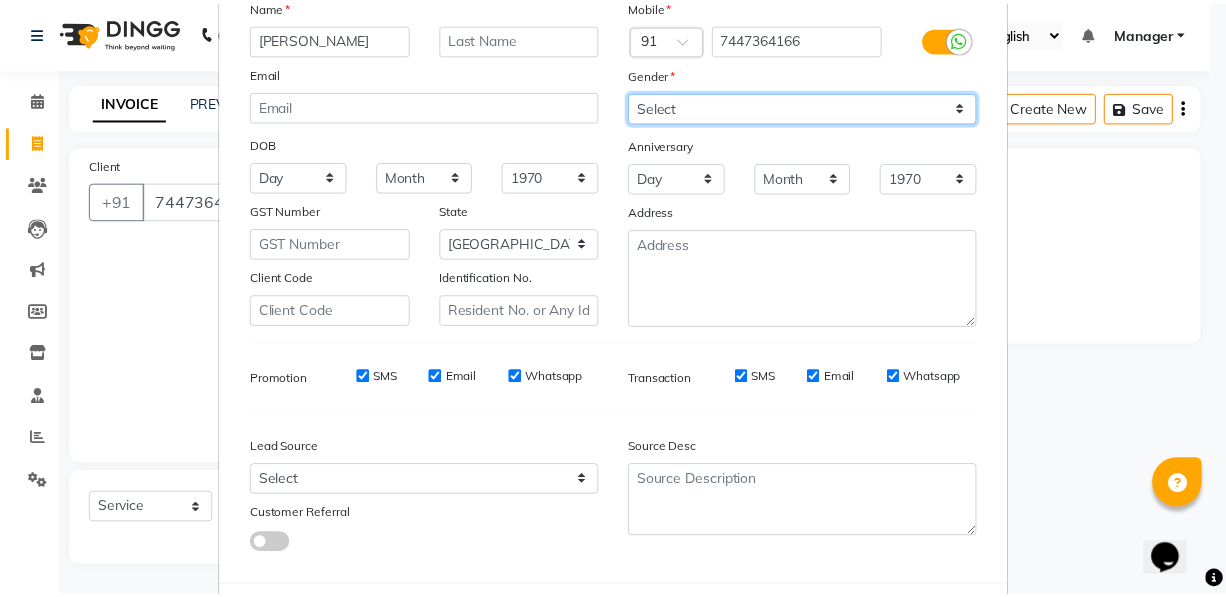 scroll, scrollTop: 256, scrollLeft: 0, axis: vertical 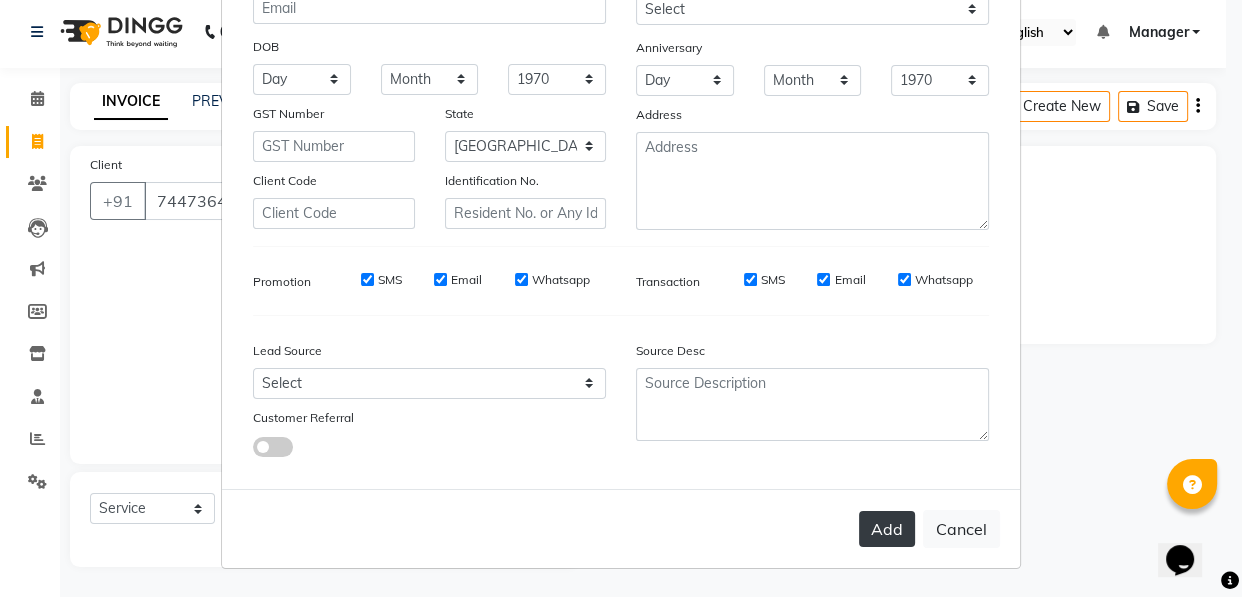 click on "Add" at bounding box center (887, 529) 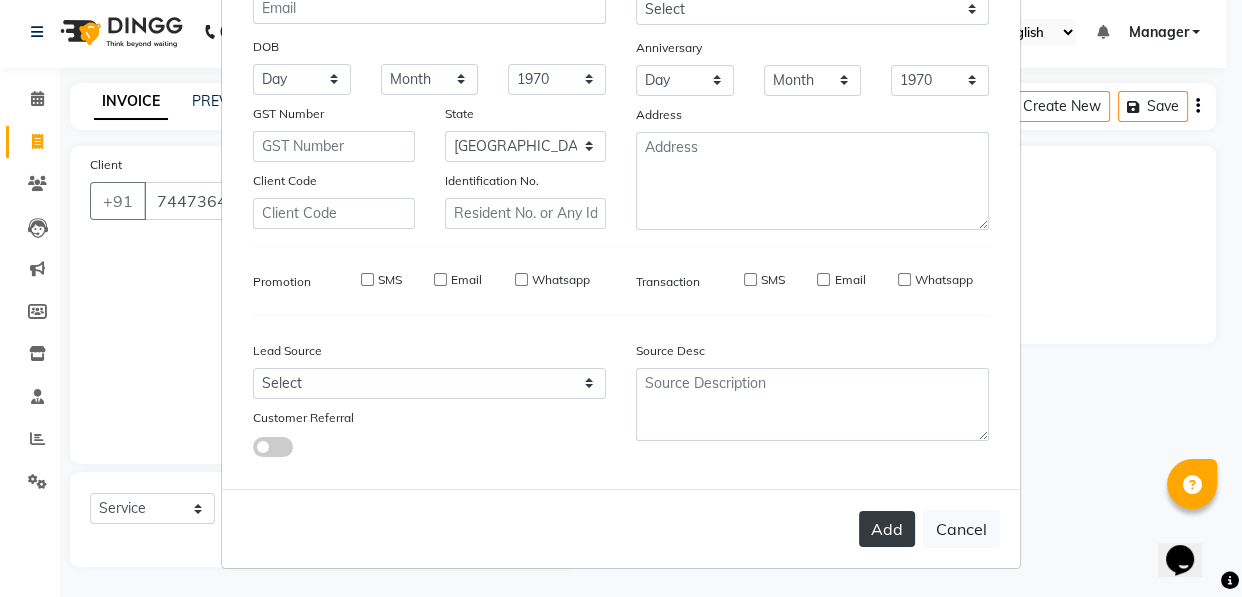 type on "74******66" 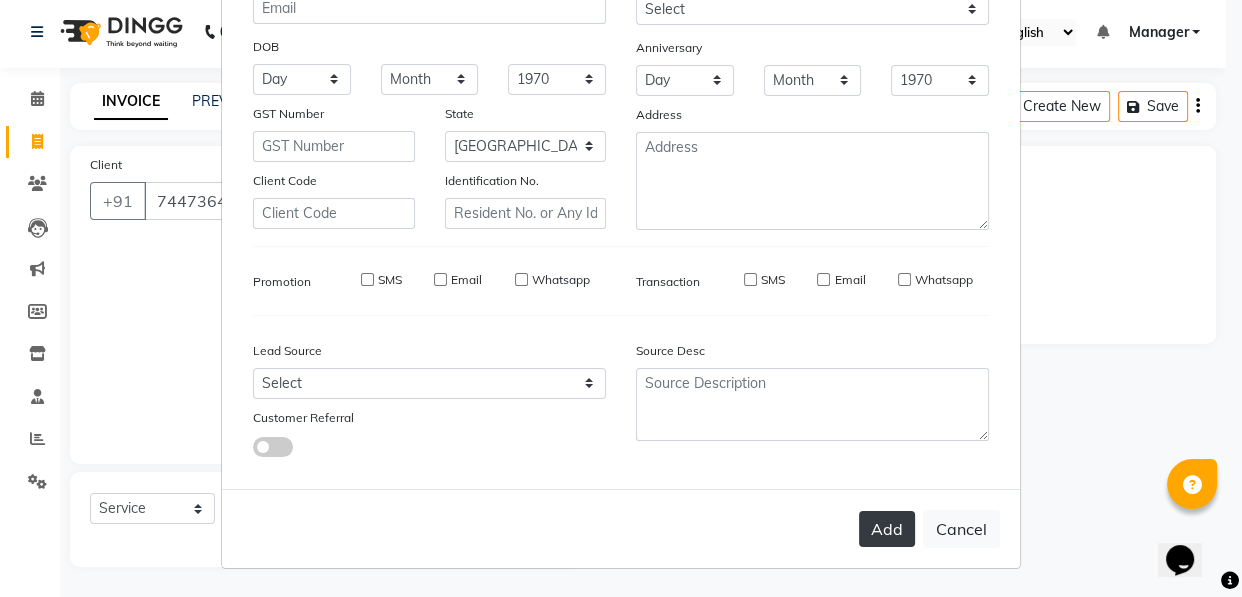 type 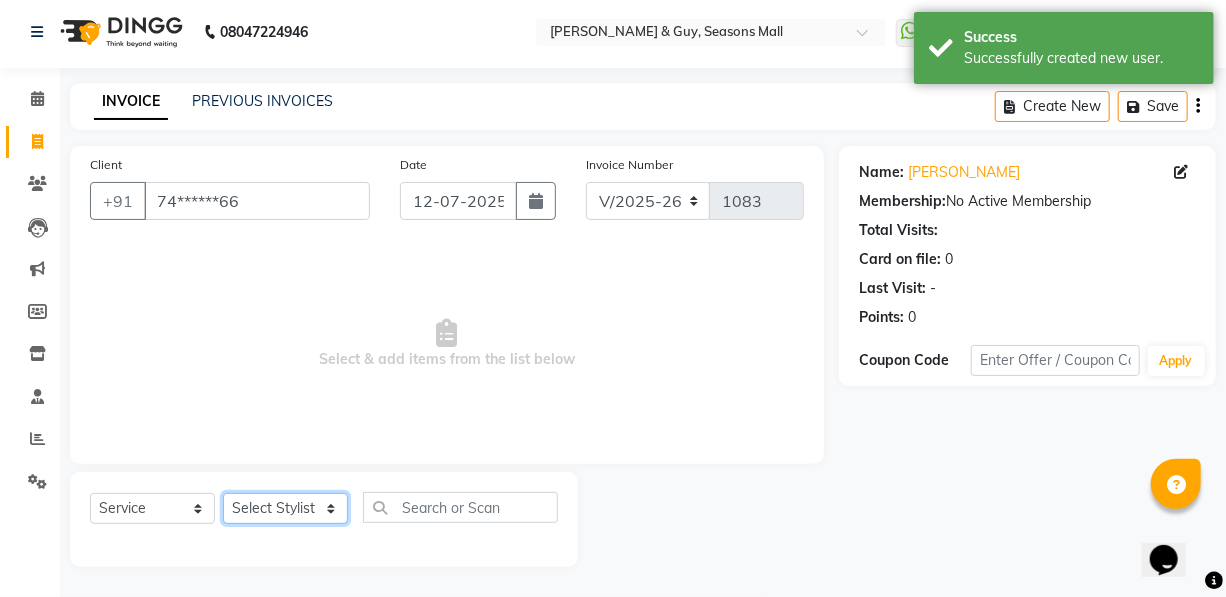 click on "Select Stylist AKASH [PERSON_NAME] Manager [PERSON_NAME] Nitin POOJA [PERSON_NAME]" 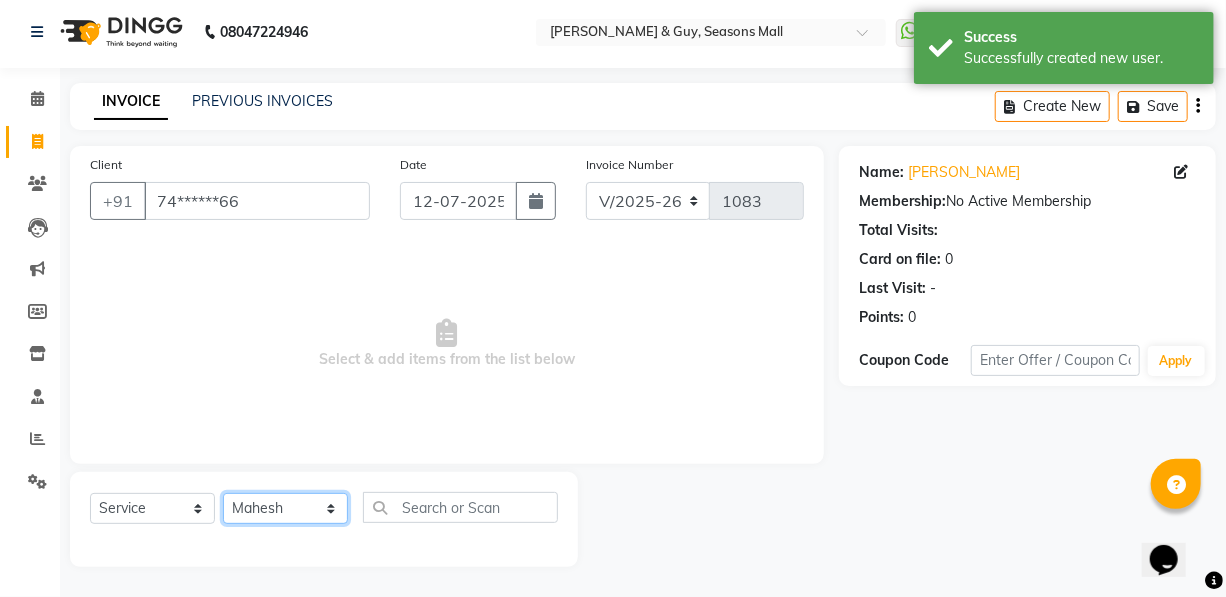 click on "Select Stylist AKASH [PERSON_NAME] Manager [PERSON_NAME] Nitin POOJA [PERSON_NAME]" 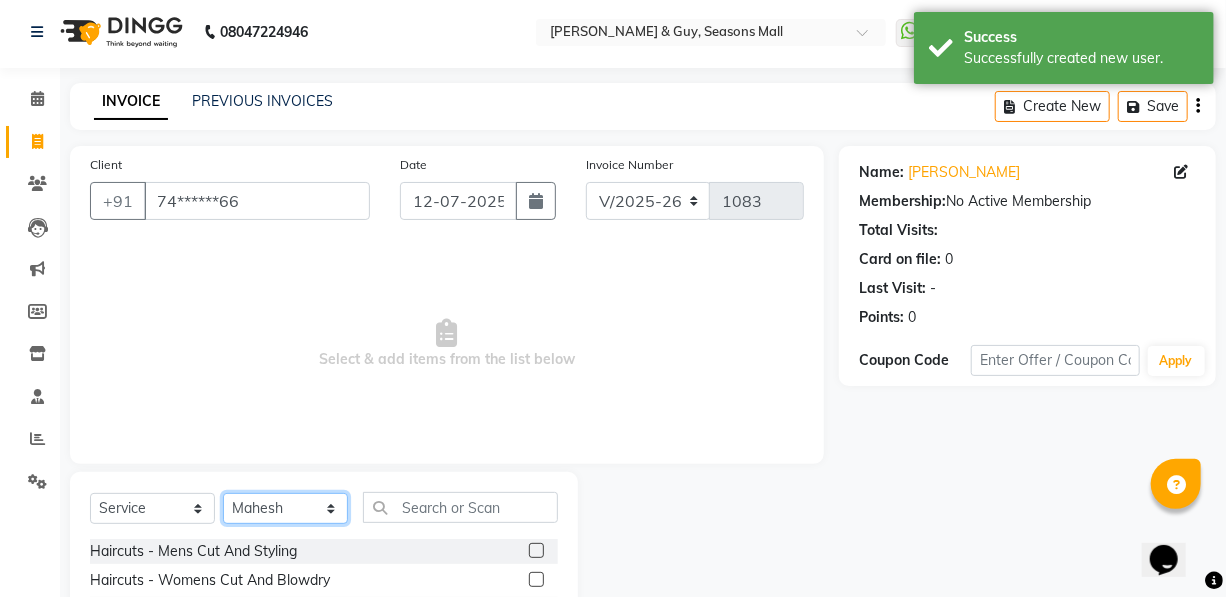 scroll, scrollTop: 204, scrollLeft: 0, axis: vertical 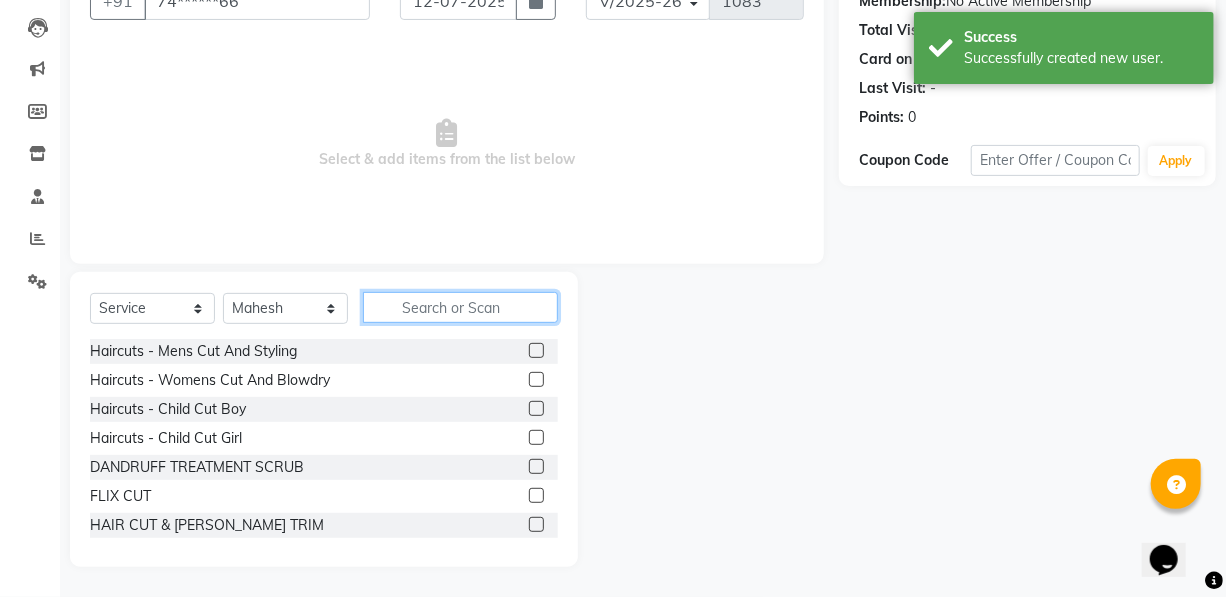 click 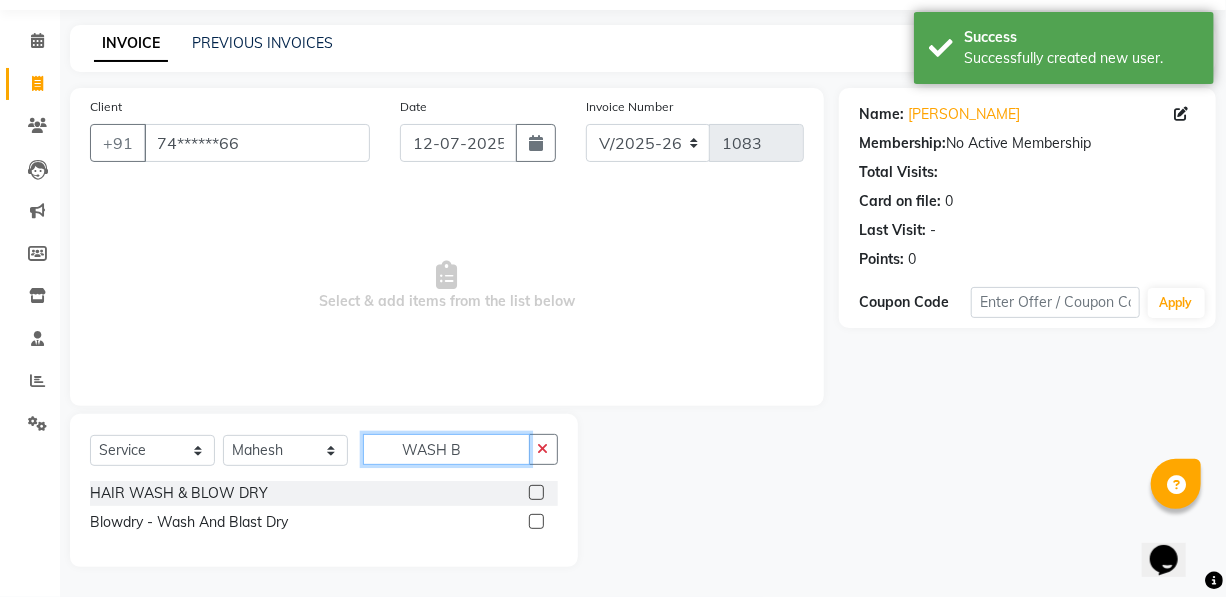 scroll, scrollTop: 61, scrollLeft: 0, axis: vertical 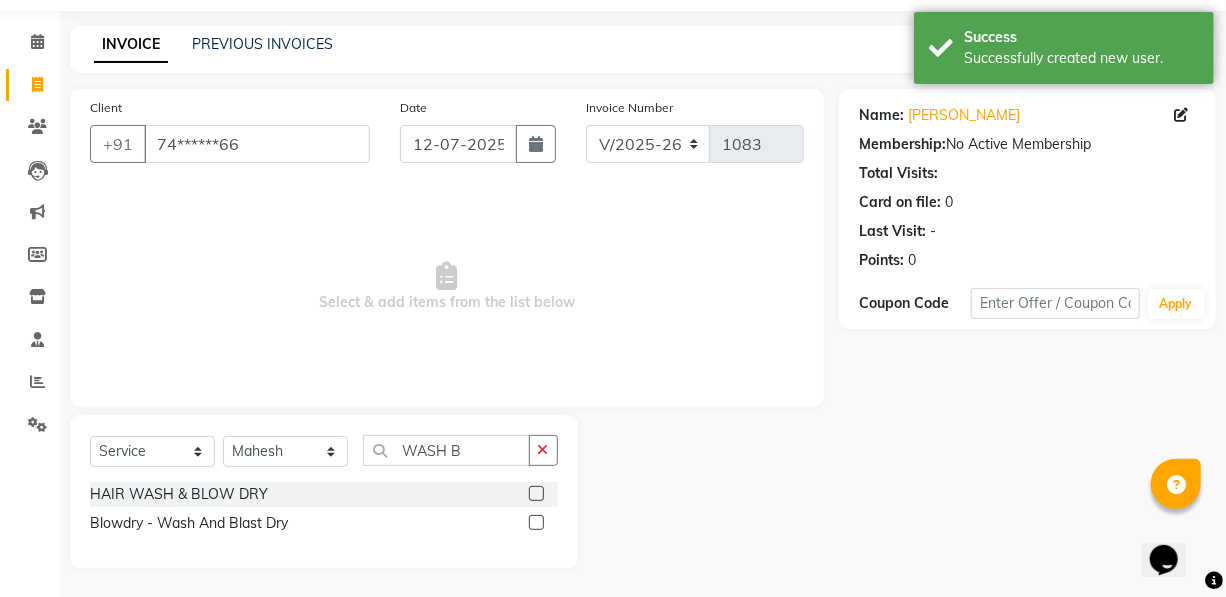 click 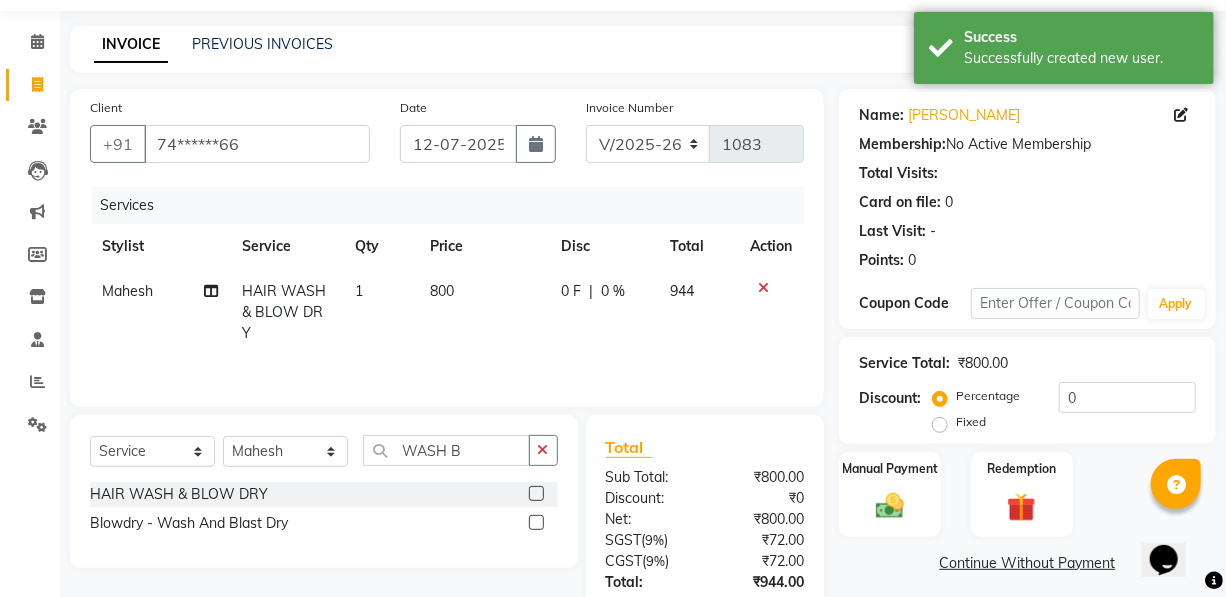 click on "800" 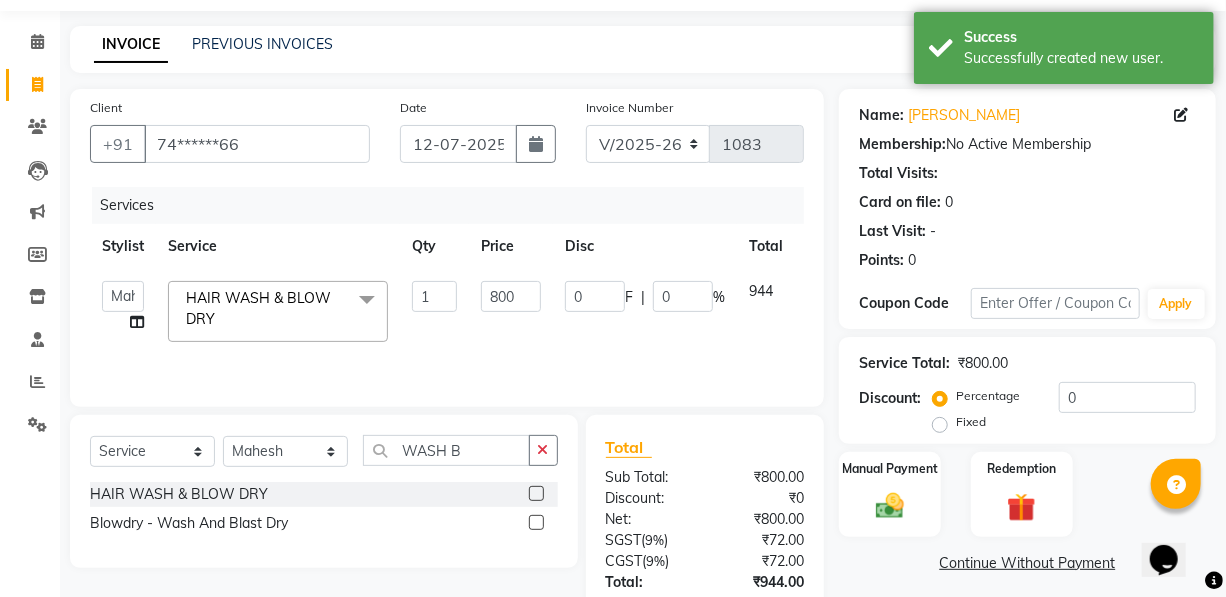 click on "800" 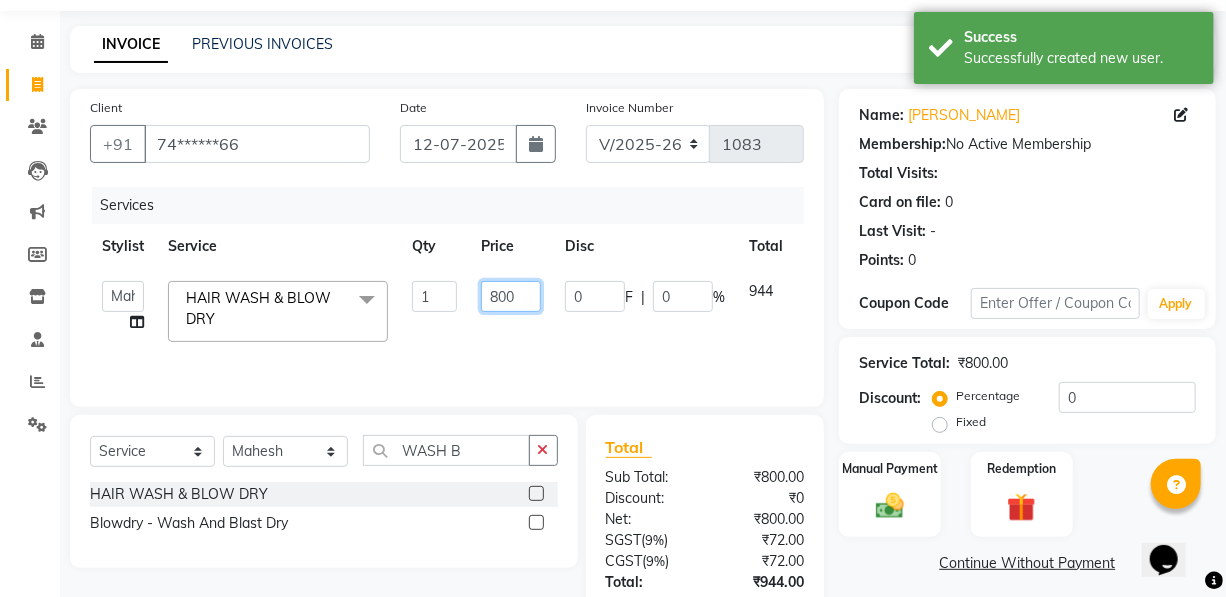 click on "800" 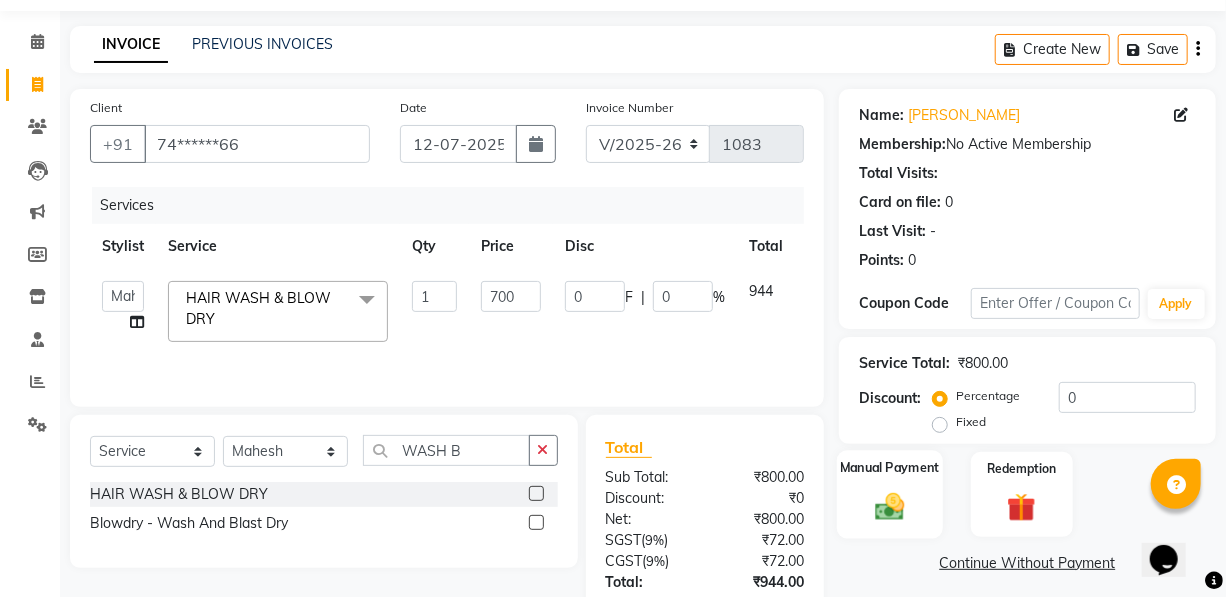 drag, startPoint x: 882, startPoint y: 484, endPoint x: 891, endPoint y: 467, distance: 19.235384 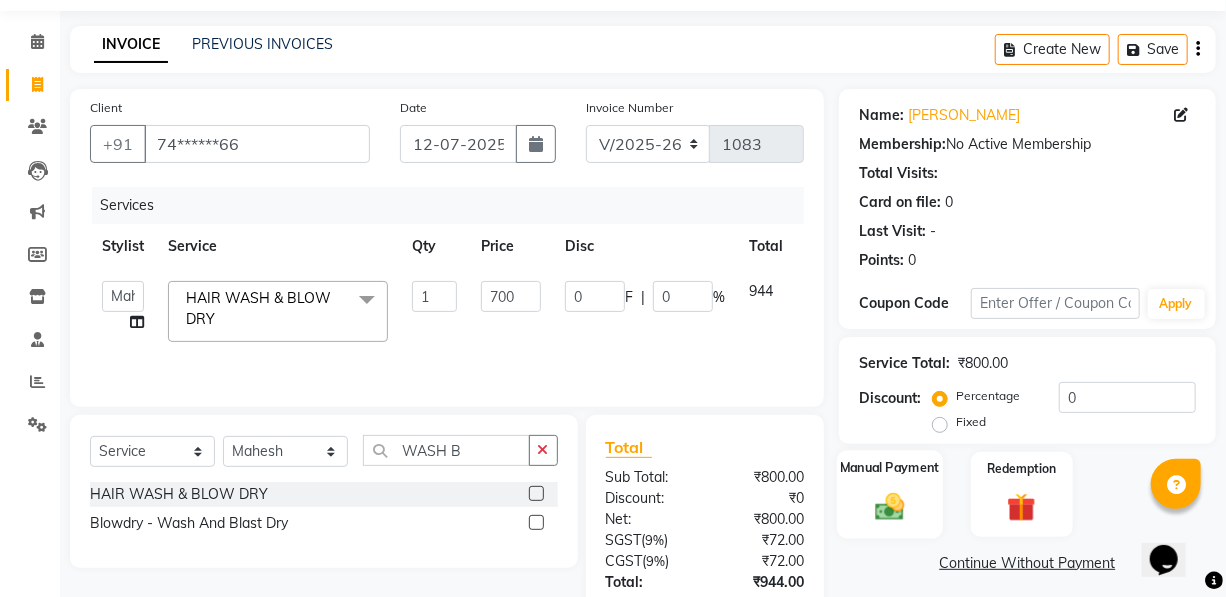 click on "Manual Payment" 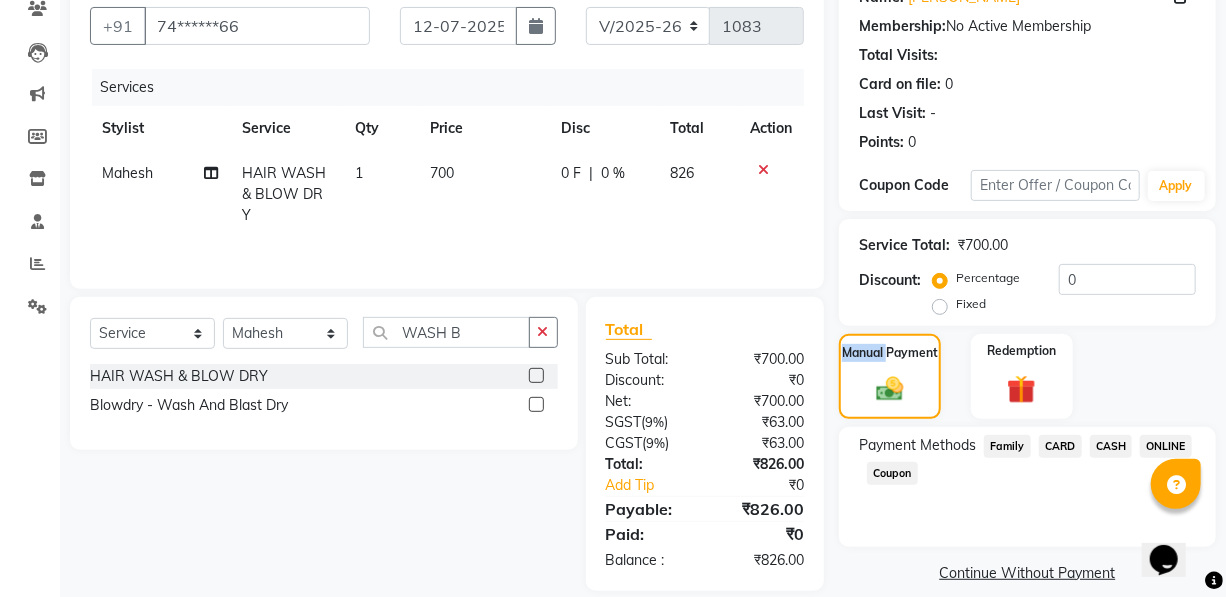 scroll, scrollTop: 203, scrollLeft: 0, axis: vertical 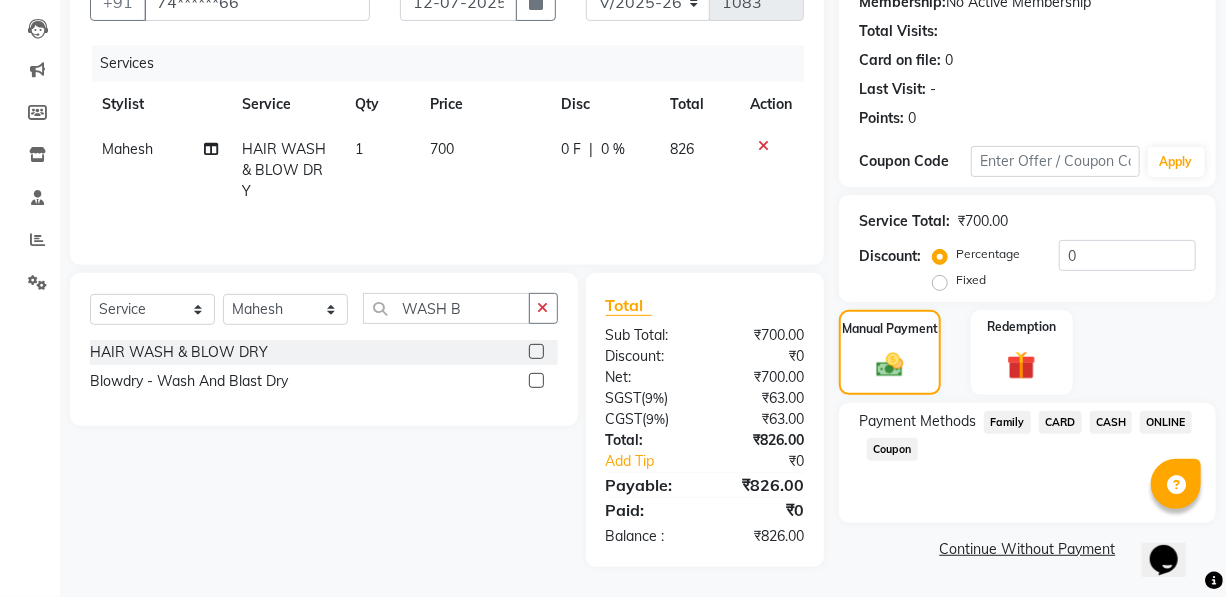 click on "ONLINE" 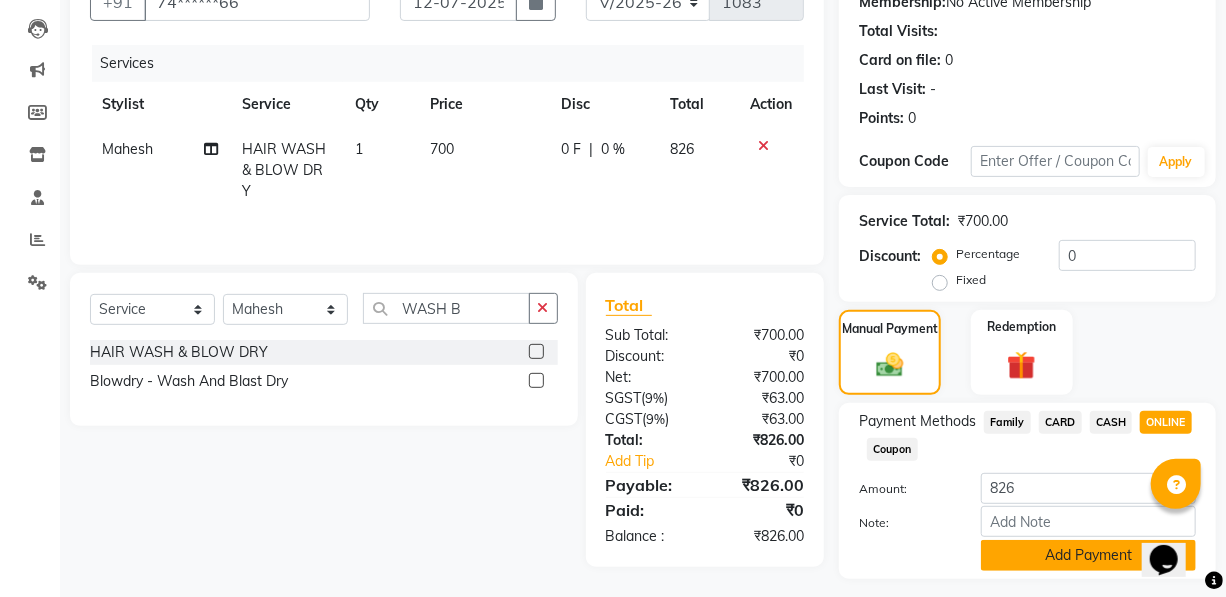 click on "Add Payment" 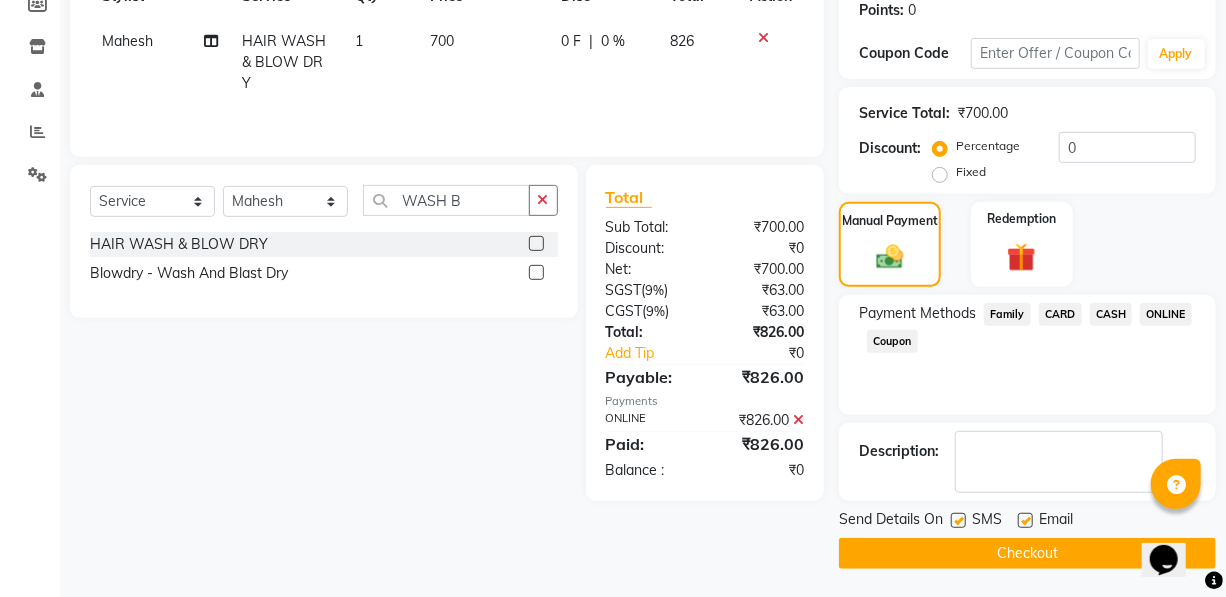 drag, startPoint x: 1091, startPoint y: 549, endPoint x: 1080, endPoint y: 545, distance: 11.7046995 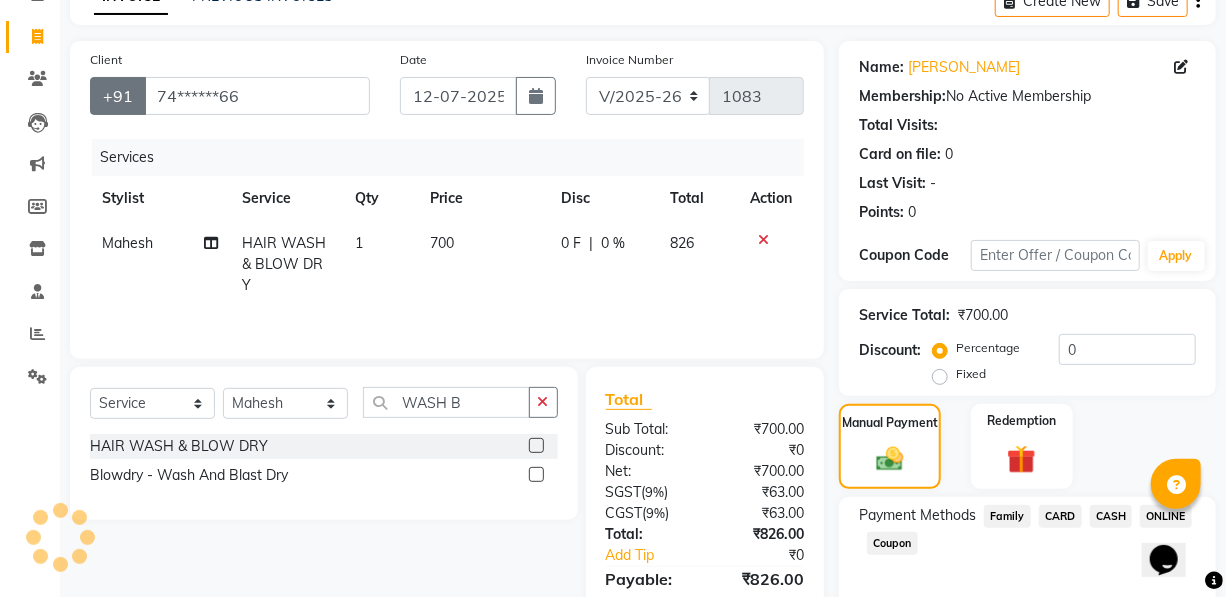 scroll, scrollTop: 0, scrollLeft: 0, axis: both 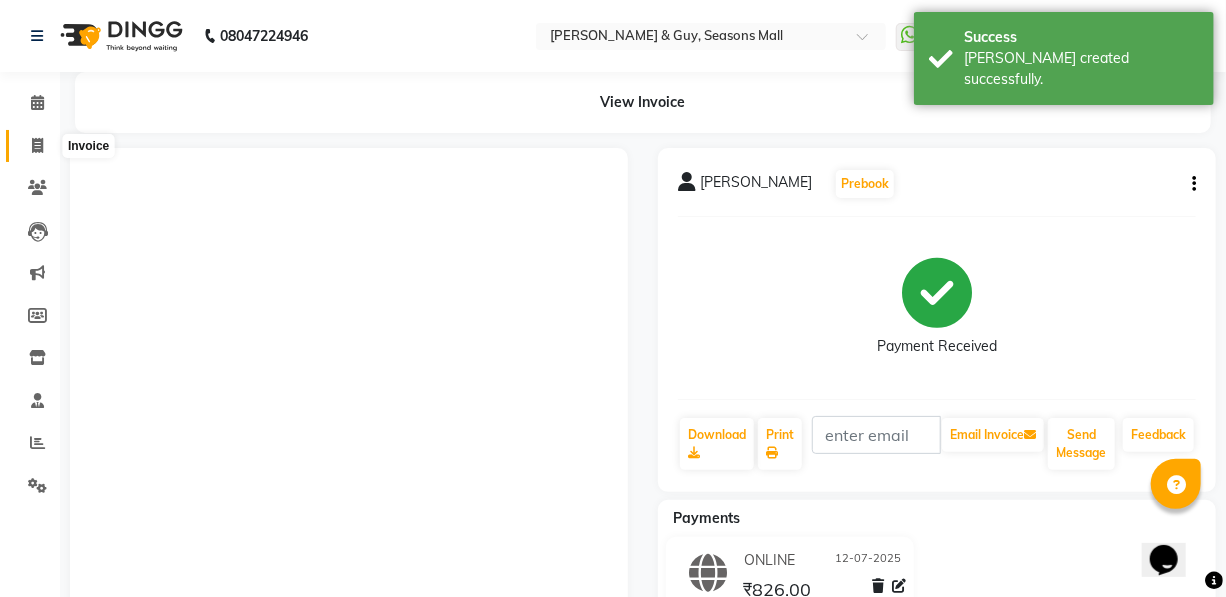 click 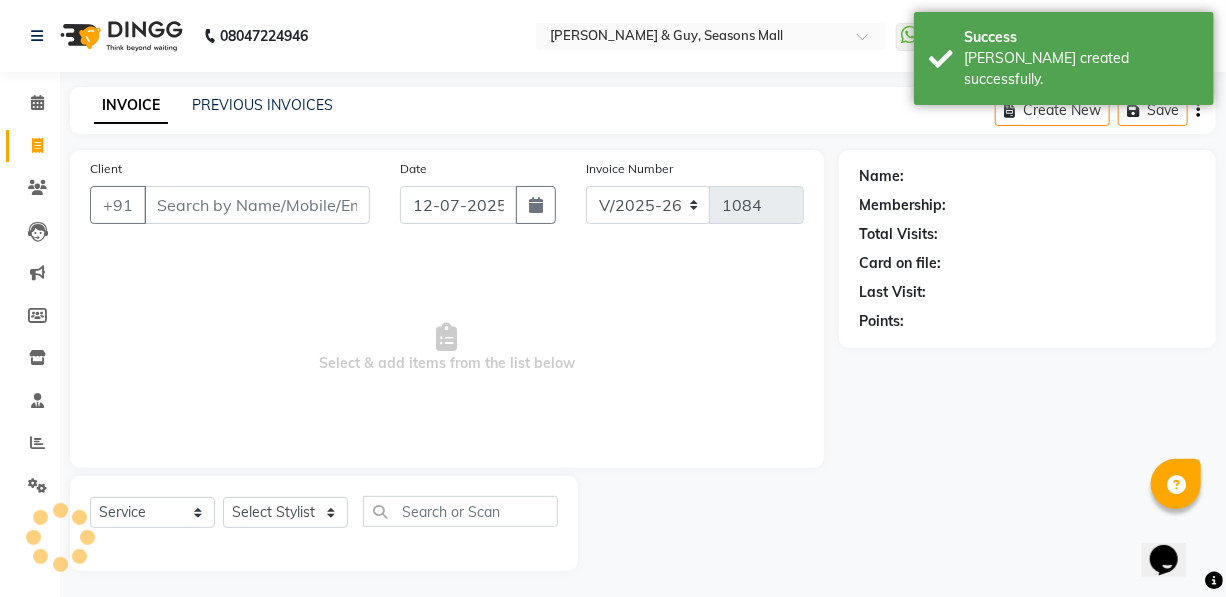 scroll, scrollTop: 4, scrollLeft: 0, axis: vertical 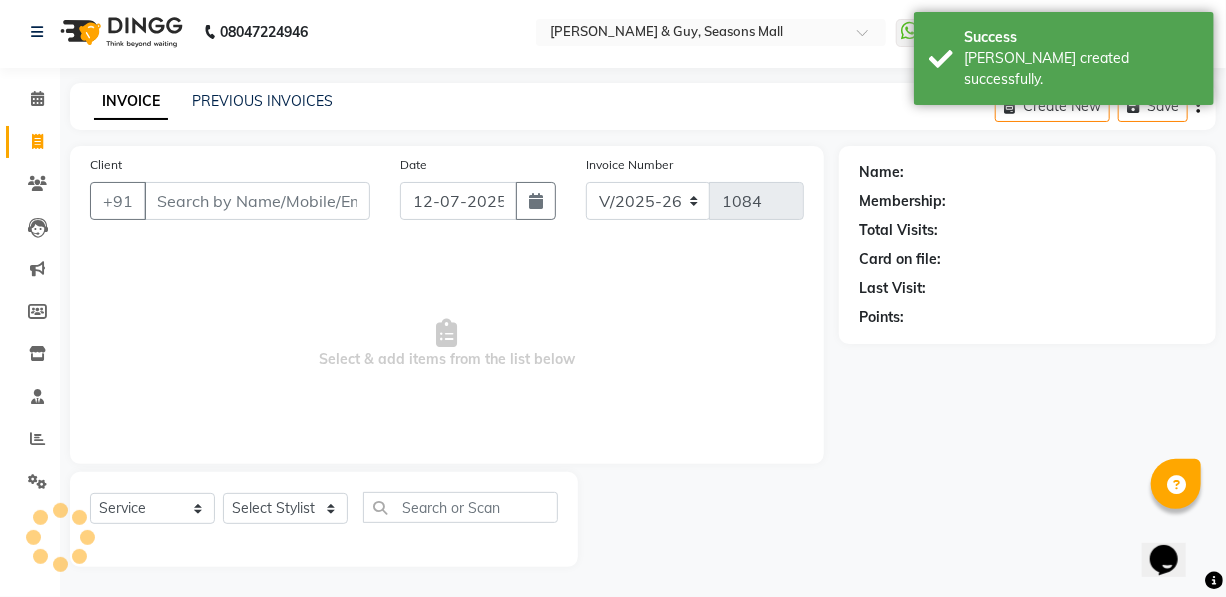 click on "Client" at bounding box center (257, 201) 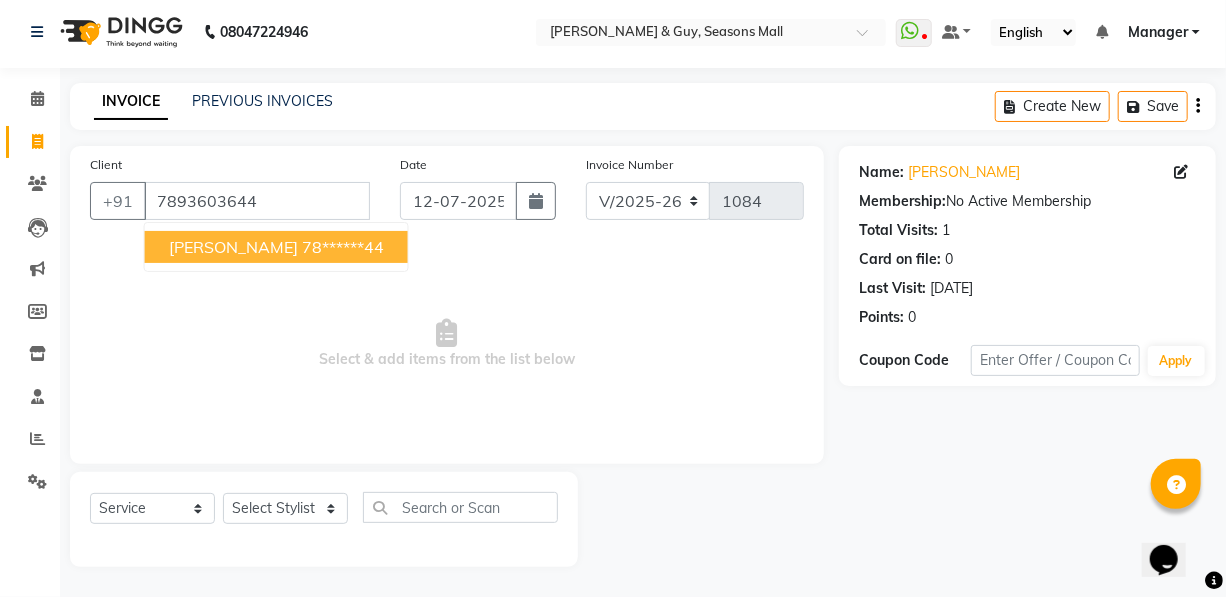 click on "Select & add items from the list below" at bounding box center [447, 344] 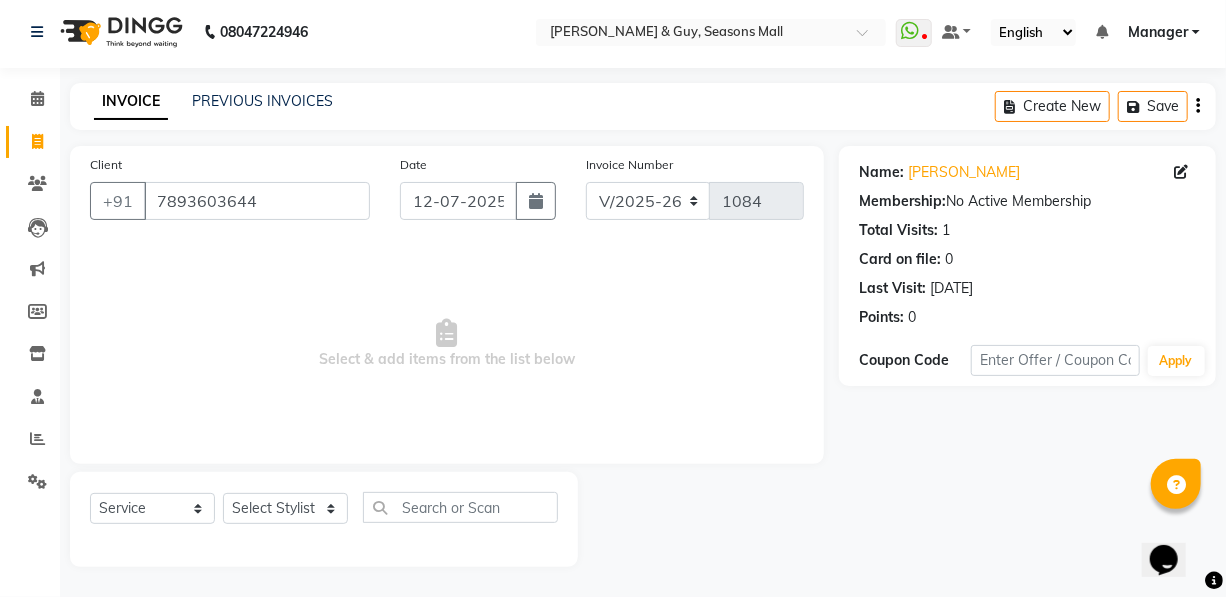 click on "Select  Service  Product  Membership  Package Voucher Prepaid Gift Card  Select Stylist AKASH [PERSON_NAME] Manager [PERSON_NAME] [PERSON_NAME]" 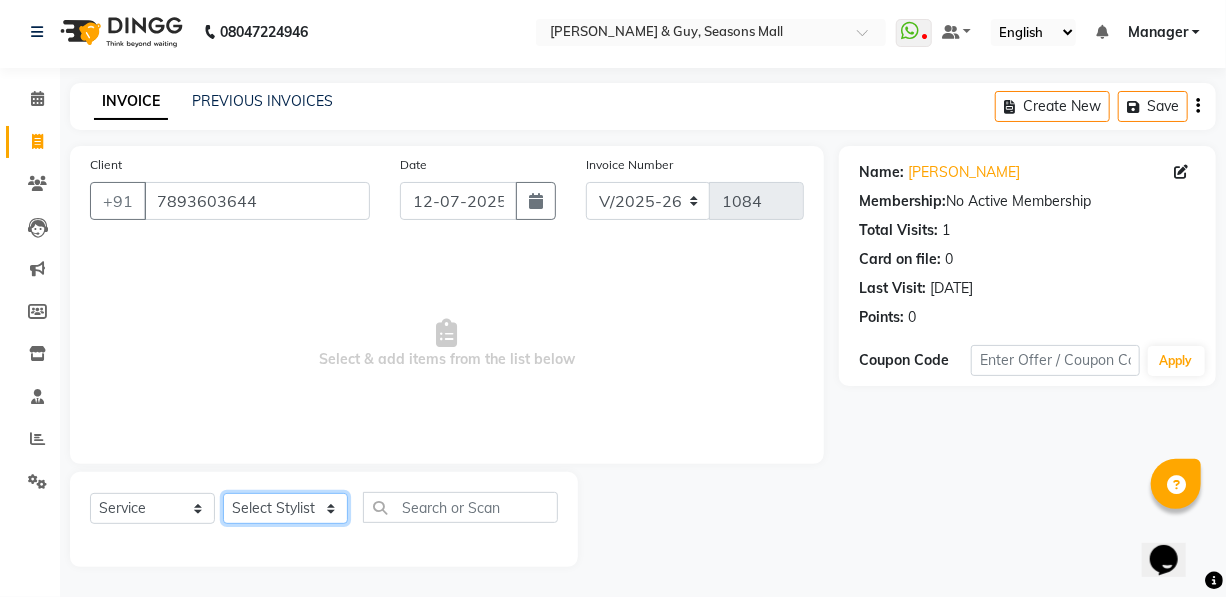 click on "Select Stylist AKASH [PERSON_NAME] Manager [PERSON_NAME] Nitin POOJA [PERSON_NAME]" 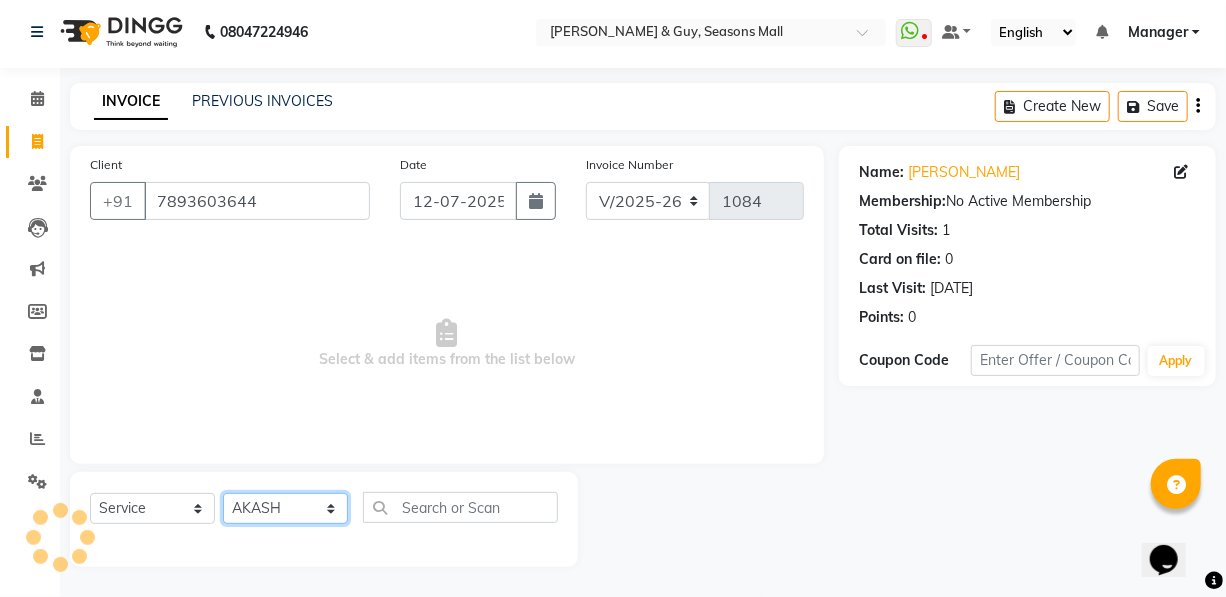 click on "Select Stylist AKASH [PERSON_NAME] Manager [PERSON_NAME] Nitin POOJA [PERSON_NAME]" 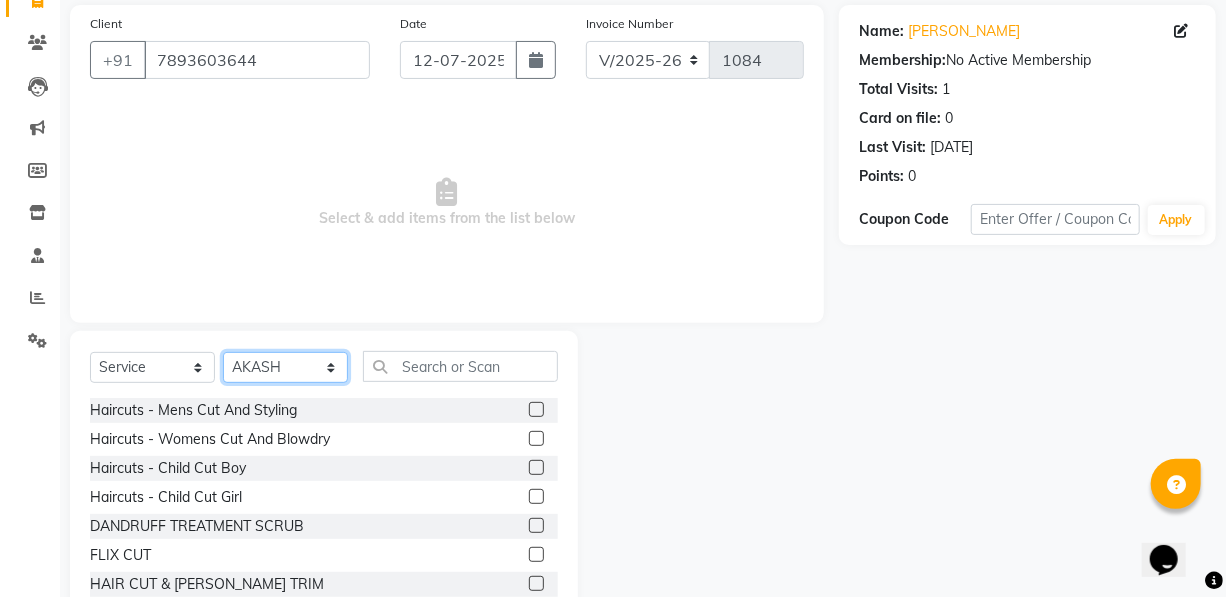 scroll, scrollTop: 204, scrollLeft: 0, axis: vertical 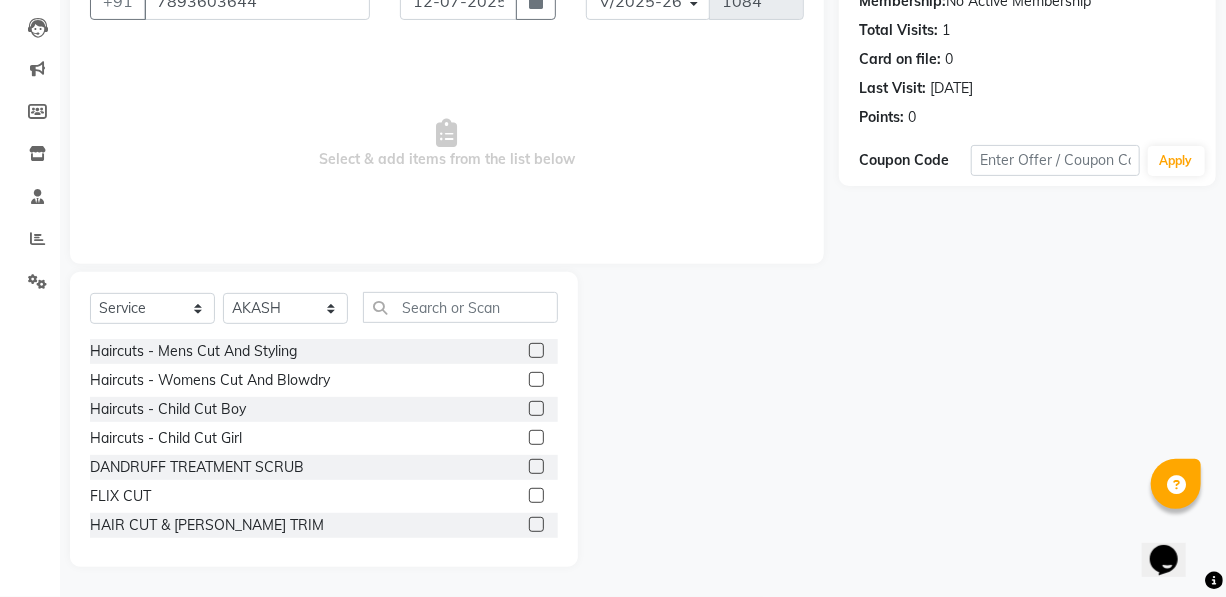 click 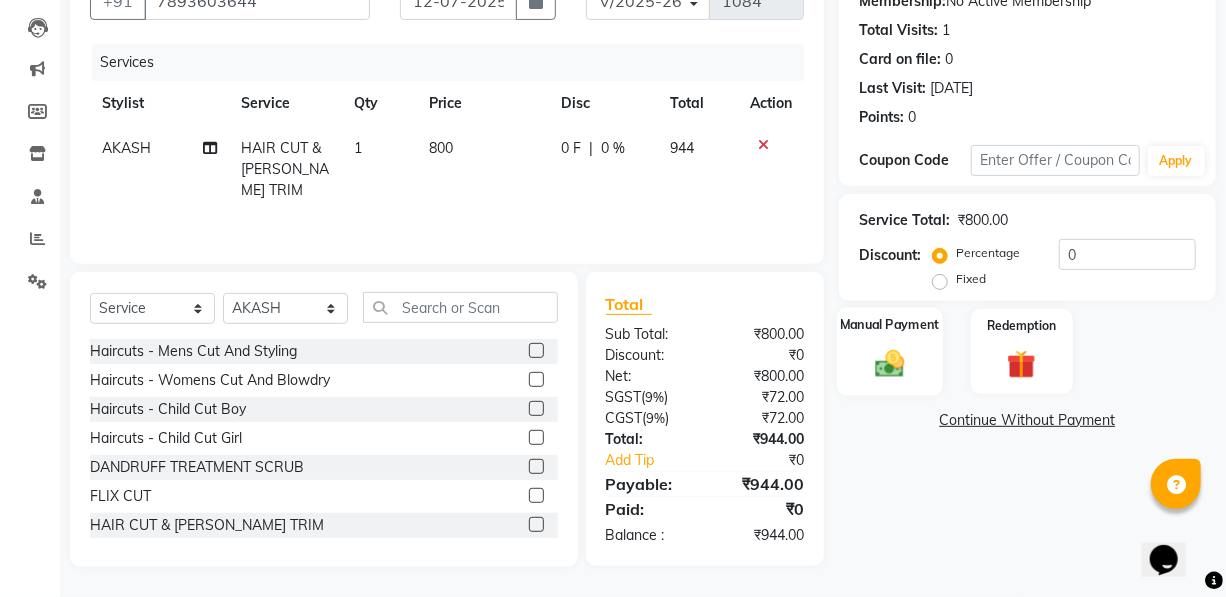click 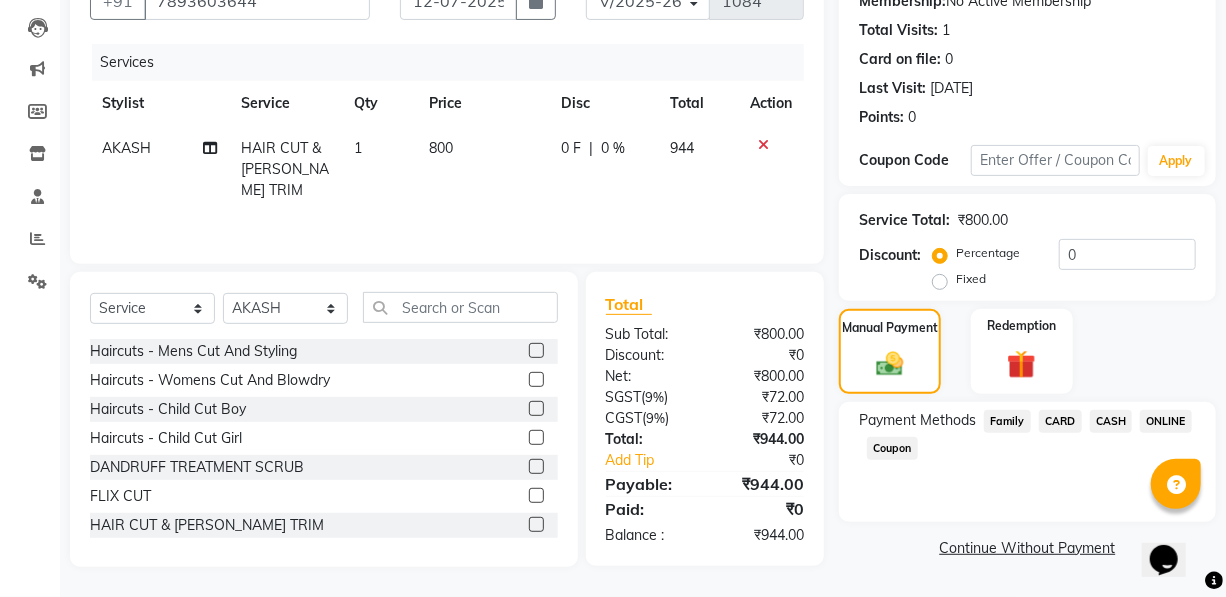 click on "ONLINE" 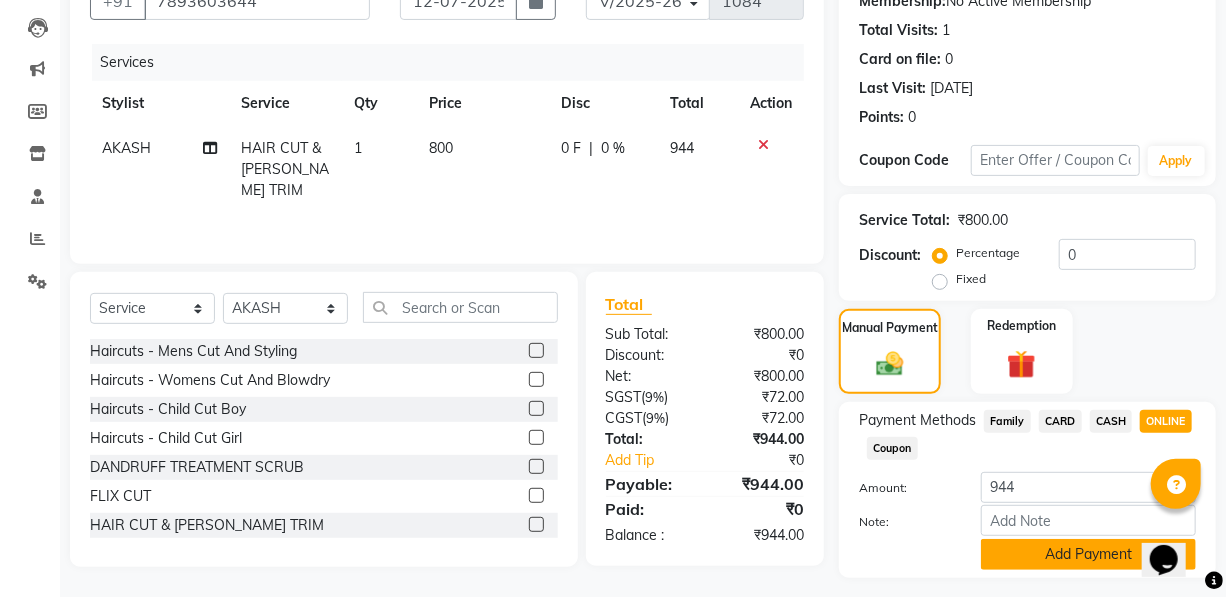 click on "Add Payment" 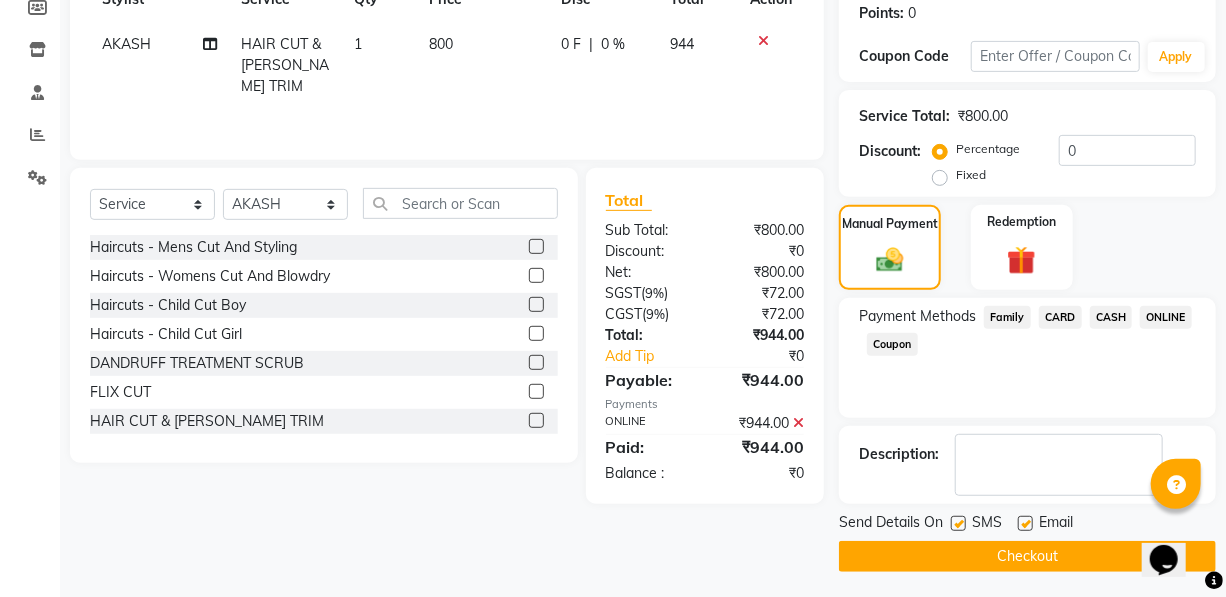 scroll, scrollTop: 311, scrollLeft: 0, axis: vertical 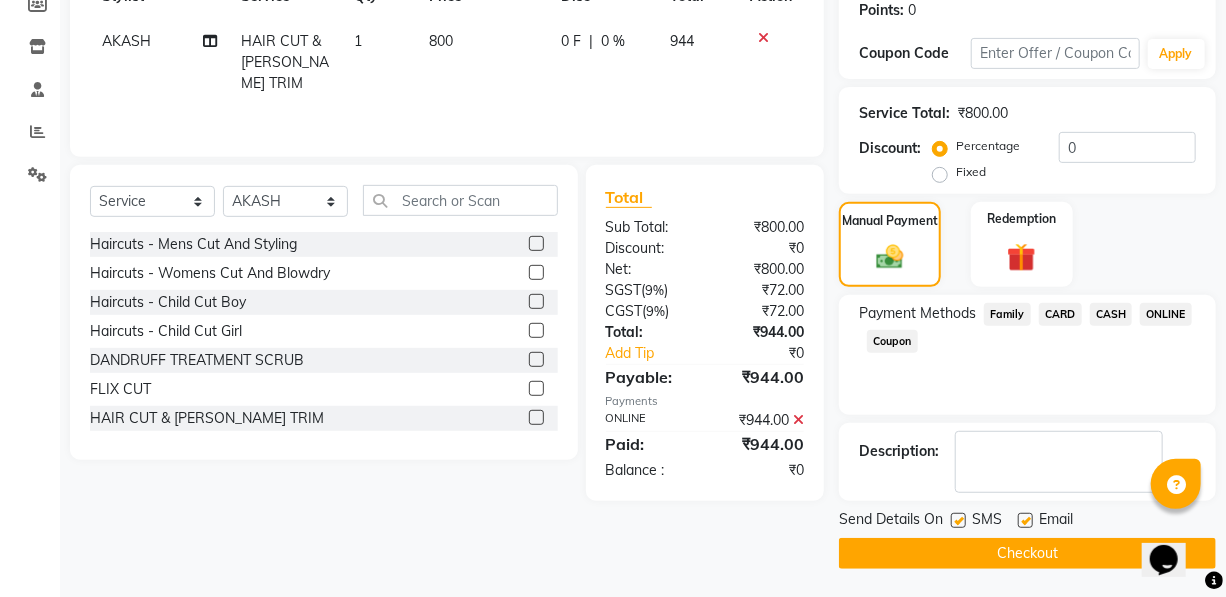 click on "Checkout" 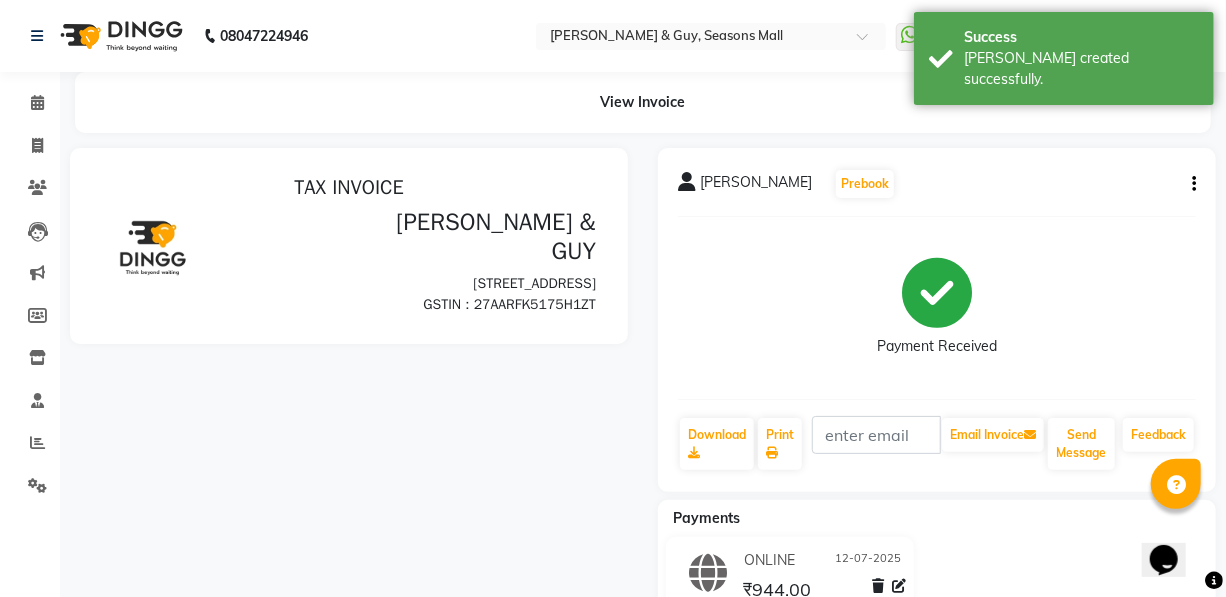 scroll, scrollTop: 0, scrollLeft: 0, axis: both 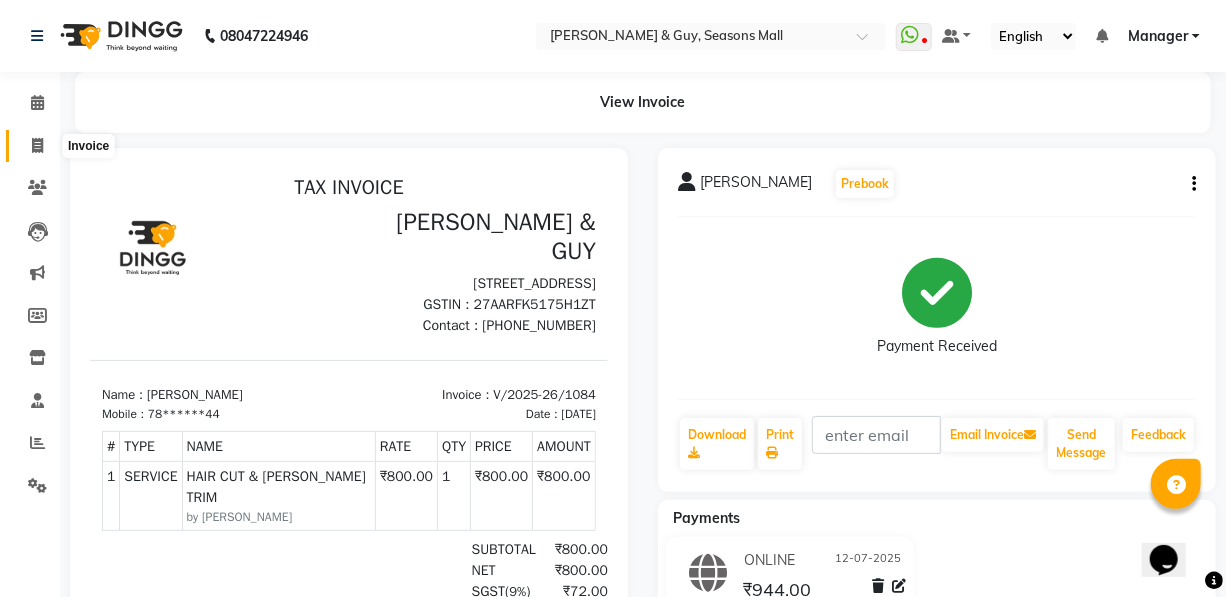 click 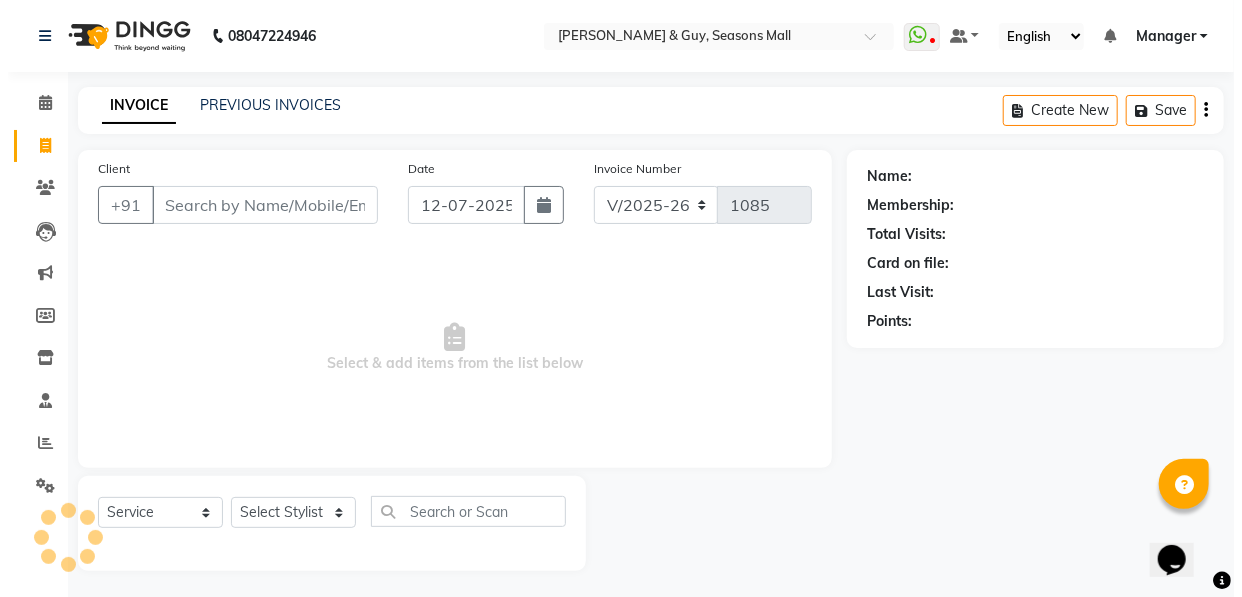 scroll, scrollTop: 4, scrollLeft: 0, axis: vertical 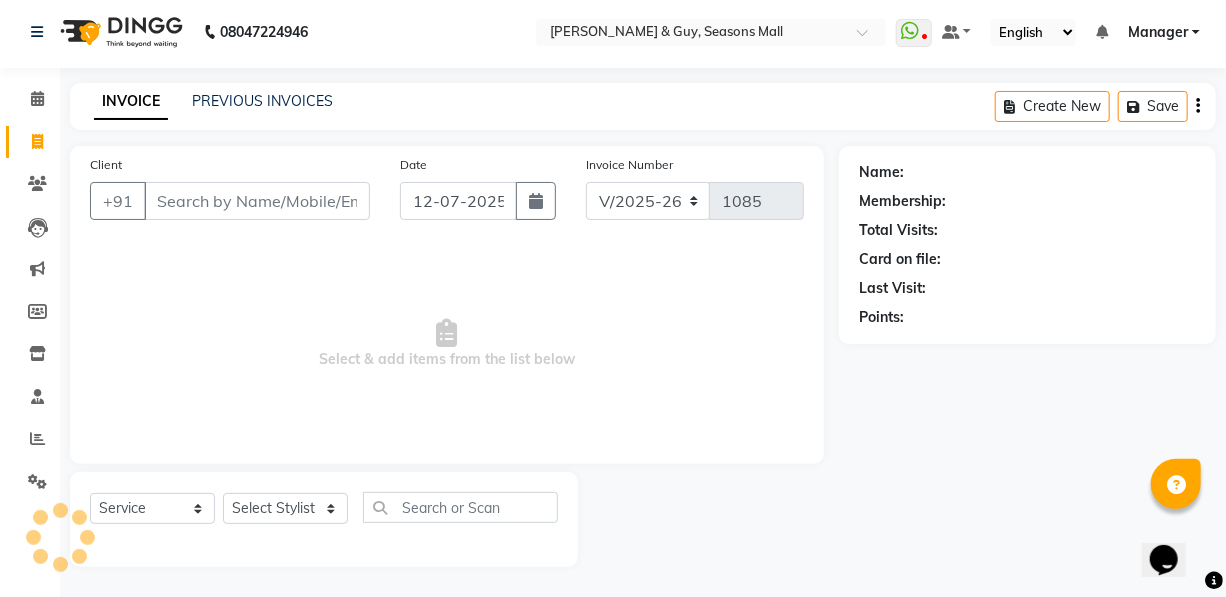 click on "Client" at bounding box center (257, 201) 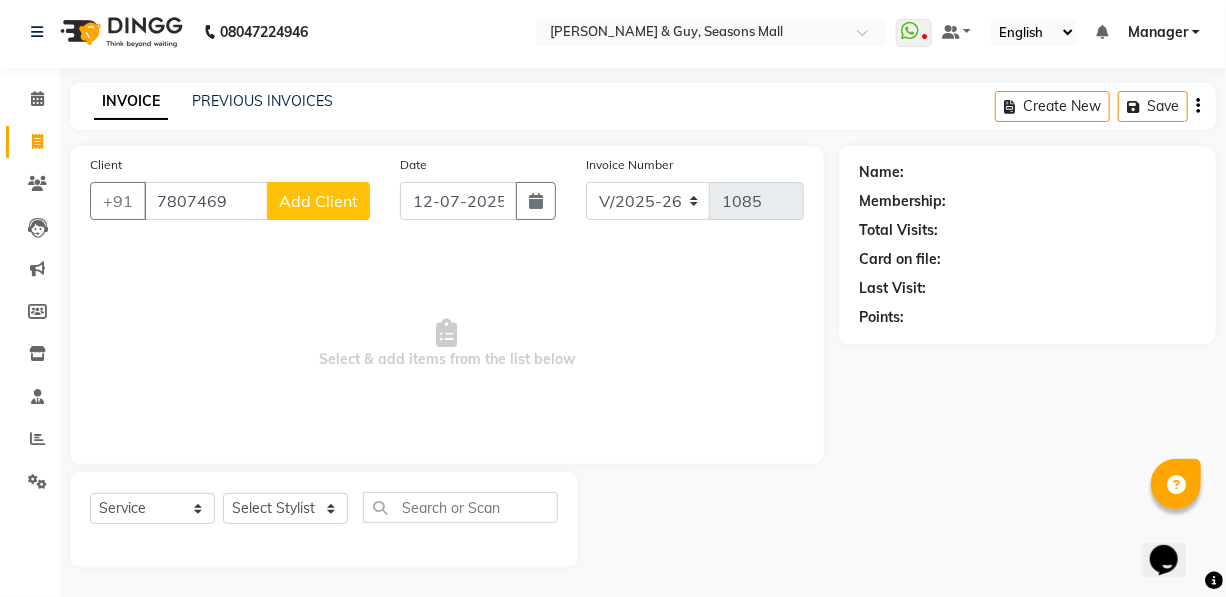 click on "7807469" at bounding box center [206, 201] 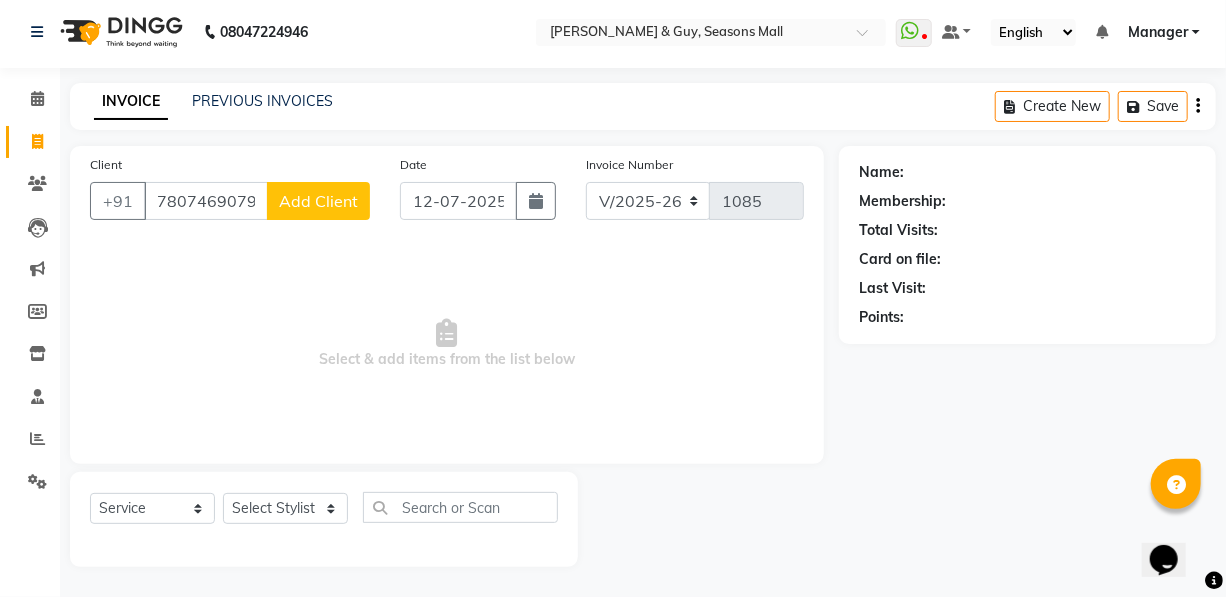 click on "Add Client" 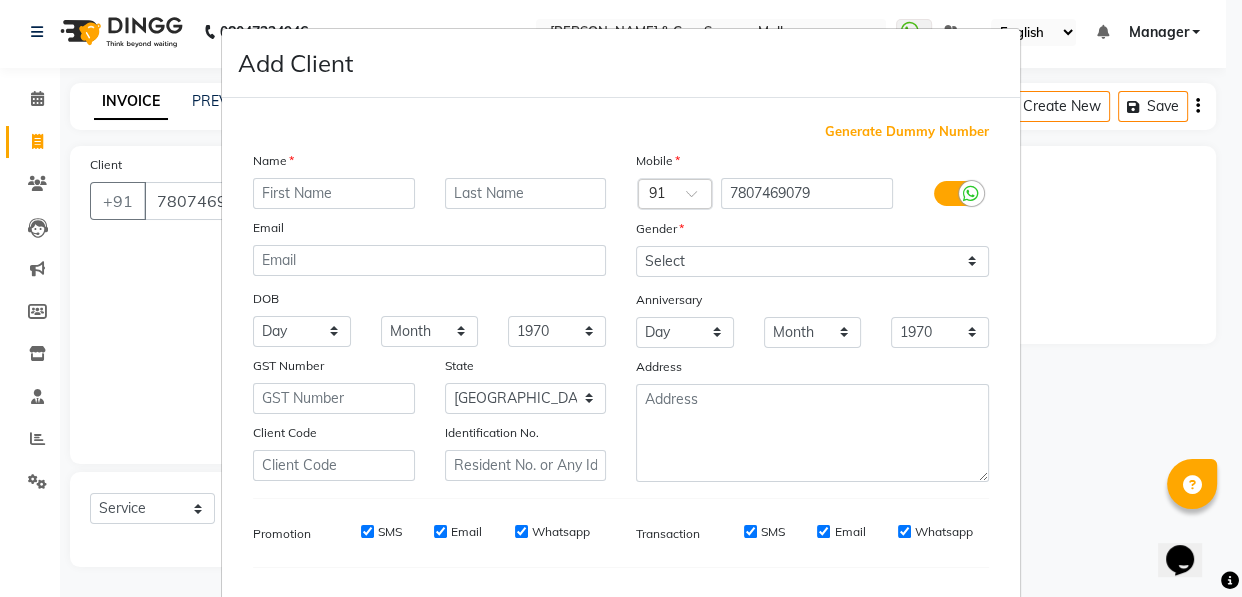 click at bounding box center [334, 193] 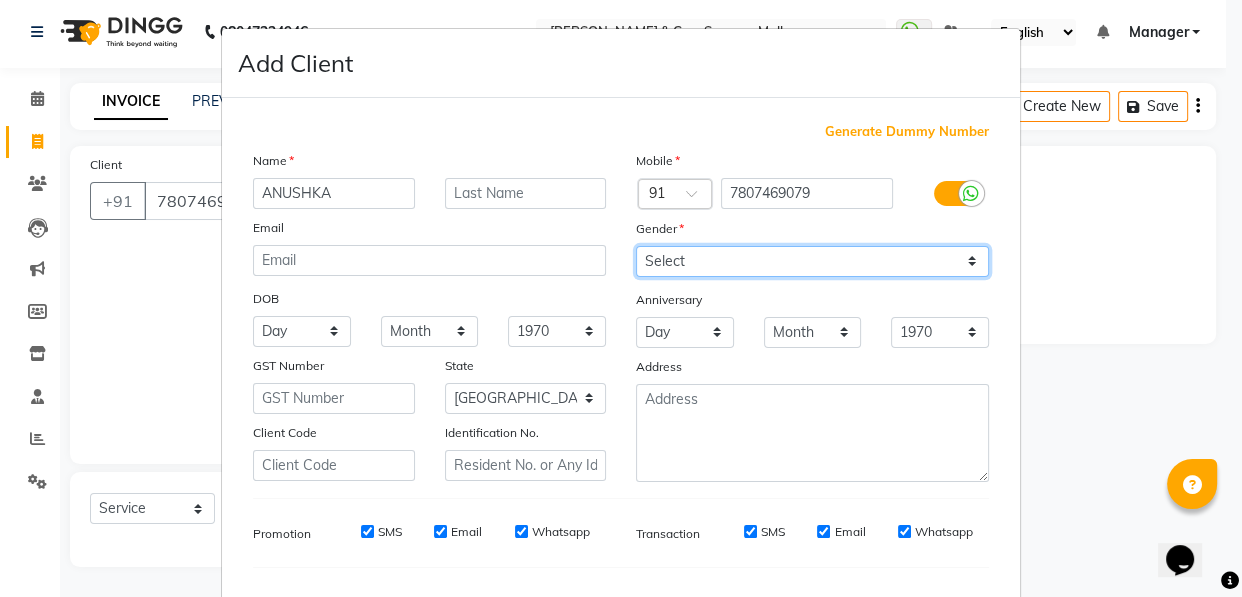 click on "Select [DEMOGRAPHIC_DATA] [DEMOGRAPHIC_DATA] Other Prefer Not To Say" at bounding box center [812, 261] 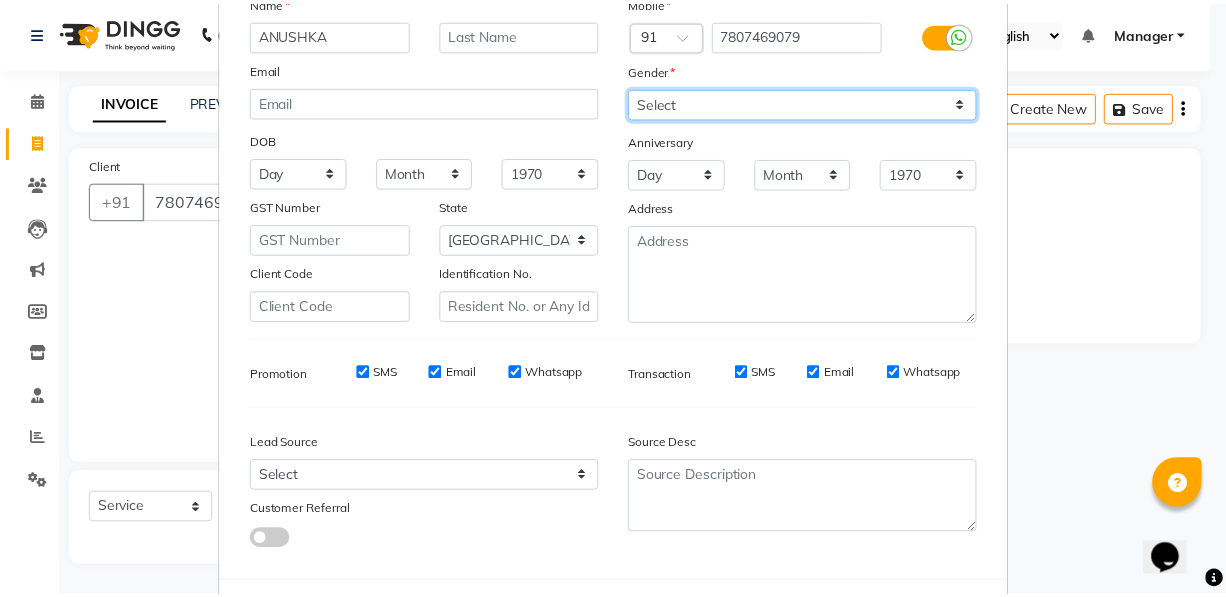 scroll, scrollTop: 256, scrollLeft: 0, axis: vertical 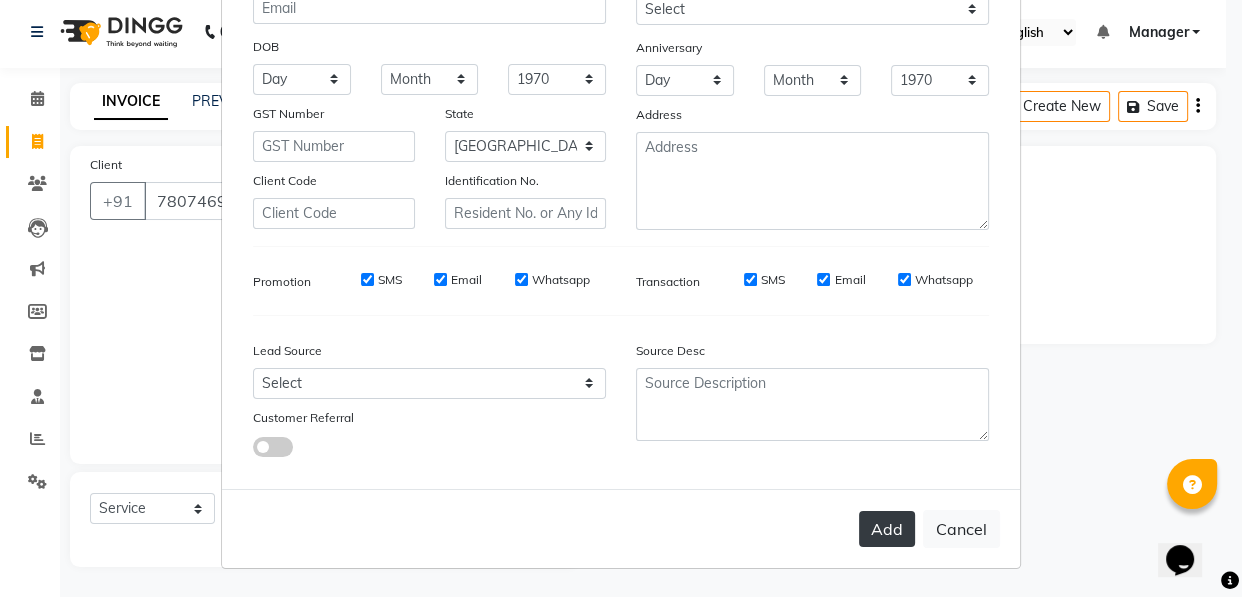 click on "Add" at bounding box center (887, 529) 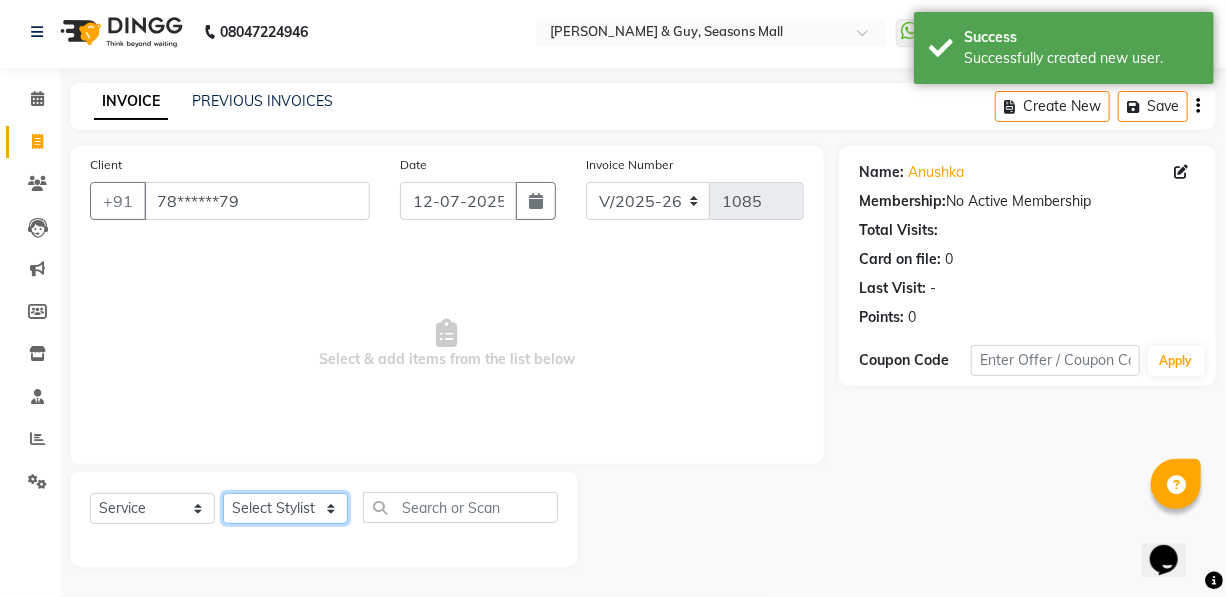 drag, startPoint x: 293, startPoint y: 509, endPoint x: 294, endPoint y: 496, distance: 13.038404 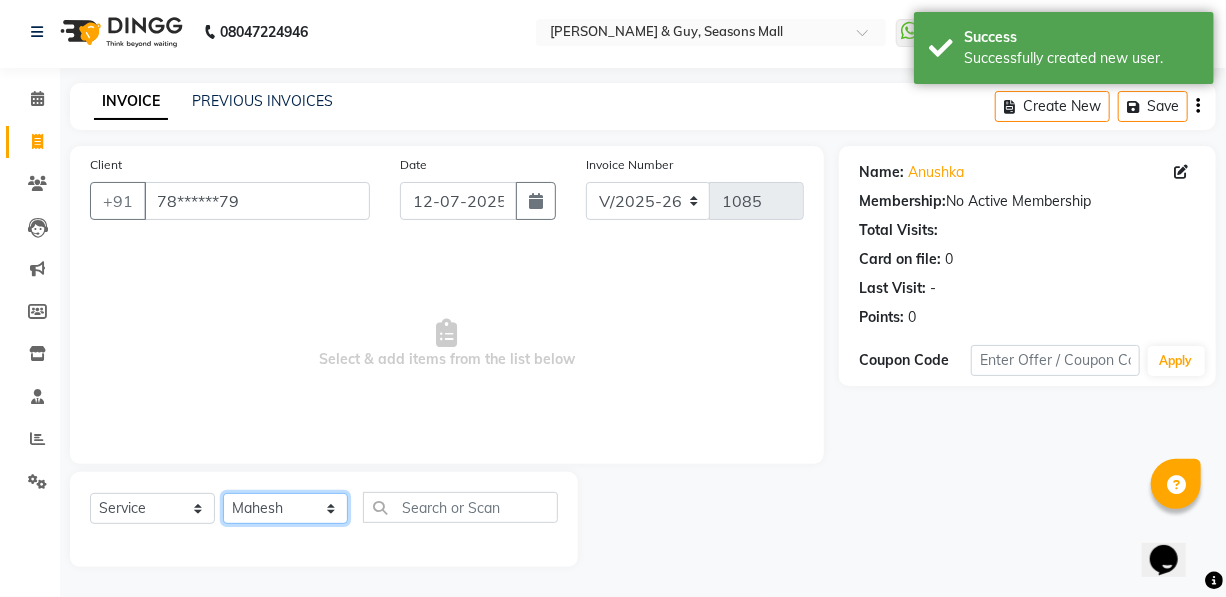 click on "Select Stylist AKASH [PERSON_NAME] Manager [PERSON_NAME] Nitin POOJA [PERSON_NAME]" 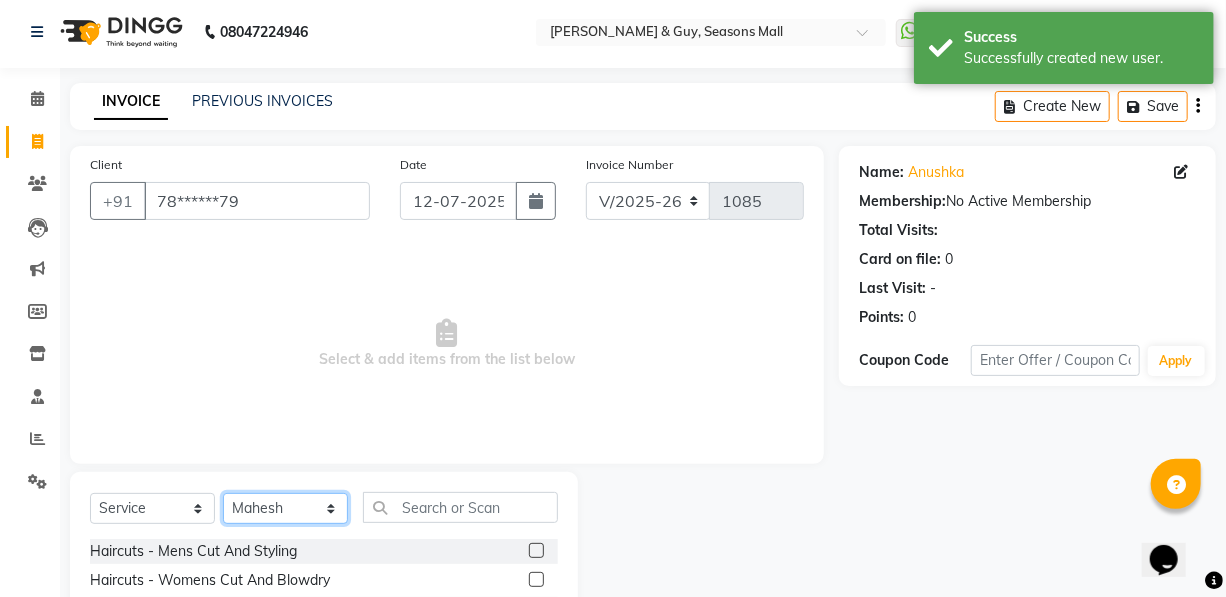 scroll, scrollTop: 204, scrollLeft: 0, axis: vertical 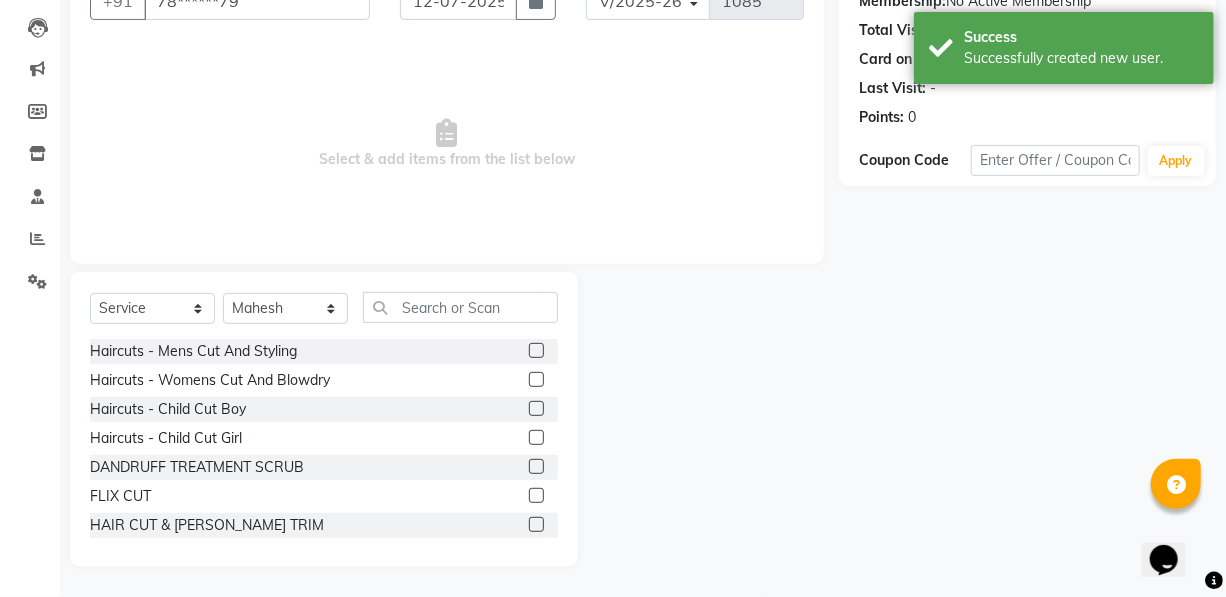click 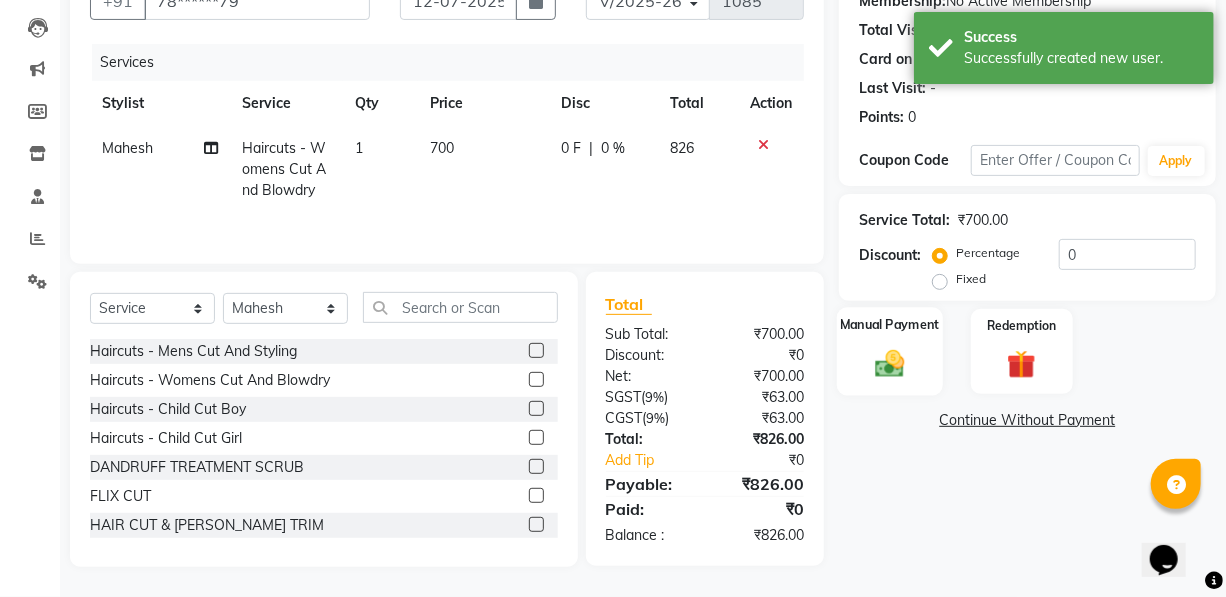click 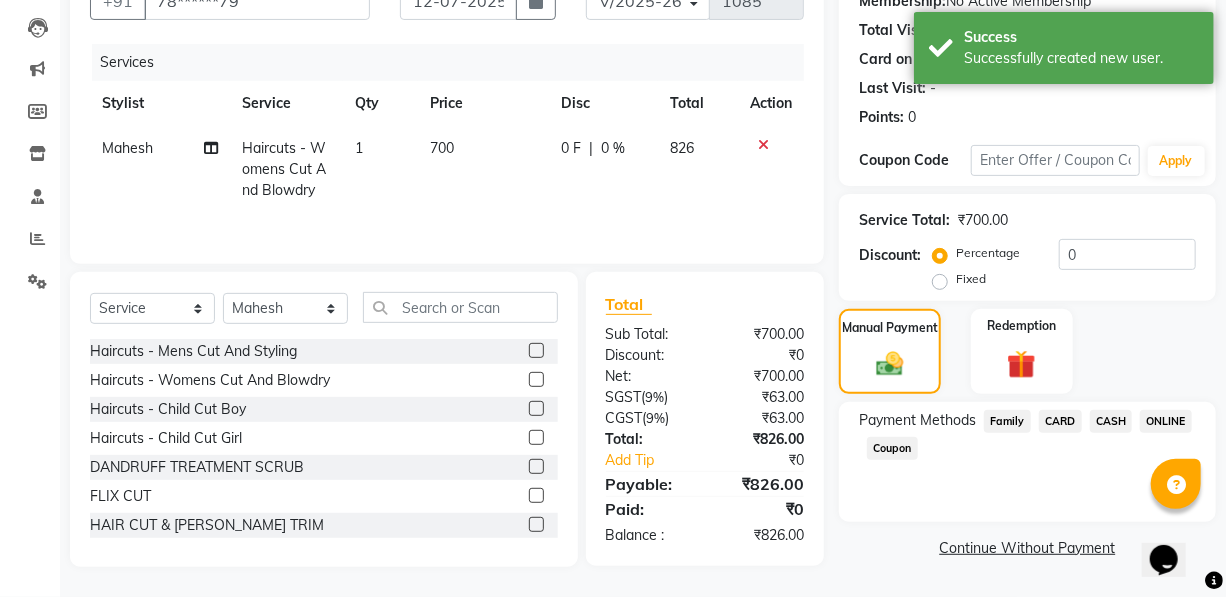 click on "CARD" 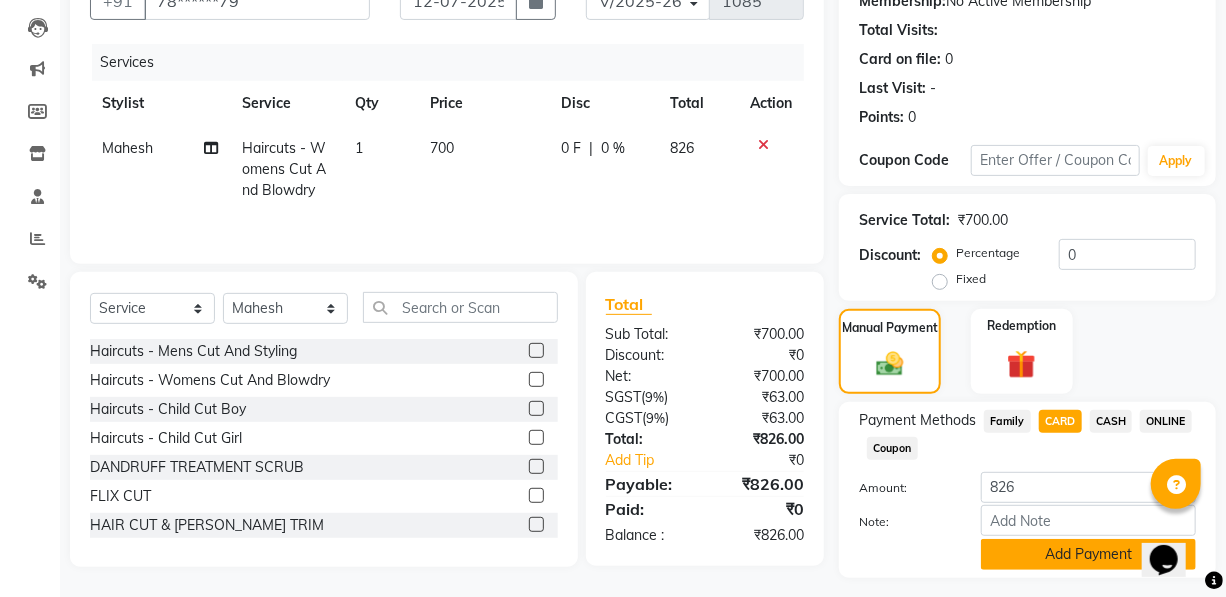 click on "Add Payment" 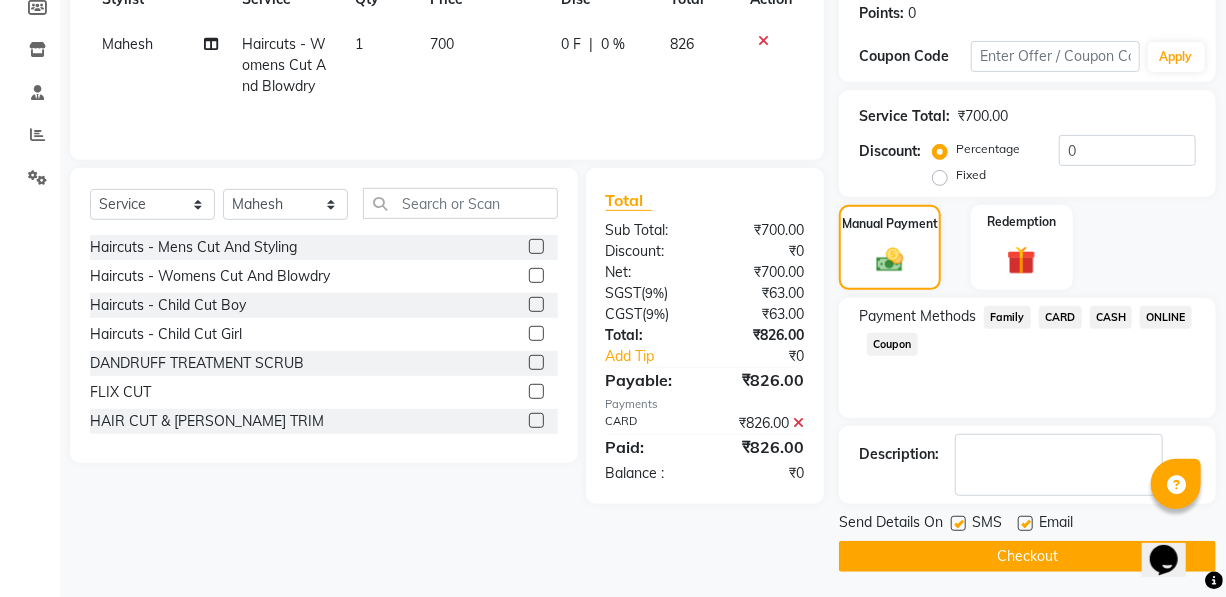 scroll, scrollTop: 311, scrollLeft: 0, axis: vertical 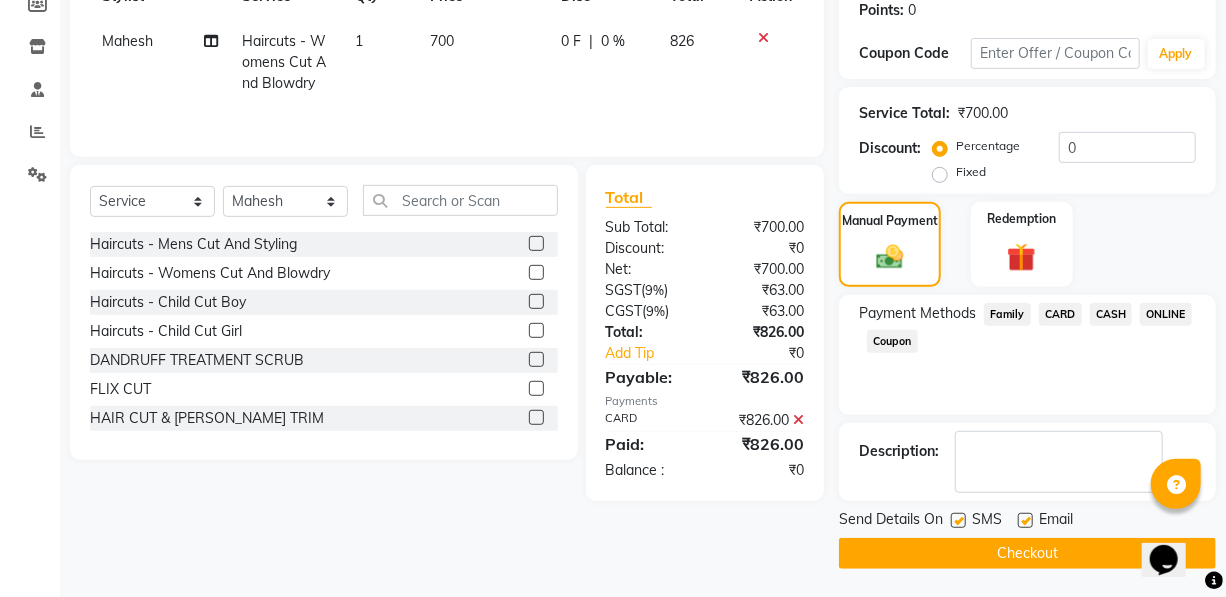 click on "Checkout" 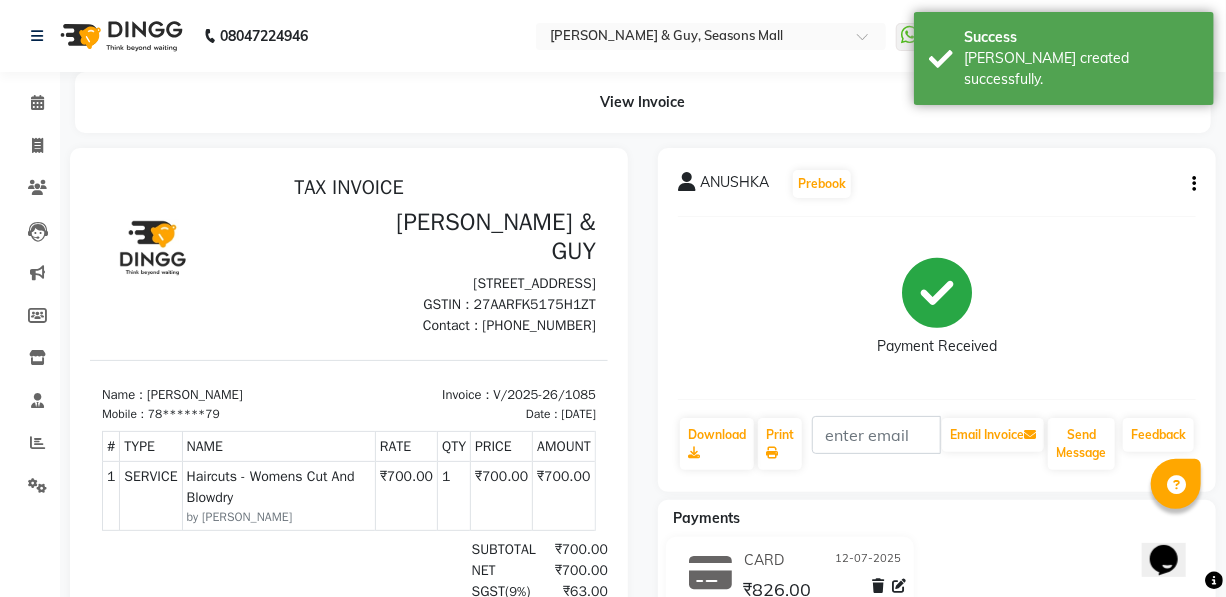 scroll, scrollTop: 0, scrollLeft: 0, axis: both 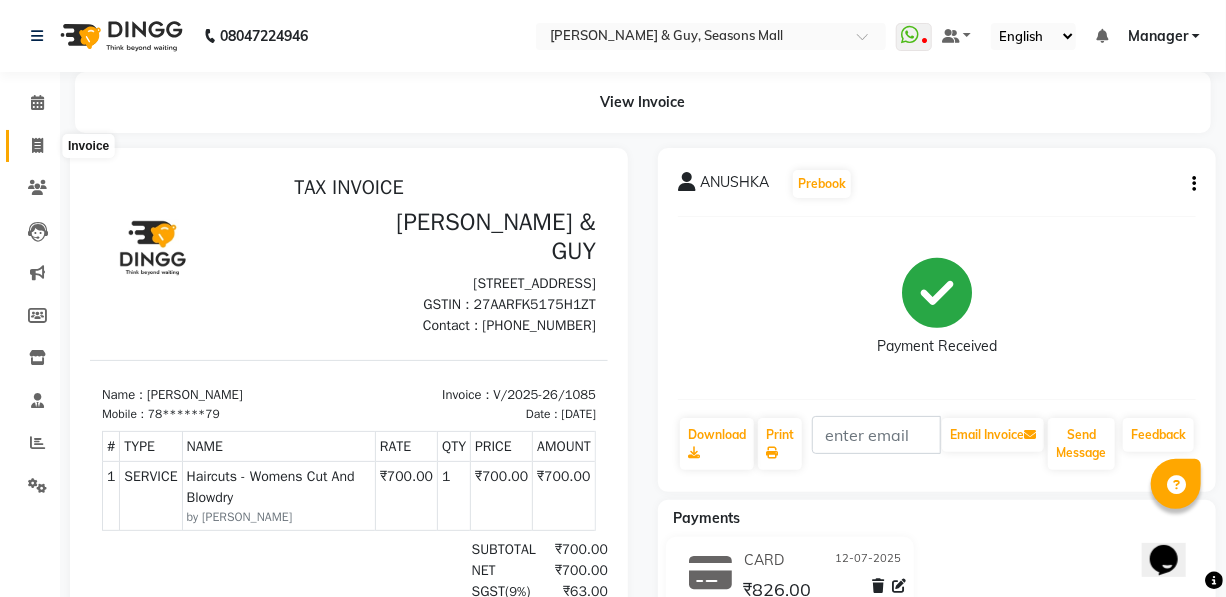 click 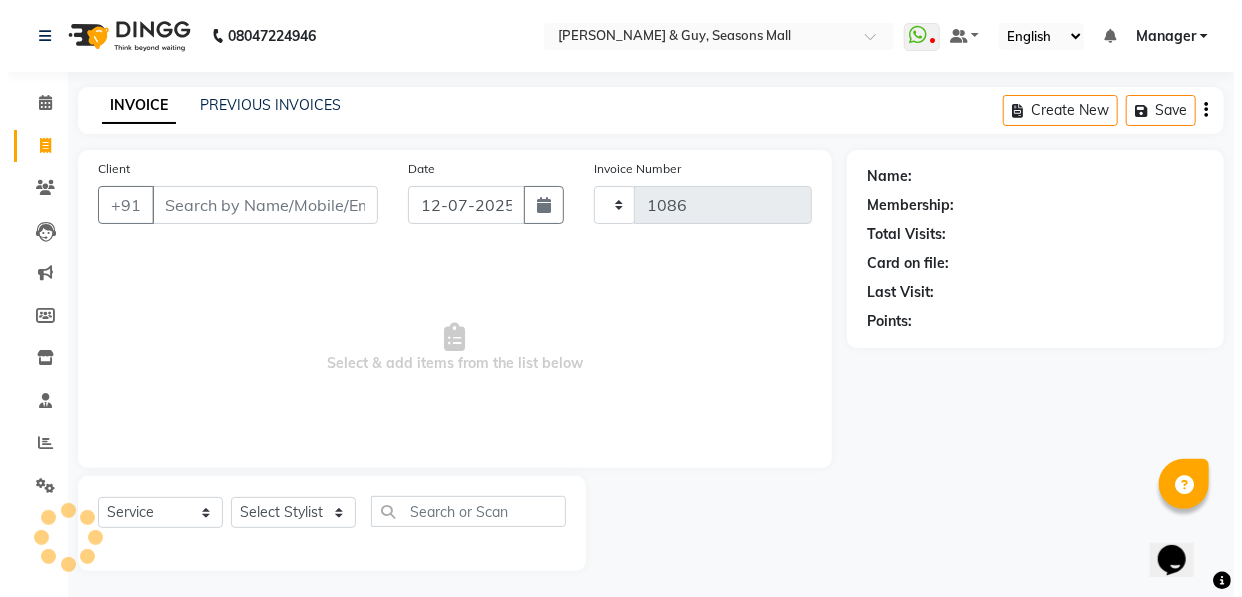 scroll, scrollTop: 4, scrollLeft: 0, axis: vertical 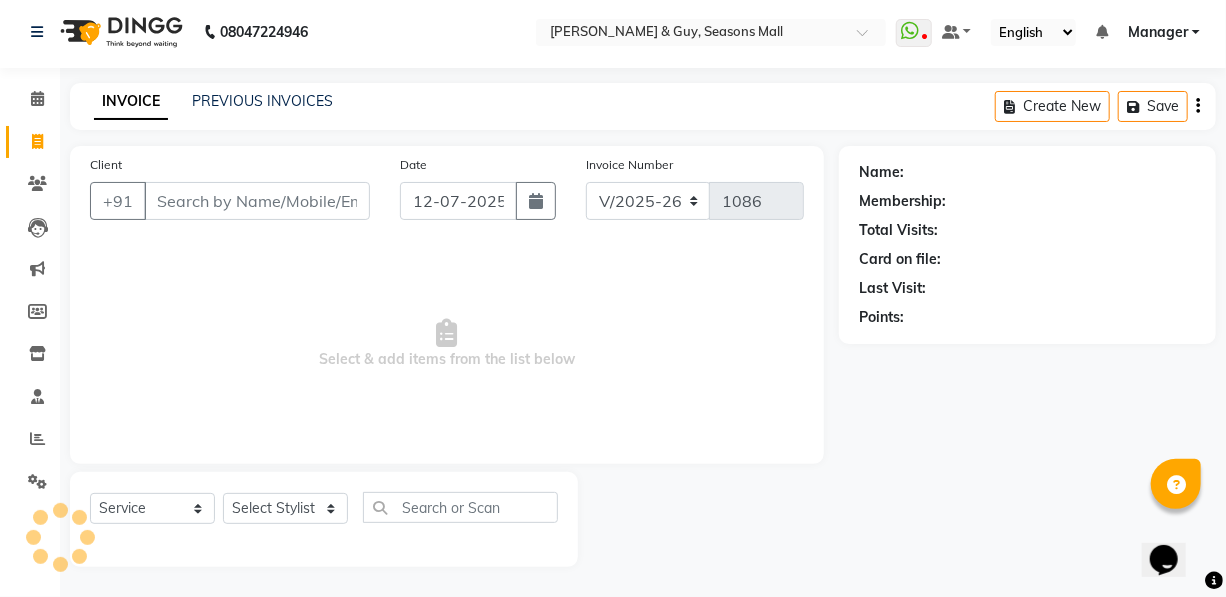 click on "Client" at bounding box center (257, 201) 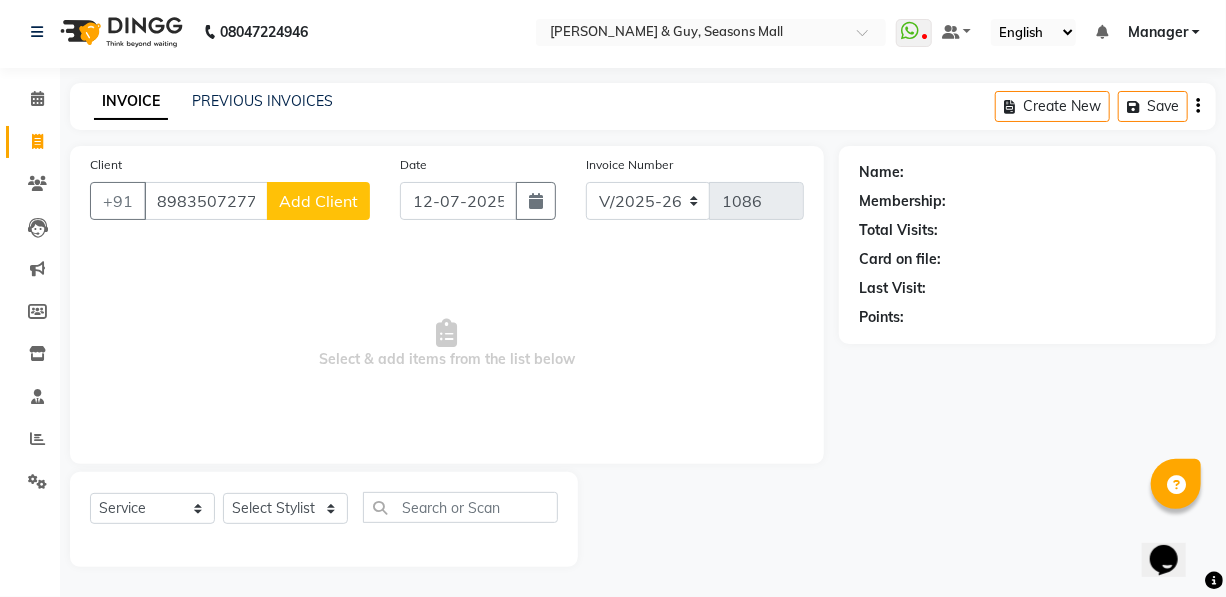 click on "Add Client" 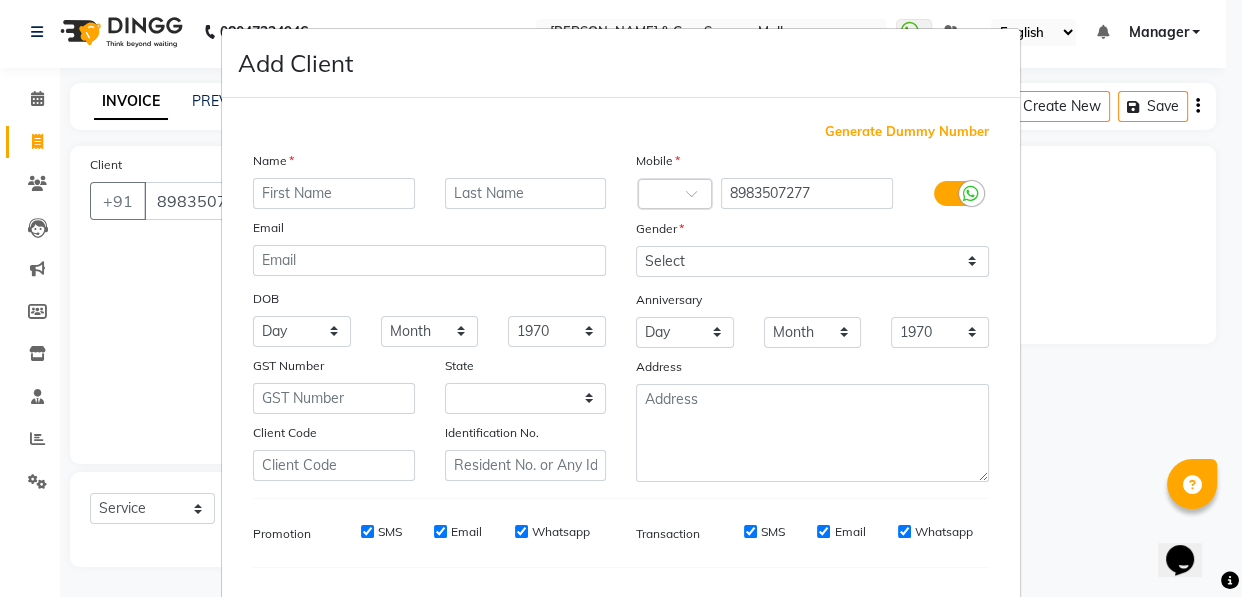 click at bounding box center [334, 193] 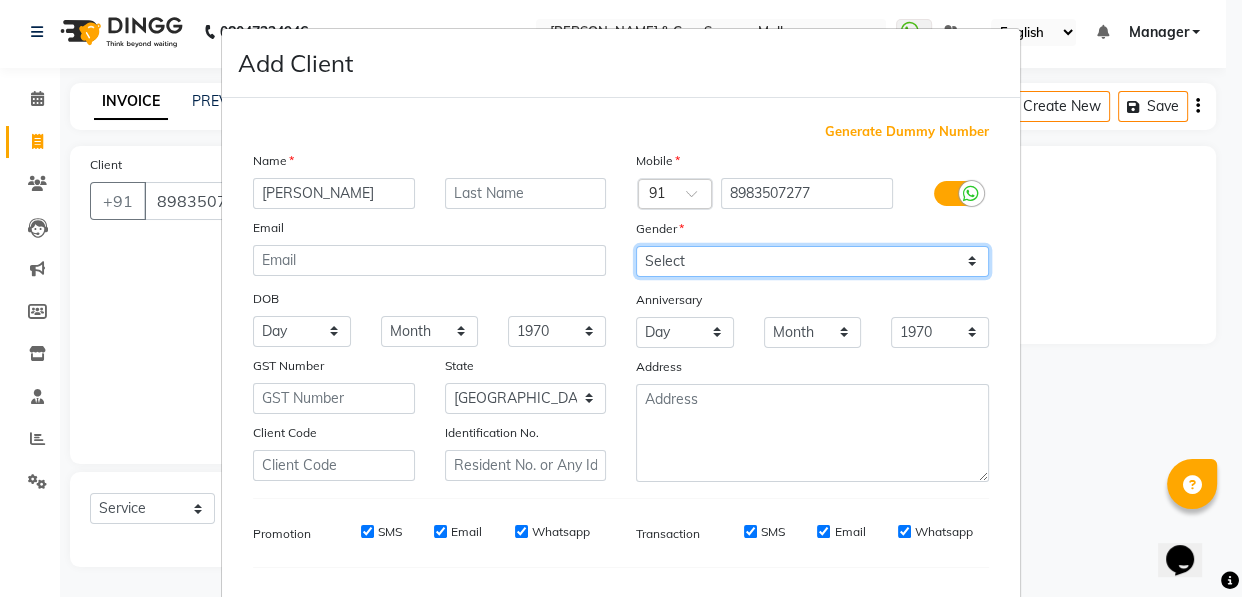 click on "Select [DEMOGRAPHIC_DATA] [DEMOGRAPHIC_DATA] Other Prefer Not To Say" at bounding box center (812, 261) 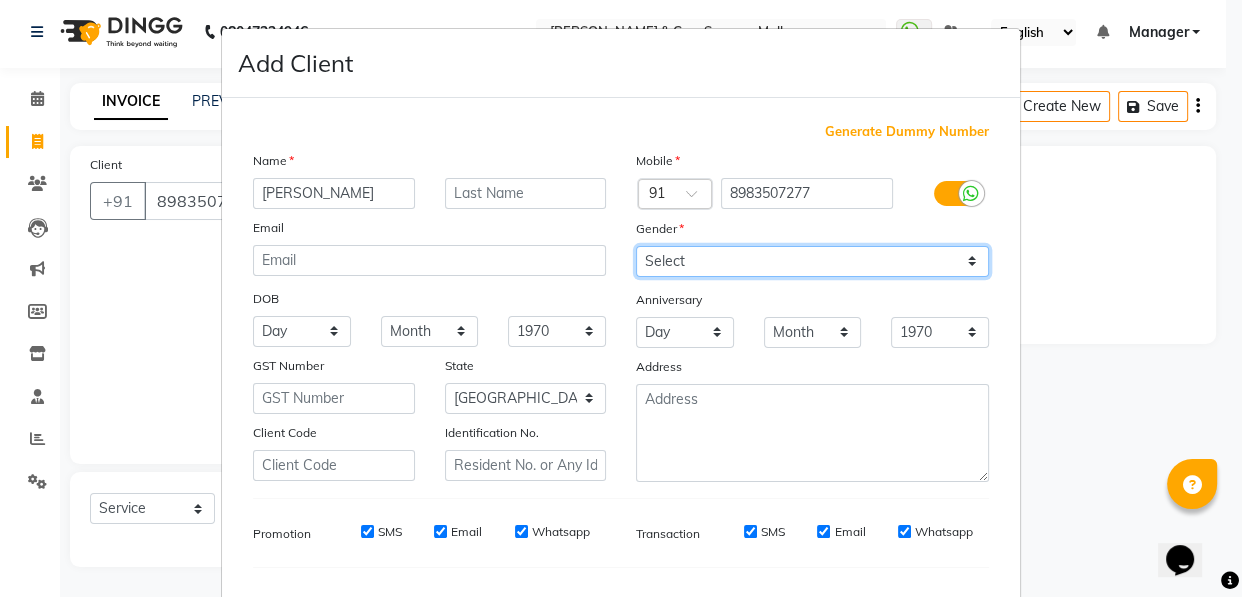 click on "Select [DEMOGRAPHIC_DATA] [DEMOGRAPHIC_DATA] Other Prefer Not To Say" at bounding box center (812, 261) 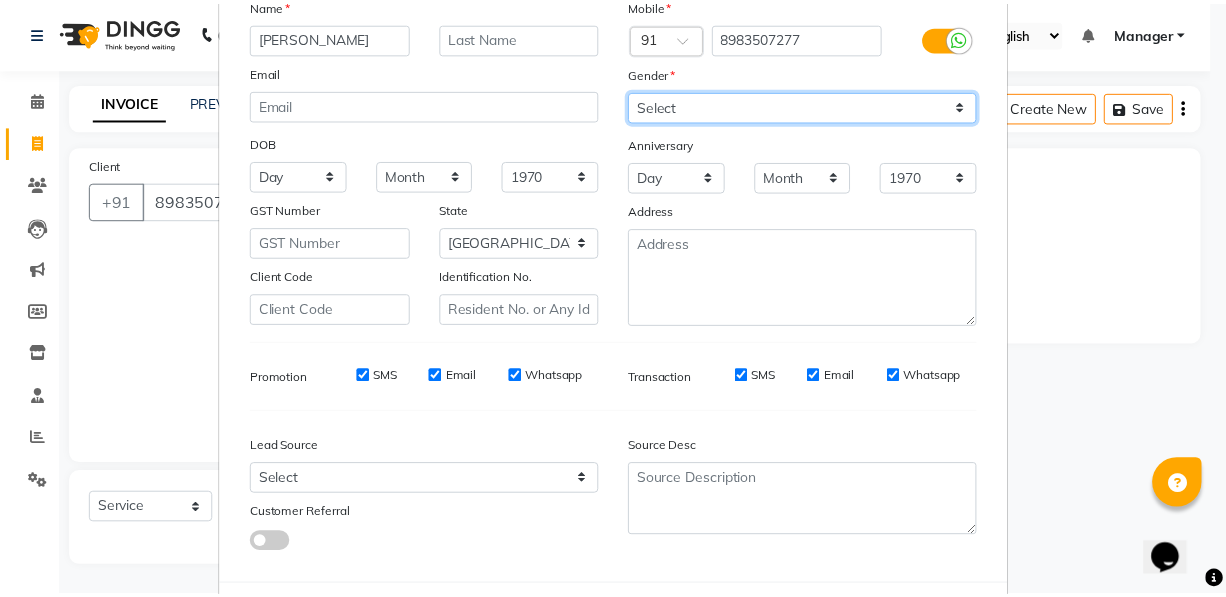scroll, scrollTop: 256, scrollLeft: 0, axis: vertical 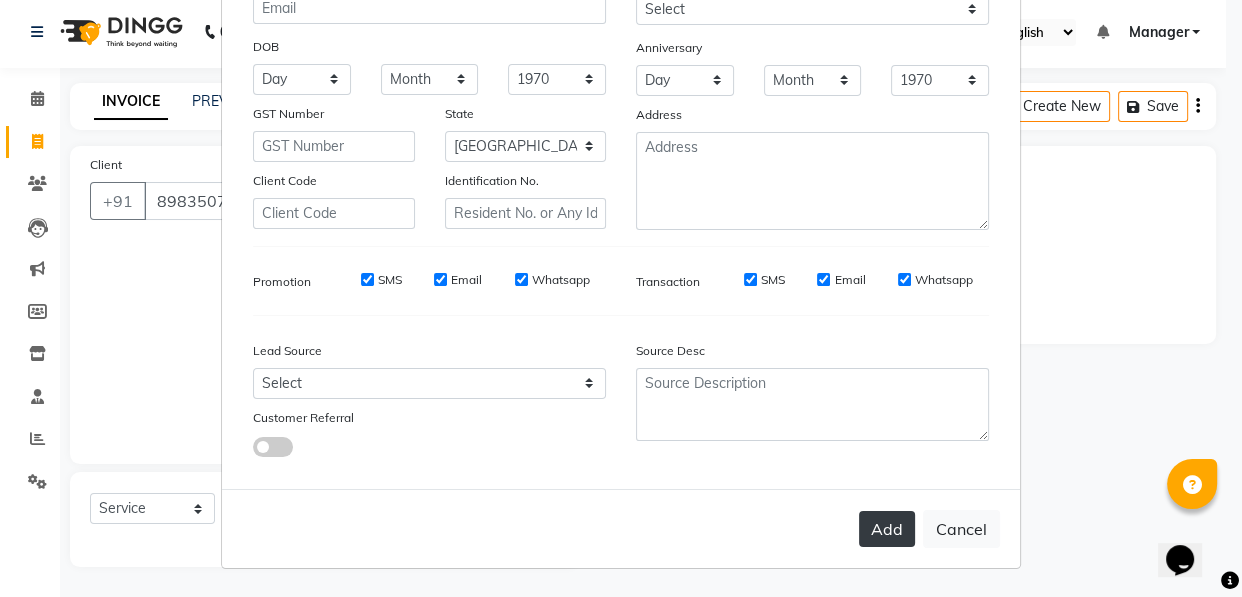 click on "Add" at bounding box center [887, 529] 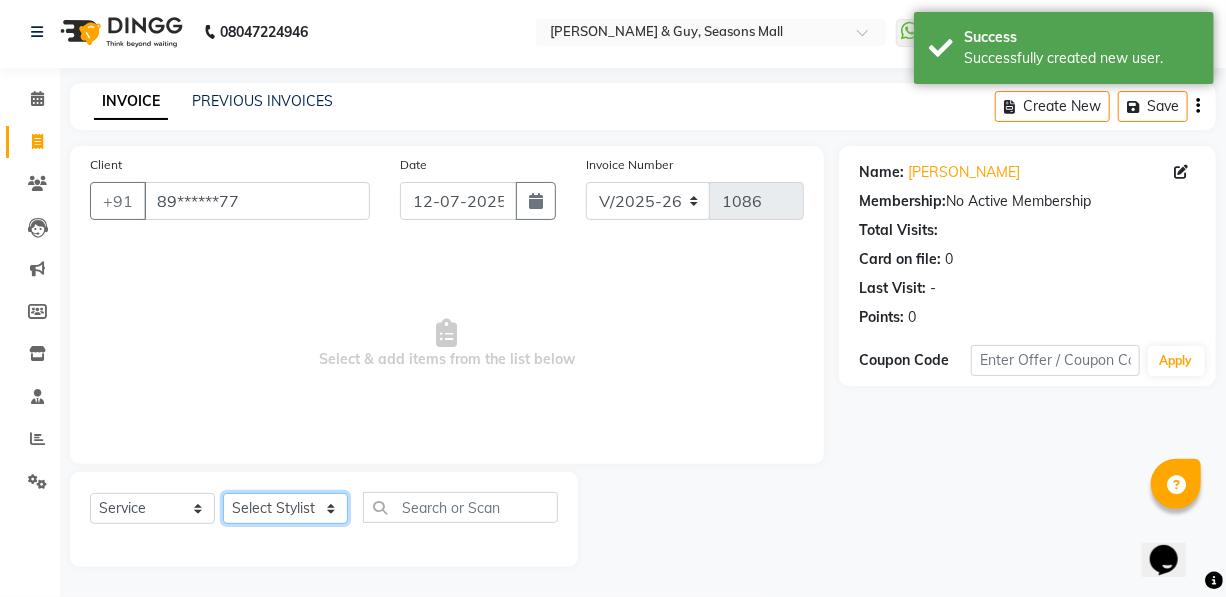 click on "Select Stylist AKASH [PERSON_NAME] Manager [PERSON_NAME] Nitin POOJA [PERSON_NAME]" 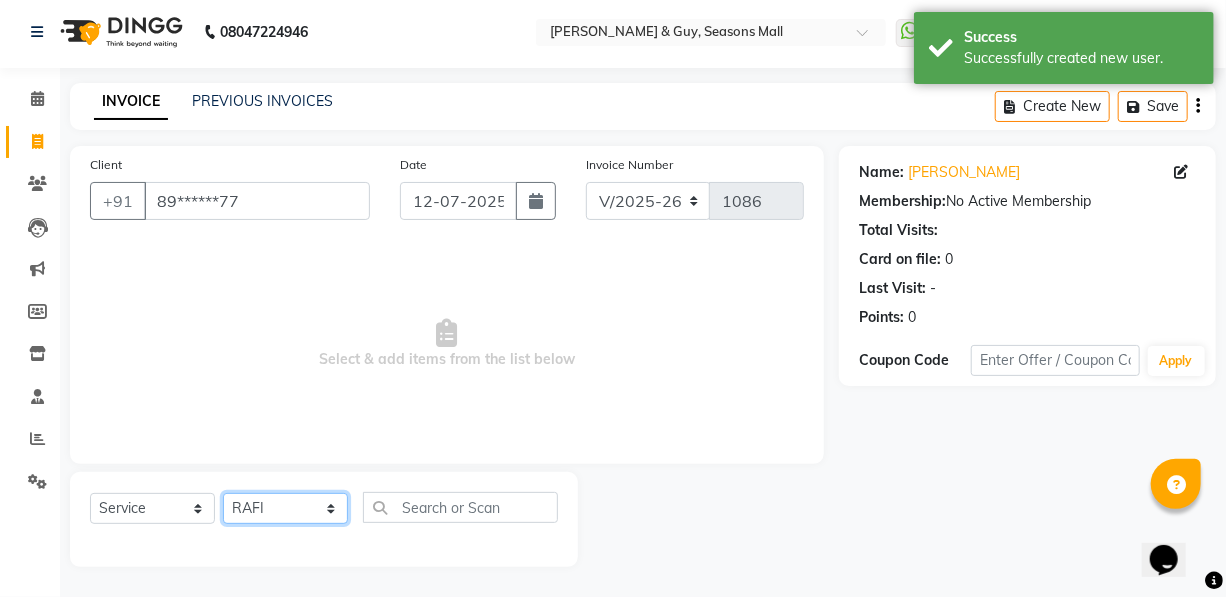 click on "Select Stylist AKASH [PERSON_NAME] Manager [PERSON_NAME] Nitin POOJA [PERSON_NAME]" 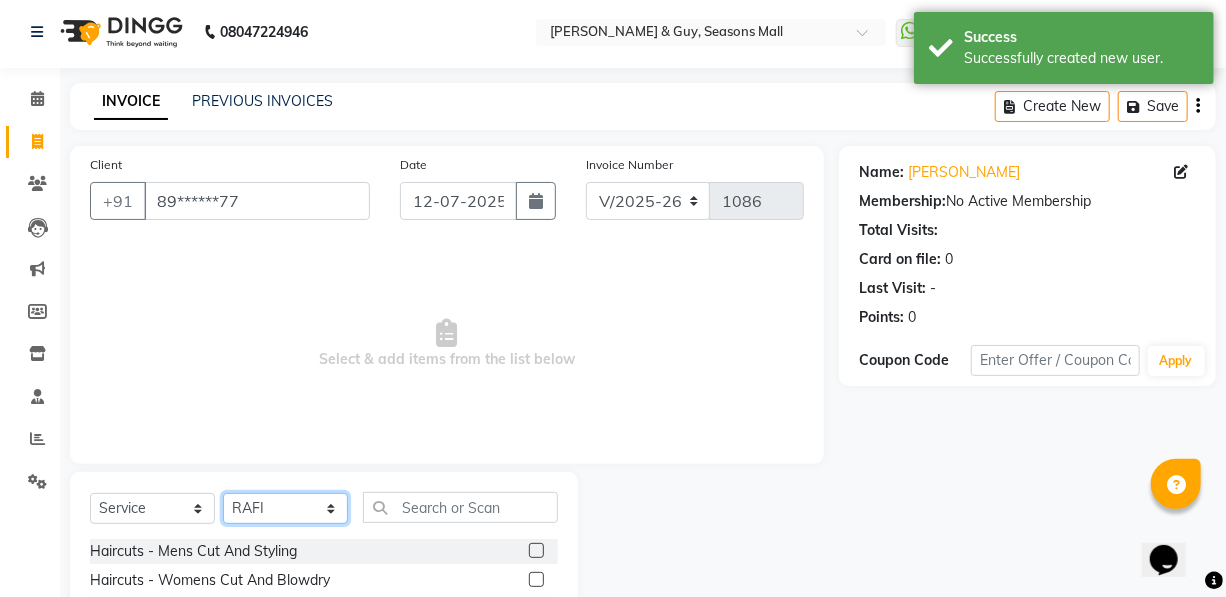 scroll, scrollTop: 204, scrollLeft: 0, axis: vertical 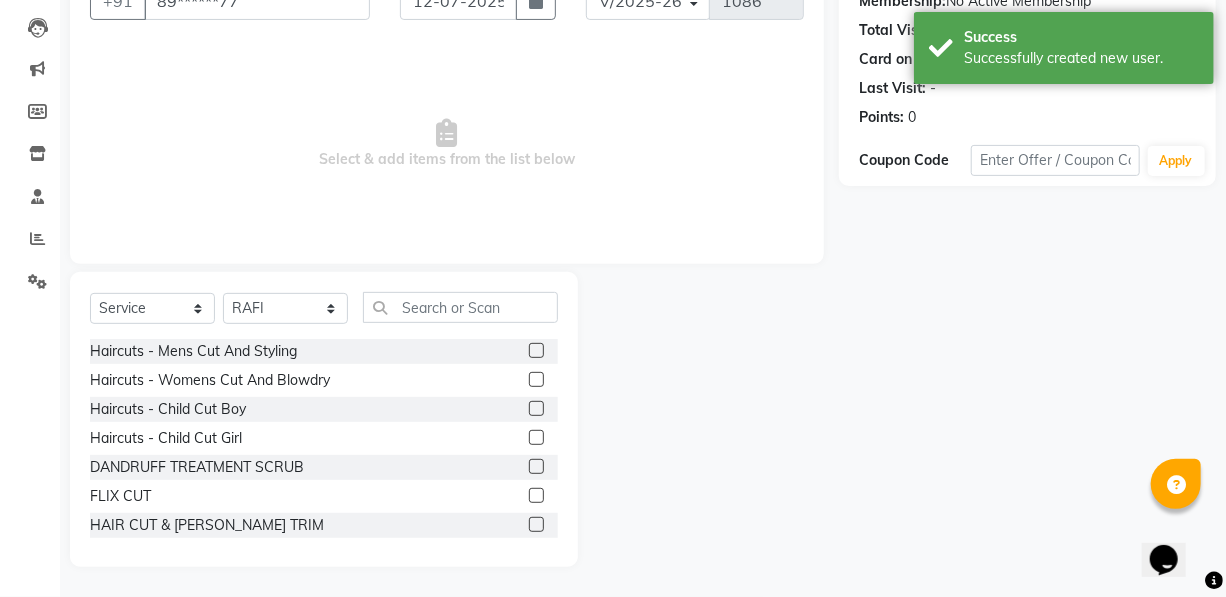 click 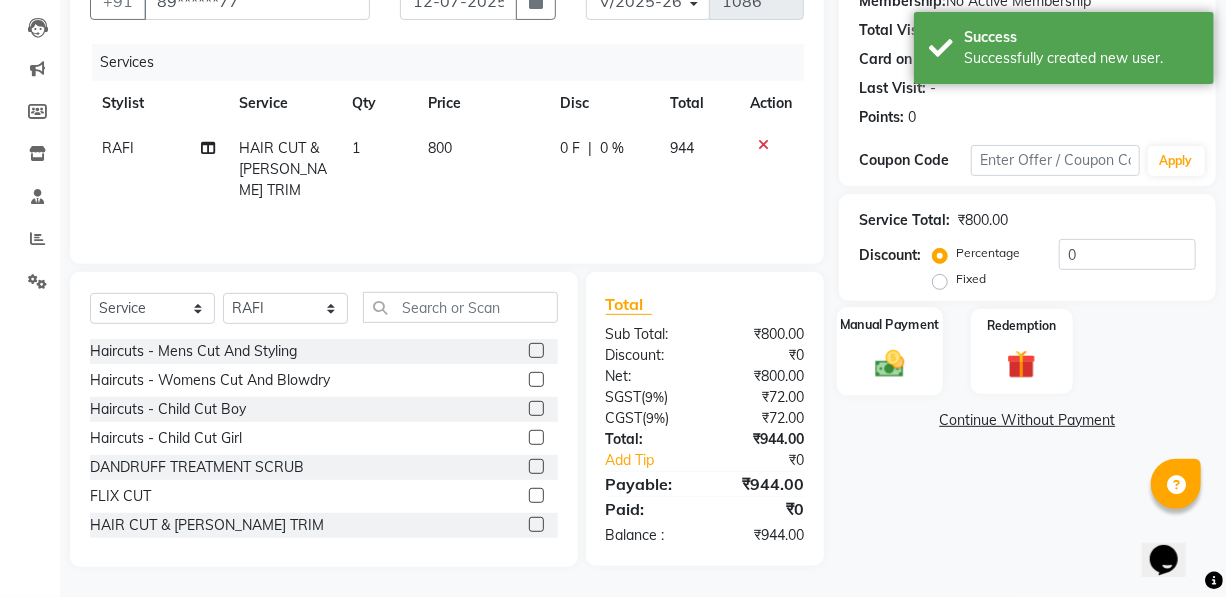 click 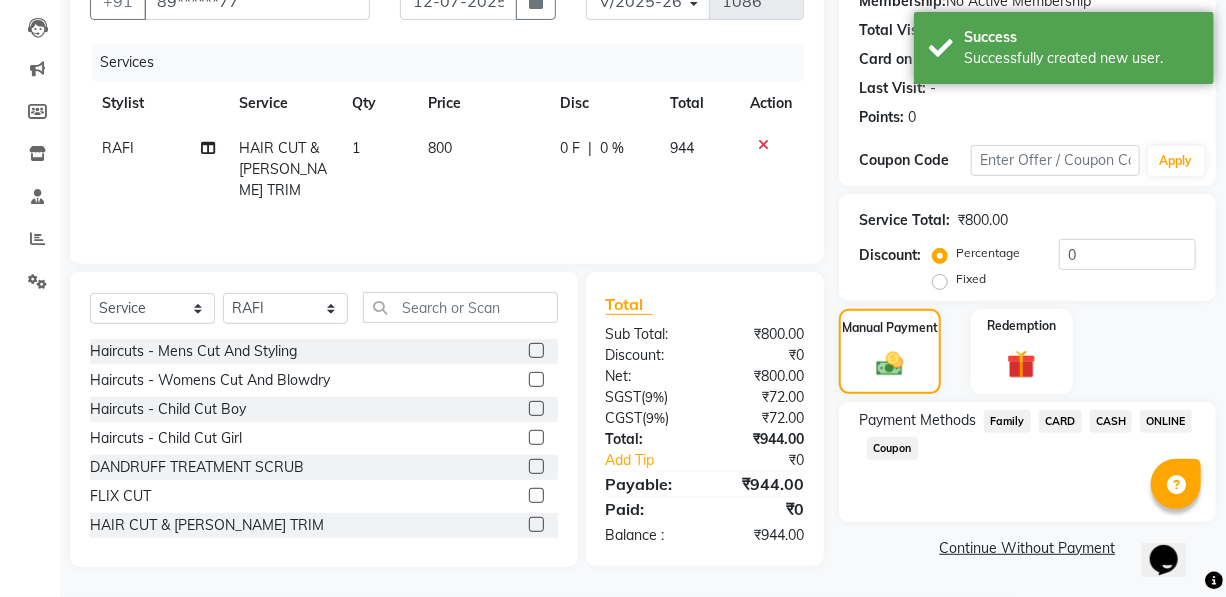 drag, startPoint x: 1173, startPoint y: 418, endPoint x: 1140, endPoint y: 459, distance: 52.63079 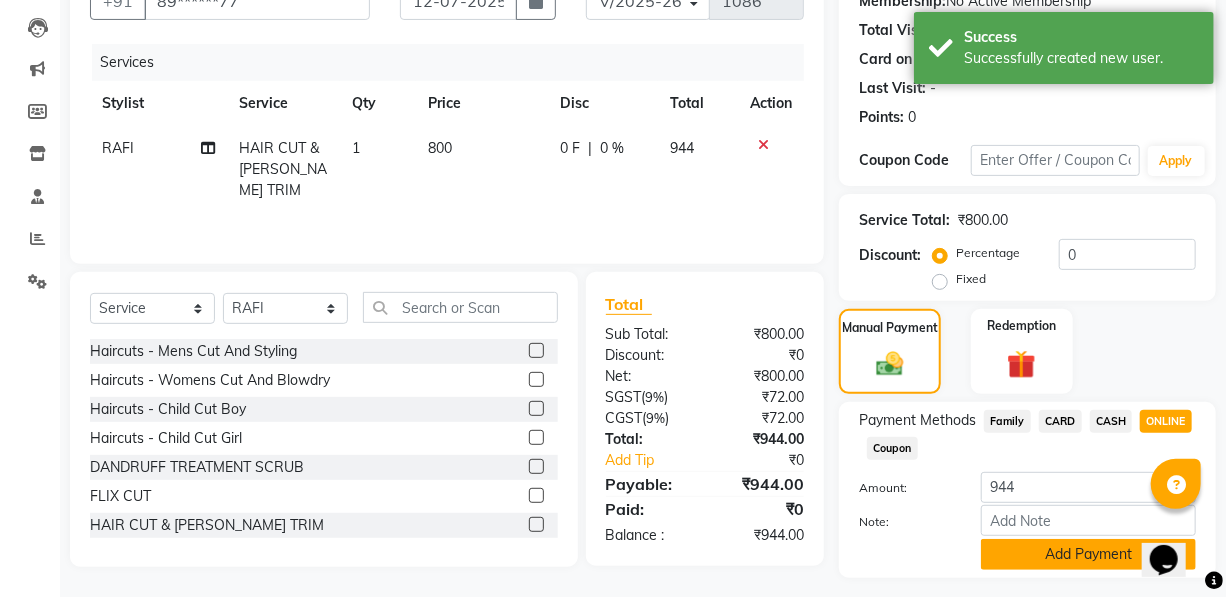 click on "Add Payment" 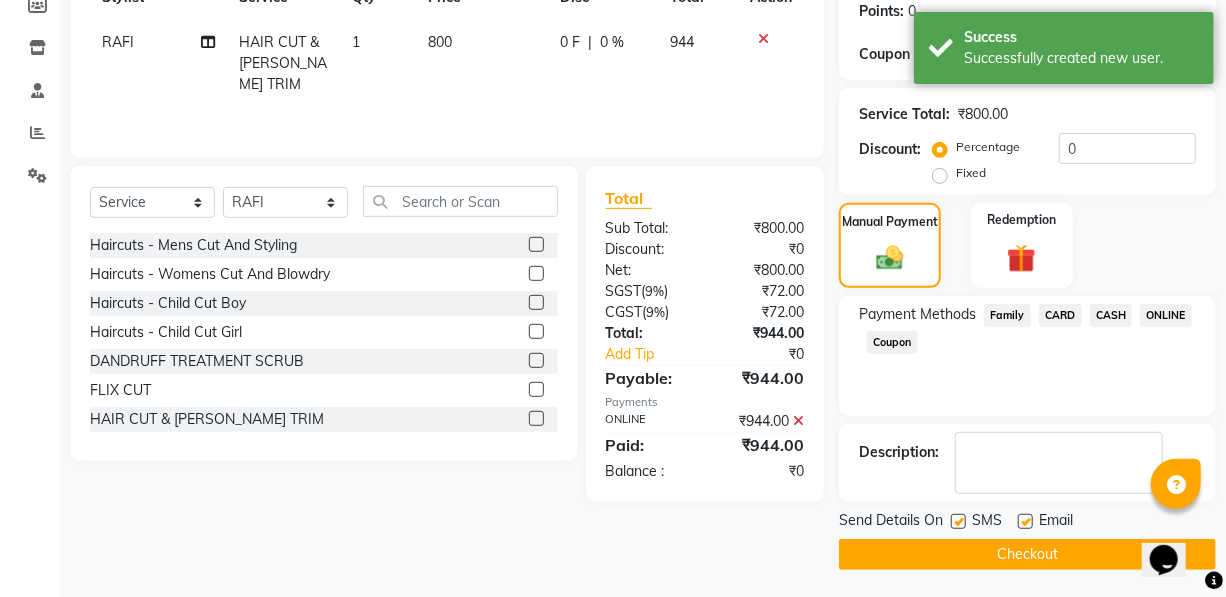 scroll, scrollTop: 311, scrollLeft: 0, axis: vertical 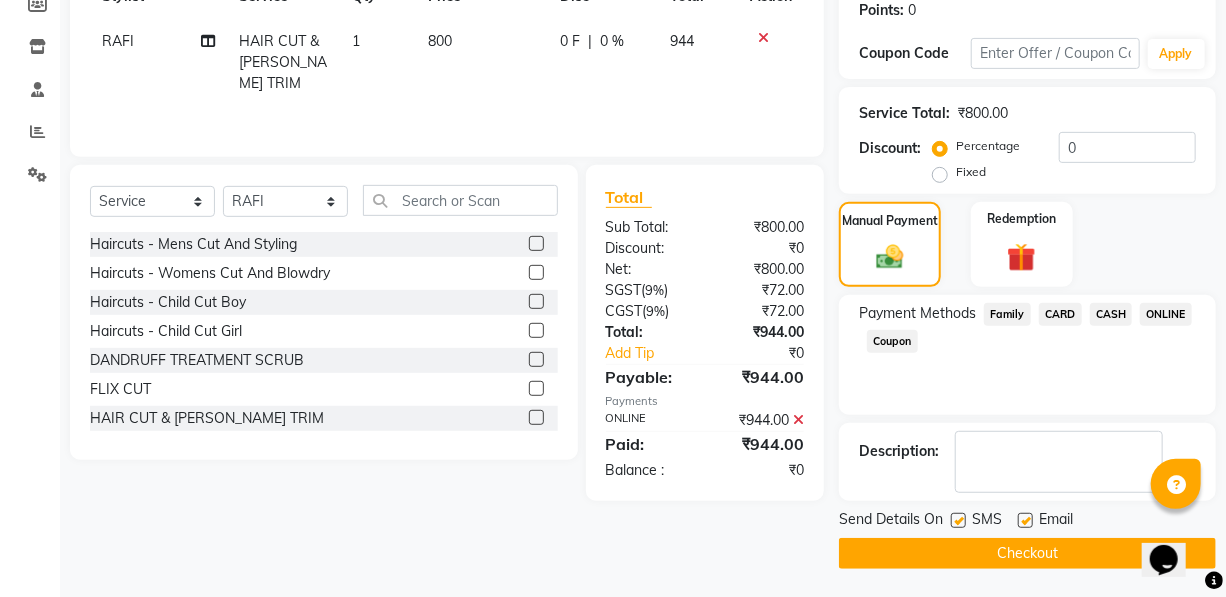 click on "Checkout" 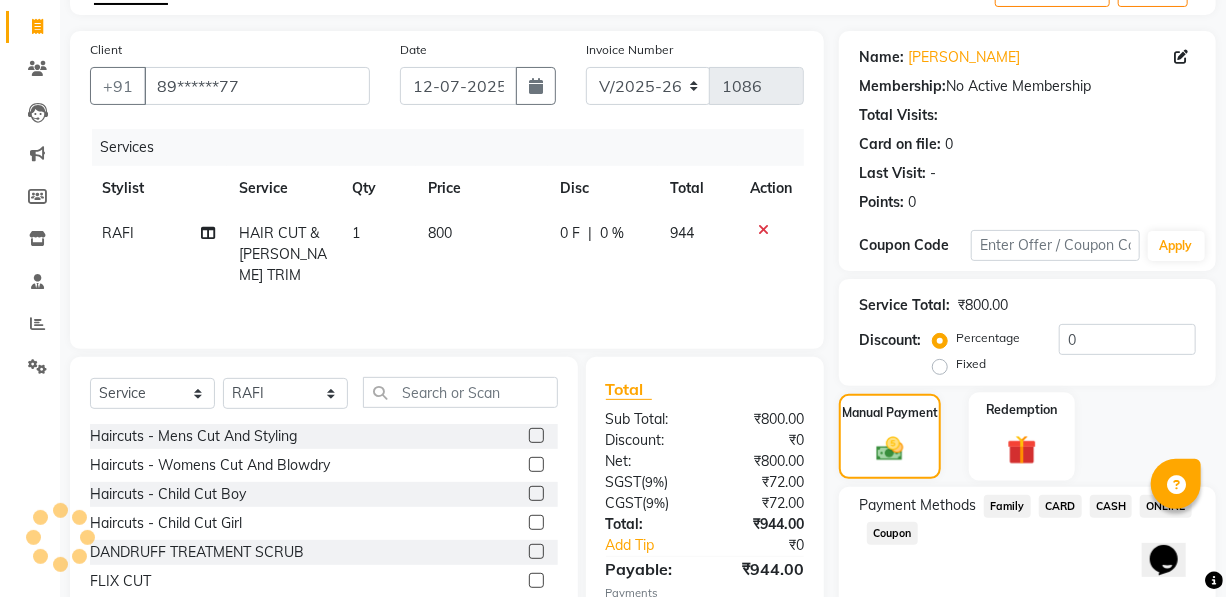 scroll, scrollTop: 0, scrollLeft: 0, axis: both 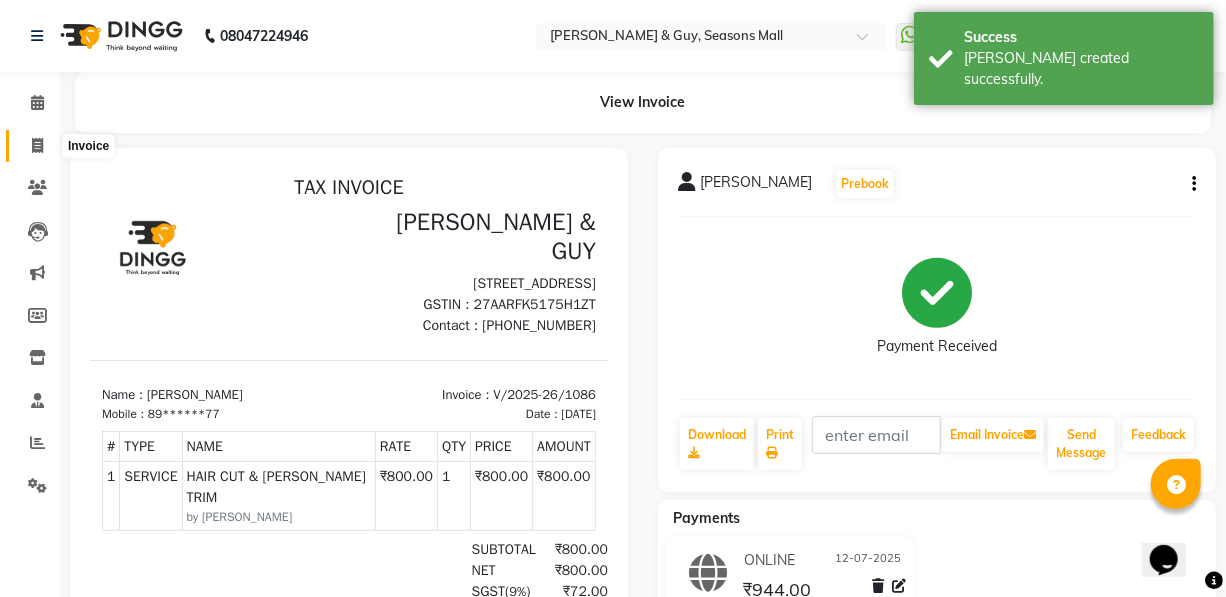 click 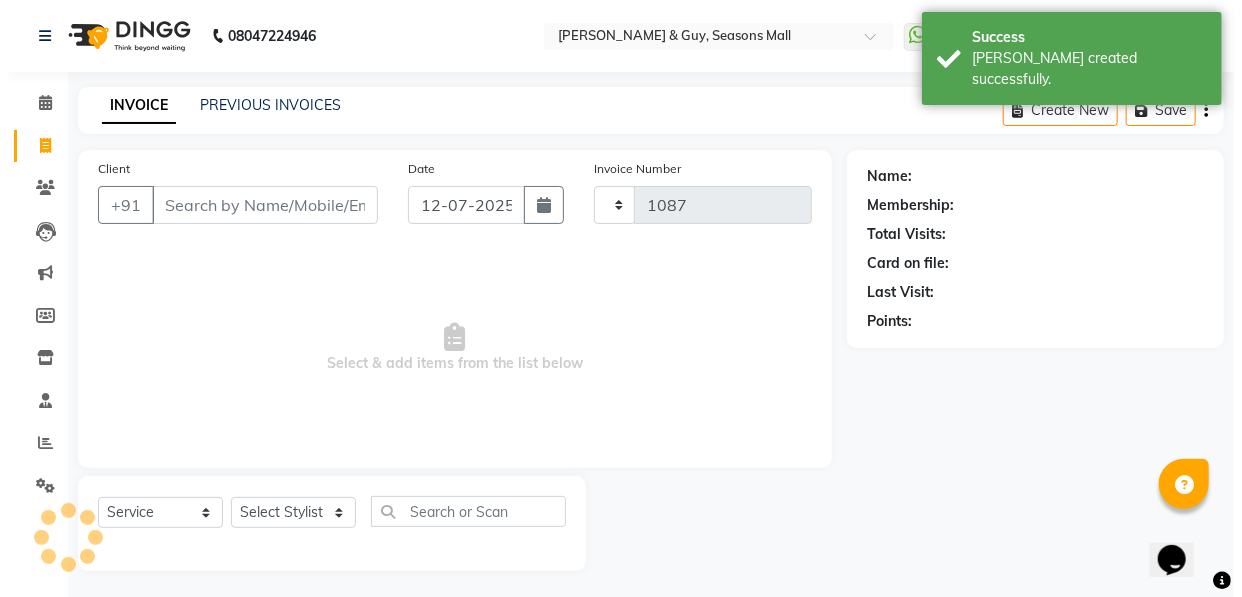 scroll, scrollTop: 4, scrollLeft: 0, axis: vertical 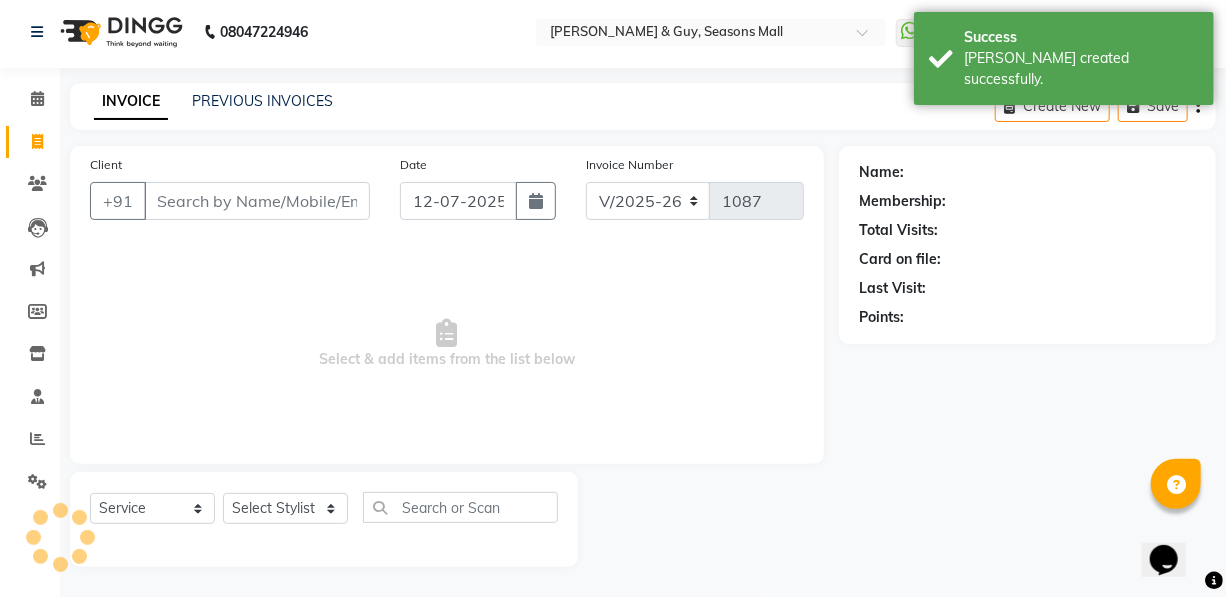 click on "Client" at bounding box center (257, 201) 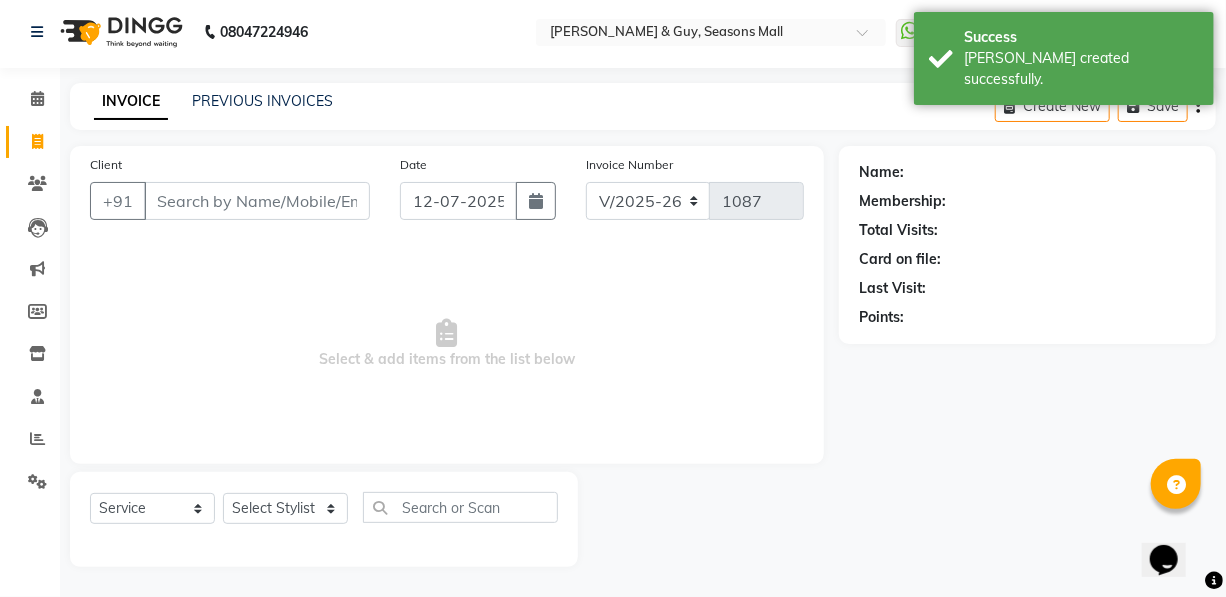 click on "Client" at bounding box center [257, 201] 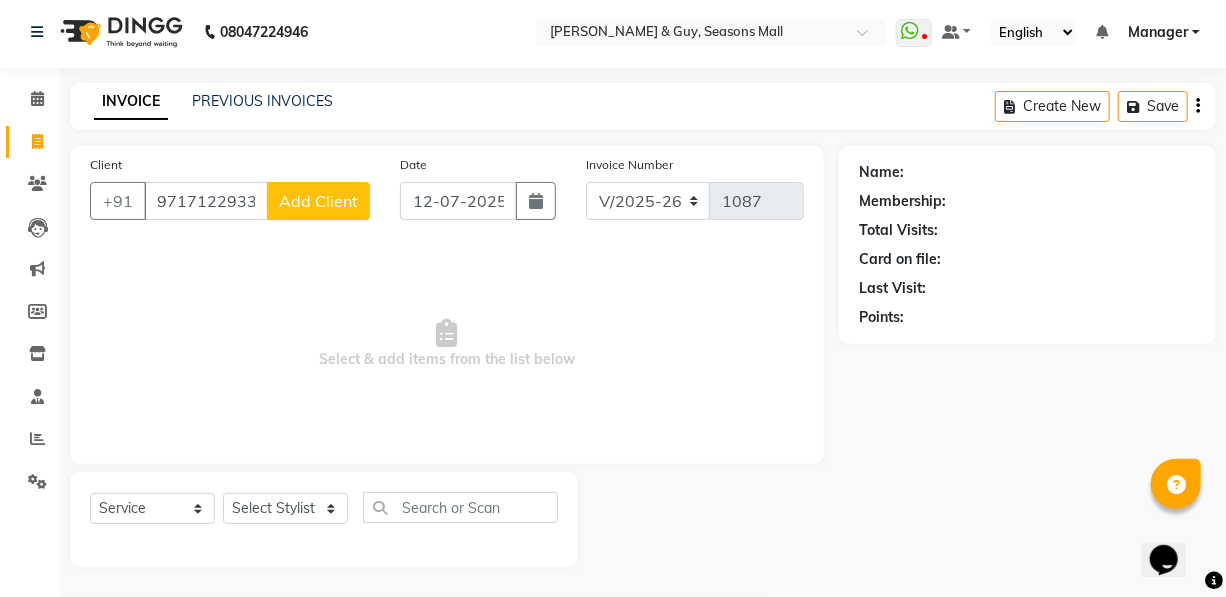 click on "Add Client" 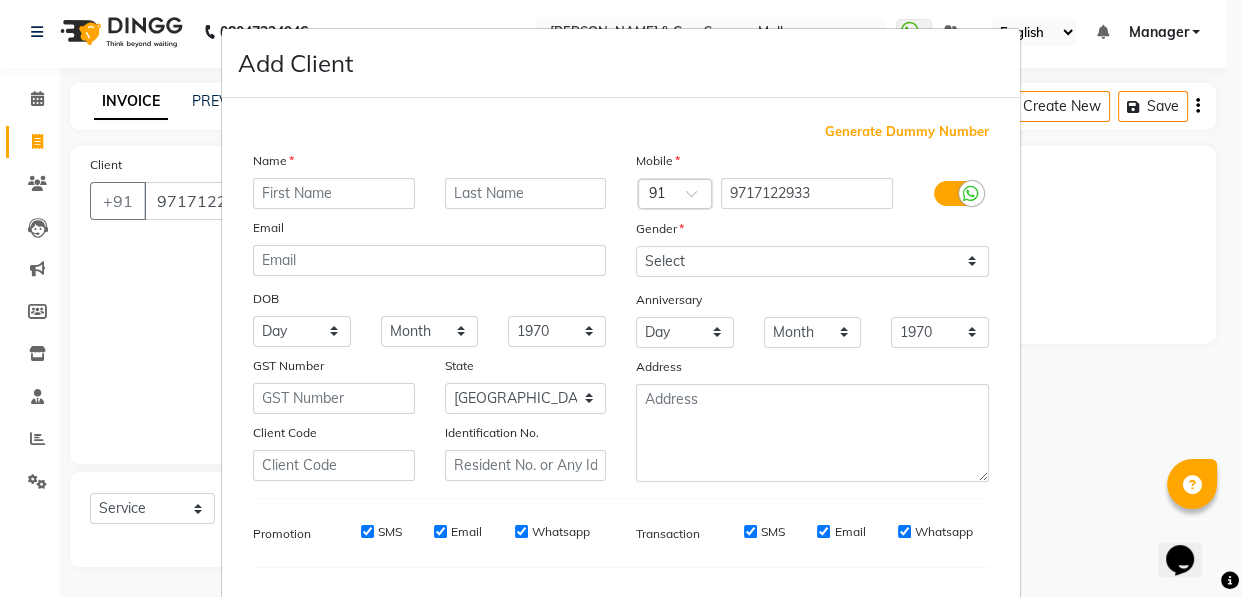 click at bounding box center [334, 193] 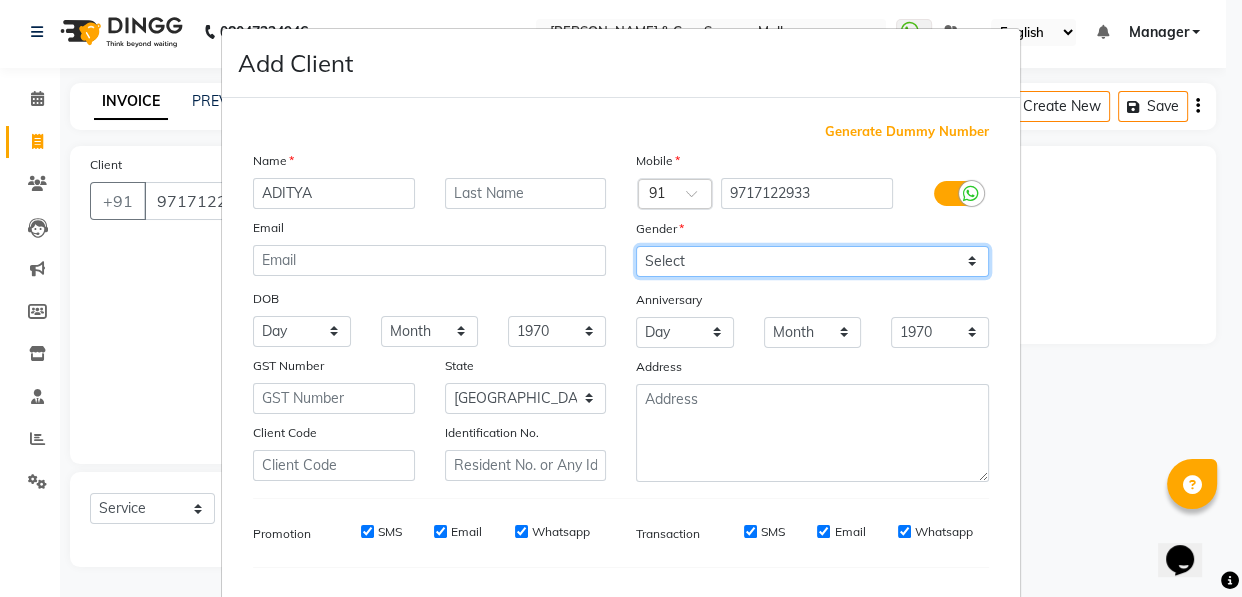 click on "Select [DEMOGRAPHIC_DATA] [DEMOGRAPHIC_DATA] Other Prefer Not To Say" at bounding box center (812, 261) 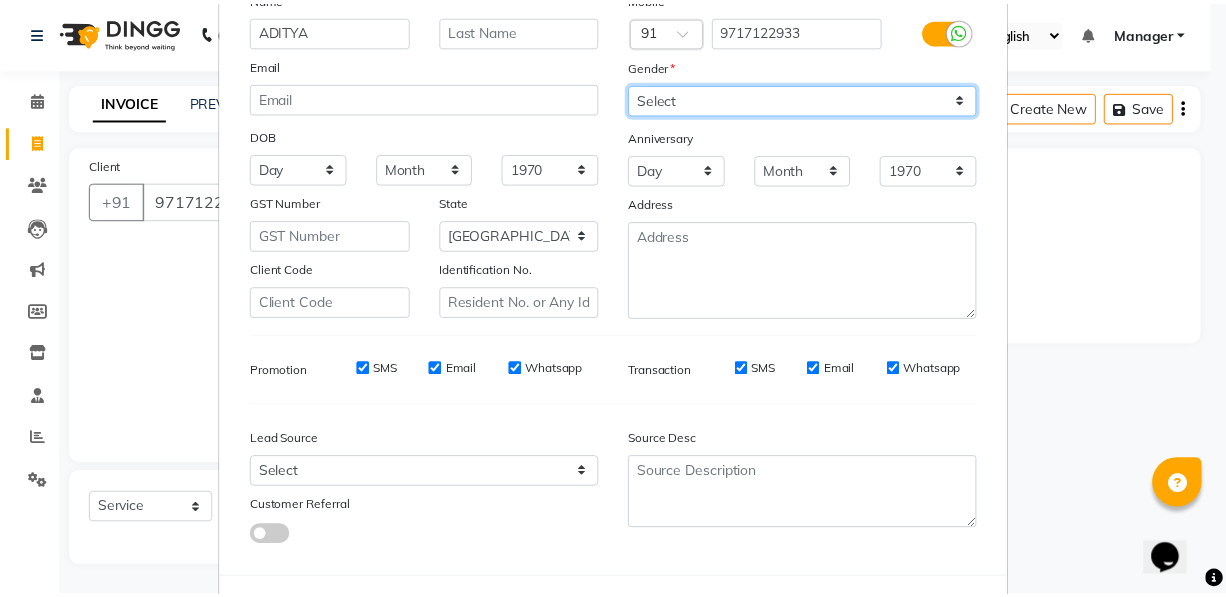 scroll, scrollTop: 256, scrollLeft: 0, axis: vertical 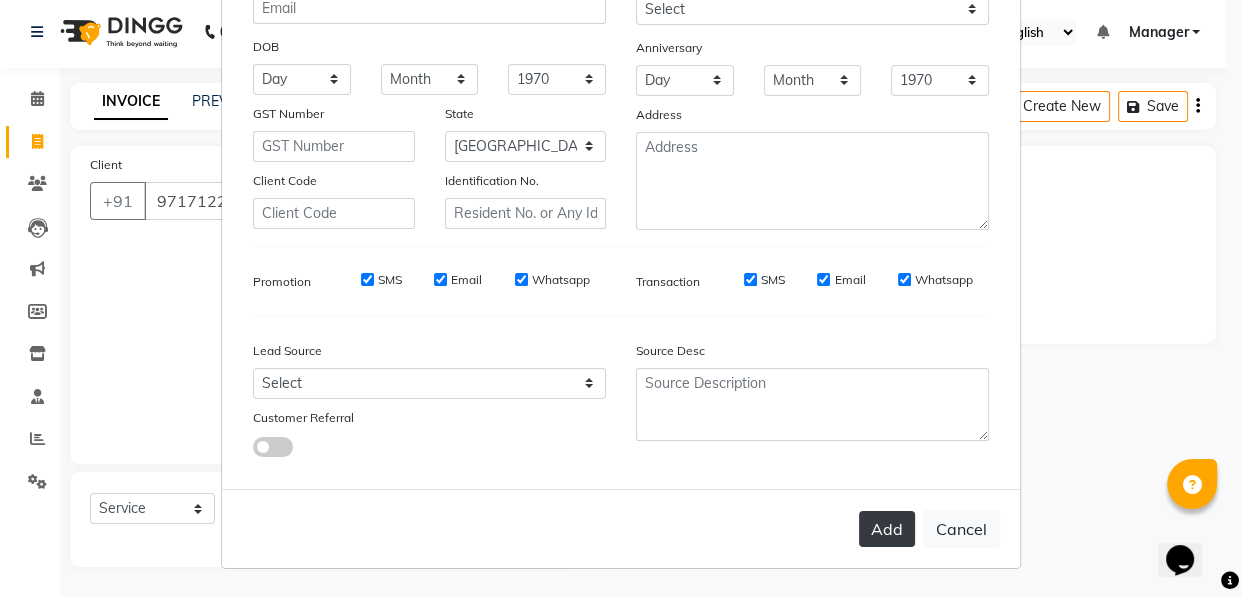 click on "Add" at bounding box center (887, 529) 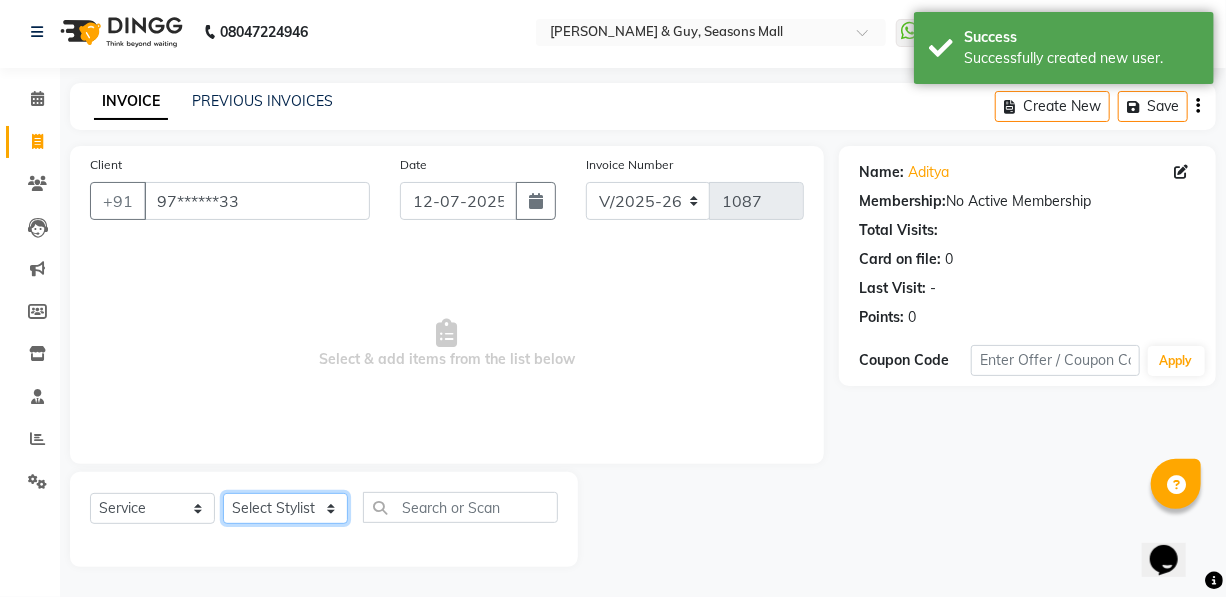 click on "Select Stylist AKASH [PERSON_NAME] Manager [PERSON_NAME] Nitin POOJA [PERSON_NAME]" 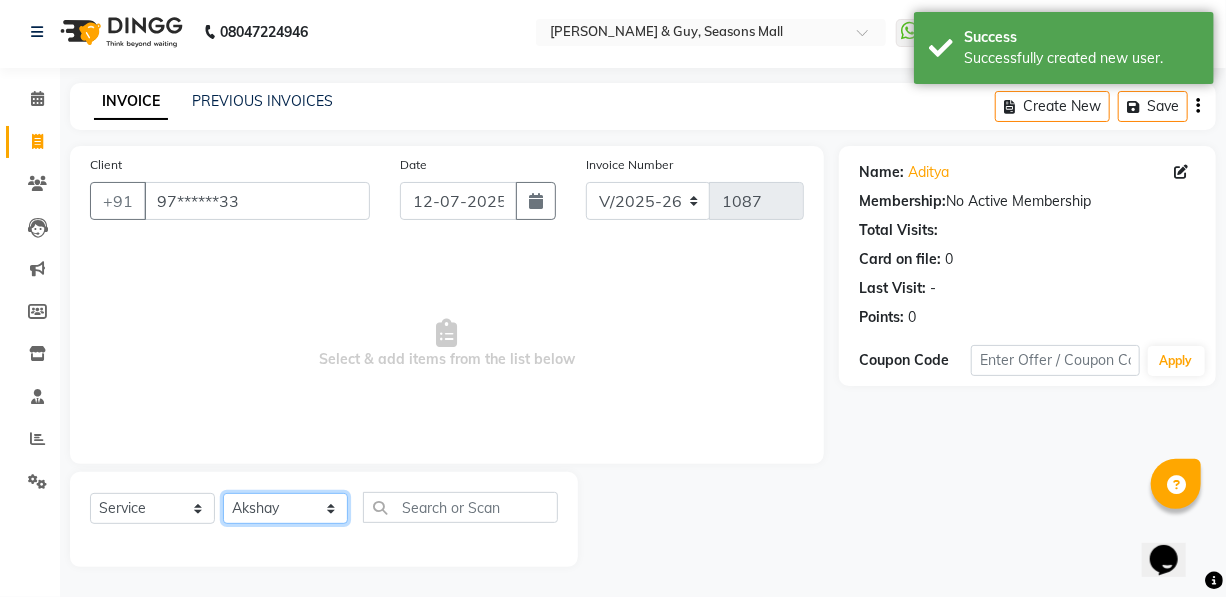 click on "Select Stylist AKASH [PERSON_NAME] Manager [PERSON_NAME] Nitin POOJA [PERSON_NAME]" 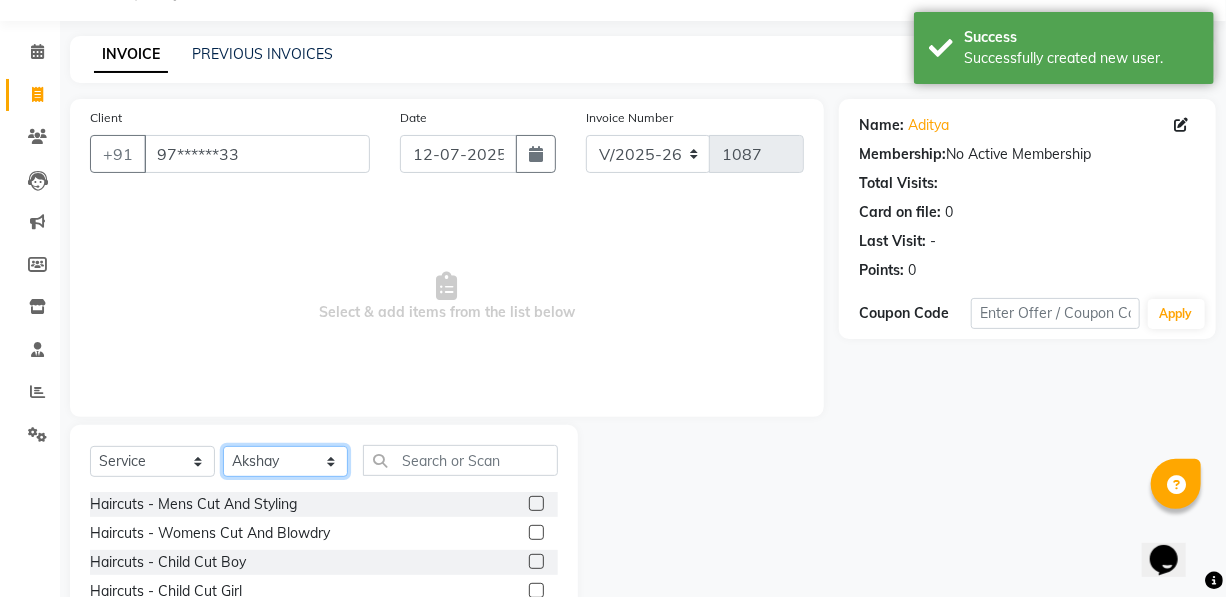scroll, scrollTop: 204, scrollLeft: 0, axis: vertical 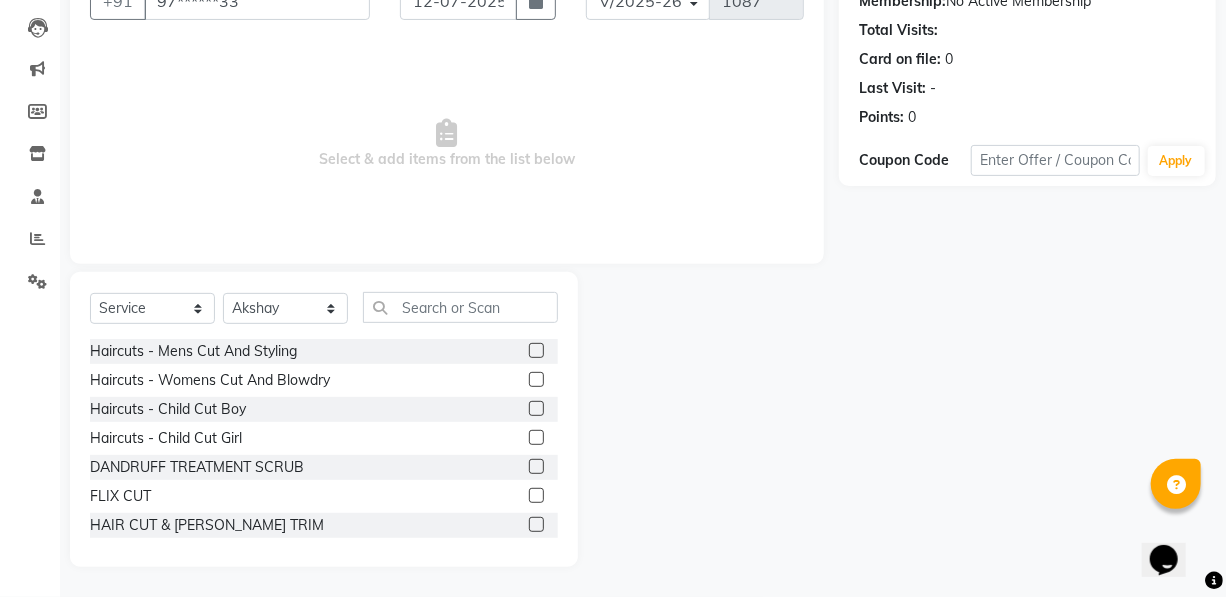 click 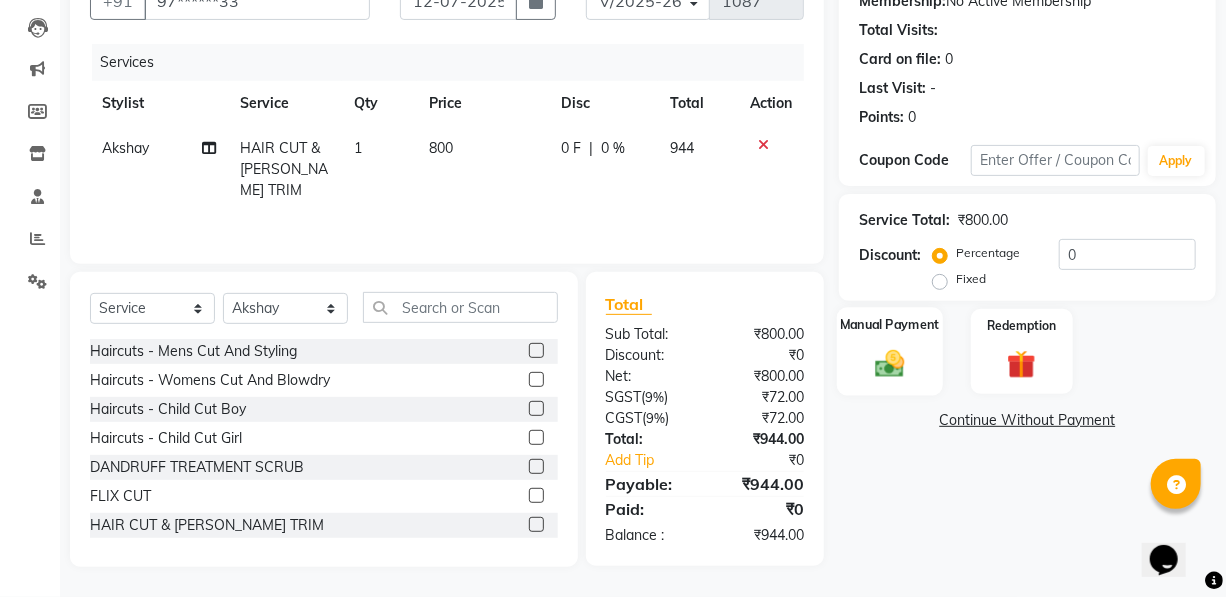 click 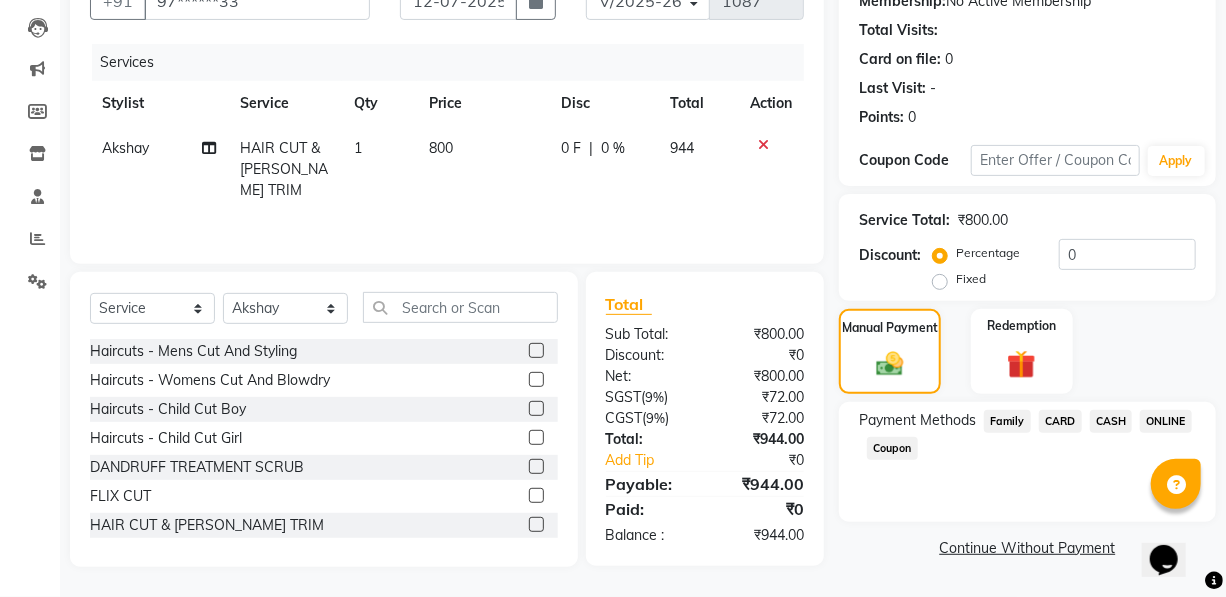 click on "CARD" 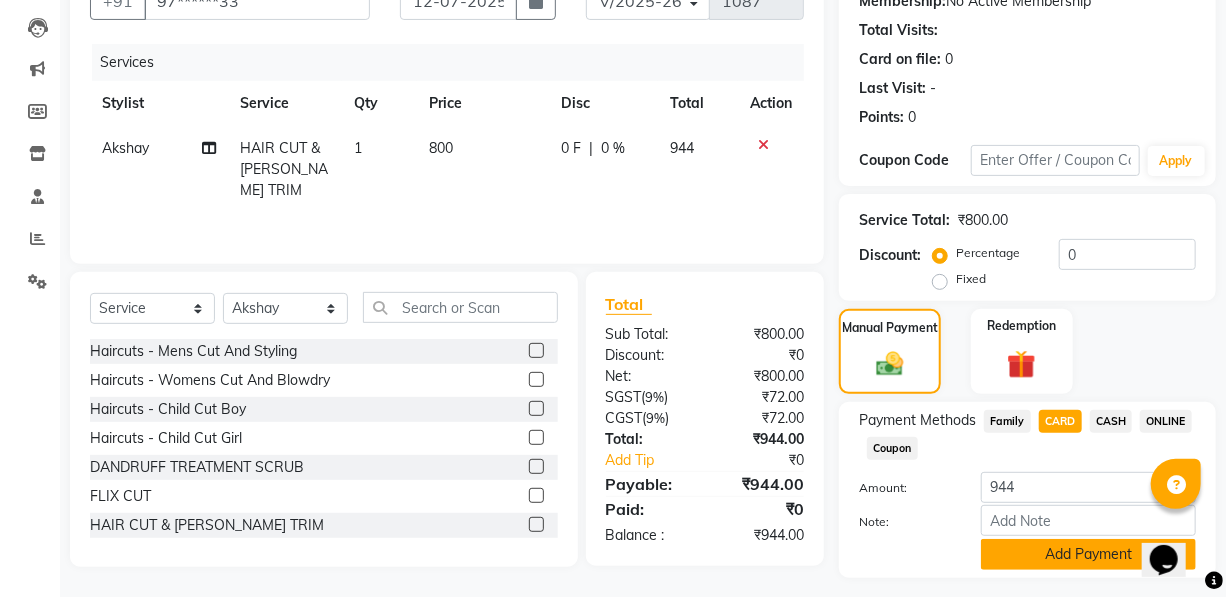 click on "Add Payment" 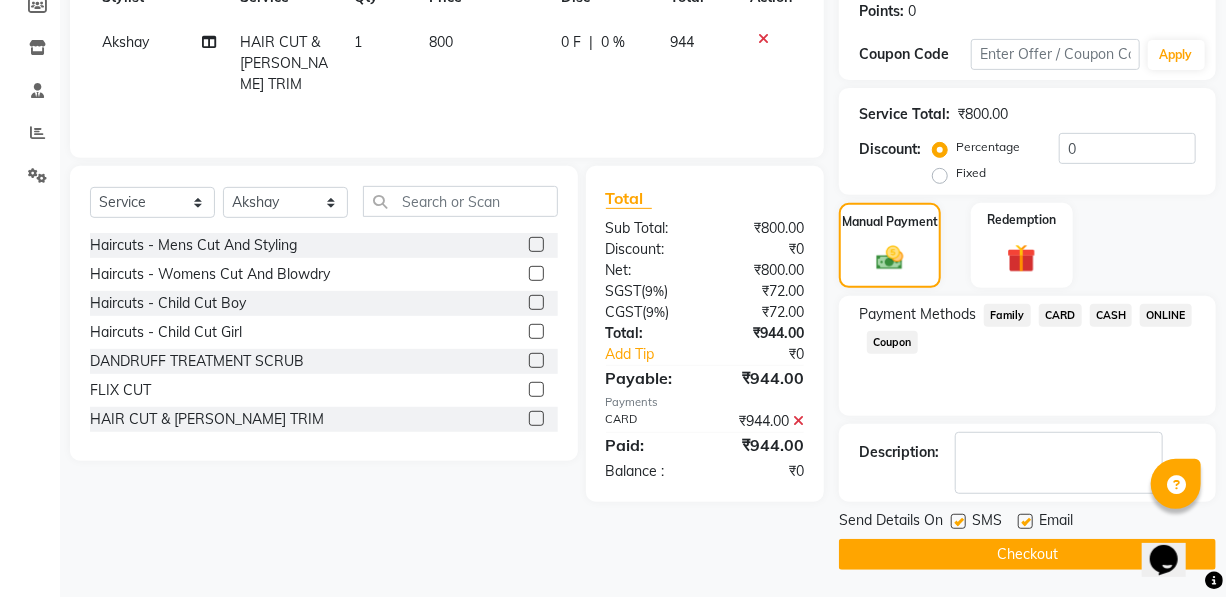 scroll, scrollTop: 311, scrollLeft: 0, axis: vertical 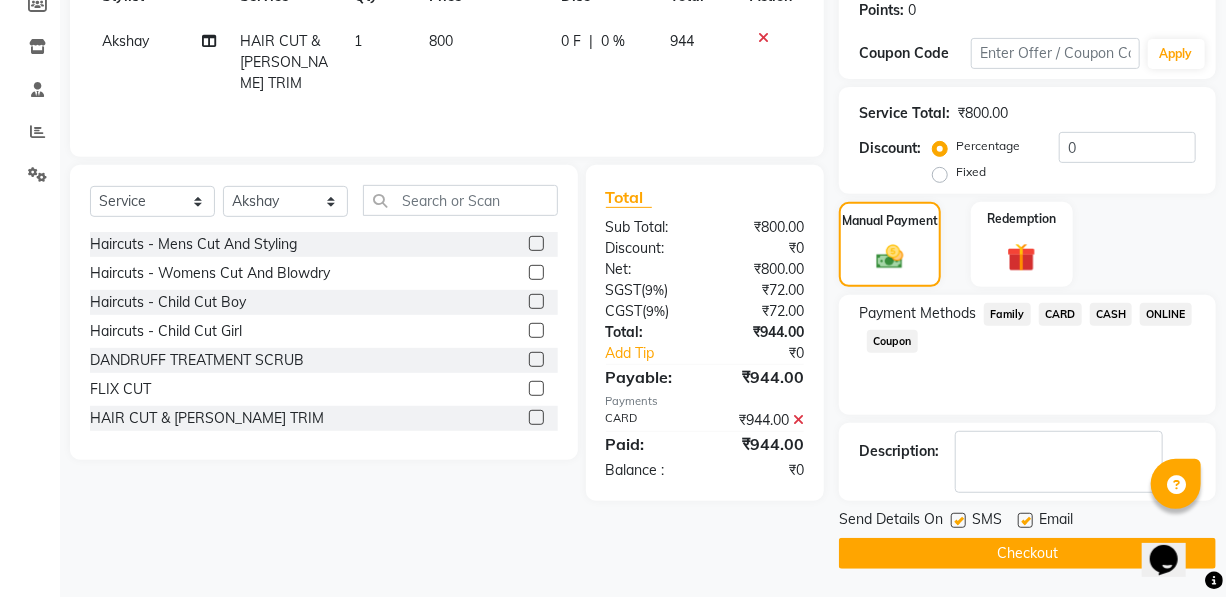 click on "Checkout" 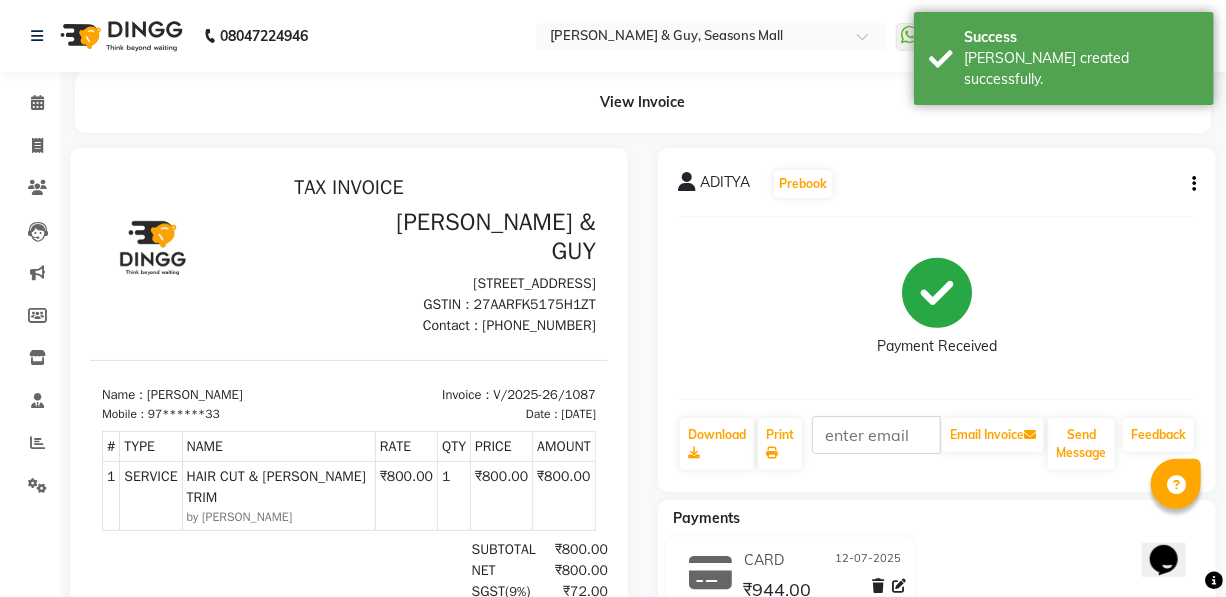 scroll, scrollTop: 0, scrollLeft: 0, axis: both 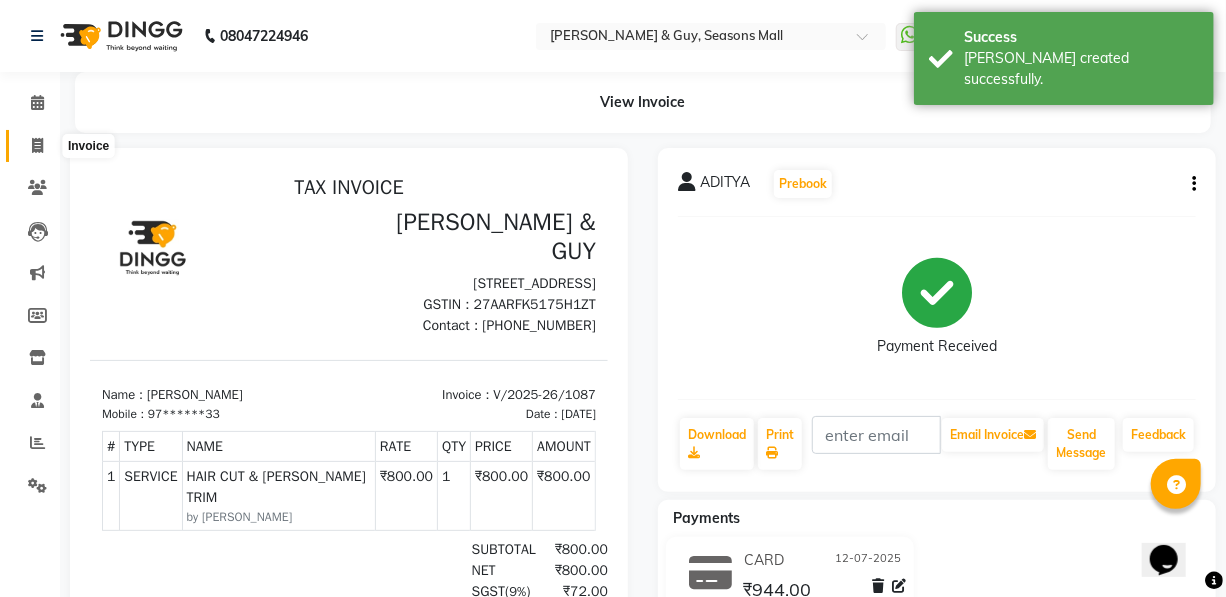 click 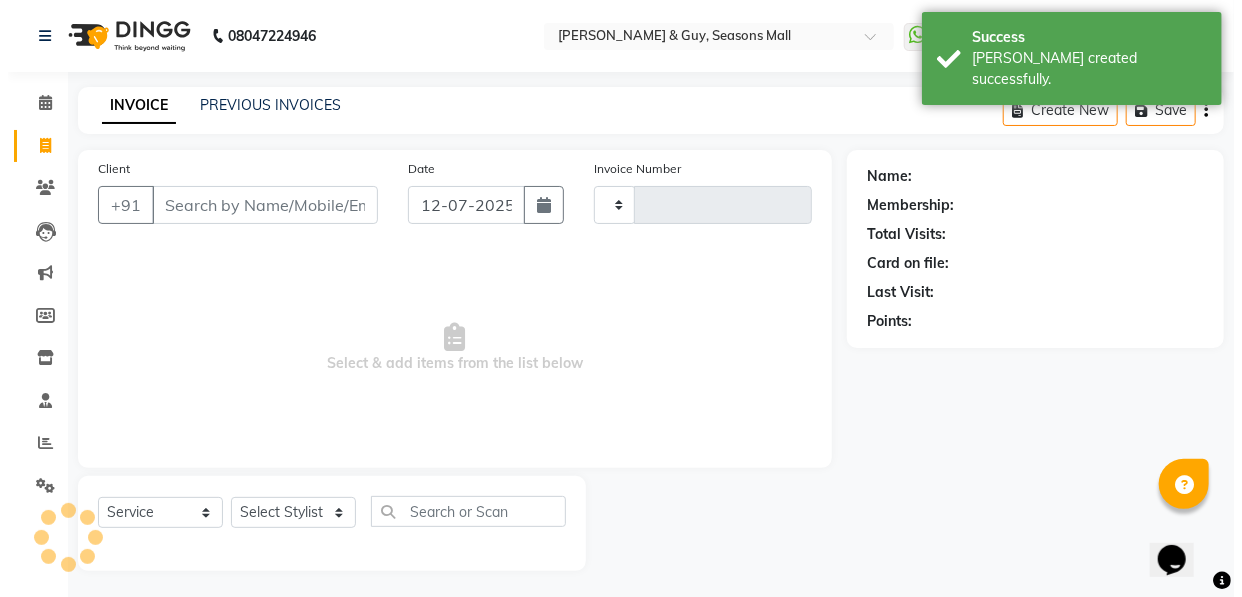 scroll, scrollTop: 4, scrollLeft: 0, axis: vertical 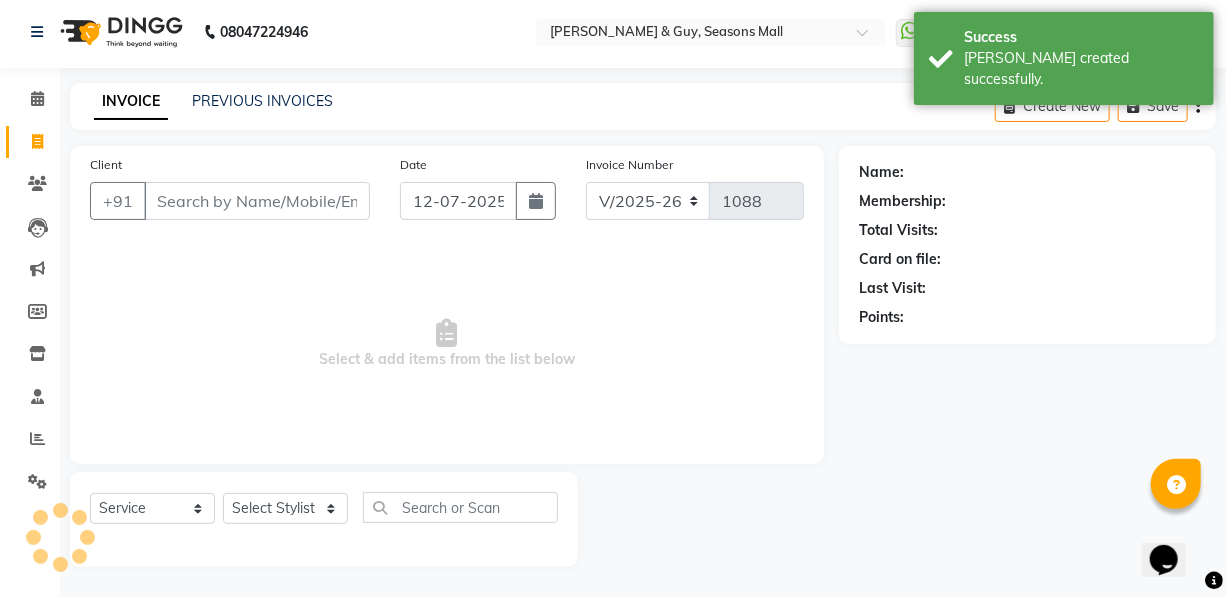 click on "Client" at bounding box center (257, 201) 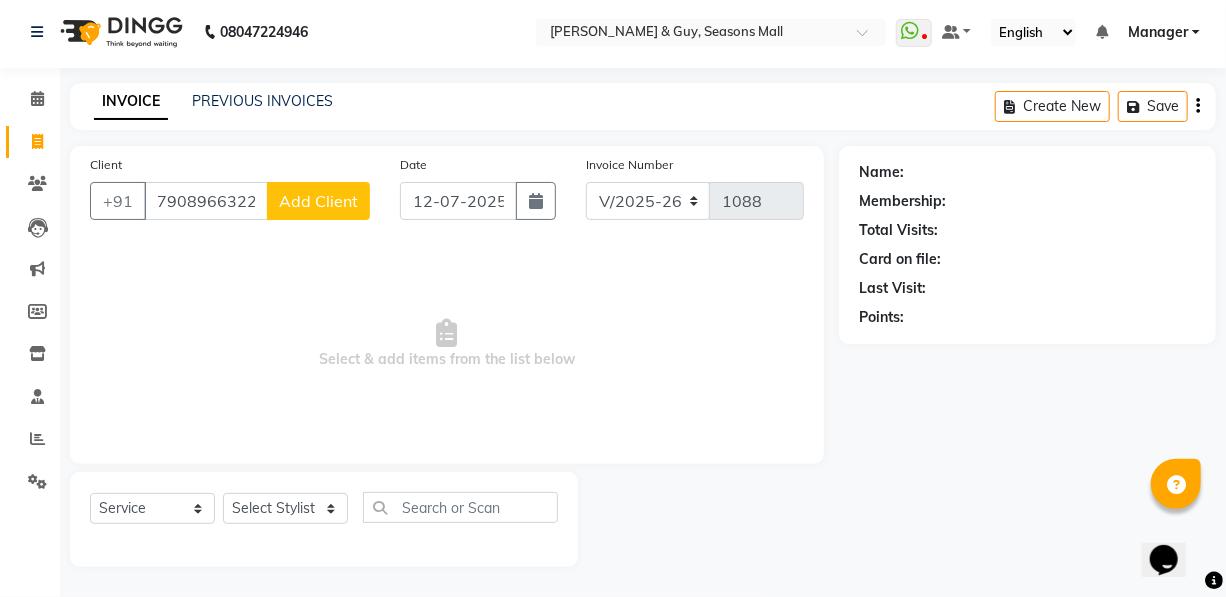 click on "Add Client" 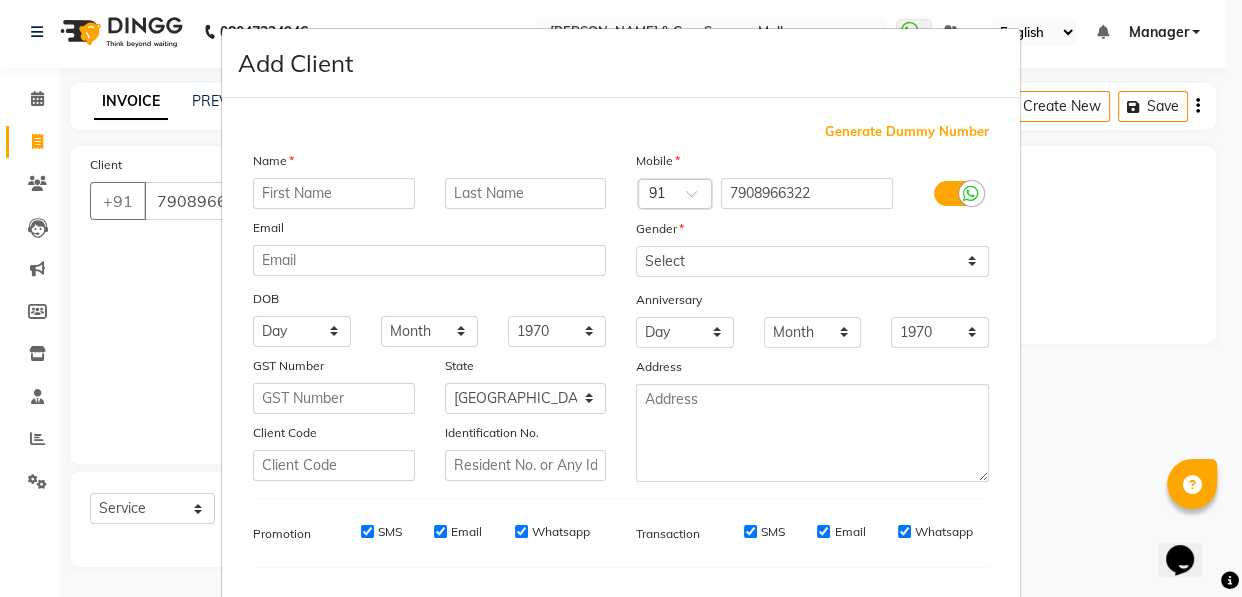 click at bounding box center (334, 193) 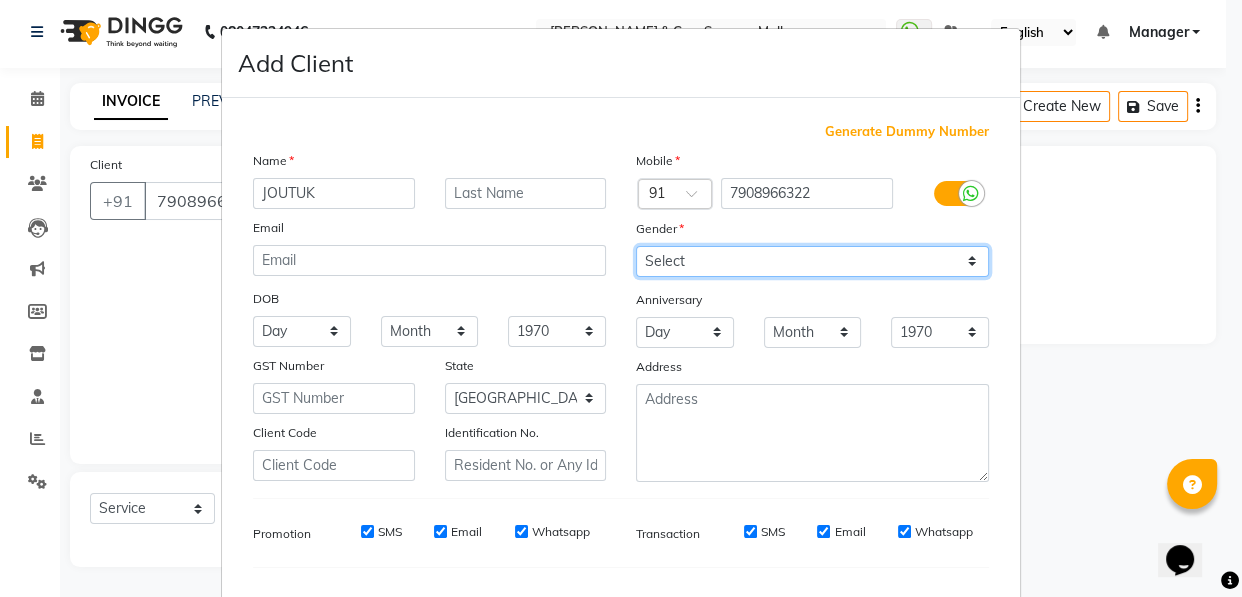click on "Select [DEMOGRAPHIC_DATA] [DEMOGRAPHIC_DATA] Other Prefer Not To Say" at bounding box center (812, 261) 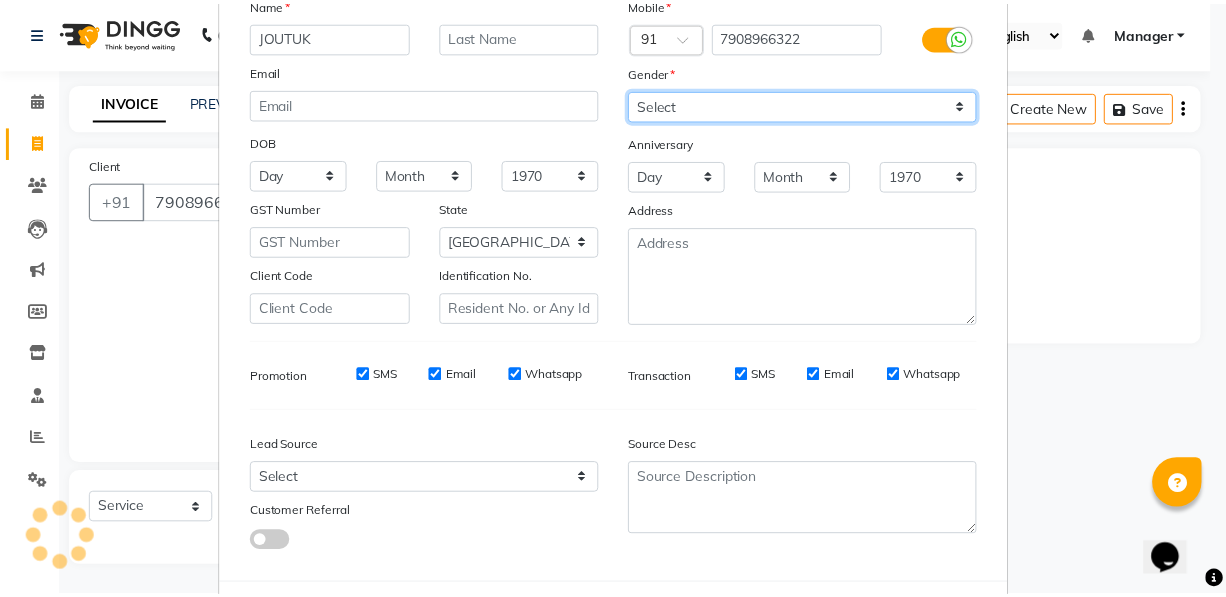 scroll, scrollTop: 256, scrollLeft: 0, axis: vertical 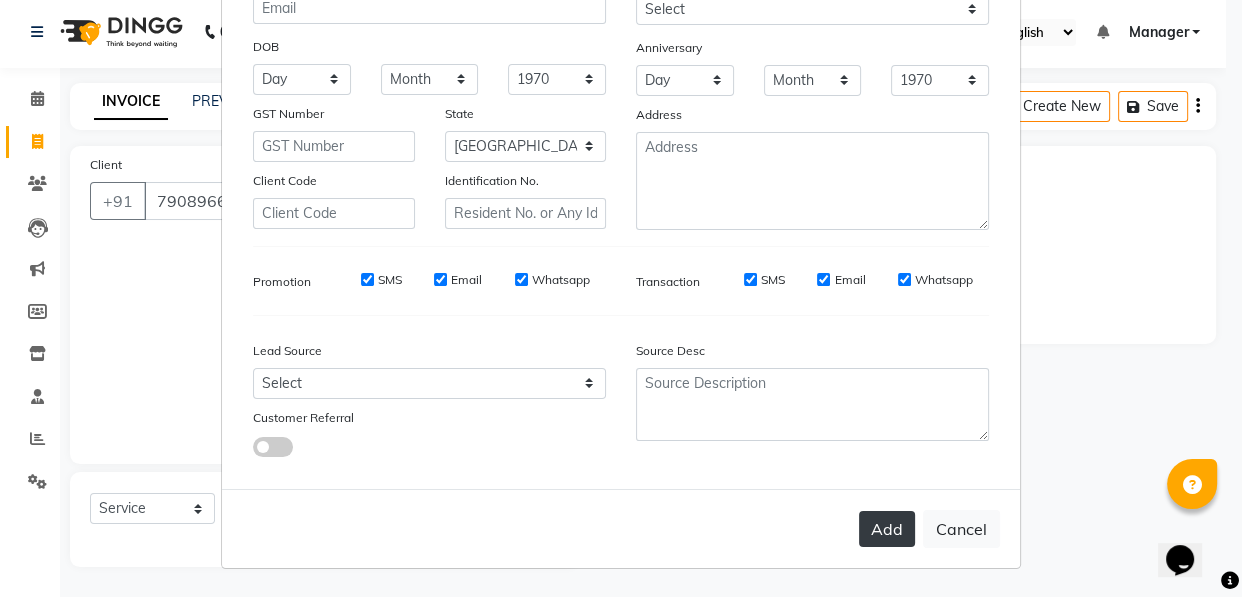 click on "Add" at bounding box center [887, 529] 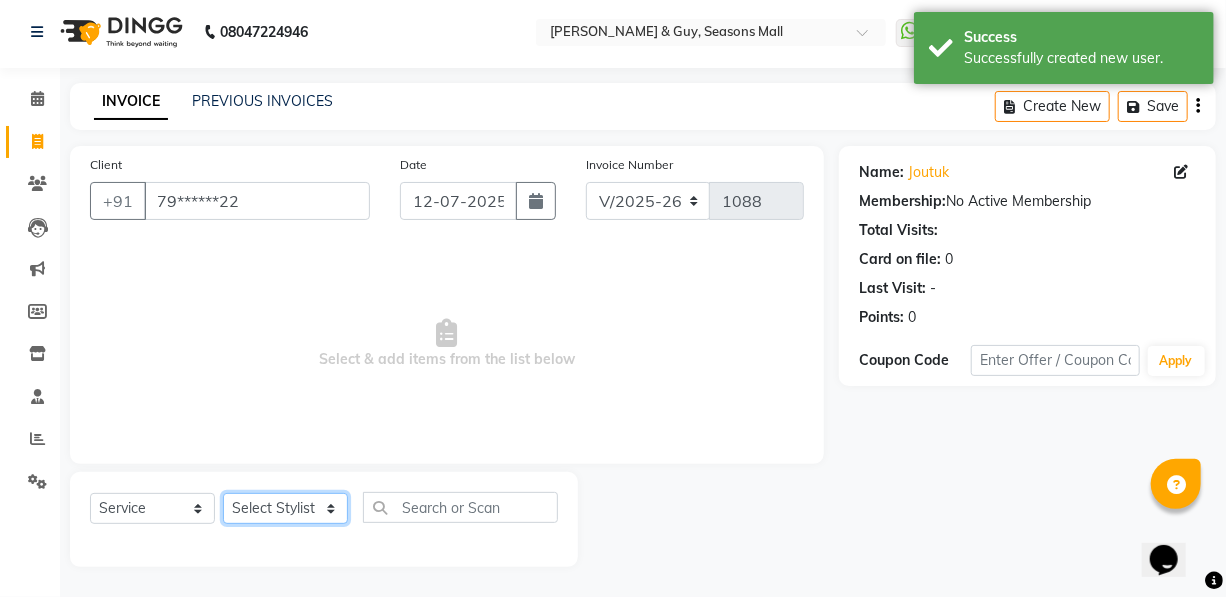 click on "Select Stylist AKASH [PERSON_NAME] Manager [PERSON_NAME] Nitin POOJA [PERSON_NAME]" 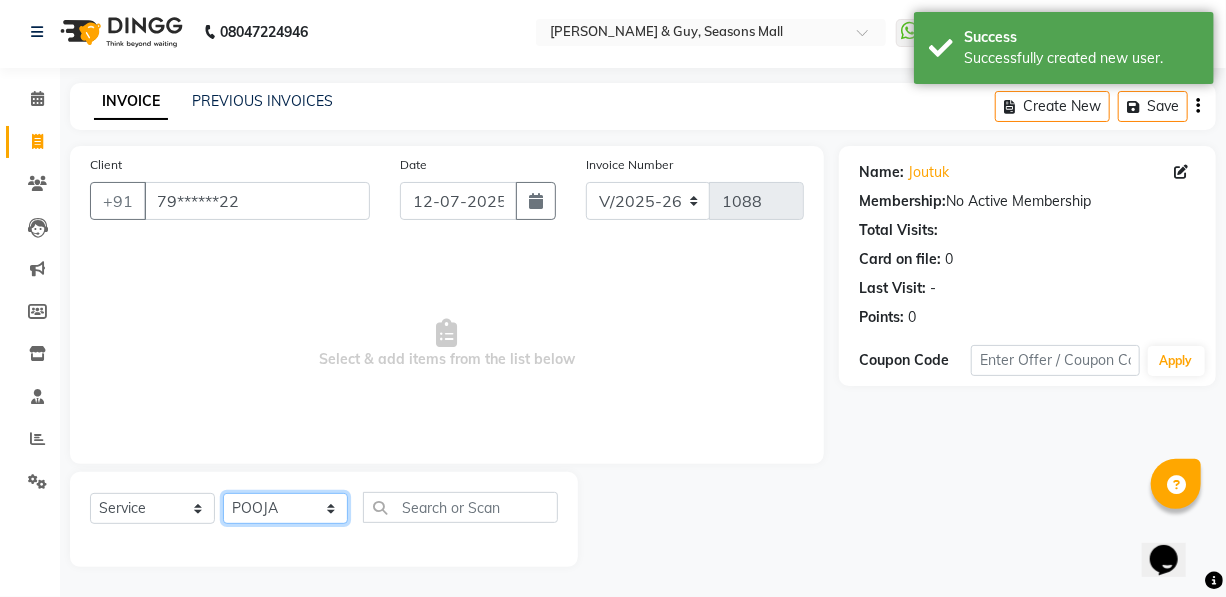 click on "Select Stylist AKASH [PERSON_NAME] Manager [PERSON_NAME] Nitin POOJA [PERSON_NAME]" 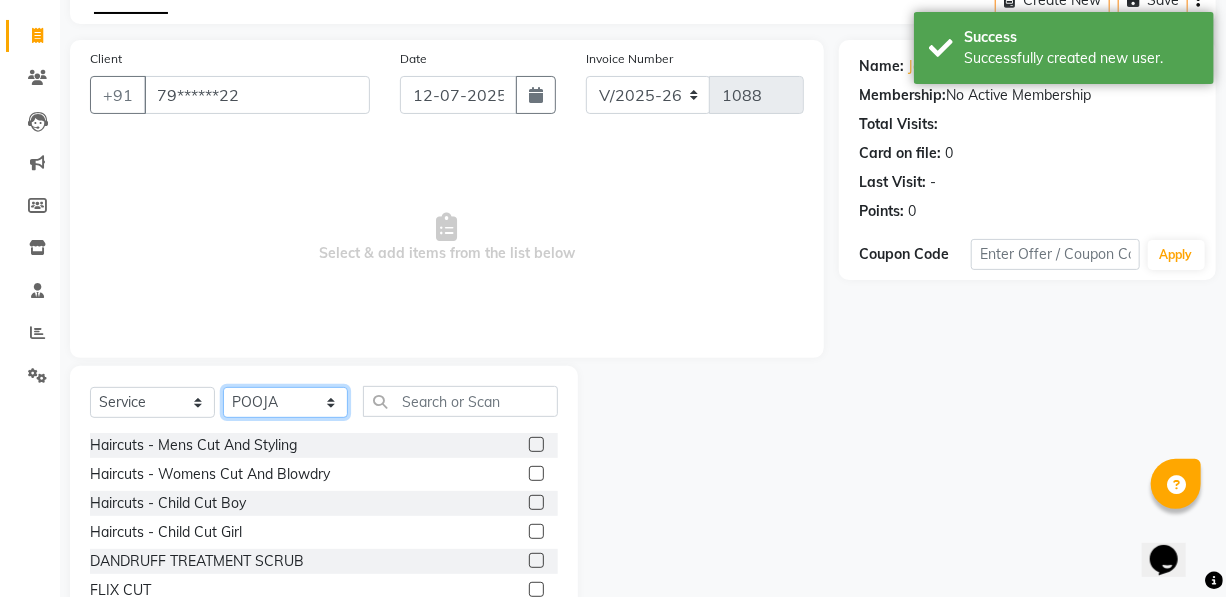 scroll, scrollTop: 204, scrollLeft: 0, axis: vertical 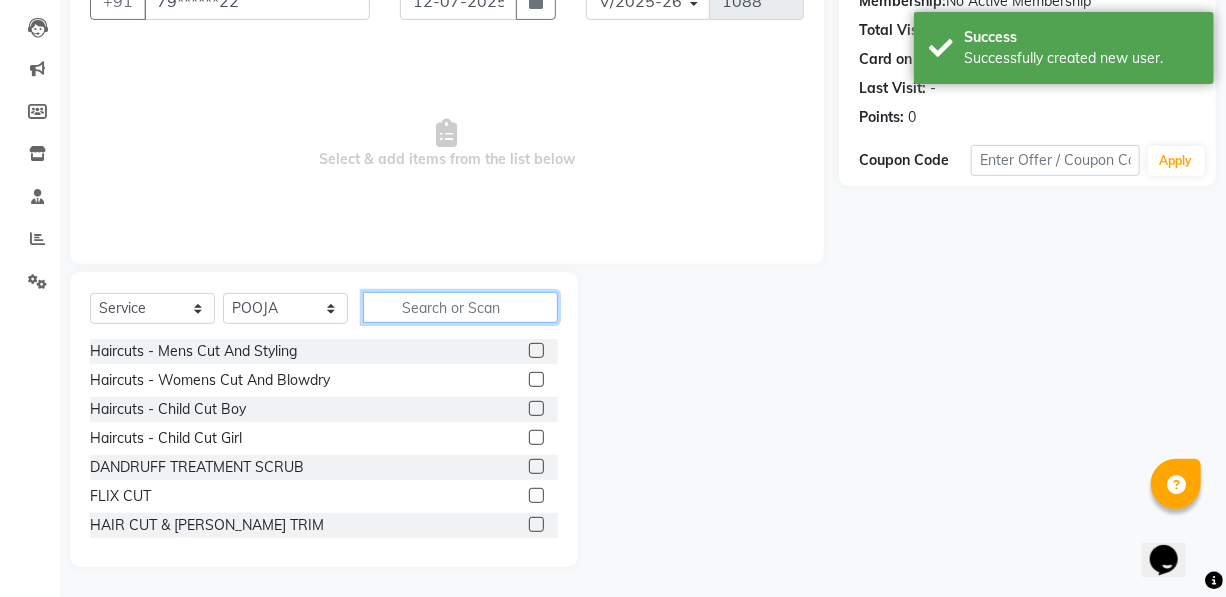 click 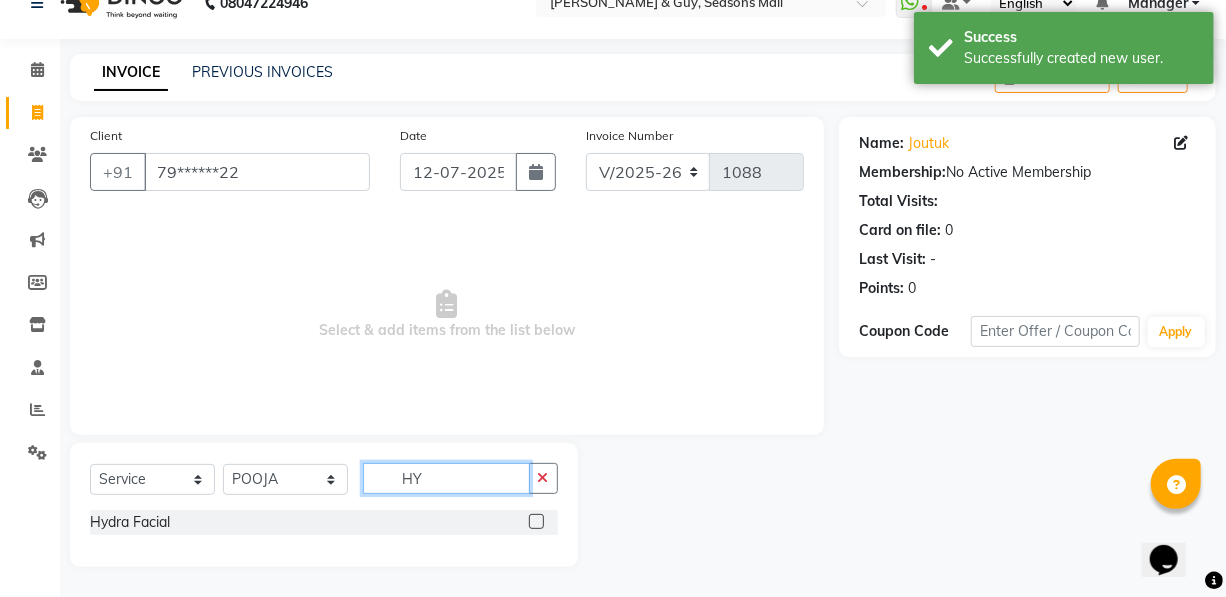 scroll, scrollTop: 33, scrollLeft: 0, axis: vertical 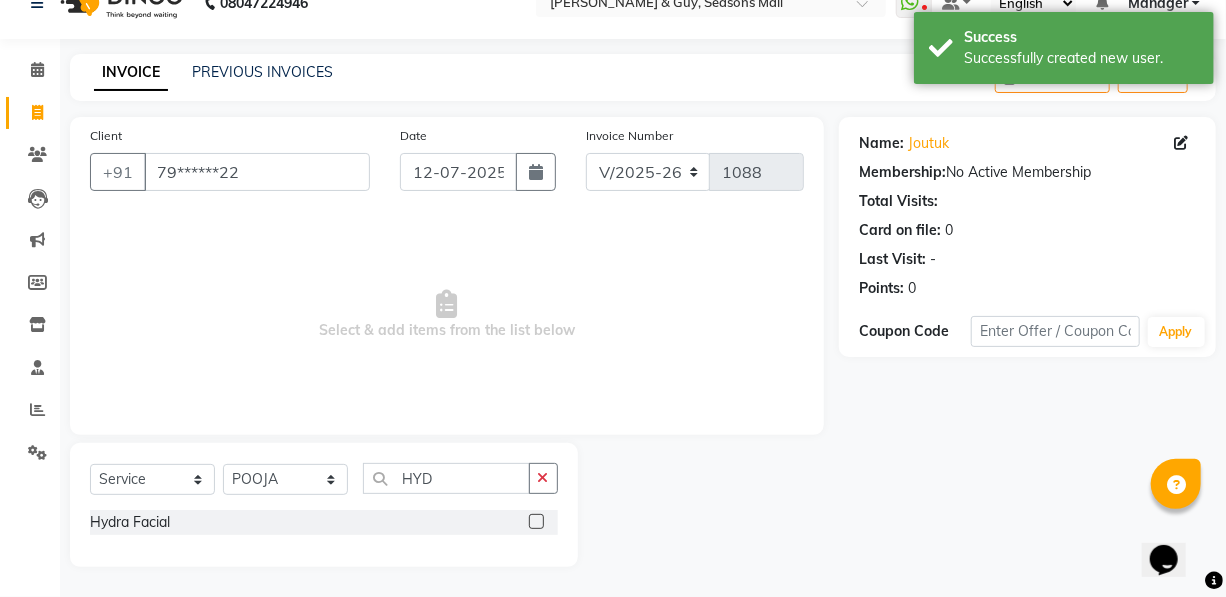 click 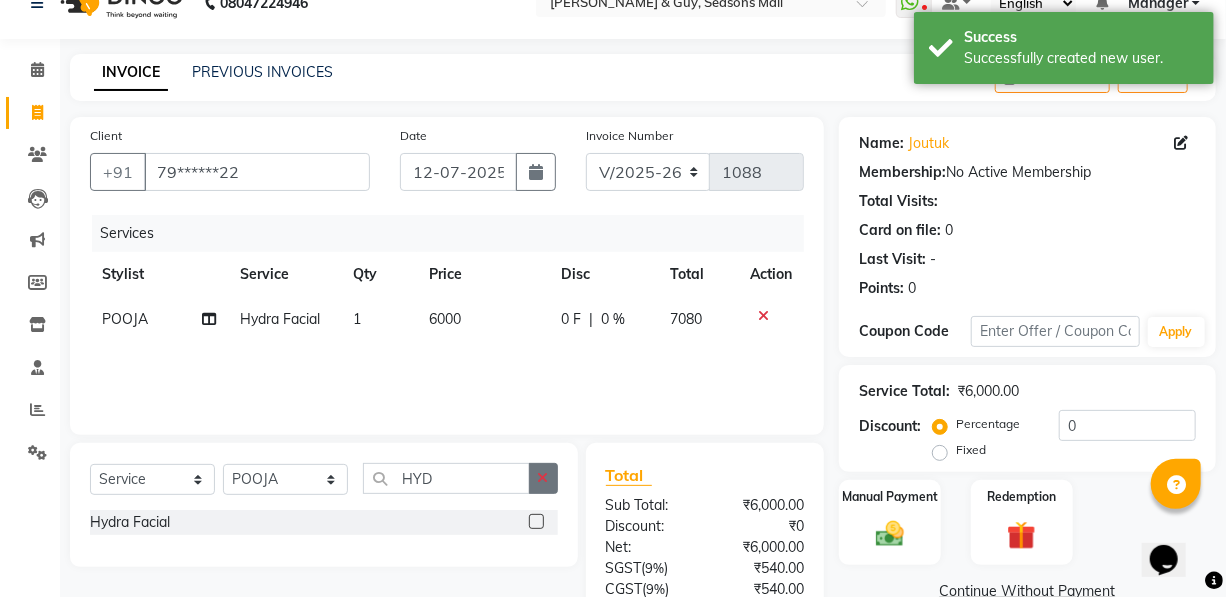 click 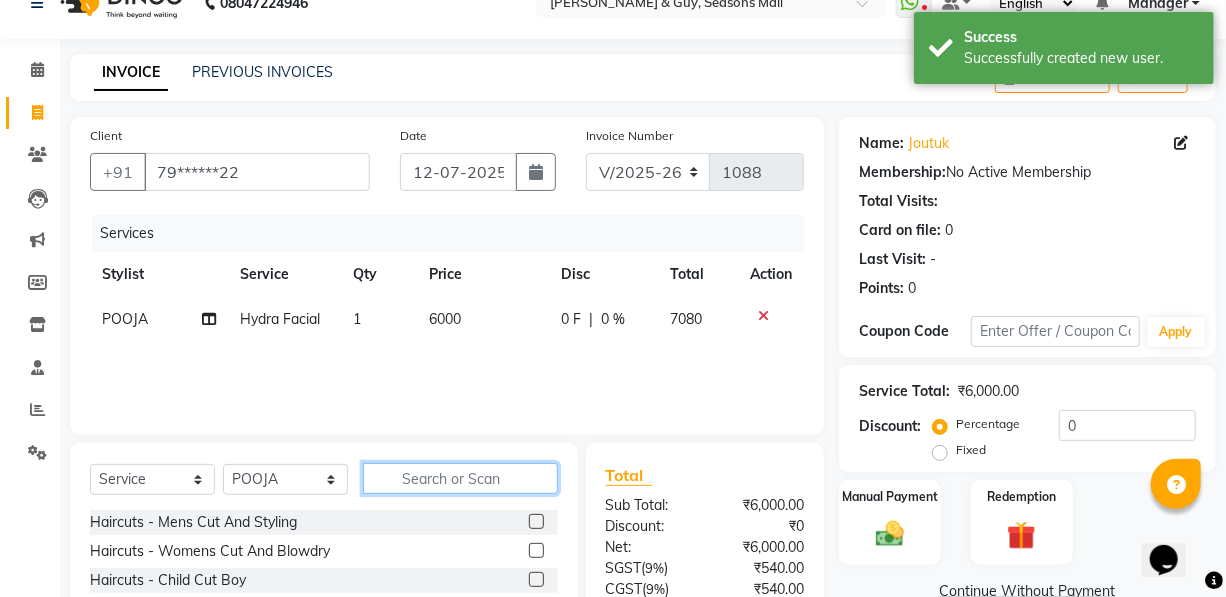 click 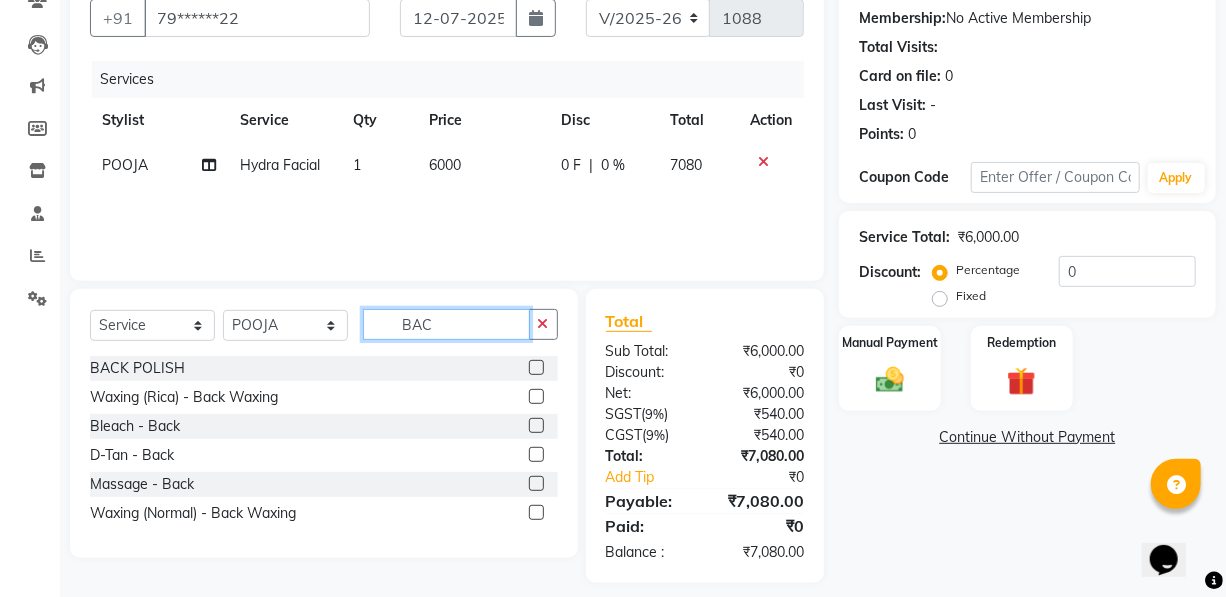scroll, scrollTop: 203, scrollLeft: 0, axis: vertical 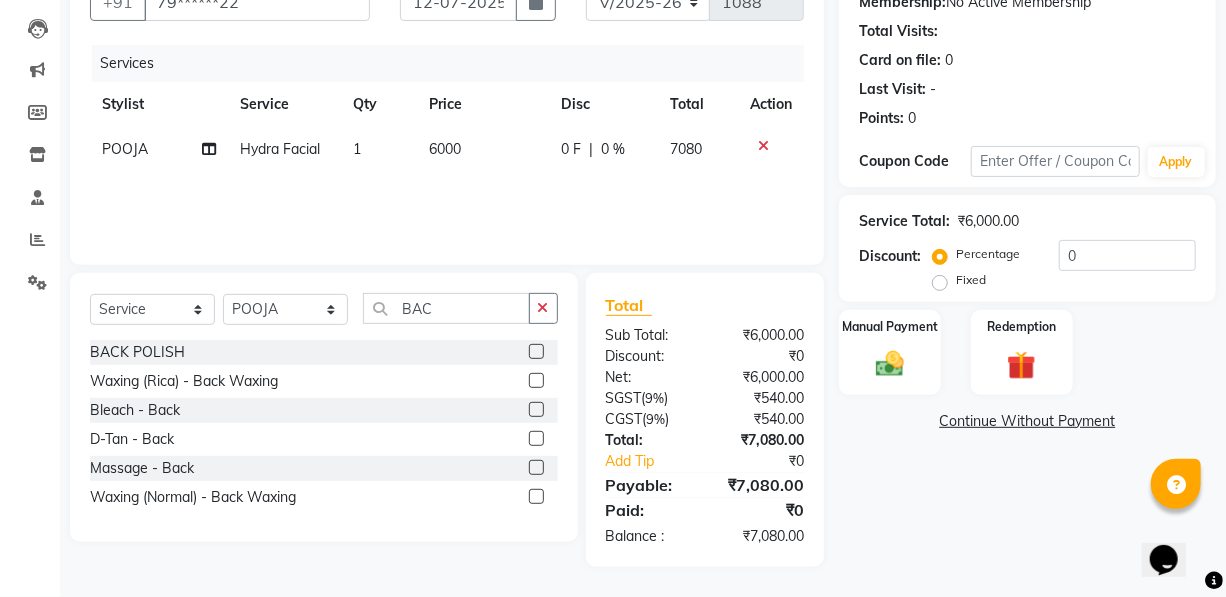 click 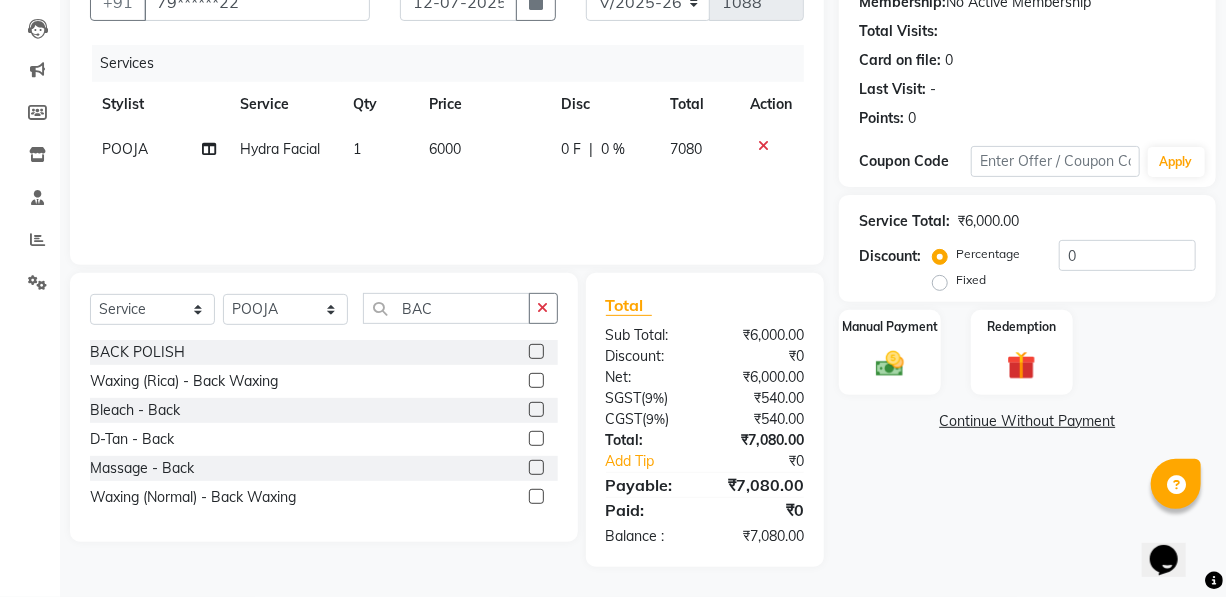 click at bounding box center [535, 468] 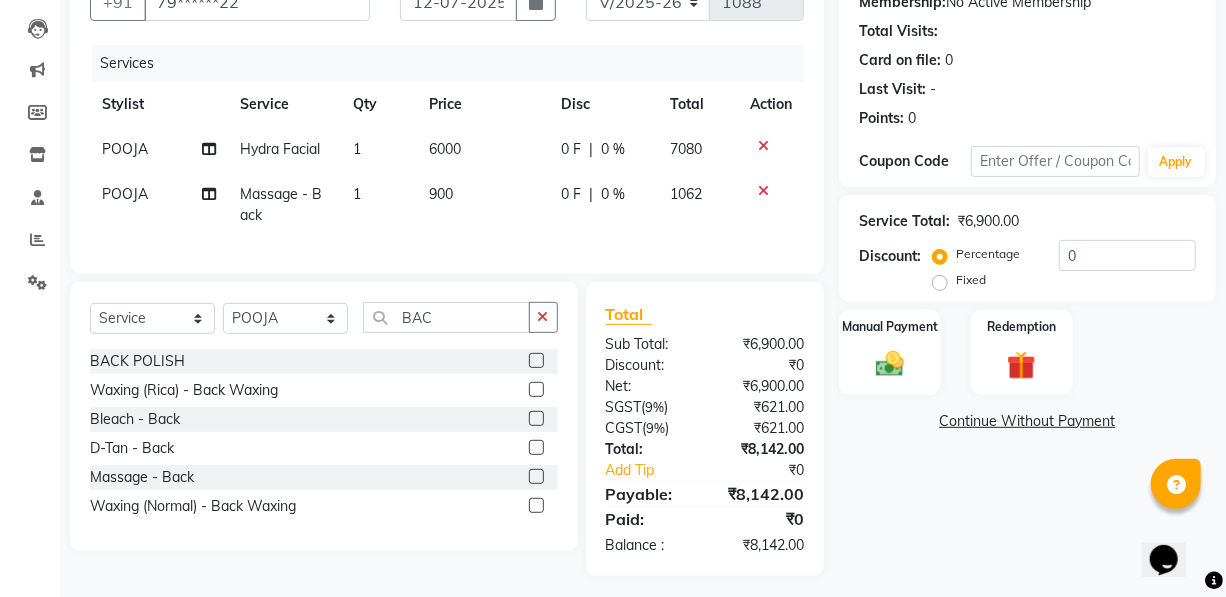 click on "900" 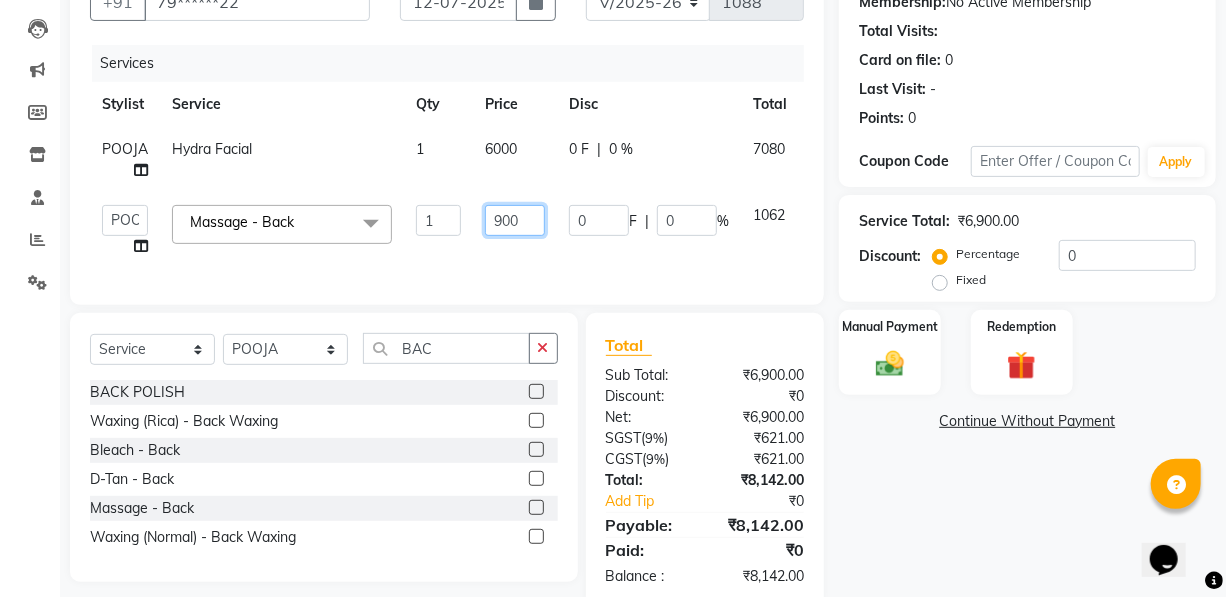 click on "900" 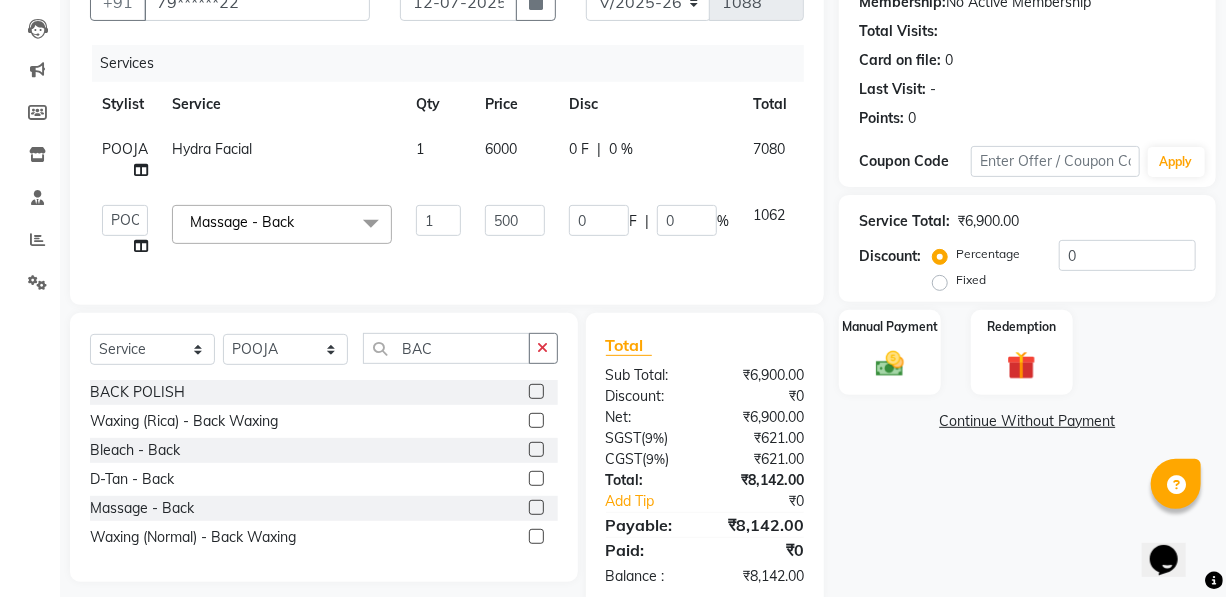 click on "0 %" 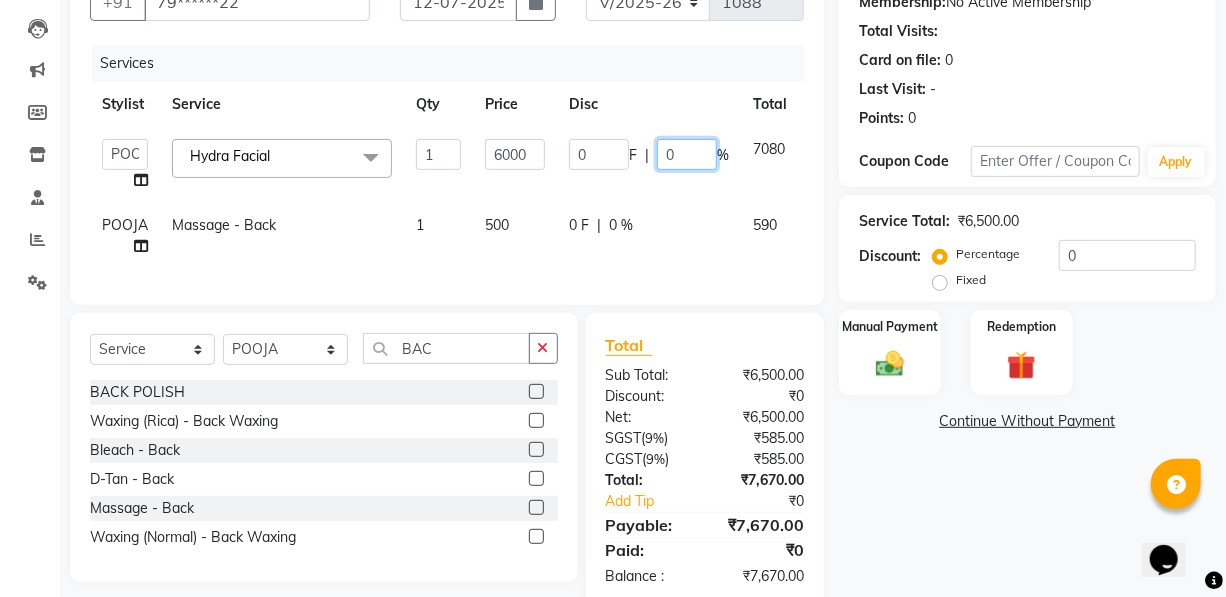 click on "0" 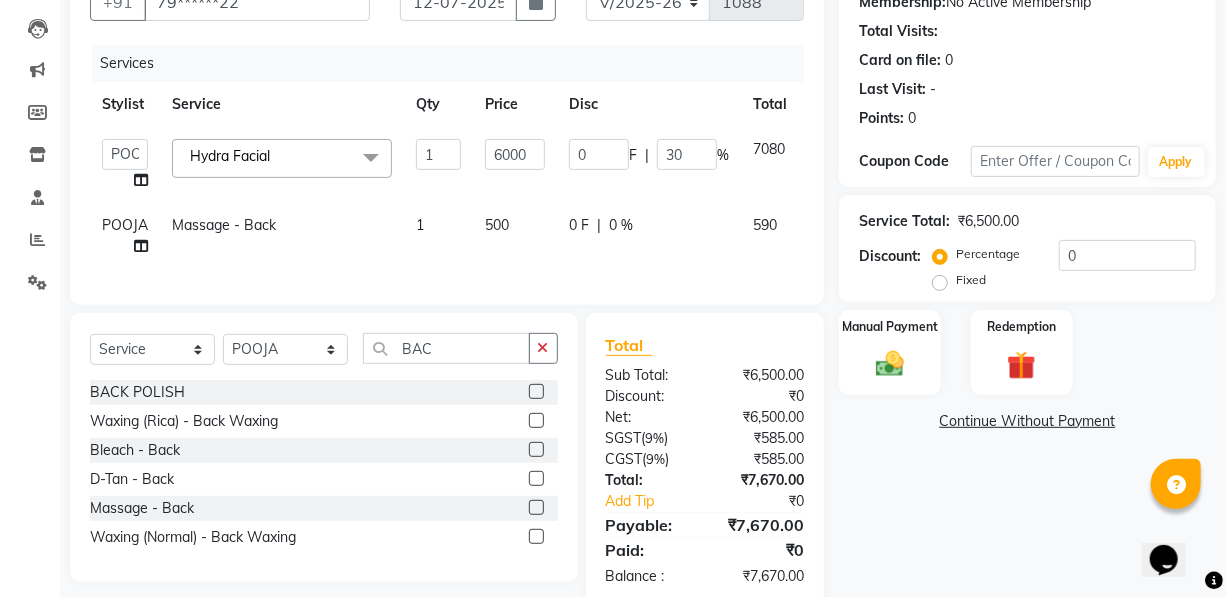 click on "POOJA Massage -  Back 1 500 0 F | 0 % 590" 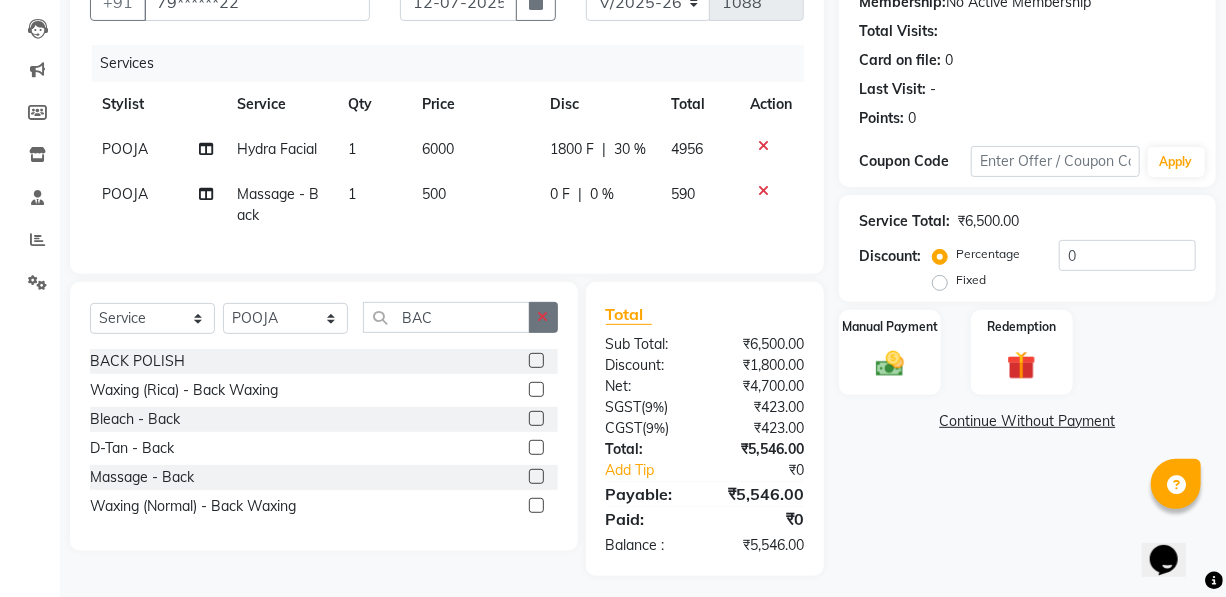 click 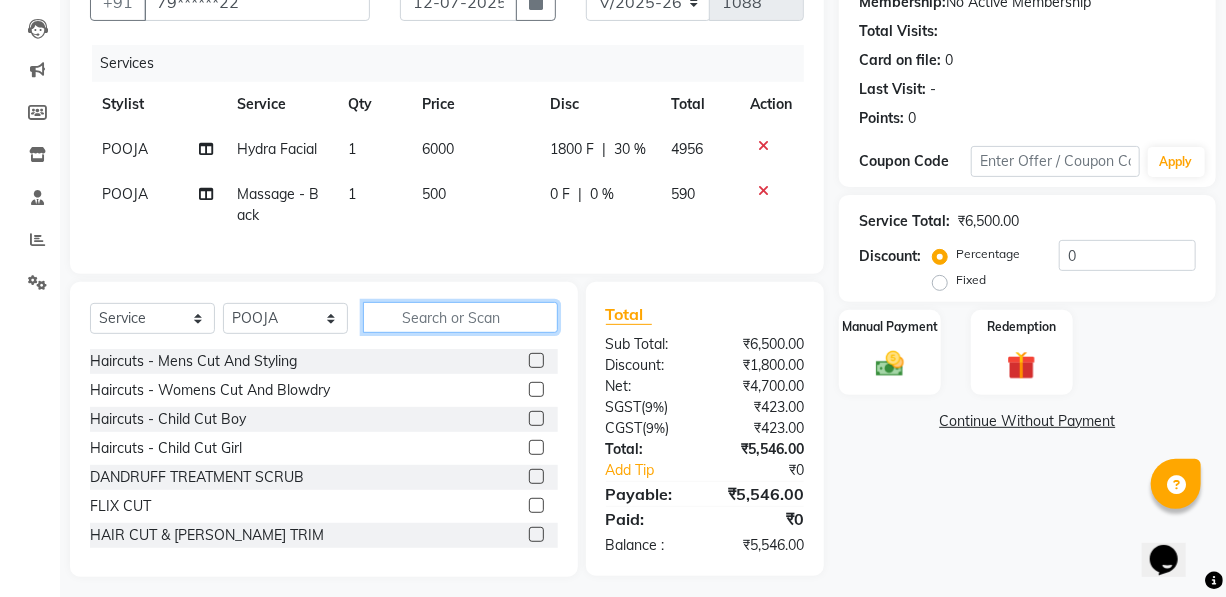 click 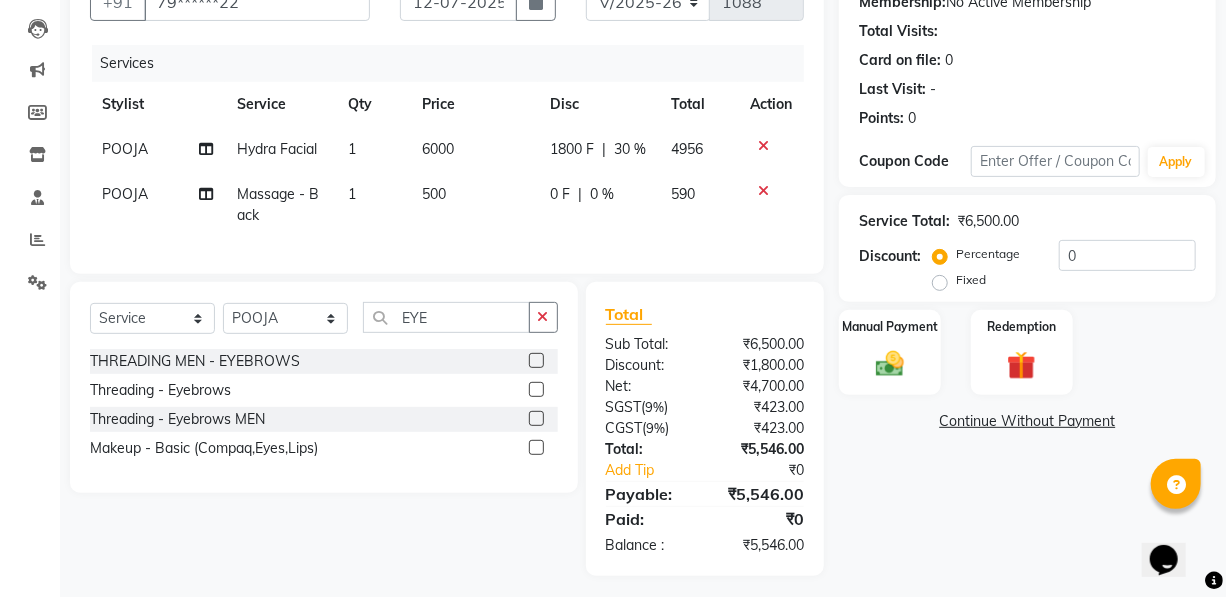 click 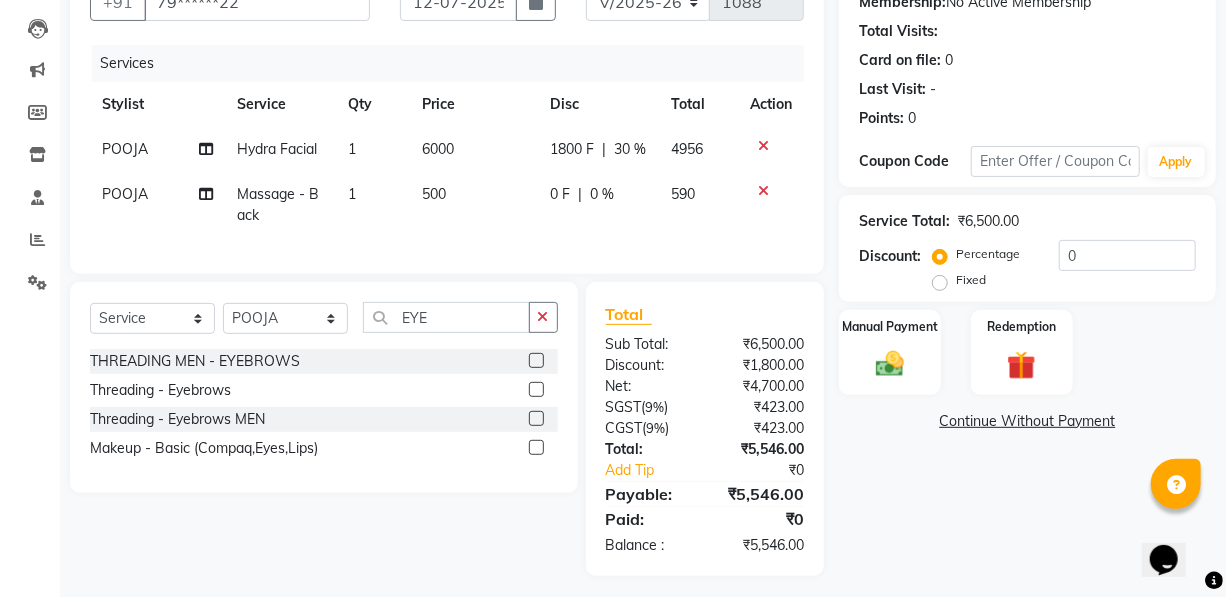 click at bounding box center (535, 390) 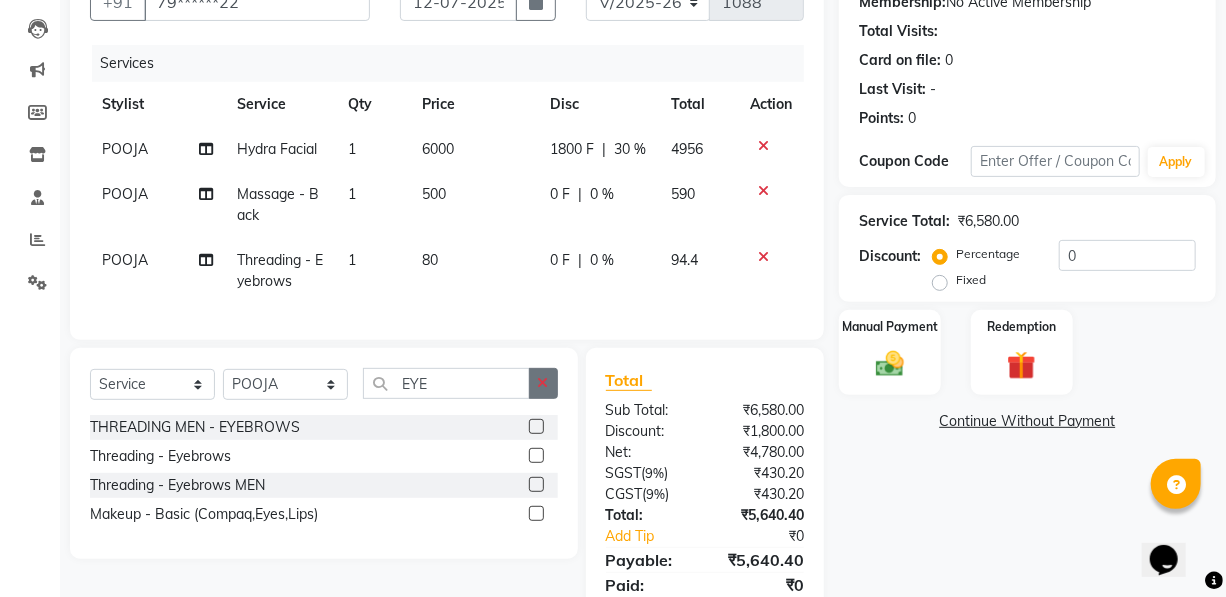click 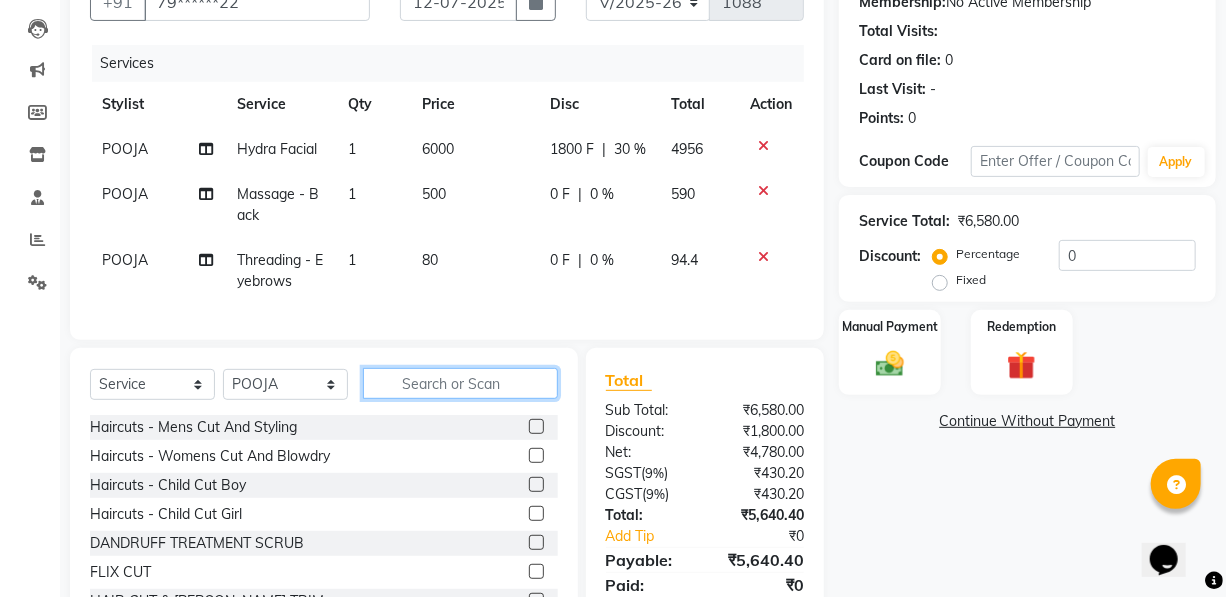 click 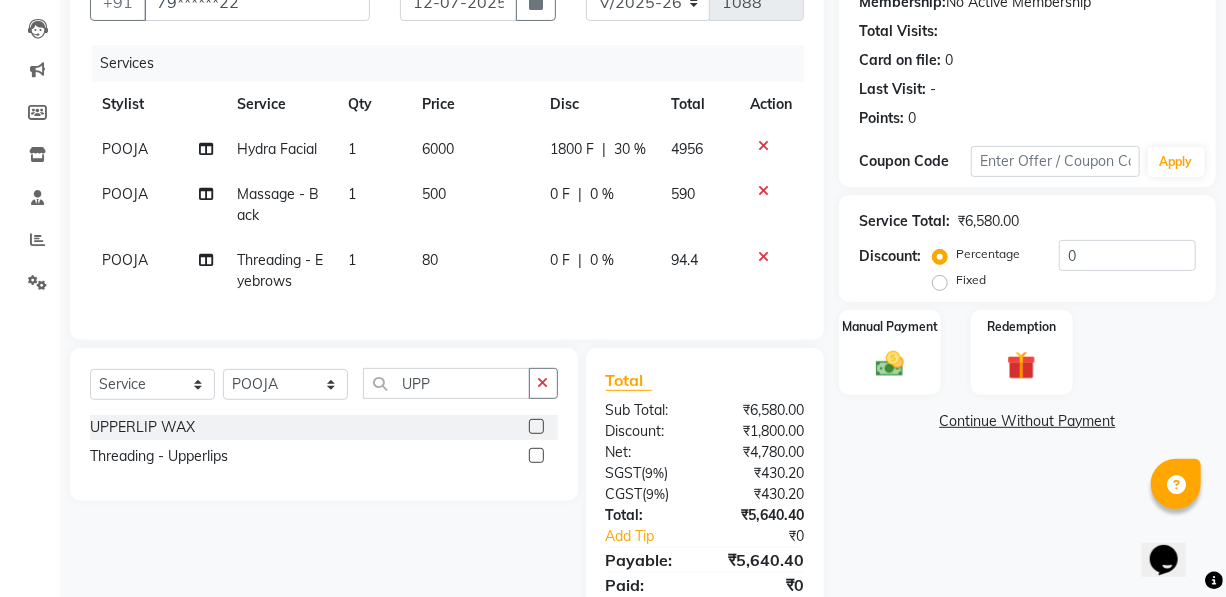 click 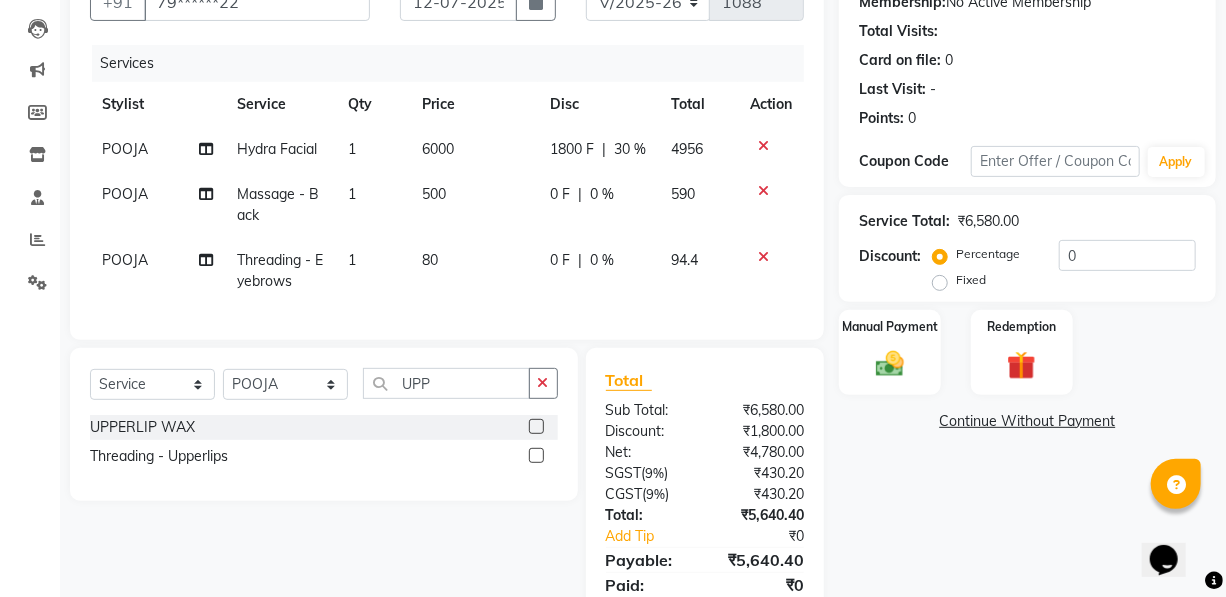 click at bounding box center (535, 456) 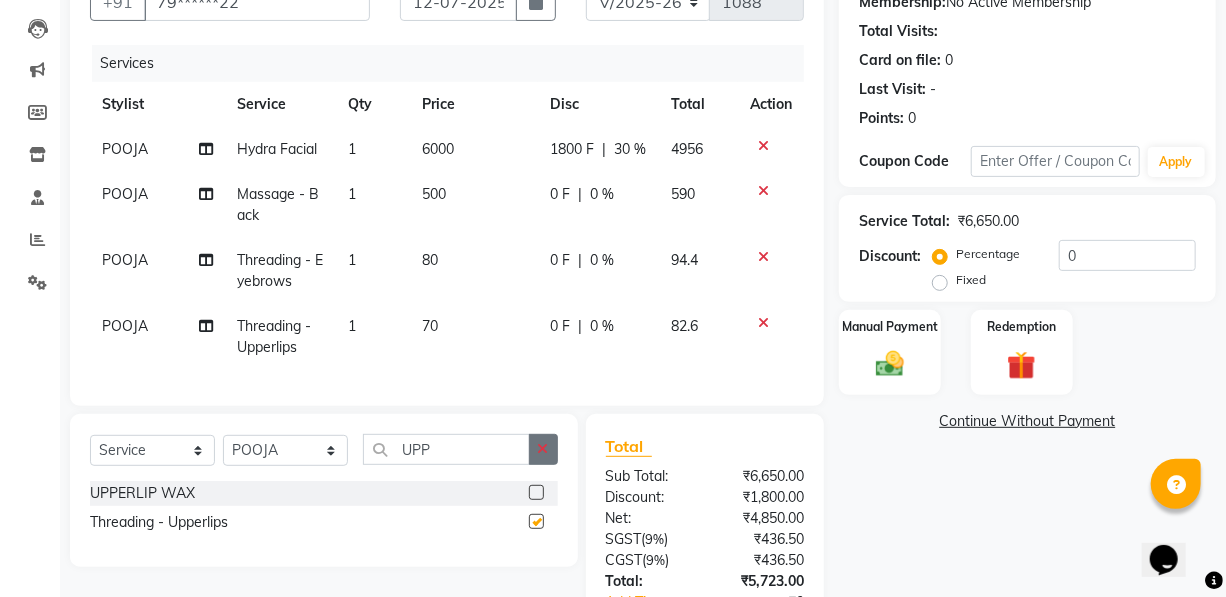 click 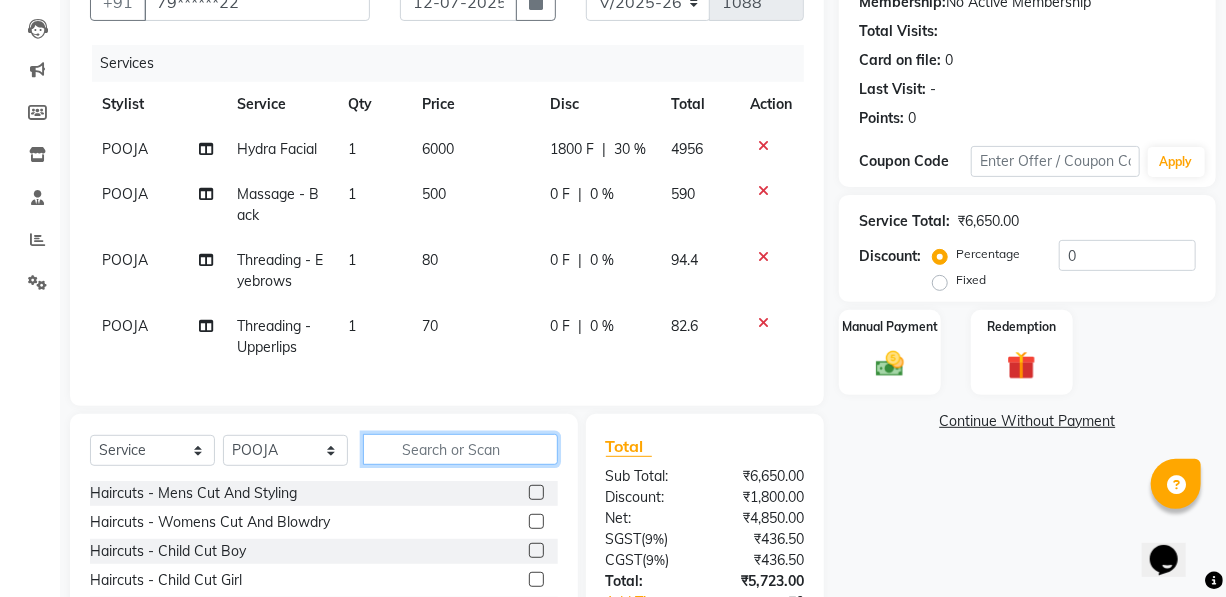 click 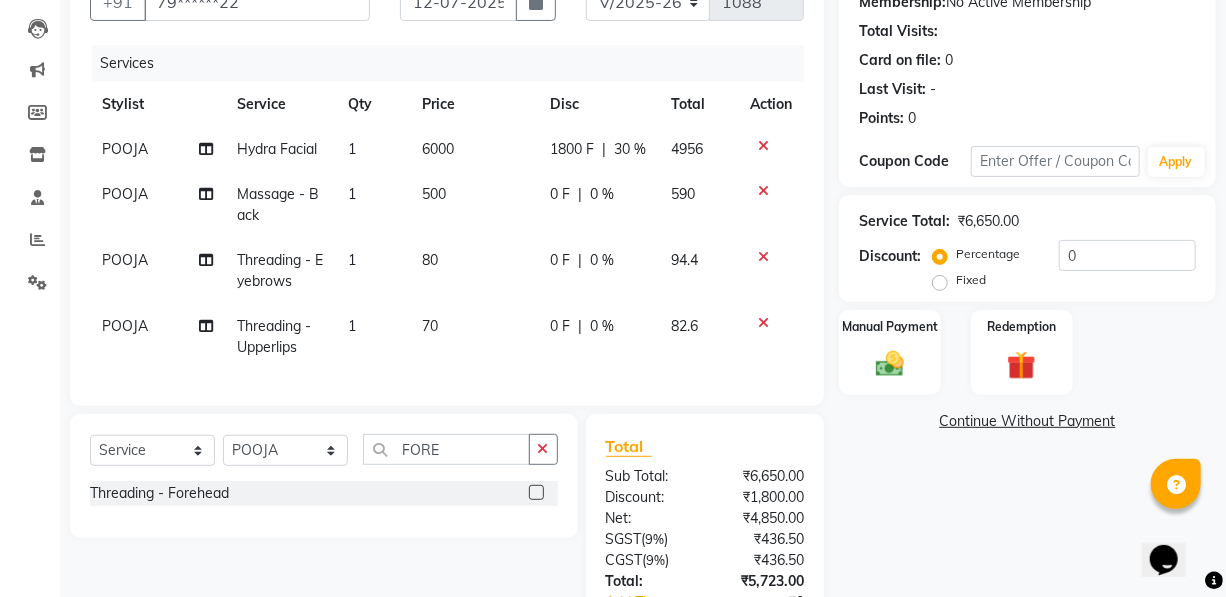 click 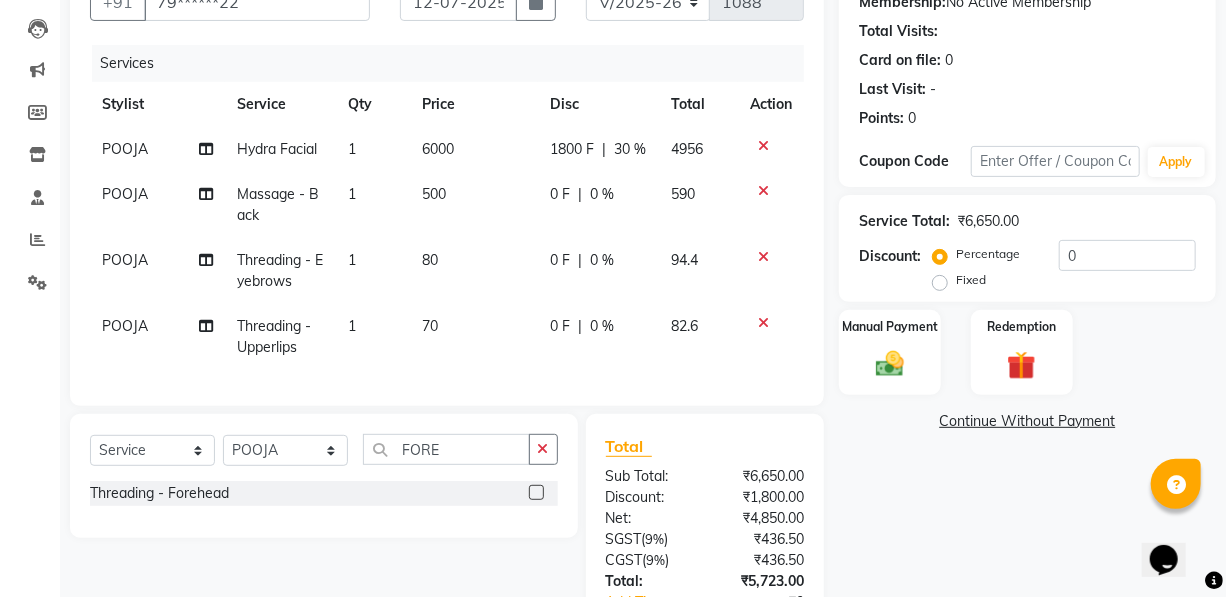 click at bounding box center [535, 493] 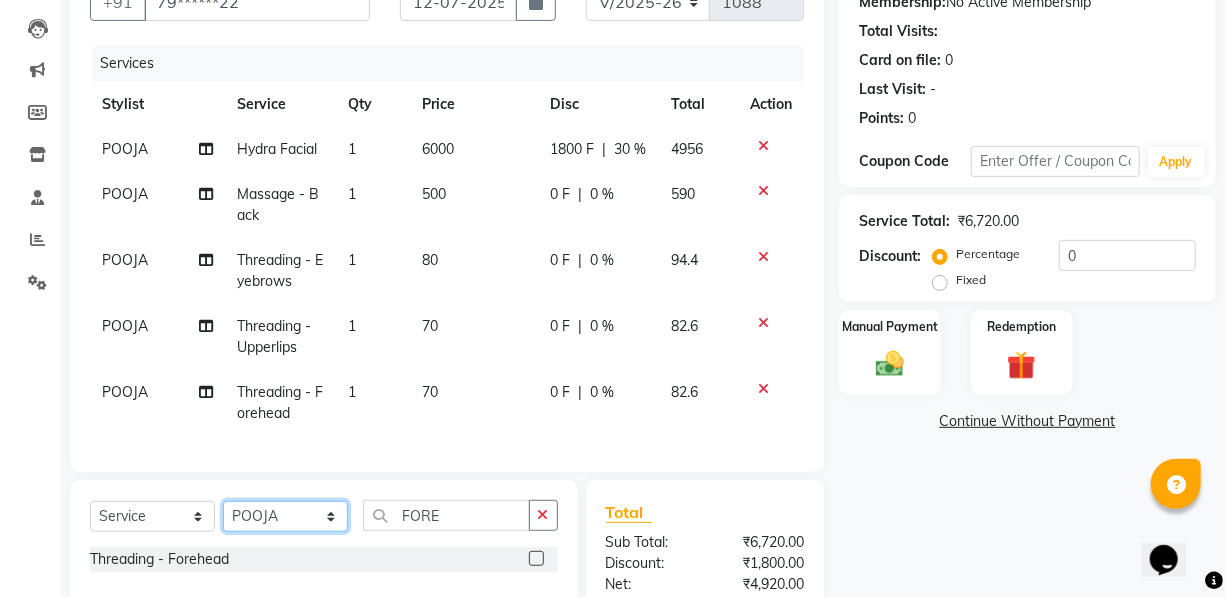 click on "Select Stylist AKASH [PERSON_NAME] Manager [PERSON_NAME] Nitin POOJA [PERSON_NAME]" 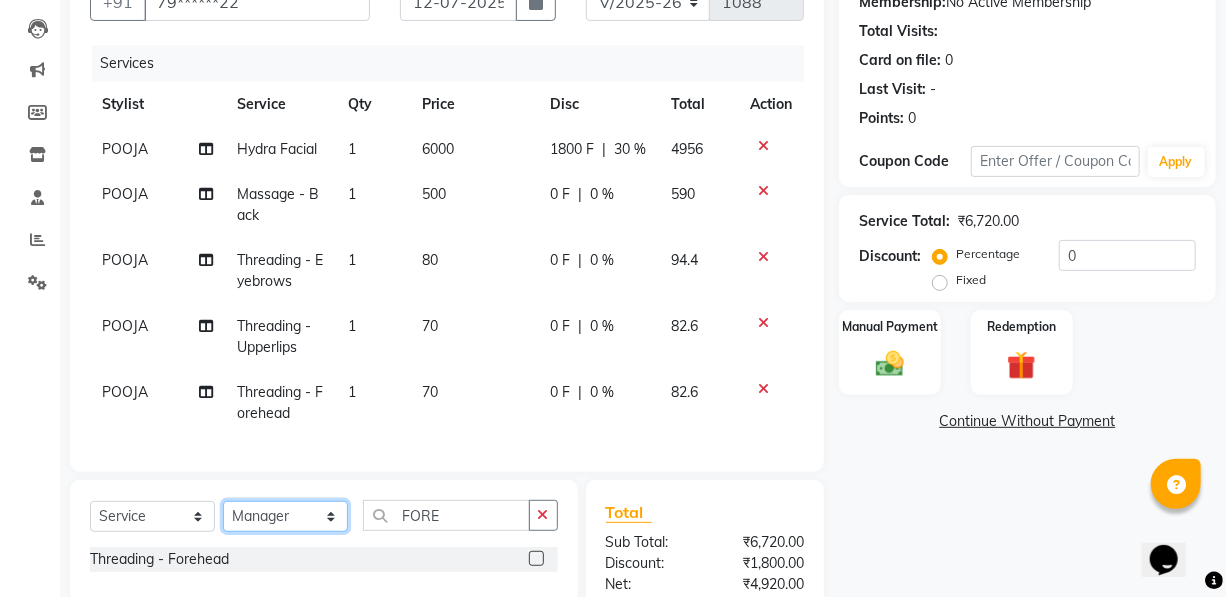 click on "Select Stylist AKASH [PERSON_NAME] Manager [PERSON_NAME] Nitin POOJA [PERSON_NAME]" 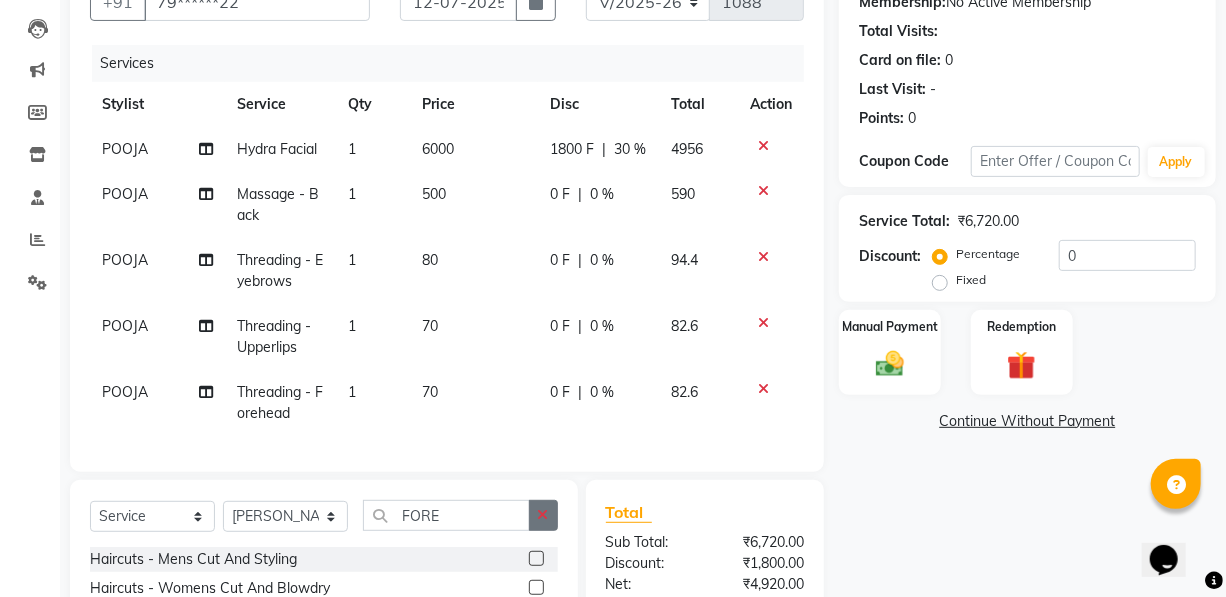 click 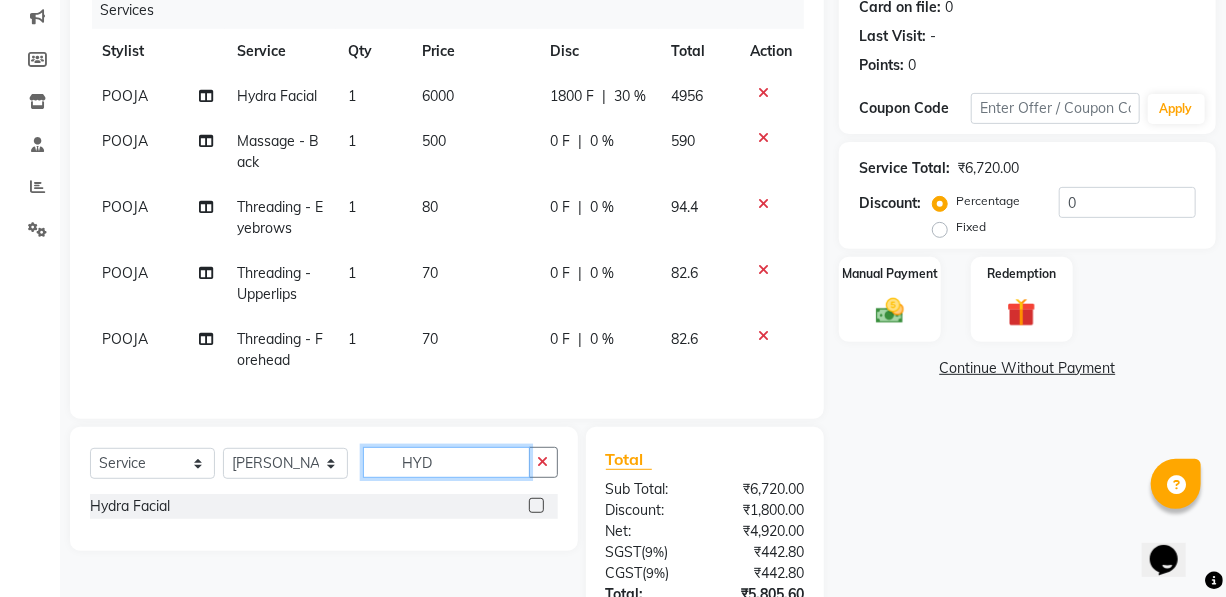 scroll, scrollTop: 426, scrollLeft: 0, axis: vertical 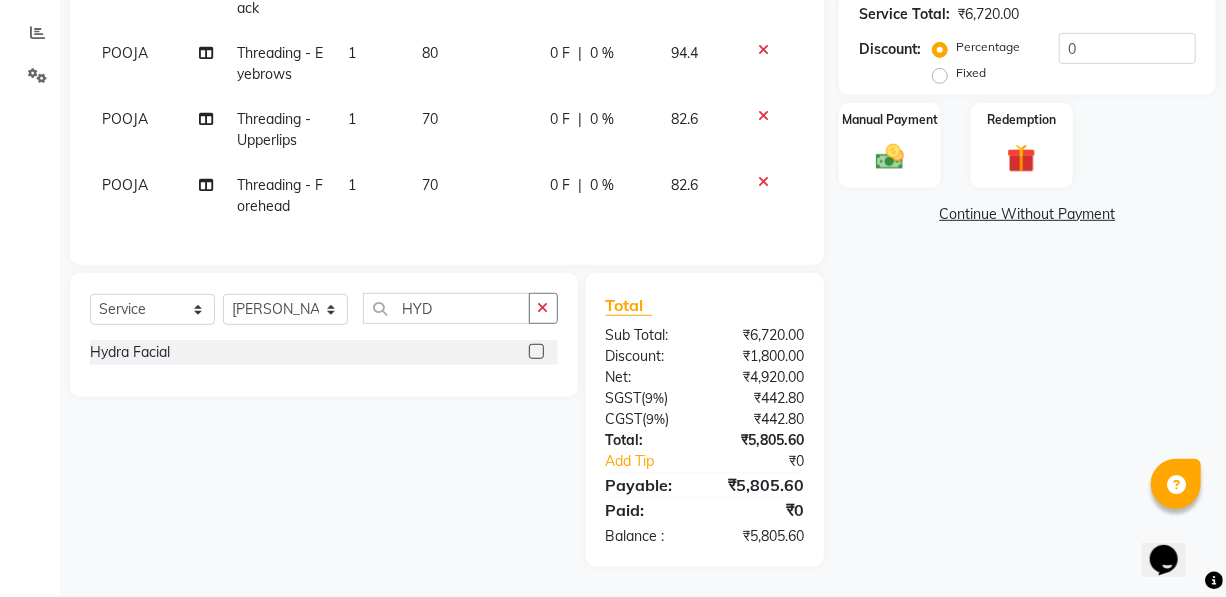 drag, startPoint x: 535, startPoint y: 351, endPoint x: 521, endPoint y: 351, distance: 14 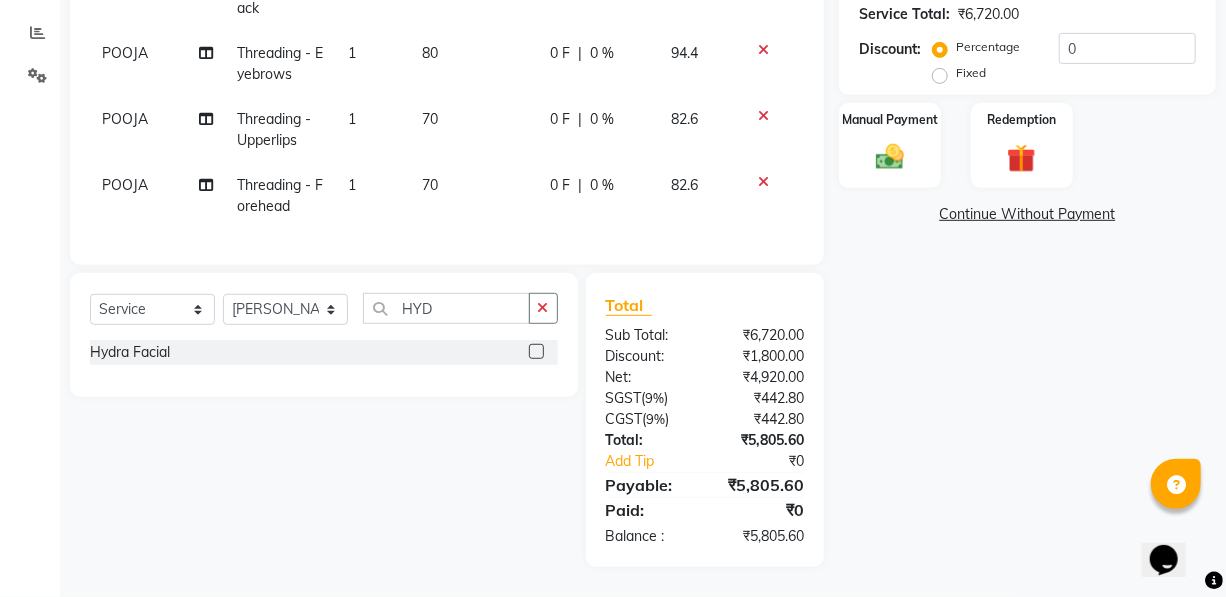 click 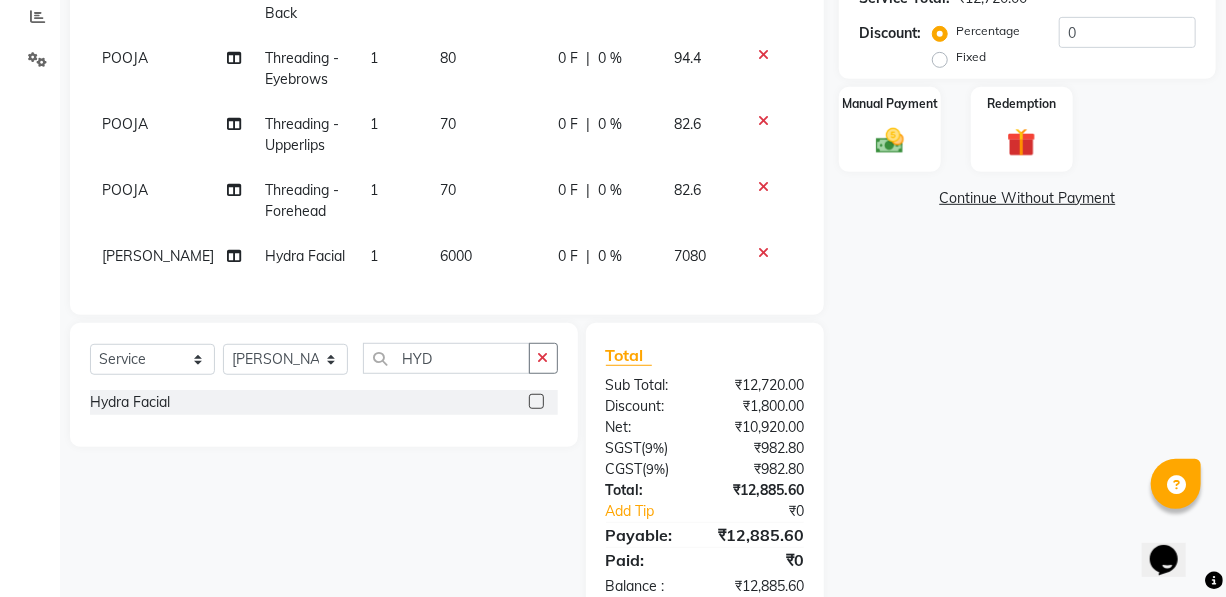 click on "0 F | 0 %" 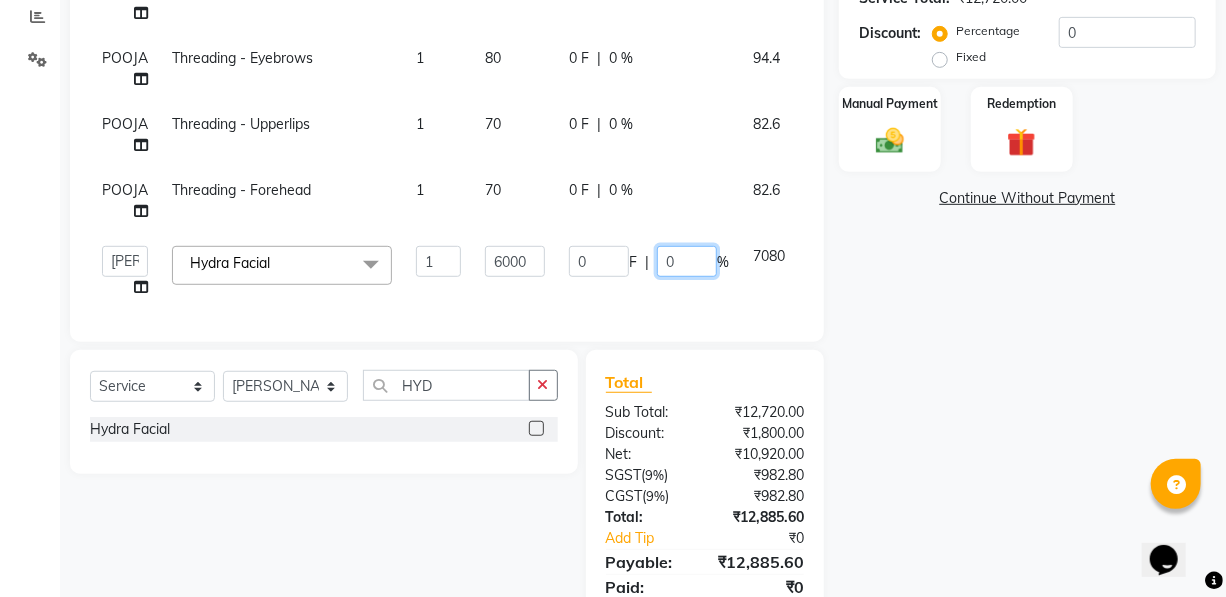 click on "0" 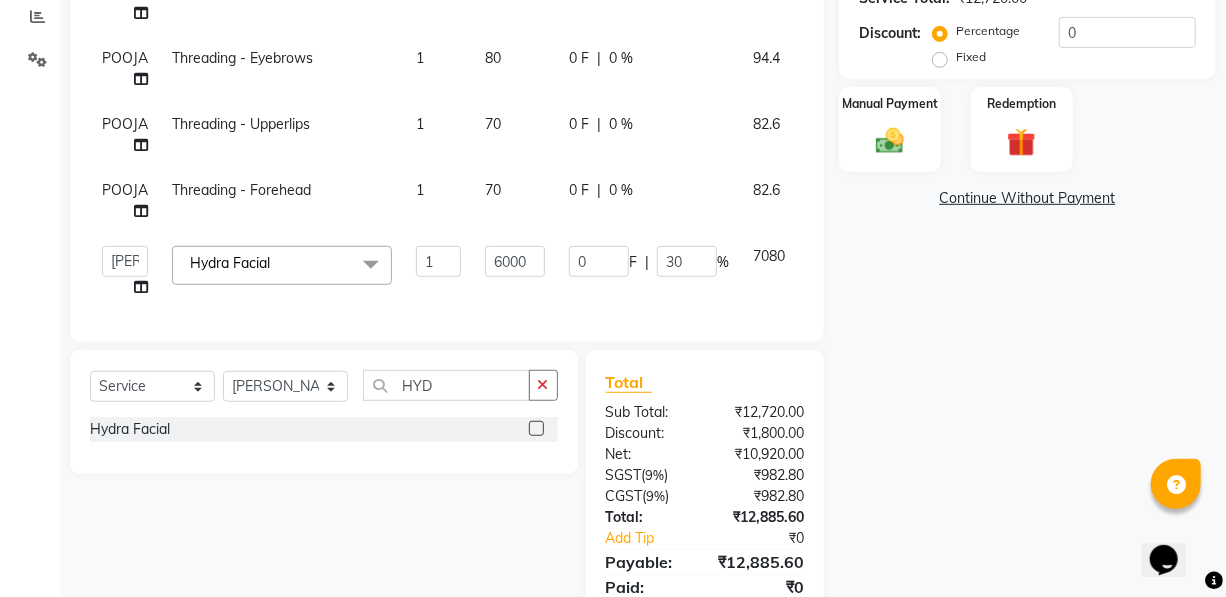 click on "Client +91 79******22 Date [DATE] Invoice Number V/2025 V/[PHONE_NUMBER] Services Stylist Service Qty Price Disc Total Action POOJA Hydra Facial 1 6000 1800 F | 30 % 4956 POOJA Massage -  Back 1 500 0 F | 0 % 590 POOJA Threading -  Eyebrows 1 80 0 F | 0 % 94.4 POOJA Threading -  Upperlips 1 70 0 F | 0 % 82.6 POOJA Threading -  Forehead 1 70 0 F | 0 % 82.6  [PERSON_NAME]   Manager   [PERSON_NAME]   POOJA   [PERSON_NAME]  Hydra Facial  x Haircuts -  Mens Cut And Styling Haircuts -  Womens Cut And Blowdry Haircuts -  Child Cut Boy Haircuts -  Child Cut Girl DANDRUFF TREATMENT SCRUB  FLIX CUT HAIR CUT & [PERSON_NAME] TRIM  CHILD CUT GIRL SIGNATURE FACIAL  BACK POLISH  HAND POLISH NAIL CUT & FILE  Demo FULL BODY POLISHING kerasmooth treatment  [DEMOGRAPHIC_DATA] AMONIA FREE ROOT TOUCHUP CHEEK WAX  HAIR WASH SULFATE FREE ADVANCE TREATMENT CLEAN UP Gemology Facial Hydra Facial [PERSON_NAME] COLOR HAIR WASH & BLOW DRY O3+ WHITENING FACIAL FACE WAX EAR WAX LOWERLIP WAX Threading lowerlip BALAYAGE [MEDICAL_DATA]" 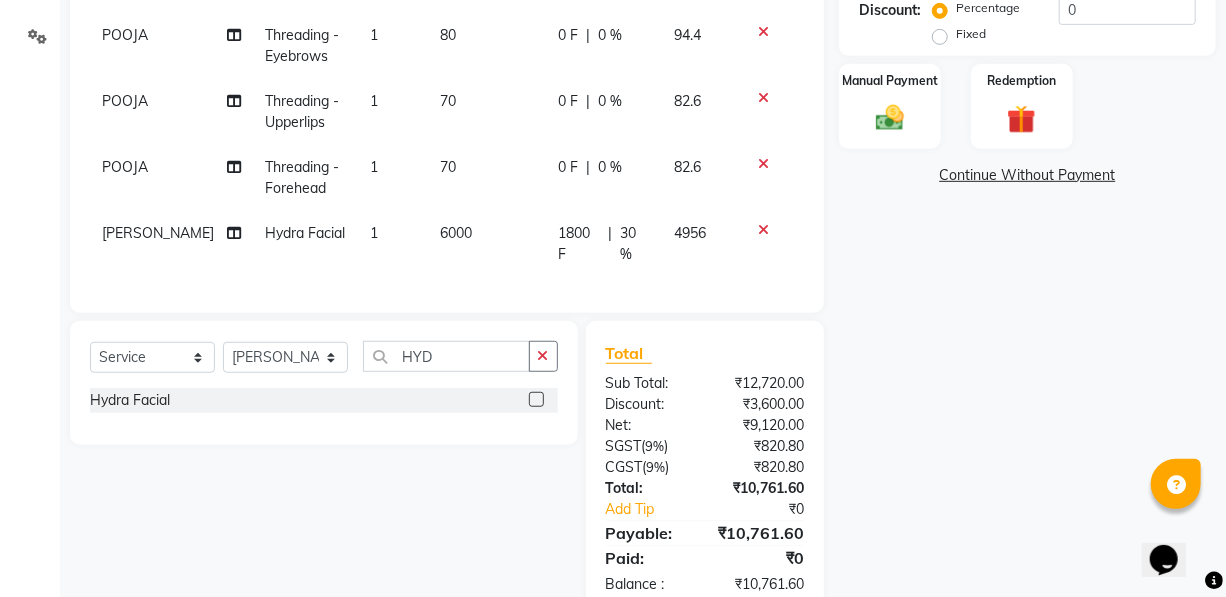 scroll, scrollTop: 455, scrollLeft: 0, axis: vertical 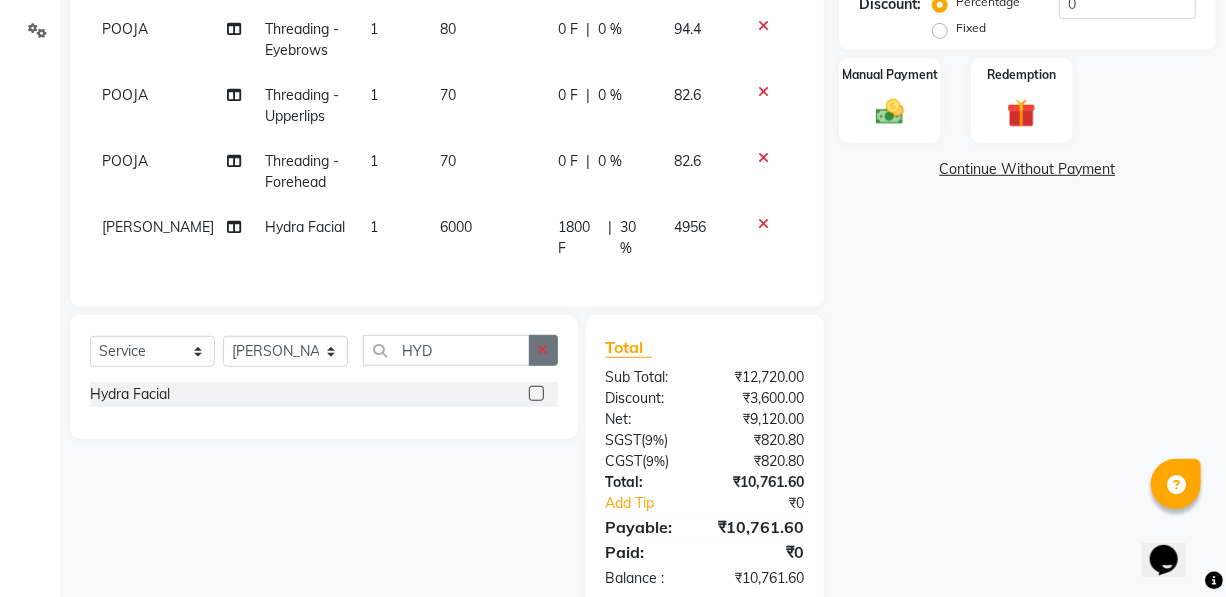 click 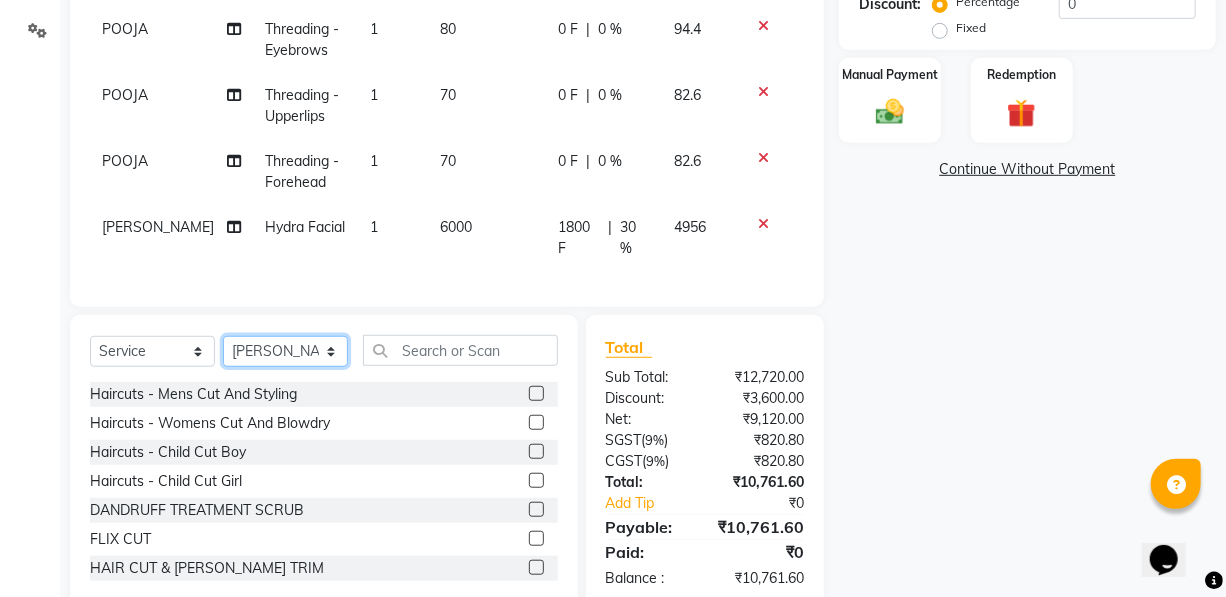 drag, startPoint x: 305, startPoint y: 307, endPoint x: 293, endPoint y: 315, distance: 14.422205 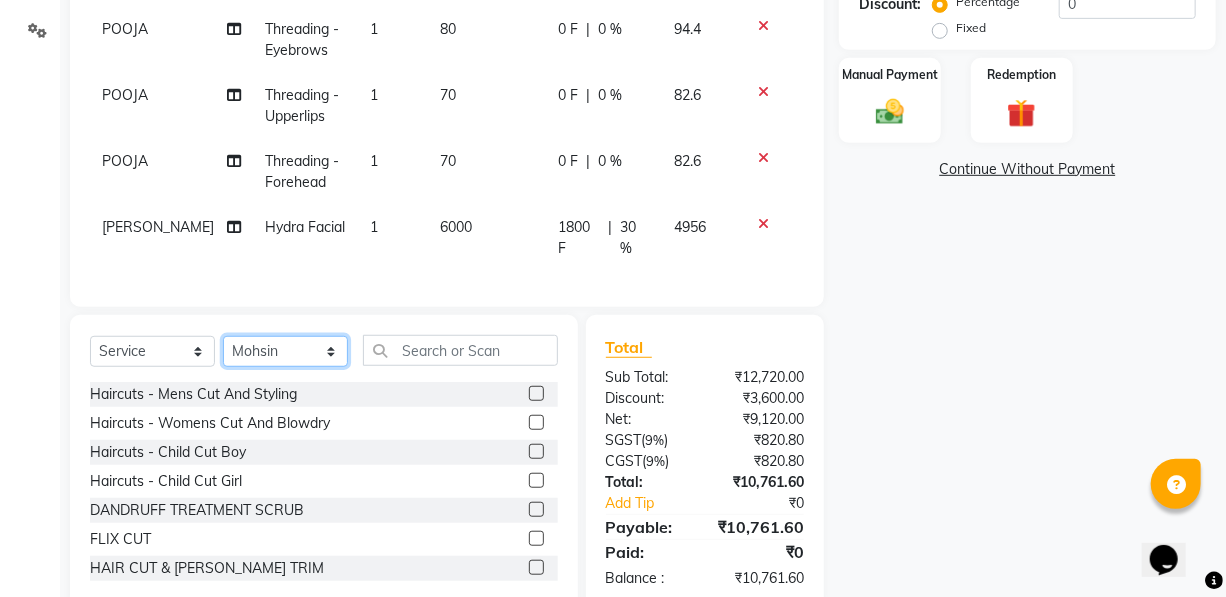 click on "Select Stylist AKASH [PERSON_NAME] Manager [PERSON_NAME] Nitin POOJA [PERSON_NAME]" 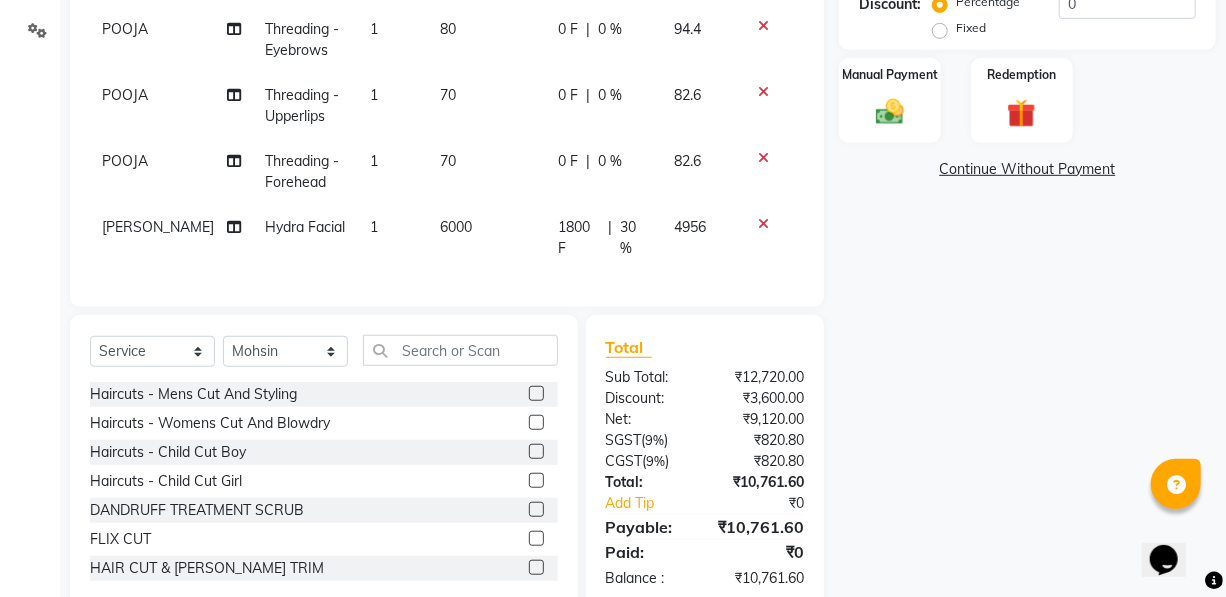 click 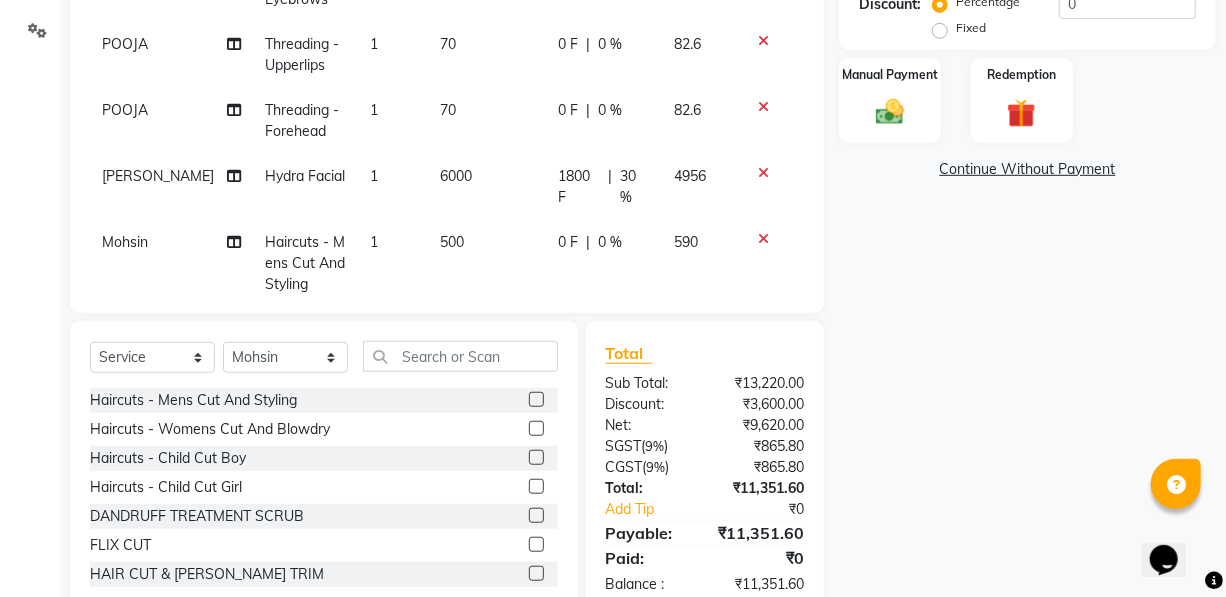scroll, scrollTop: 96, scrollLeft: 0, axis: vertical 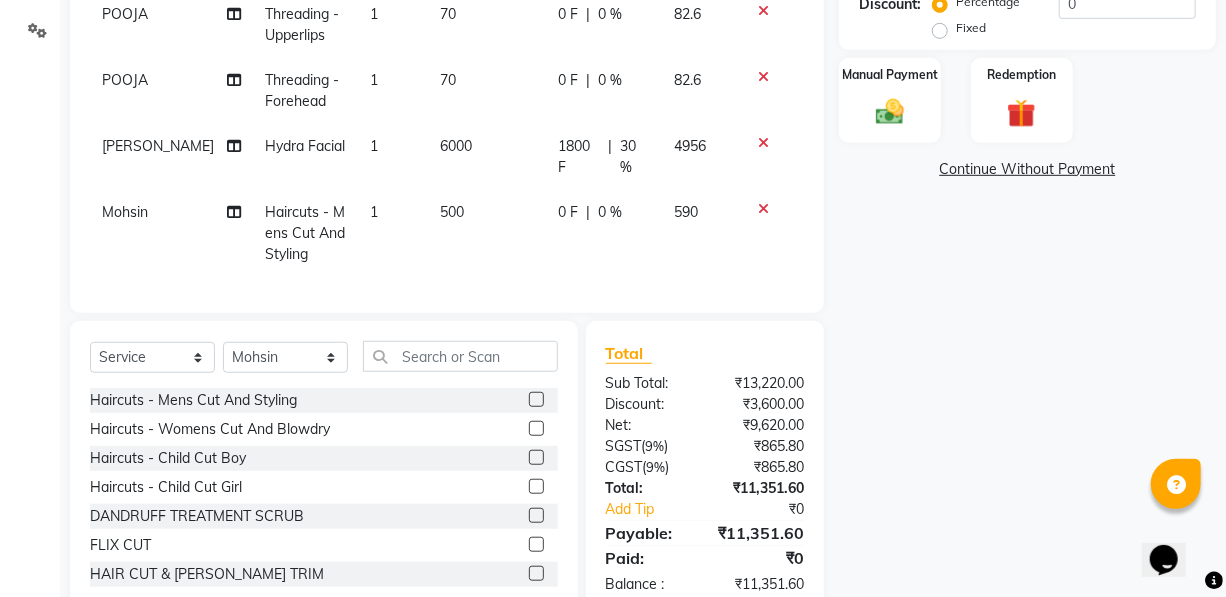 click 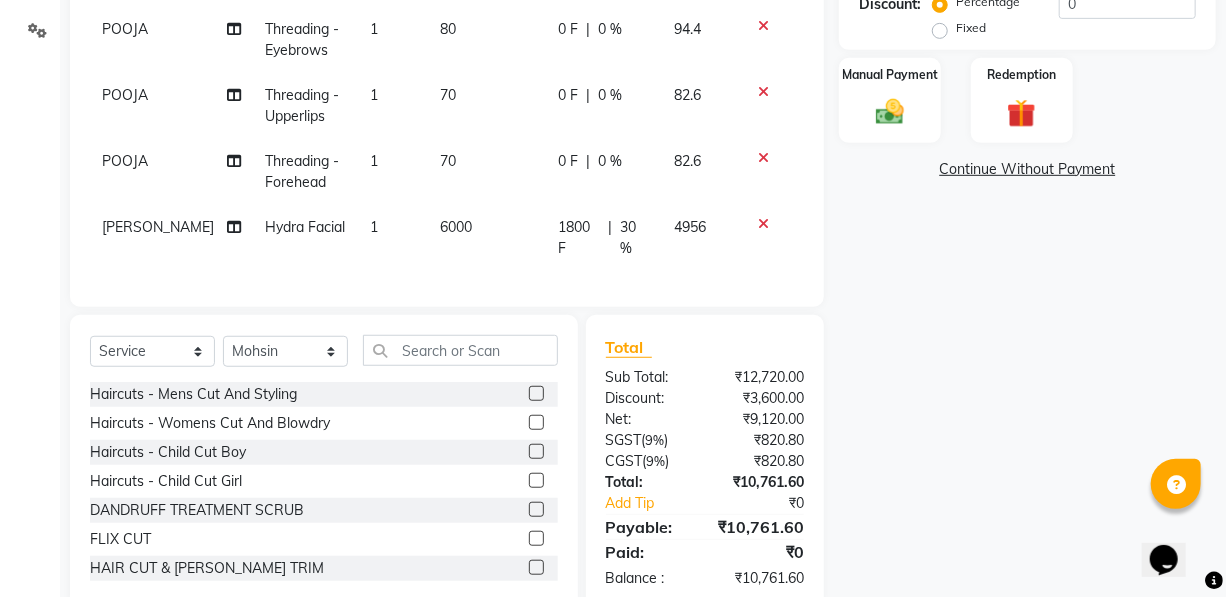 scroll, scrollTop: 0, scrollLeft: 0, axis: both 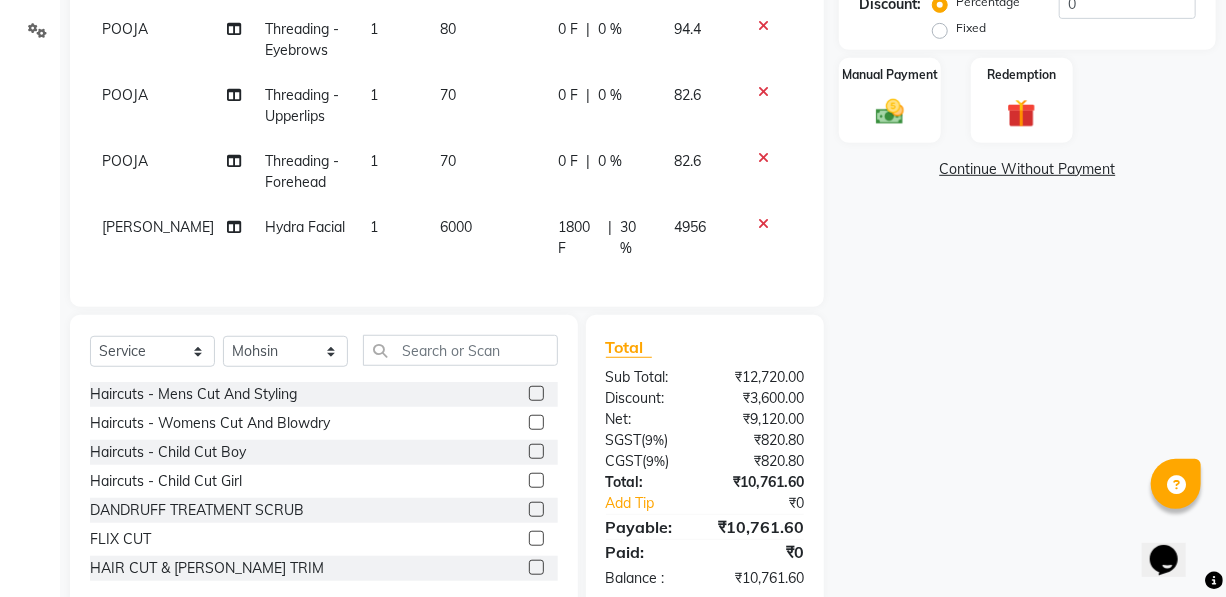 click 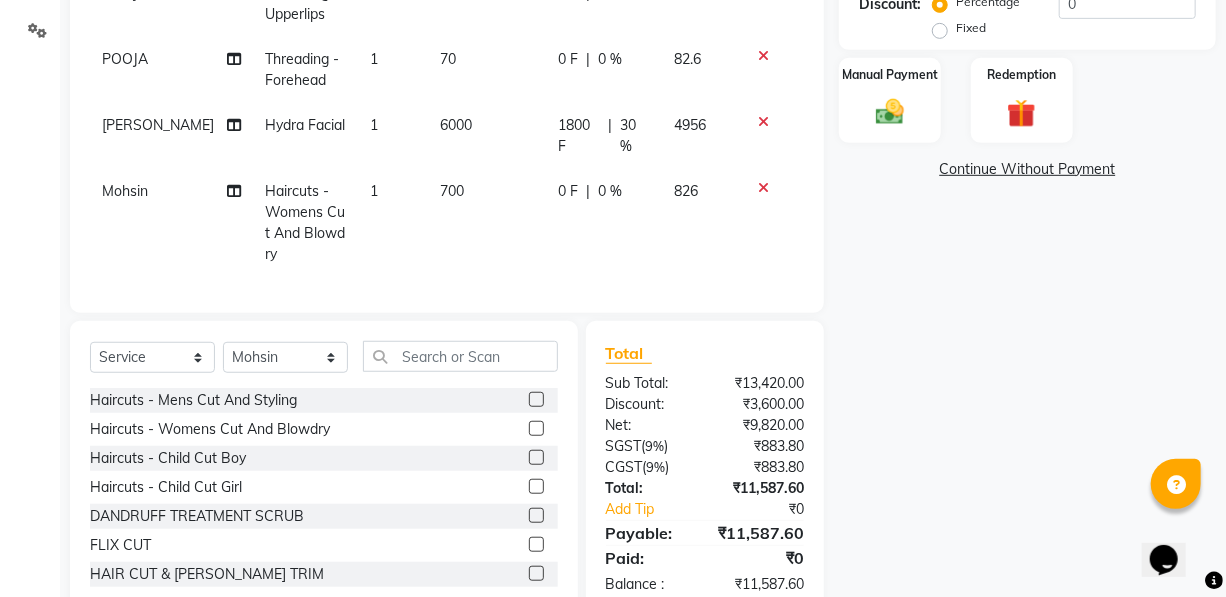 scroll, scrollTop: 117, scrollLeft: 0, axis: vertical 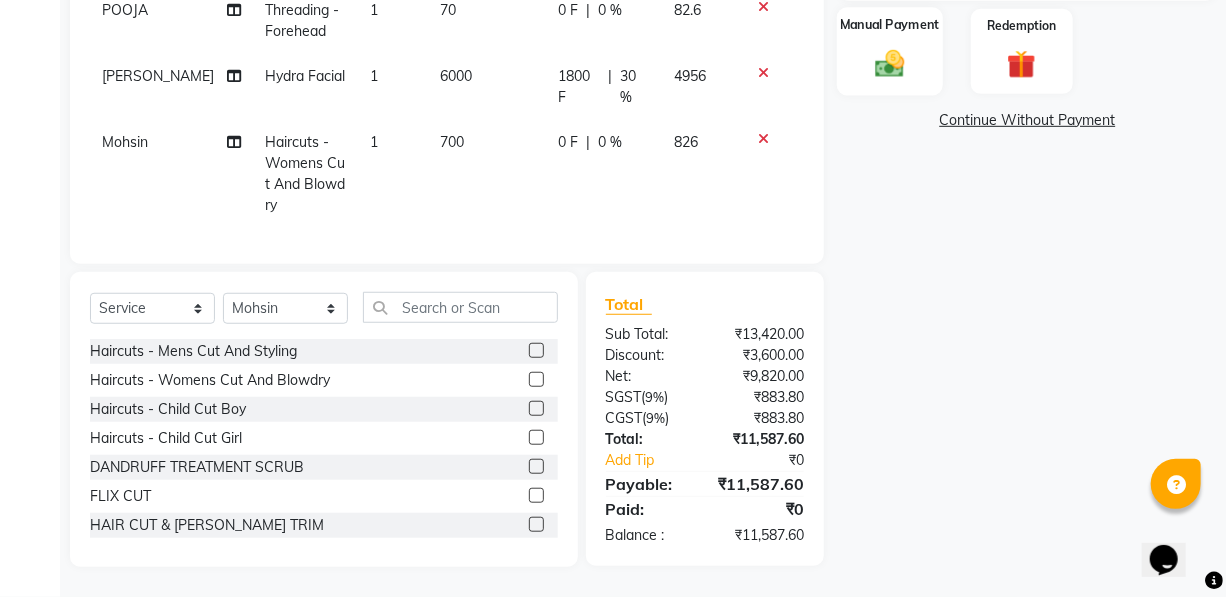 click 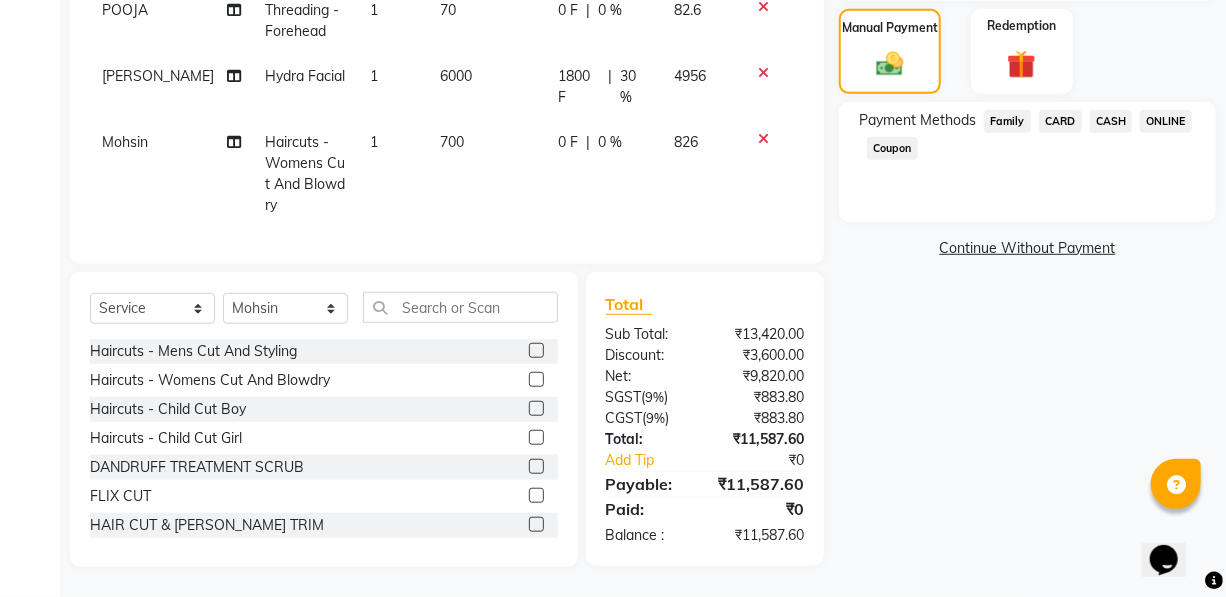 click on "ONLINE" 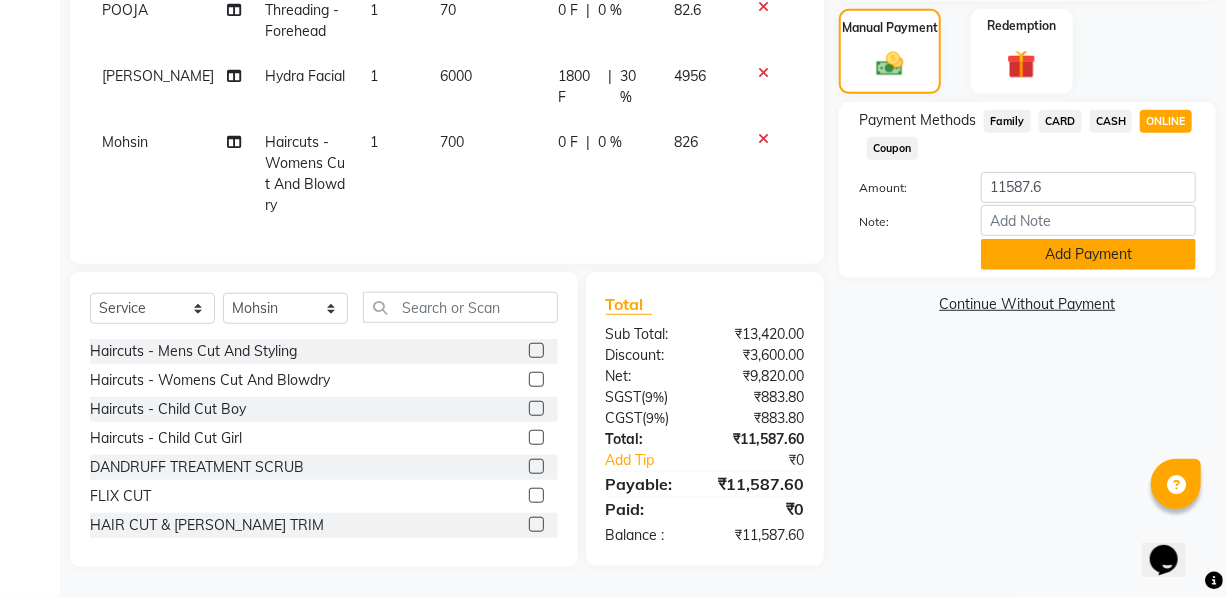 click on "Add Payment" 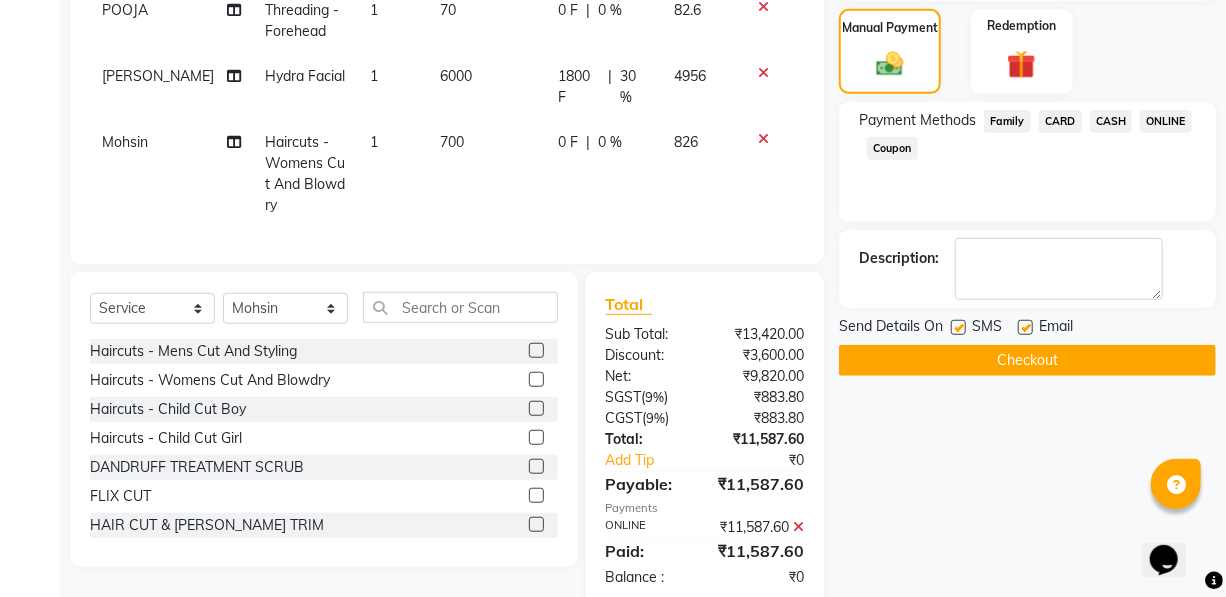 click on "Checkout" 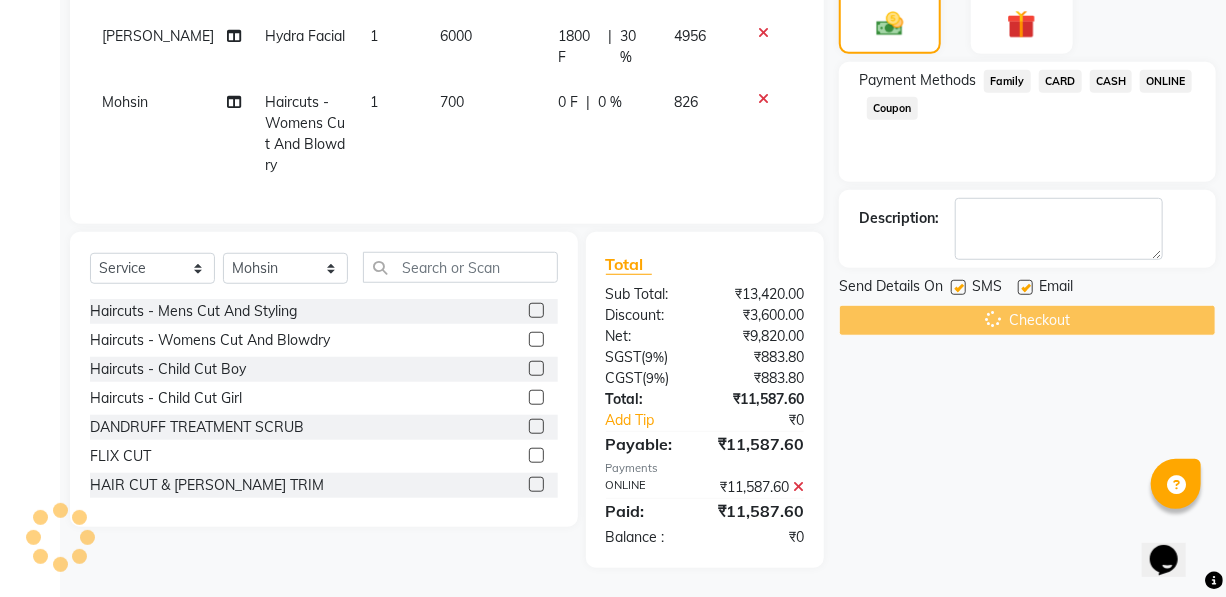 scroll, scrollTop: 566, scrollLeft: 0, axis: vertical 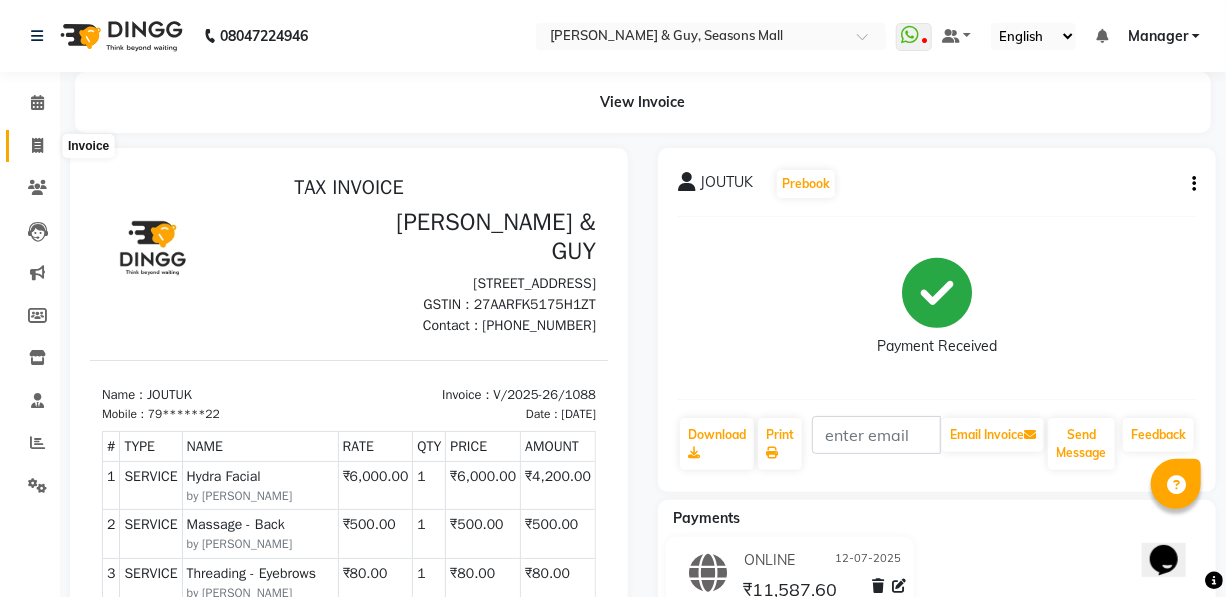 click 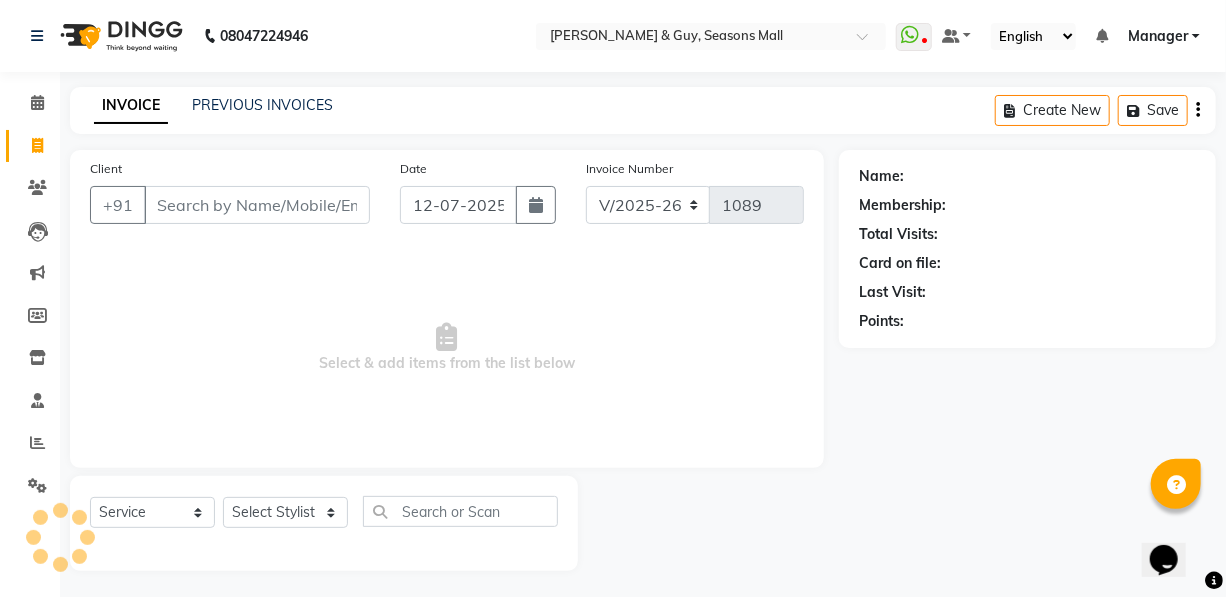 scroll, scrollTop: 4, scrollLeft: 0, axis: vertical 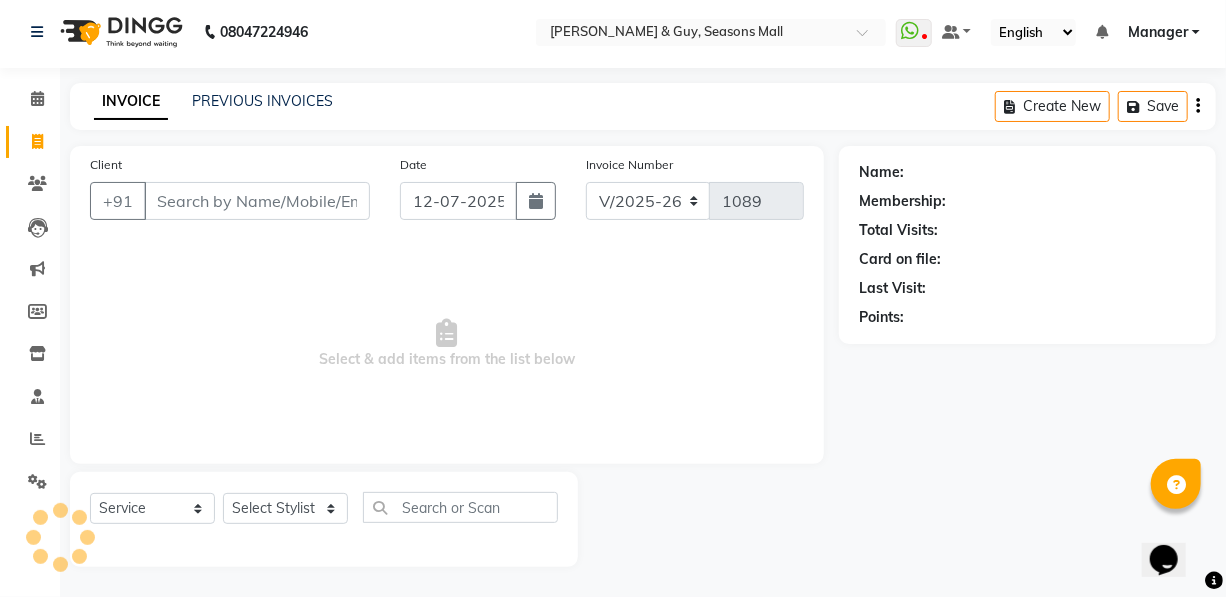 click on "Client" at bounding box center [257, 201] 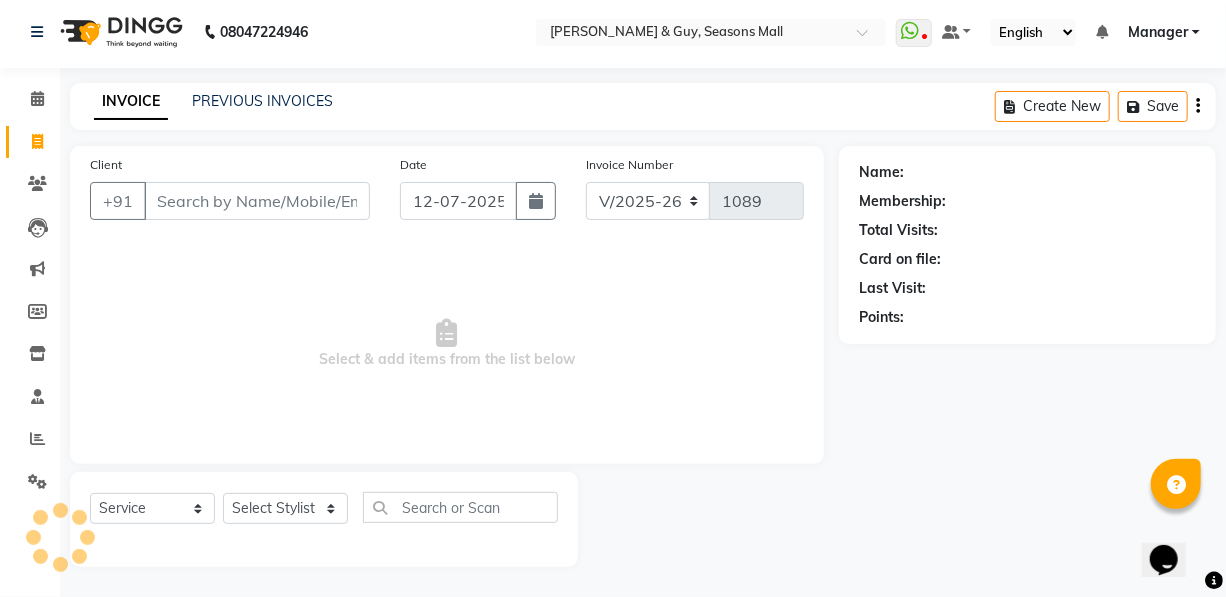 click on "INVOICE PREVIOUS INVOICES Create New   Save" 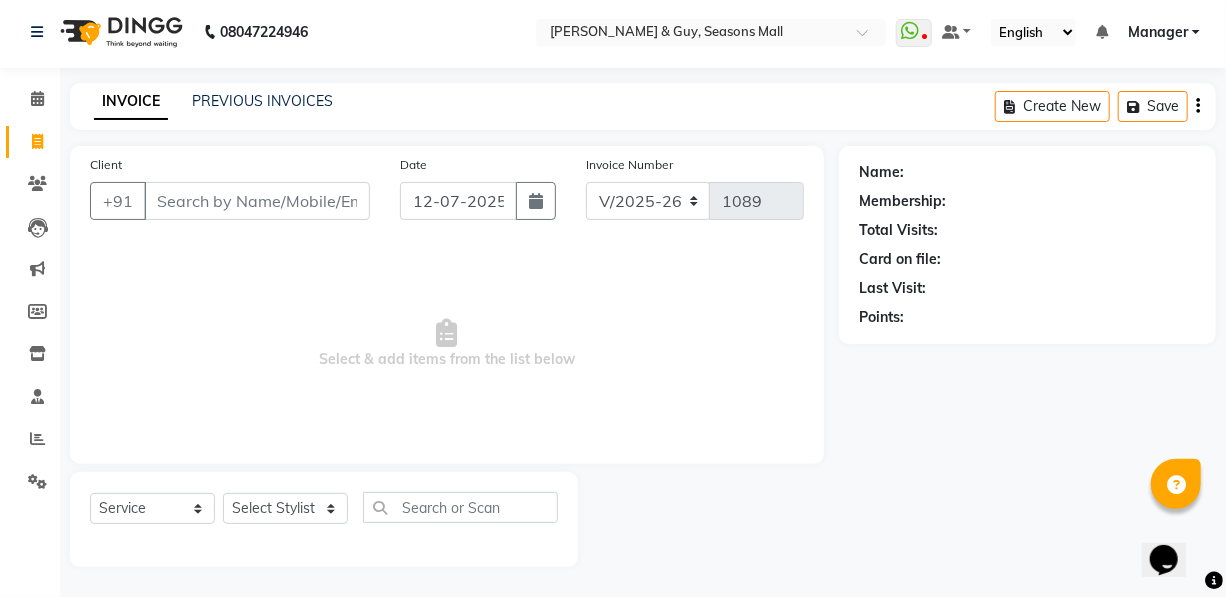 click on "INVOICE PREVIOUS INVOICES Create New   Save" 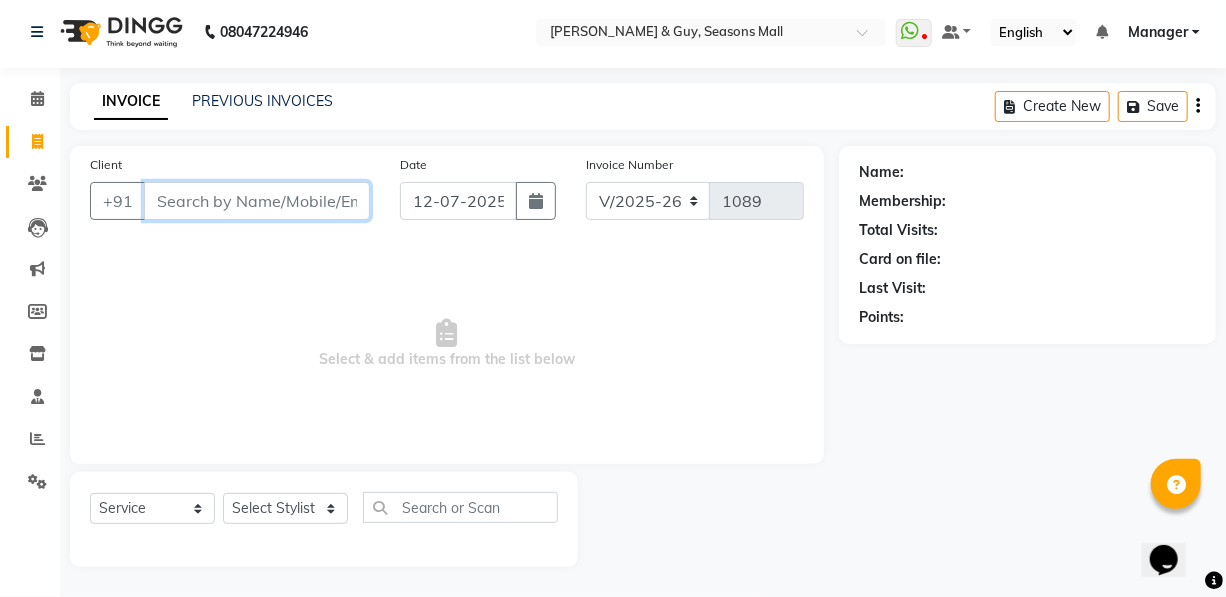 click on "Client" at bounding box center (257, 201) 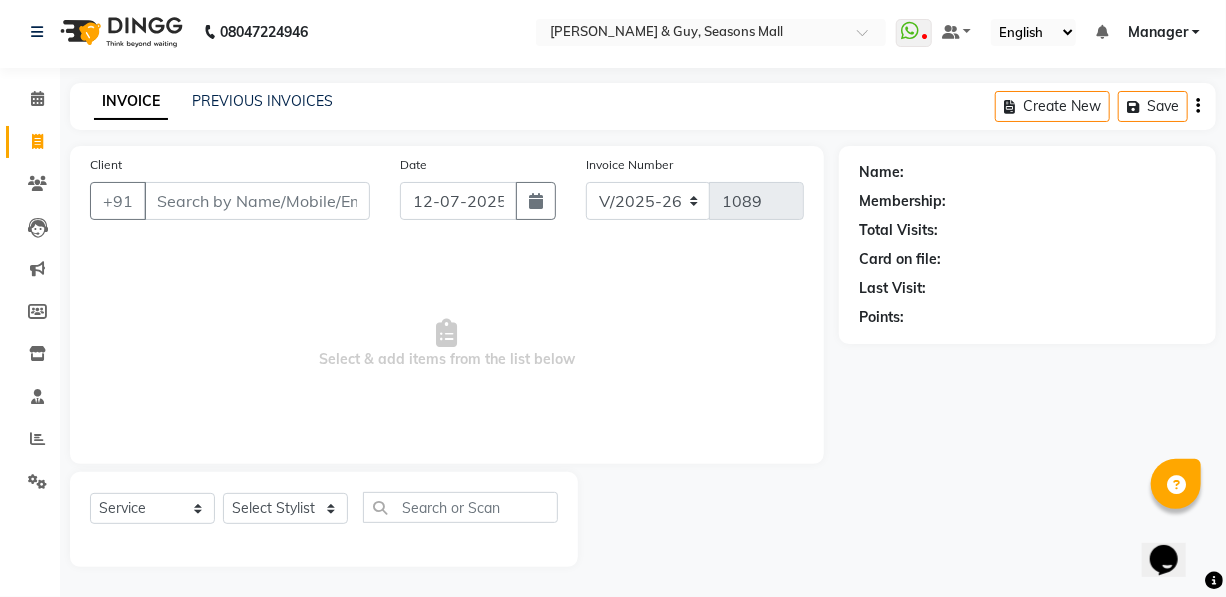 click on "INVOICE PREVIOUS INVOICES Create New   Save" 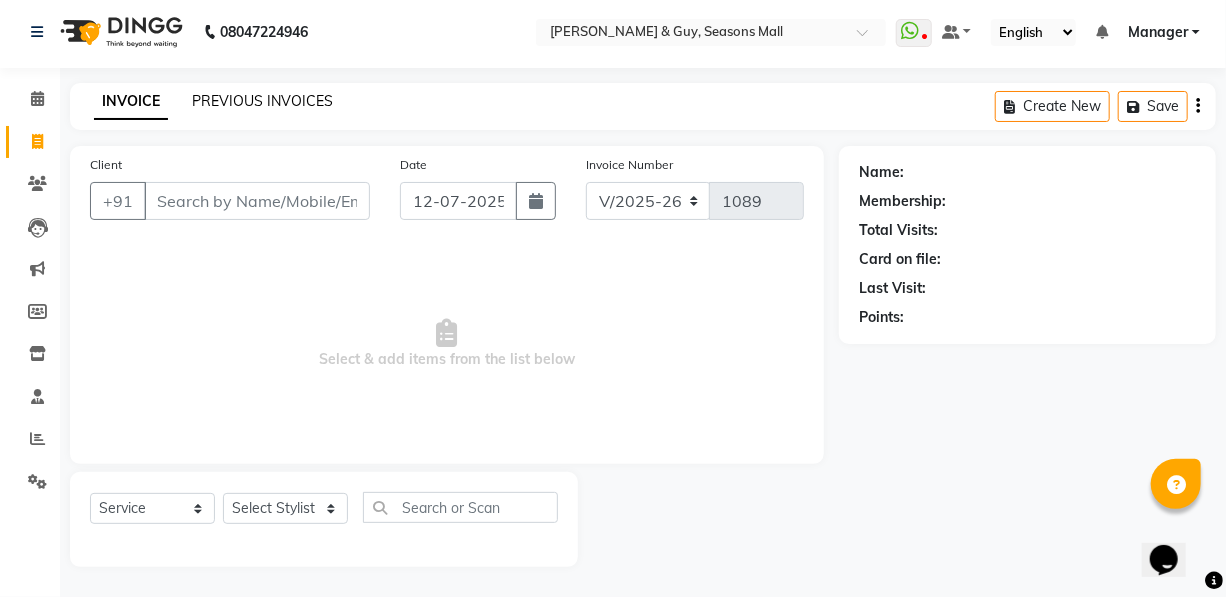 click on "PREVIOUS INVOICES" 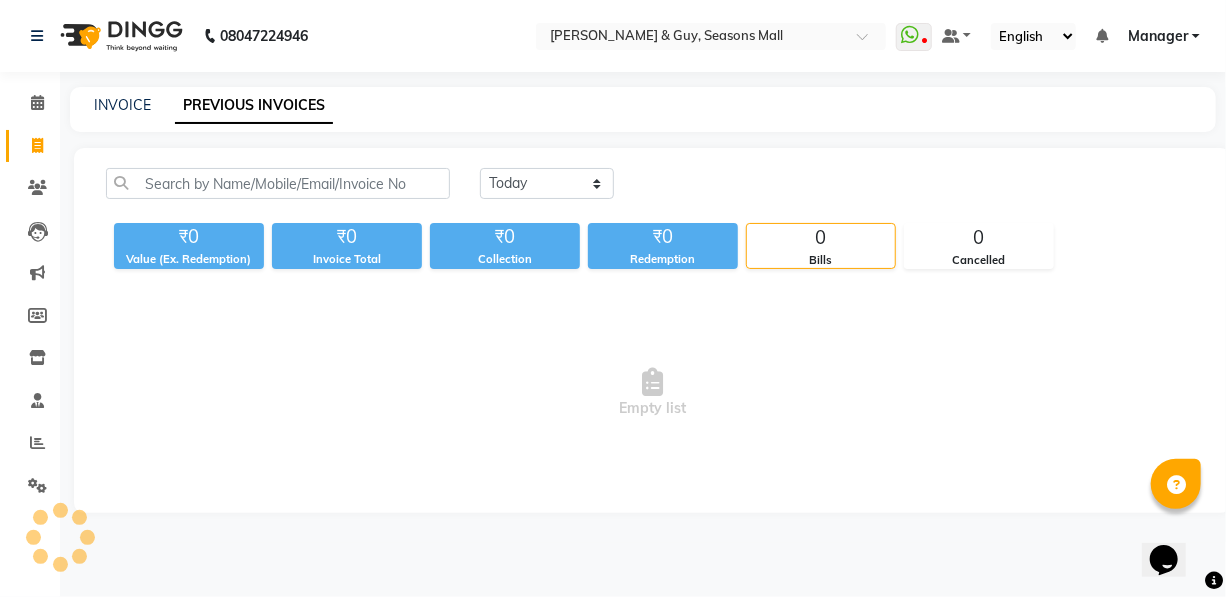scroll, scrollTop: 0, scrollLeft: 0, axis: both 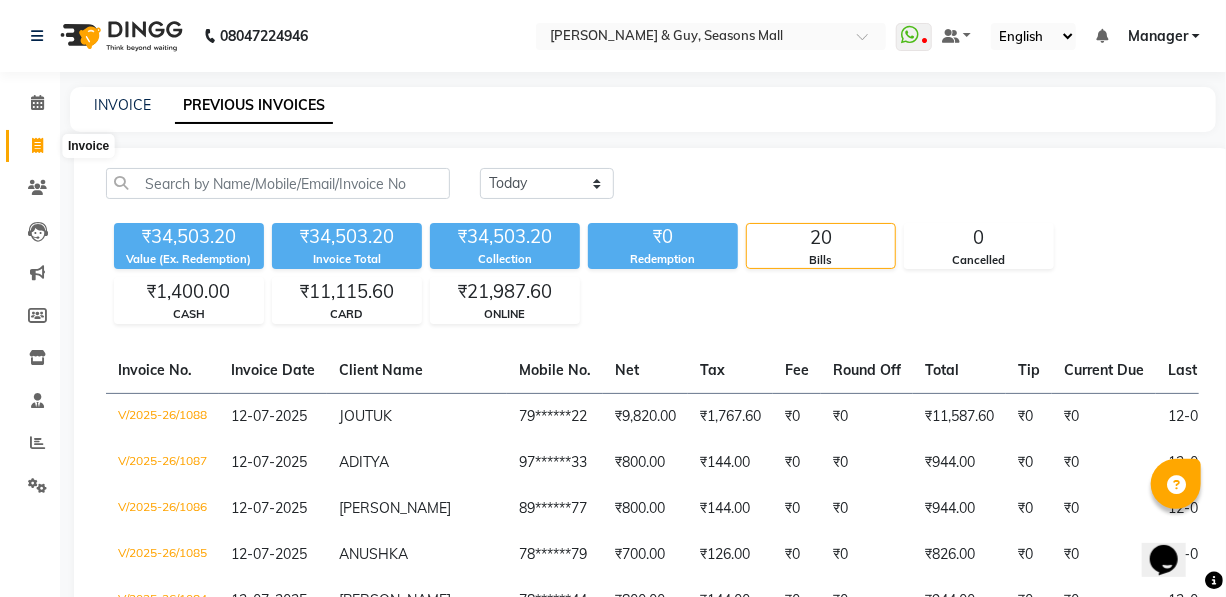 click 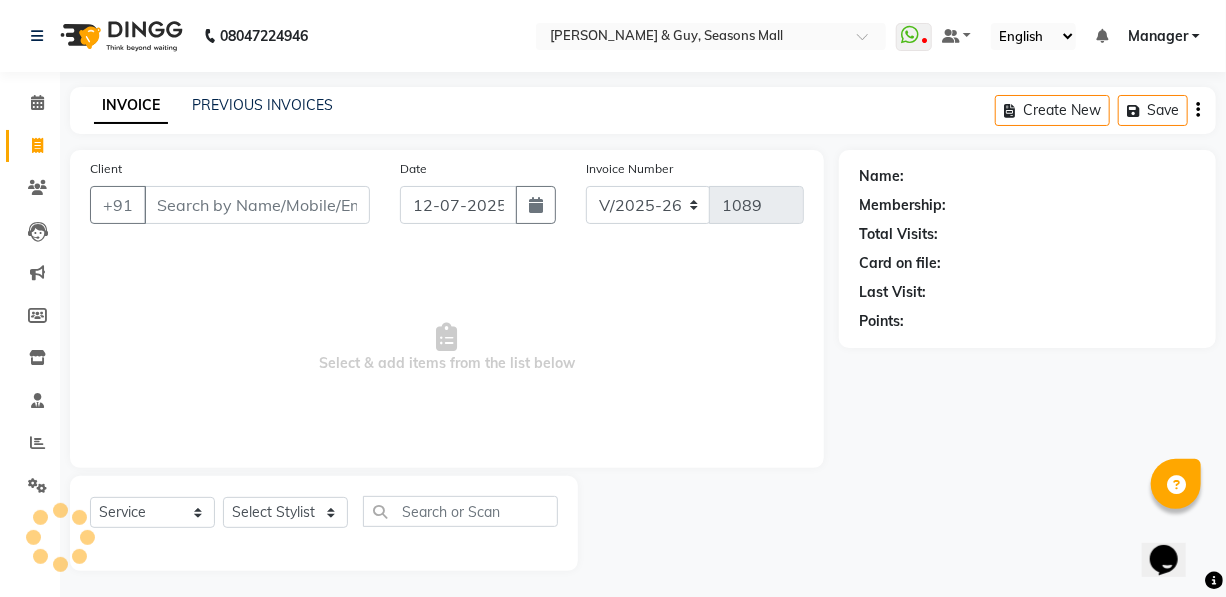 scroll, scrollTop: 4, scrollLeft: 0, axis: vertical 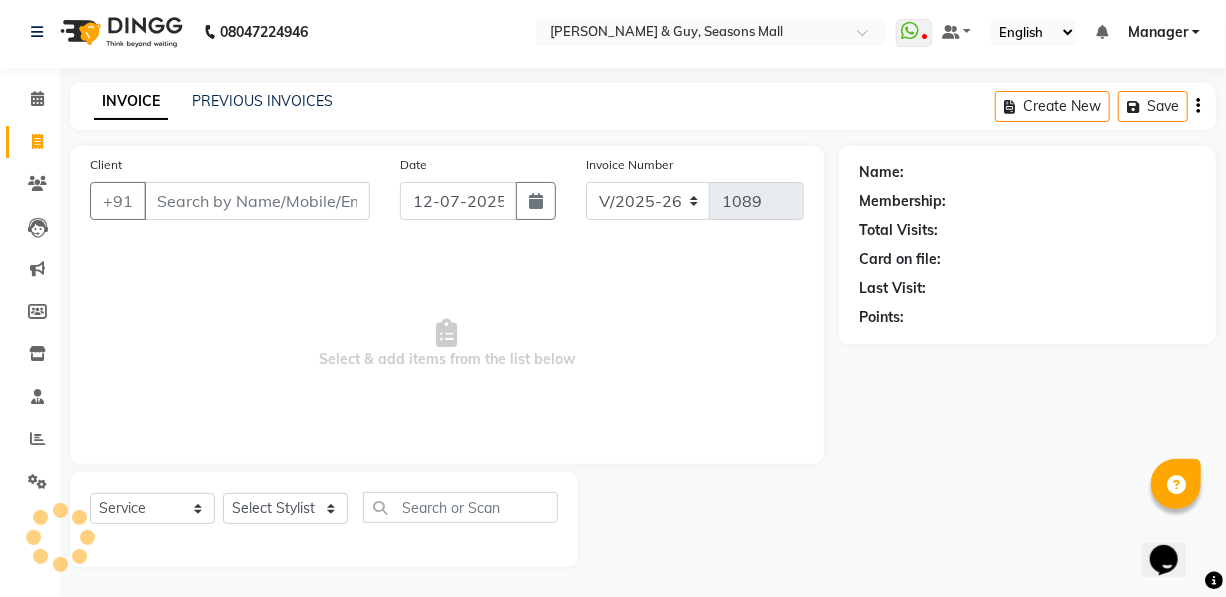 click on "Client" at bounding box center [257, 201] 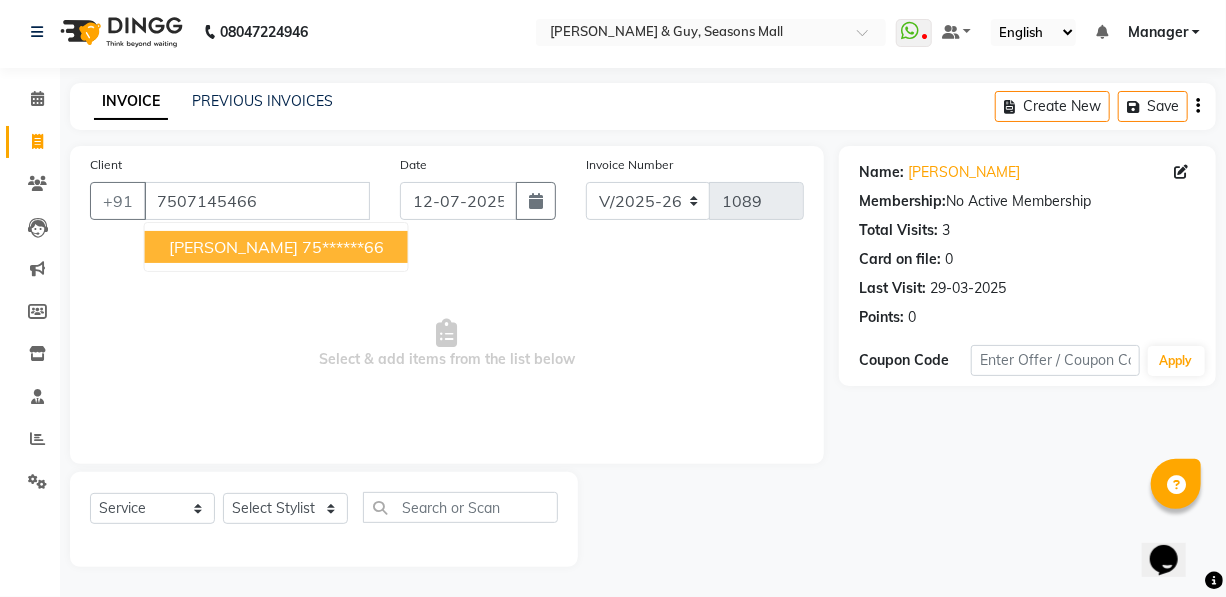 click on "Select & add items from the list below" at bounding box center (447, 344) 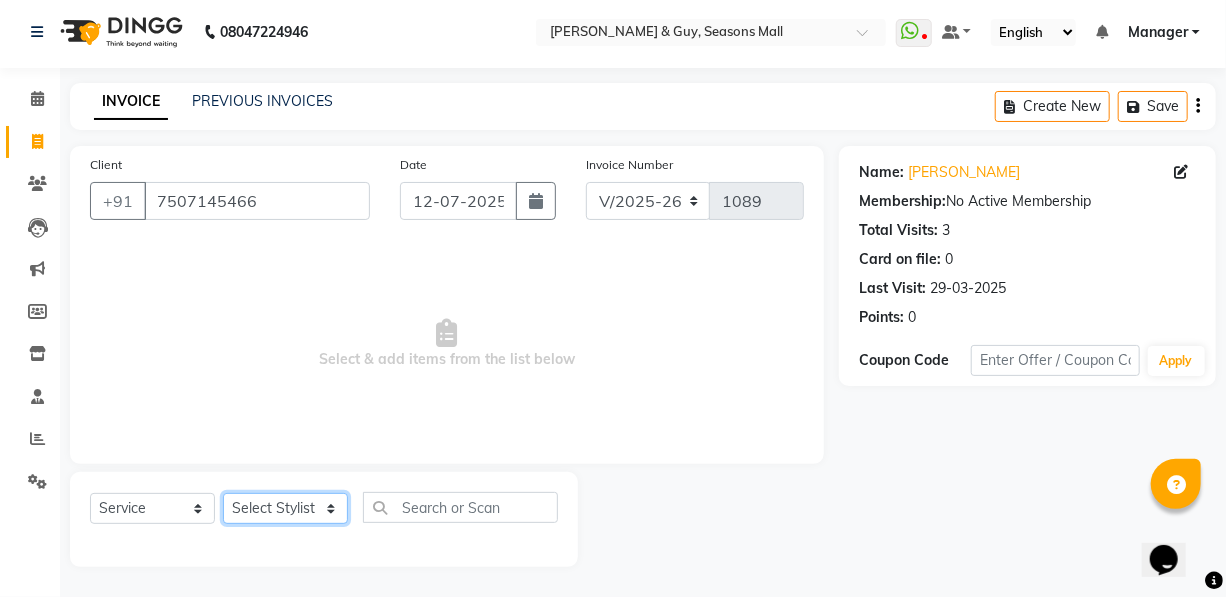 click on "Select Stylist AKASH [PERSON_NAME] Manager [PERSON_NAME] Nitin POOJA [PERSON_NAME]" 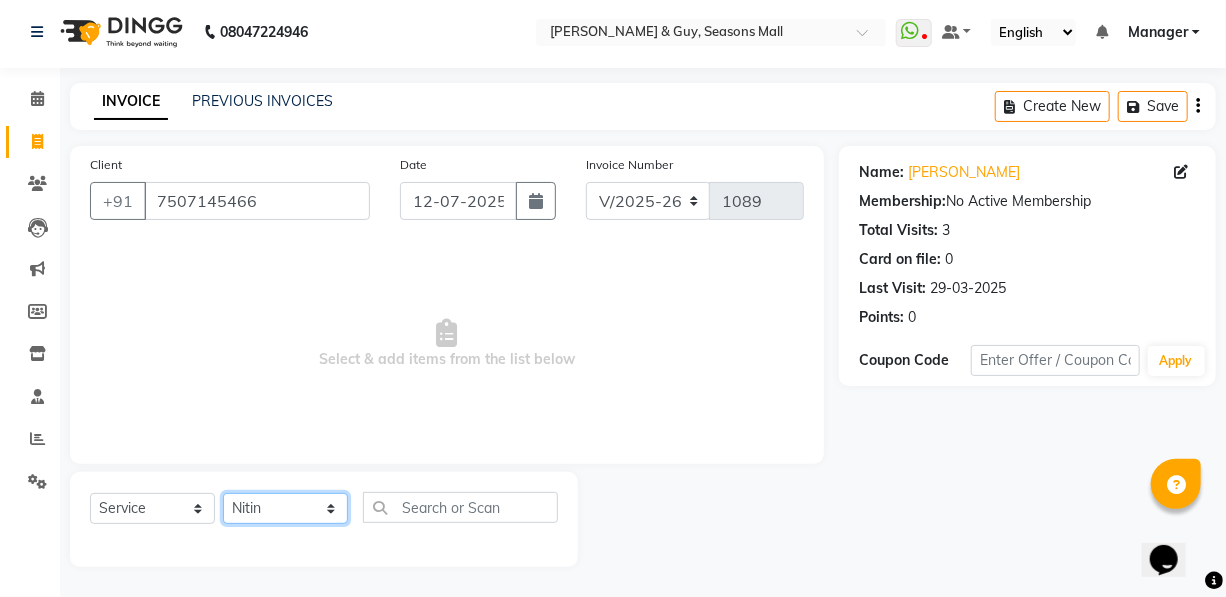 click on "Select Stylist AKASH [PERSON_NAME] Manager [PERSON_NAME] Nitin POOJA [PERSON_NAME]" 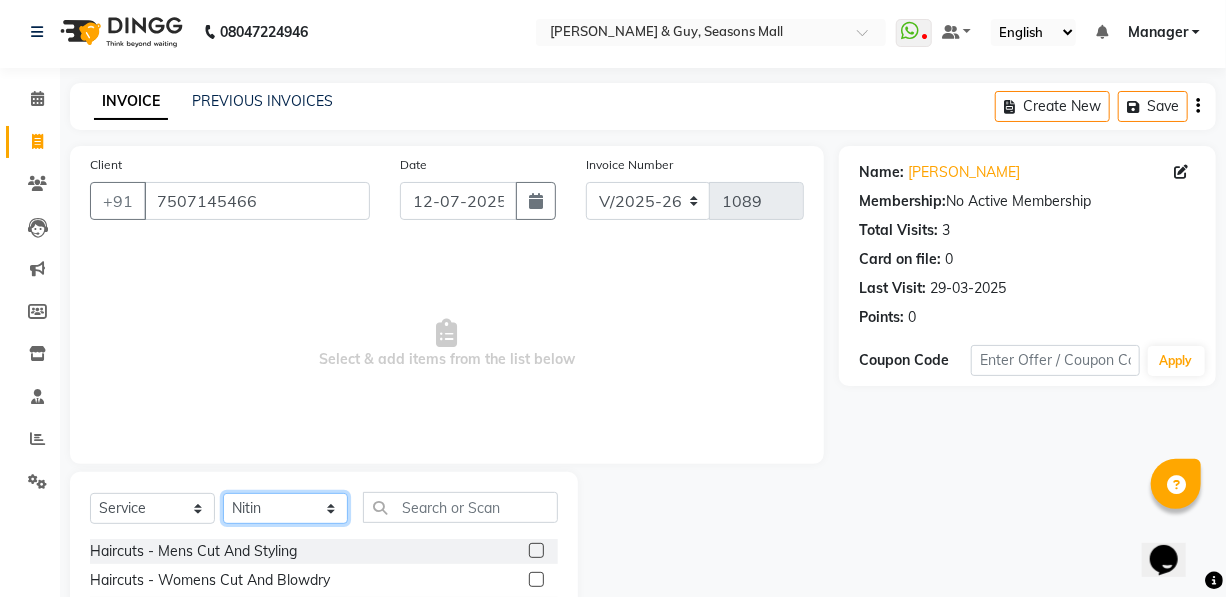 scroll, scrollTop: 204, scrollLeft: 0, axis: vertical 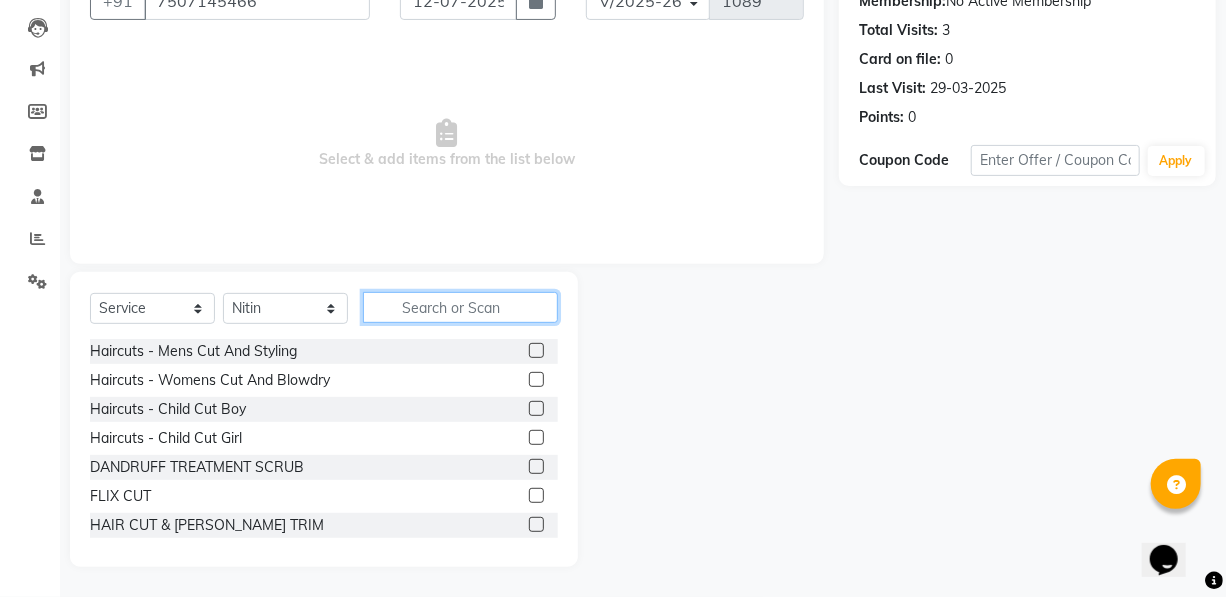 click 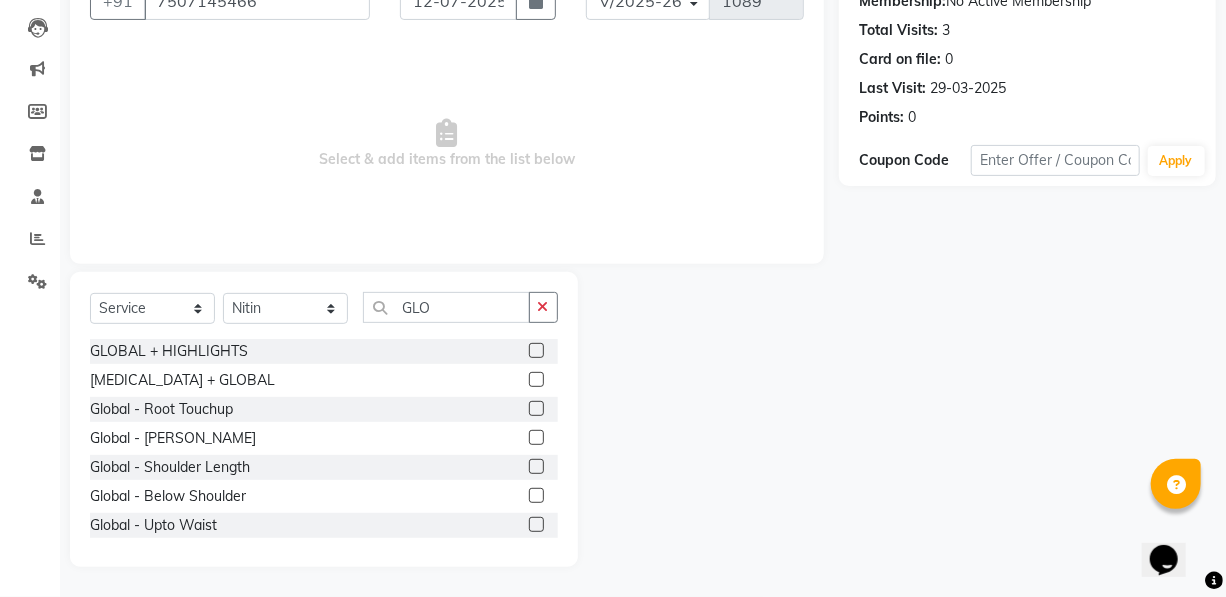 click 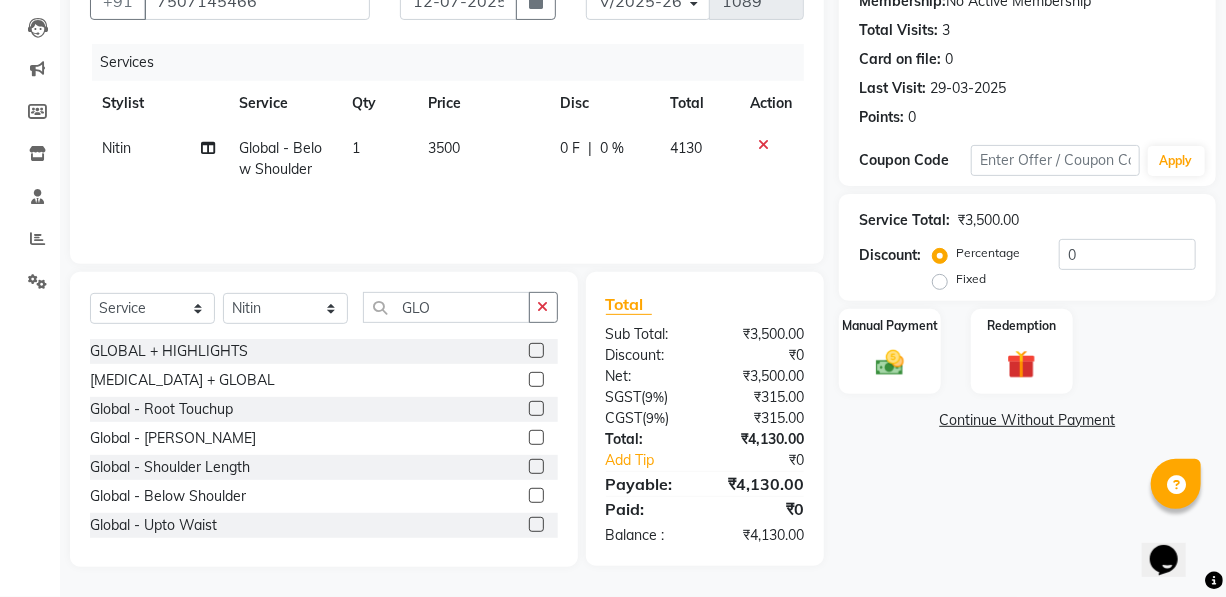 click on "3500" 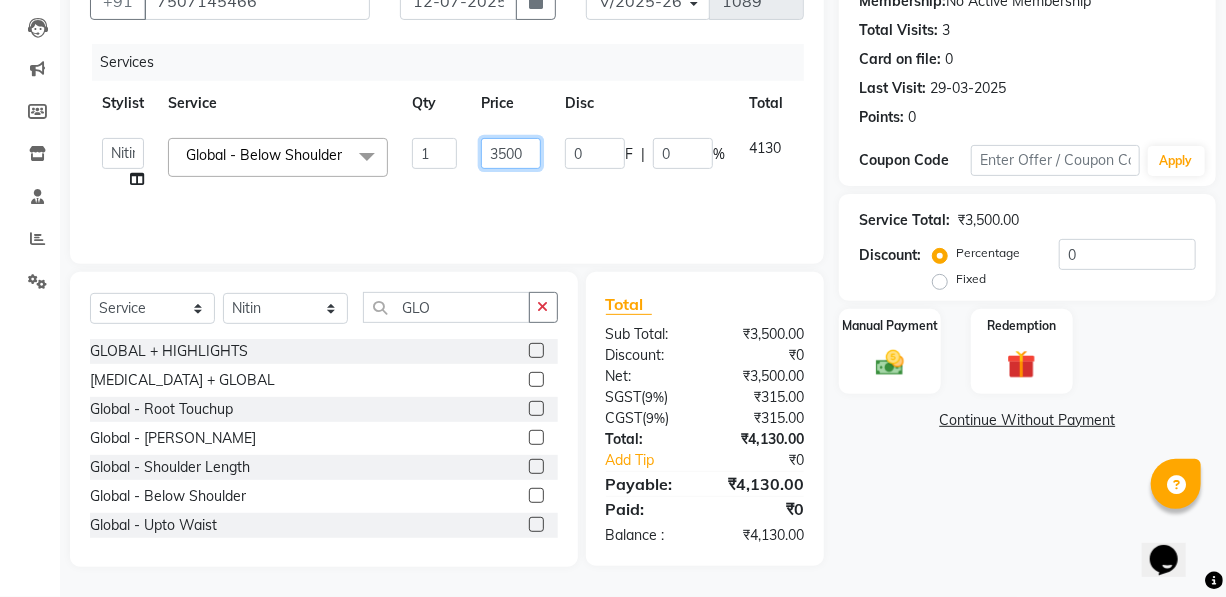 click on "3500" 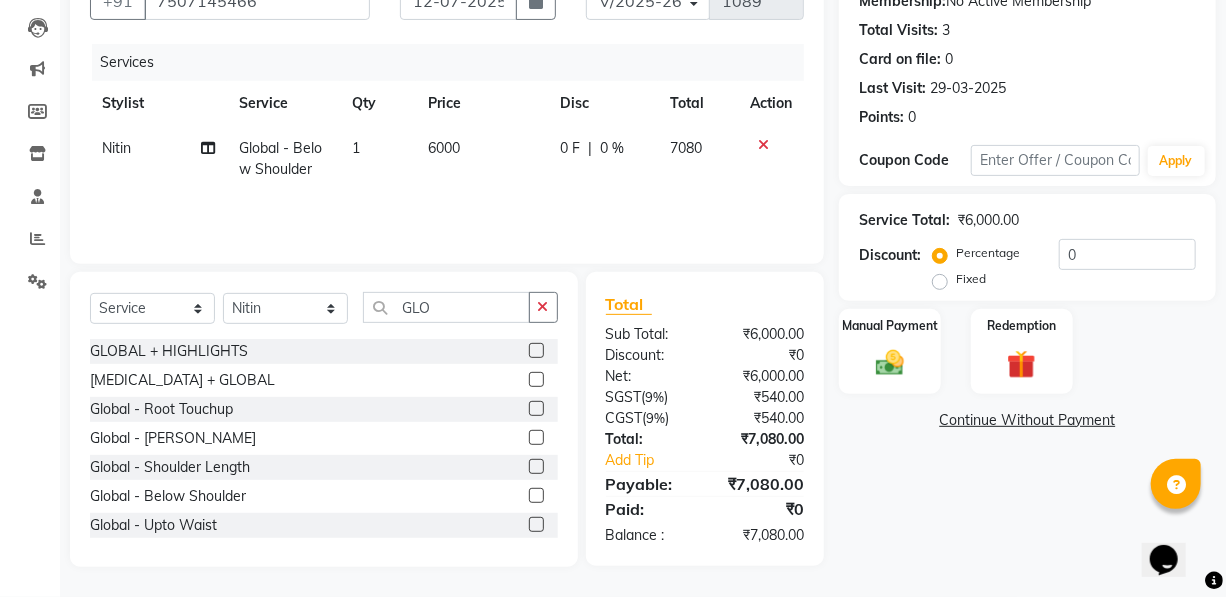 click on "0 %" 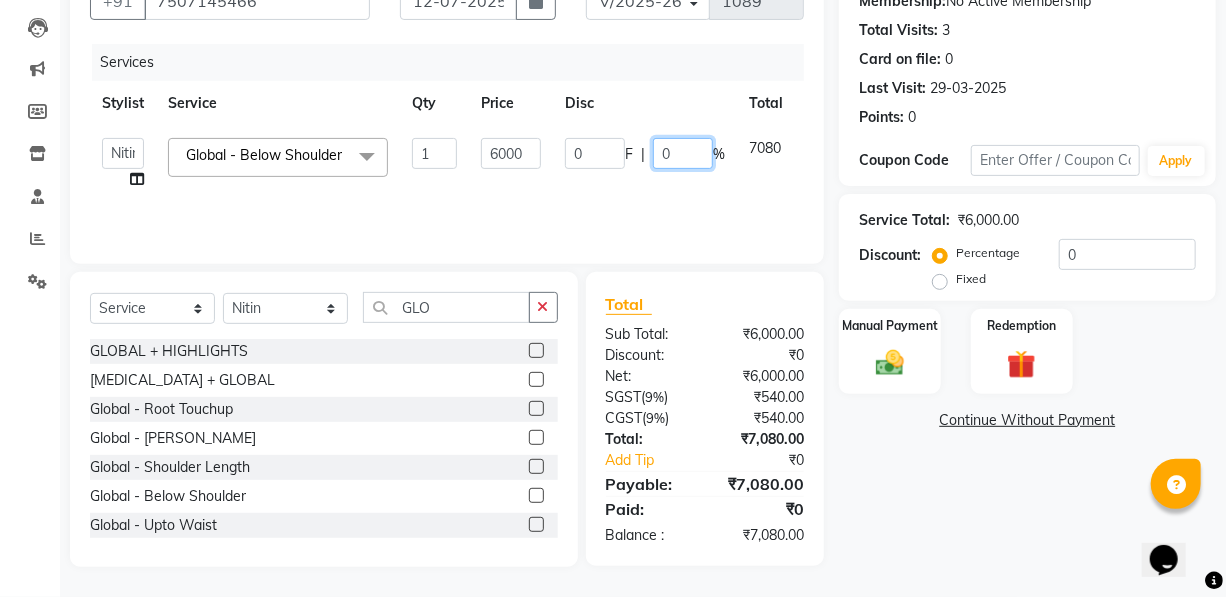 click on "0" 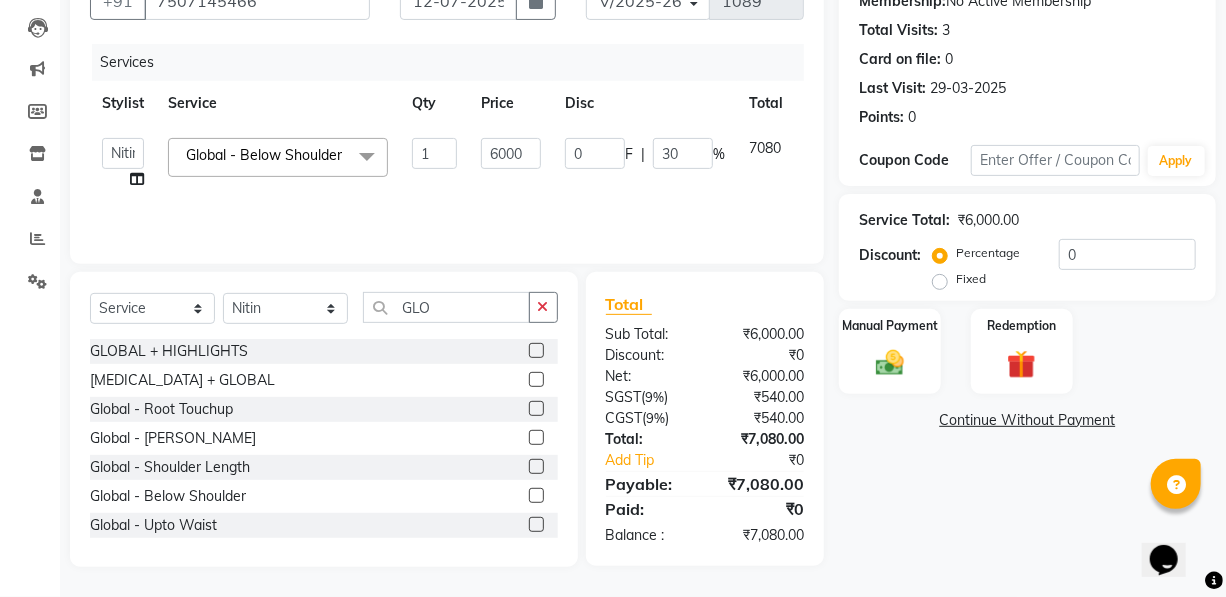click on "Services Stylist Service Qty Price Disc Total Action  AKASH   Akshay   [PERSON_NAME]   Mahesh   Manager   [PERSON_NAME]   Nitin   POOJA   [PERSON_NAME]  Global  -  Below Shoulder  x Haircuts -  Mens Cut And Styling Haircuts -  Womens Cut And Blowdry Haircuts -  Child Cut Boy Haircuts -  Child Cut Girl DANDRUFF TREATMENT SCRUB  FLIX CUT HAIR CUT & [PERSON_NAME] TRIM  CHILD CUT GIRL SIGNATURE FACIAL  BACK POLISH  HAND POLISH NAIL CUT & FILE  Demo FULL BODY POLISHING kerasmooth treatment  [DEMOGRAPHIC_DATA] AMONIA FREE ROOT TOUCHUP CHEEK WAX  HAIR WASH SULFATE FREE ADVANCE TREATMENT CLEAN UP Gemology Facial Hydra Facial [PERSON_NAME] COLOR HAIR WASH & BLOW DRY O3+ WHITENING FACIAL FACE WAX EAR WAX LOWERLIP WAX Threading lowerlip WOMEN -  HAIR STYING BALAYAGE TANINO PLASTIA PACKAGE HEAD MASSAGE WAX - SIDE LOCKS WAX - CHIN THREADING MEN - EYEBROWS THREADING MEN - CHEEKS HIGHIGHTS & TOUCHUP CYSTENE [MEDICAL_DATA] & COLOR KERATIN NAIL POLISH APPLICATION MOLECULAR TREATMENMT REBONDING NOSE WAX SMOOTHNING MOUSTACHE COLOR BODY TRIM BODY MASSAGE 1" 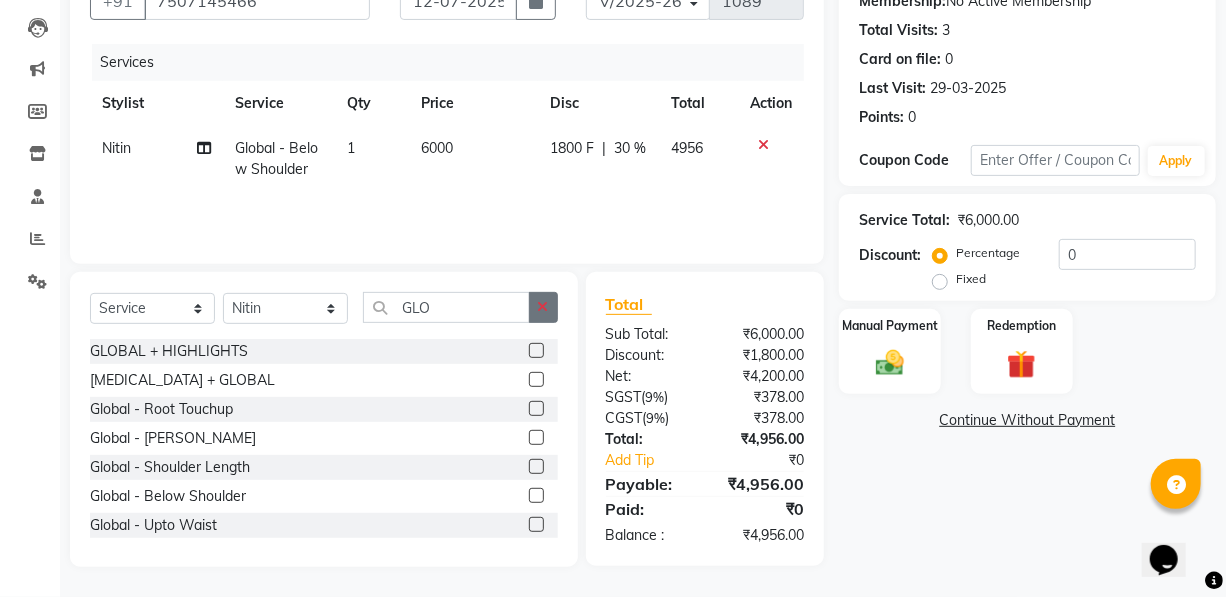 click 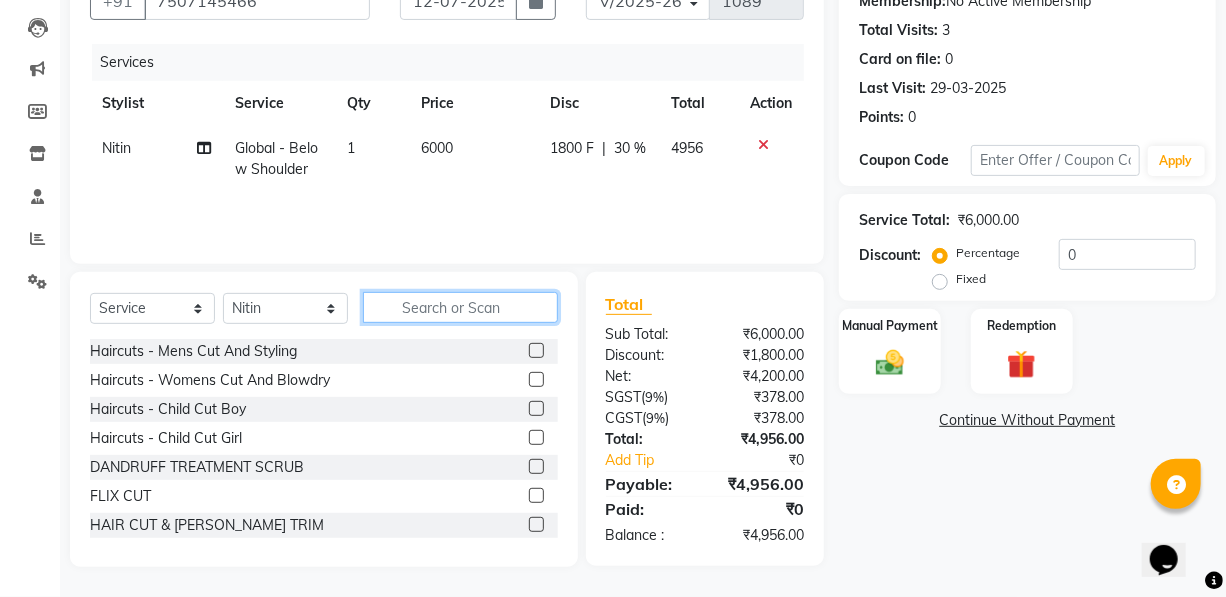 click 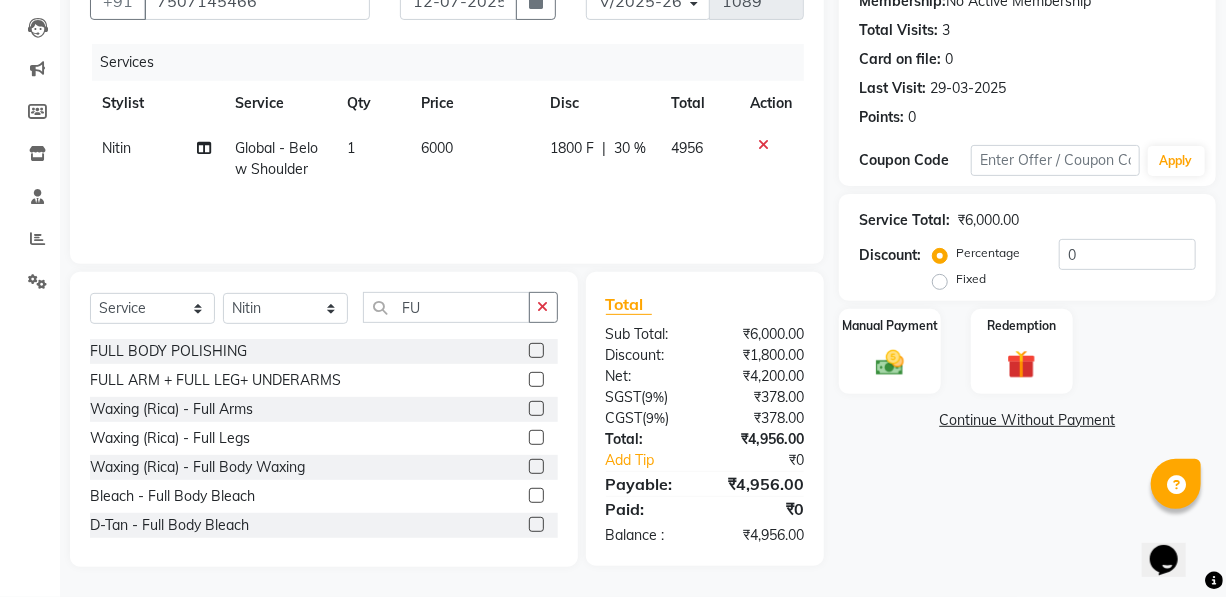 click 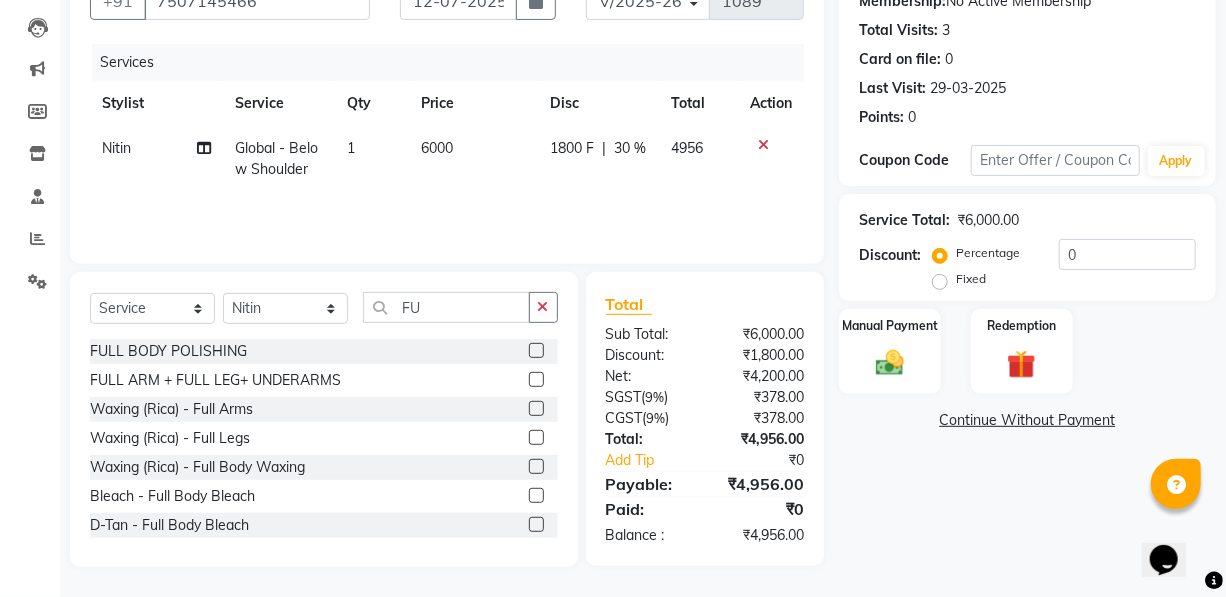 click at bounding box center [535, 380] 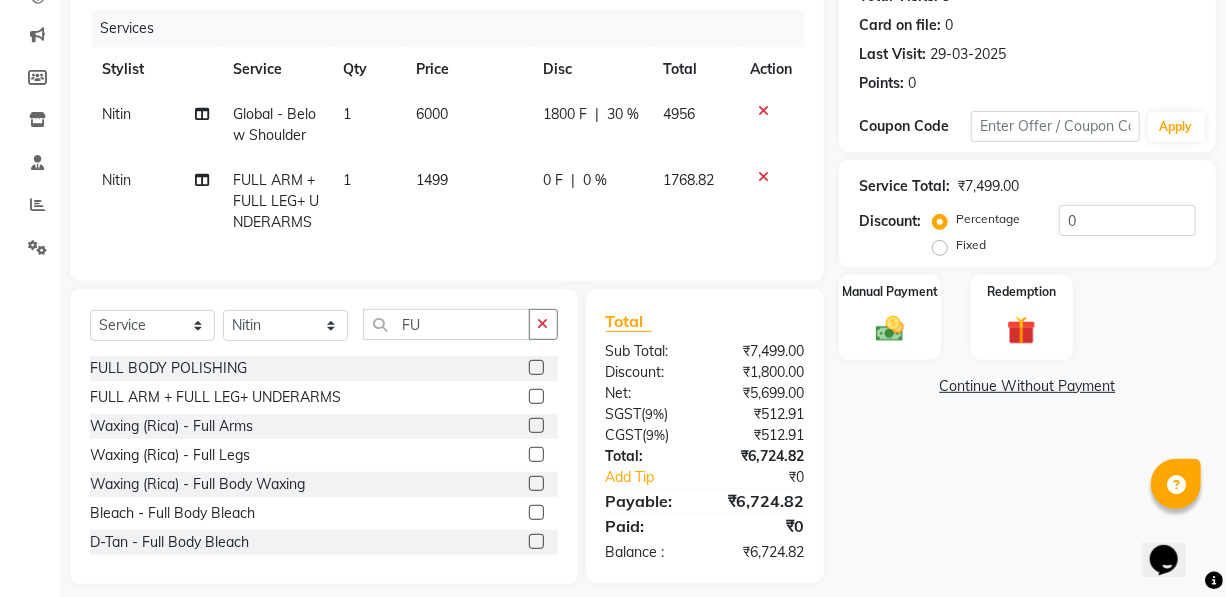 scroll, scrollTop: 270, scrollLeft: 0, axis: vertical 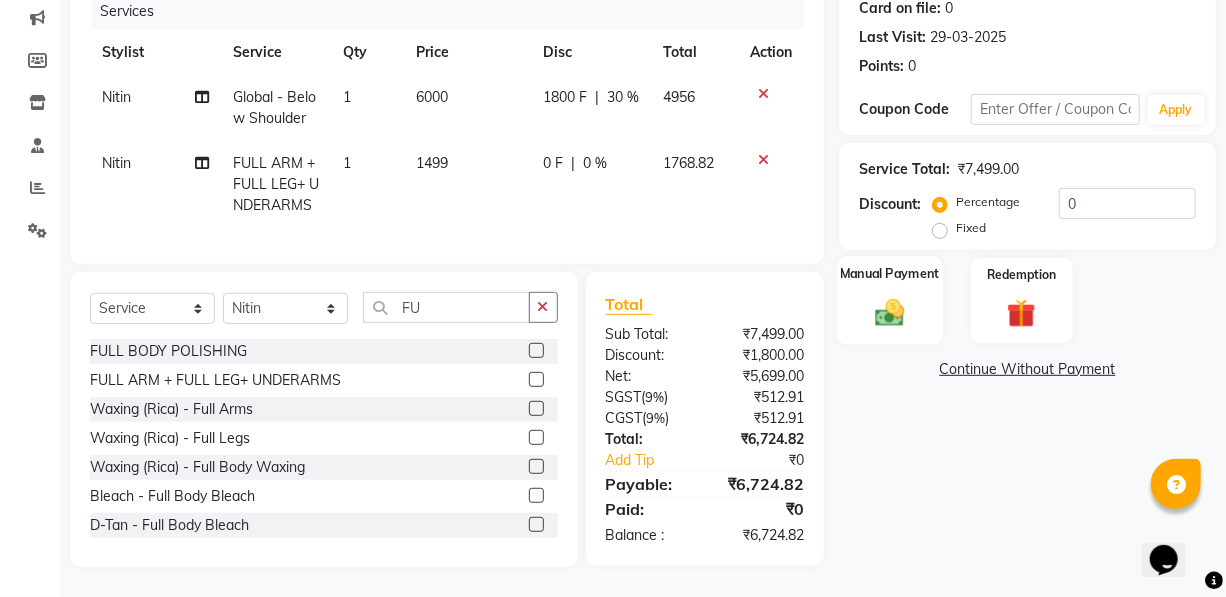 click on "Manual Payment" 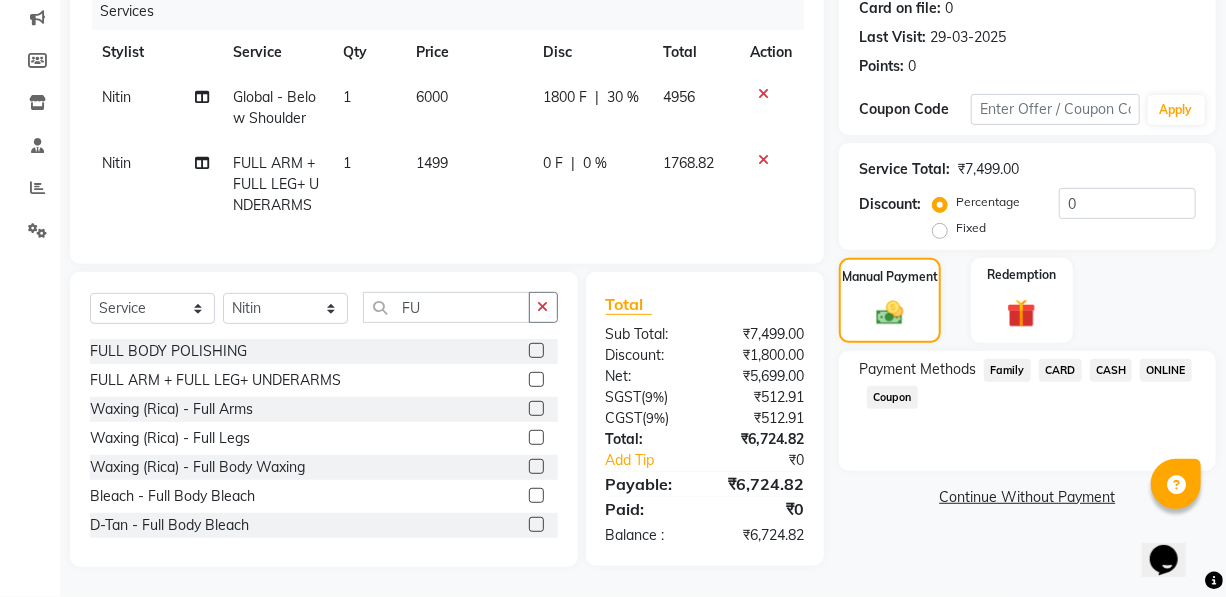 click on "ONLINE" 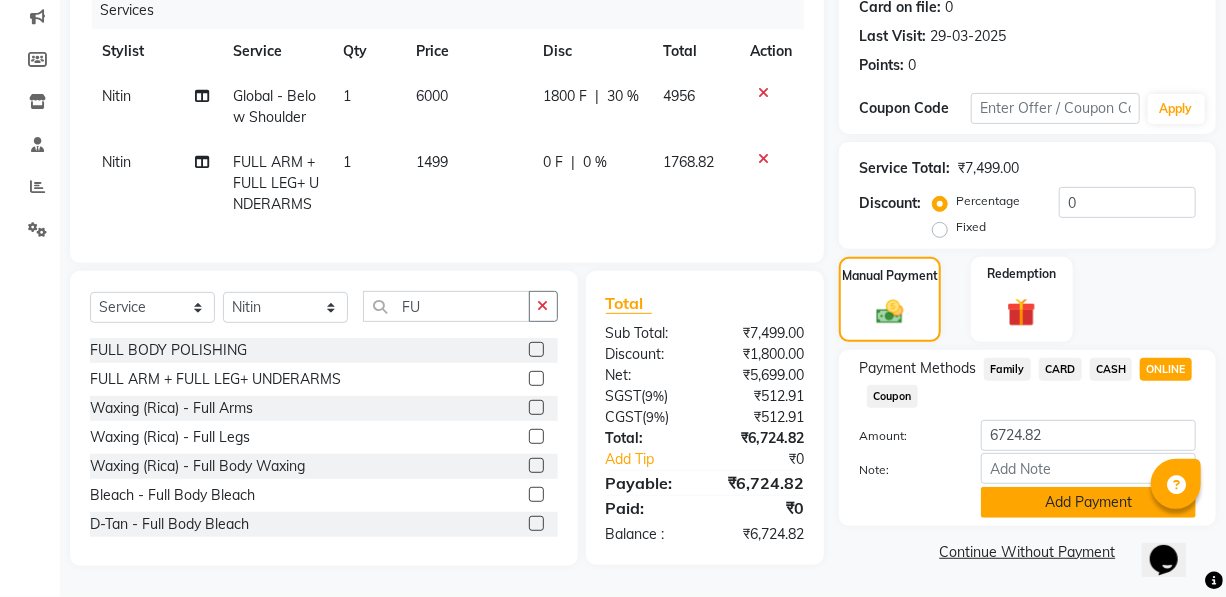 click on "Add Payment" 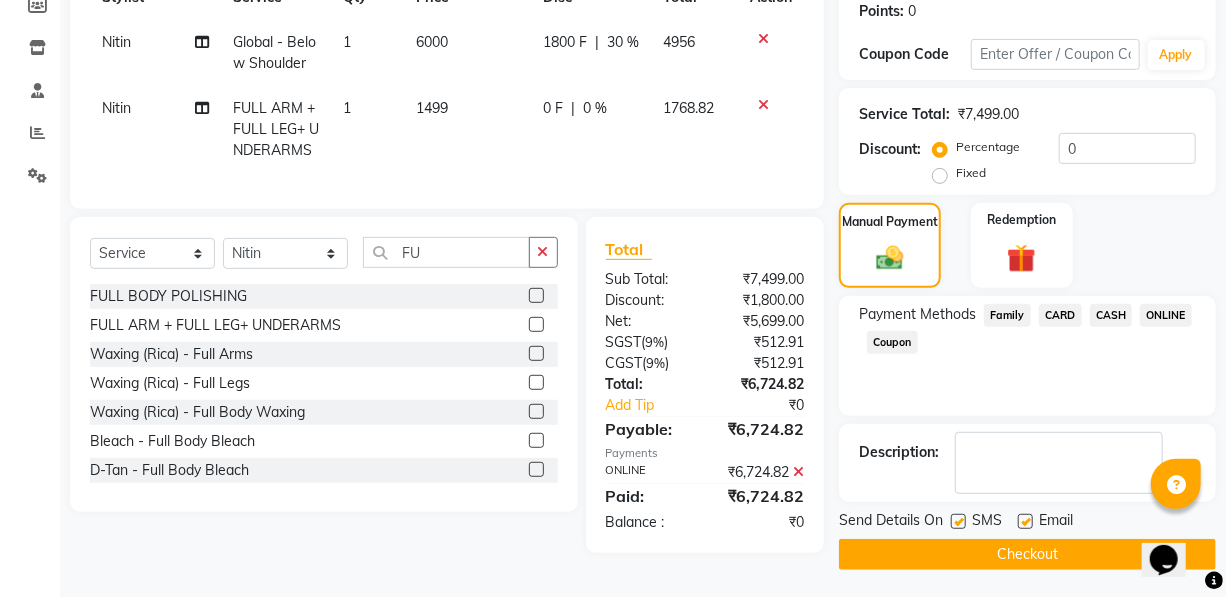 scroll, scrollTop: 311, scrollLeft: 0, axis: vertical 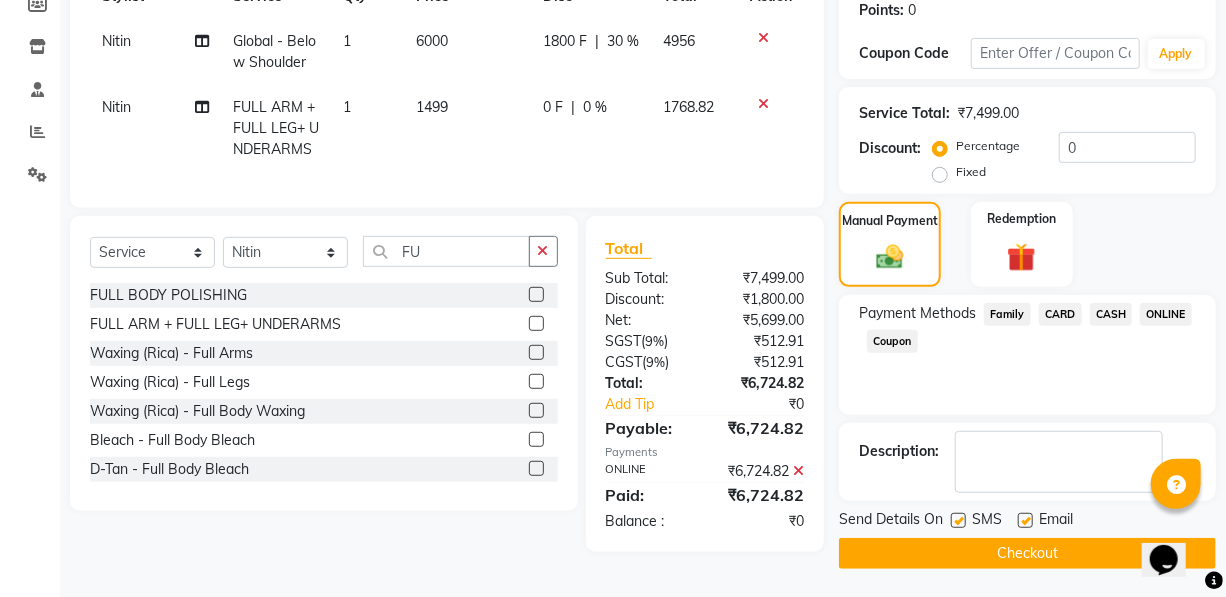 click on "Checkout" 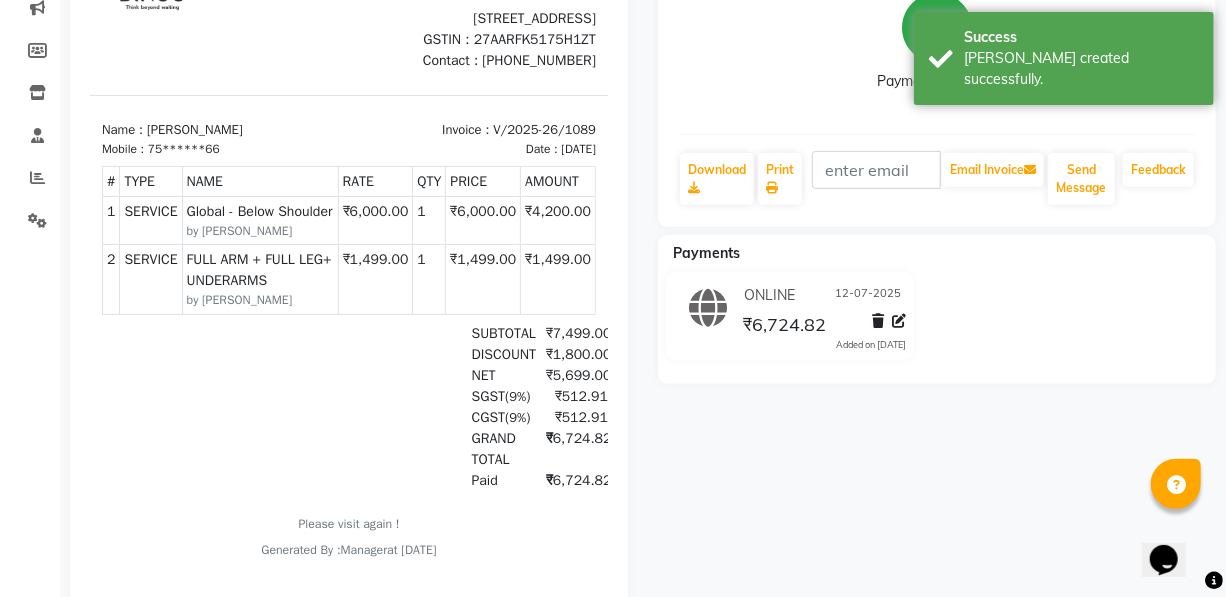 scroll, scrollTop: 272, scrollLeft: 0, axis: vertical 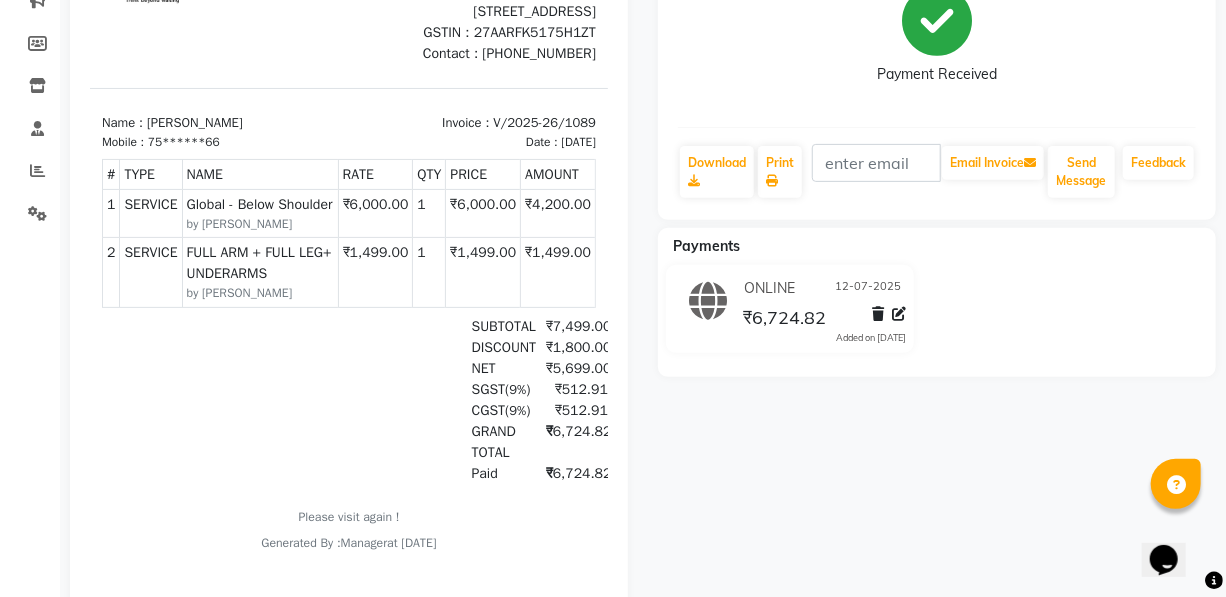drag, startPoint x: 1124, startPoint y: 94, endPoint x: 1124, endPoint y: 105, distance: 11 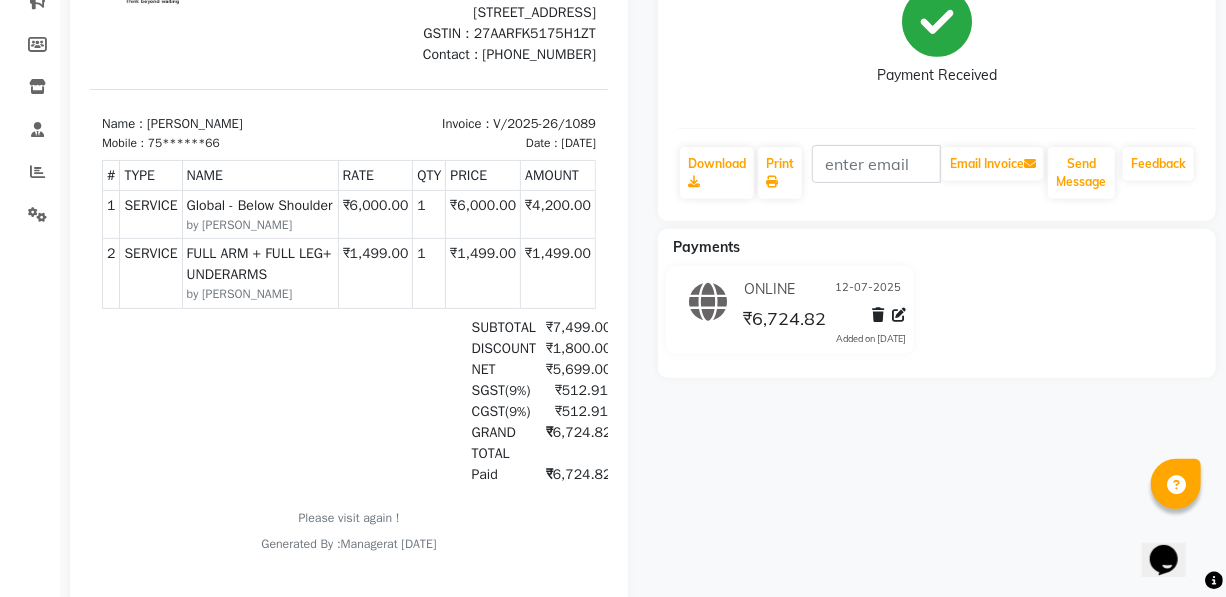 scroll, scrollTop: 0, scrollLeft: 0, axis: both 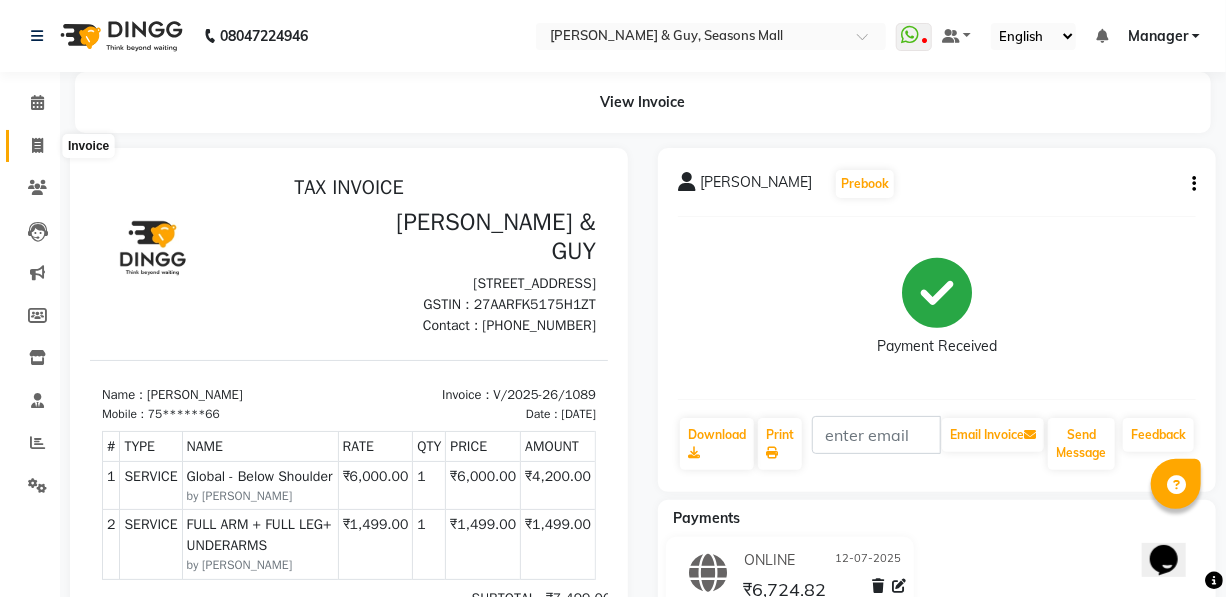 click 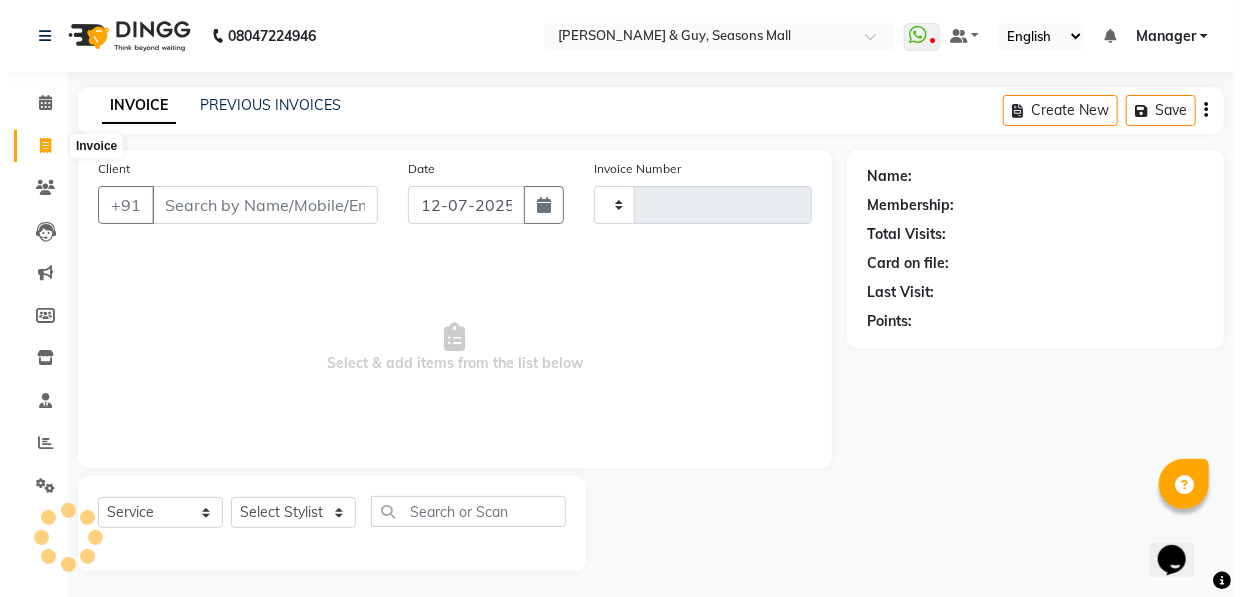 scroll, scrollTop: 4, scrollLeft: 0, axis: vertical 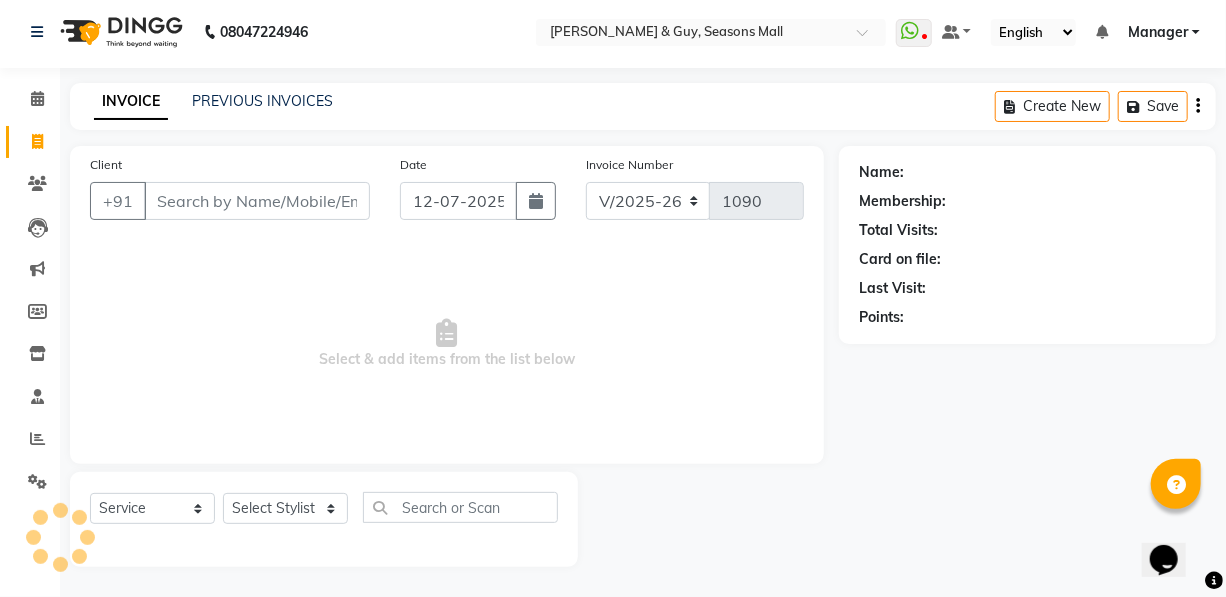 click on "Client" at bounding box center [257, 201] 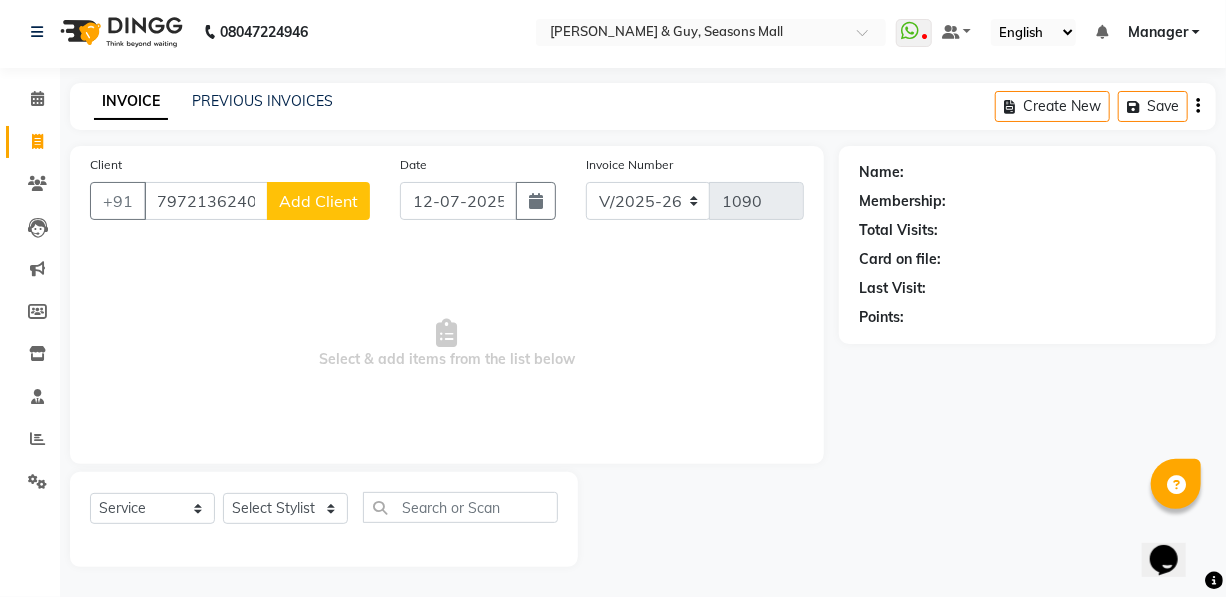click on "Add Client" 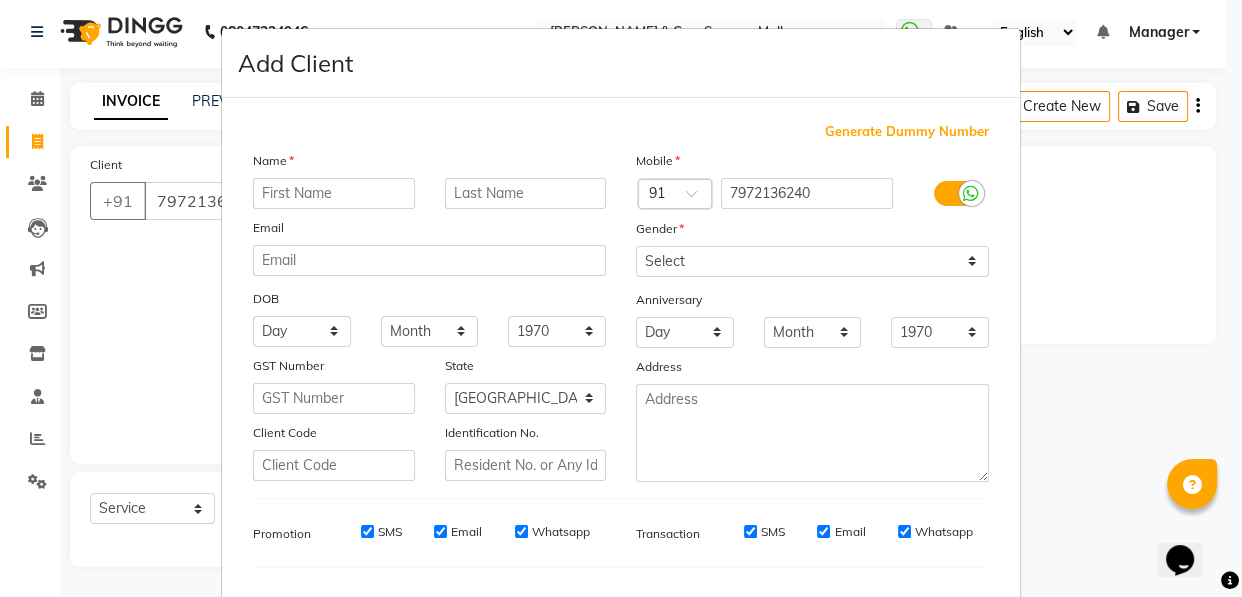 click at bounding box center [334, 193] 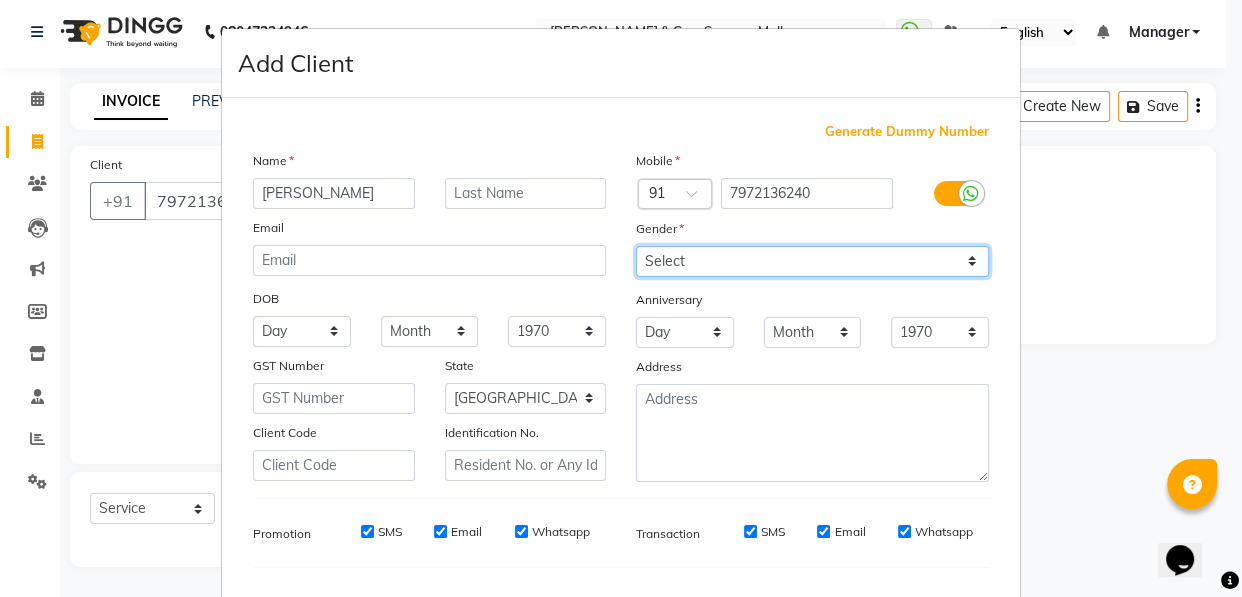 drag, startPoint x: 770, startPoint y: 259, endPoint x: 755, endPoint y: 272, distance: 19.849434 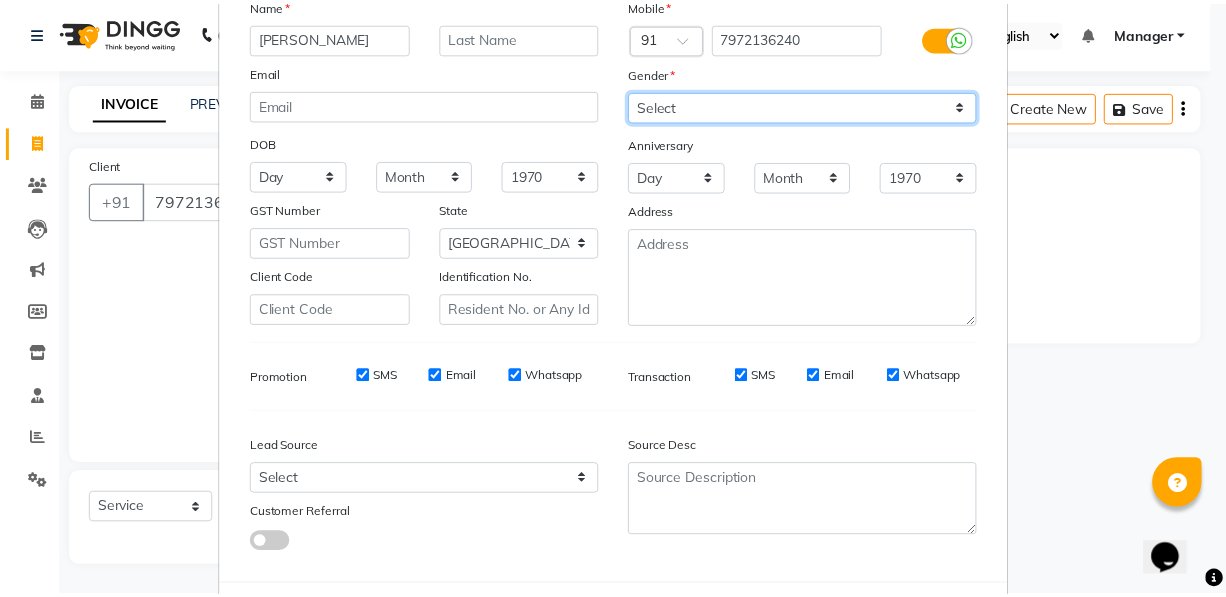 scroll, scrollTop: 256, scrollLeft: 0, axis: vertical 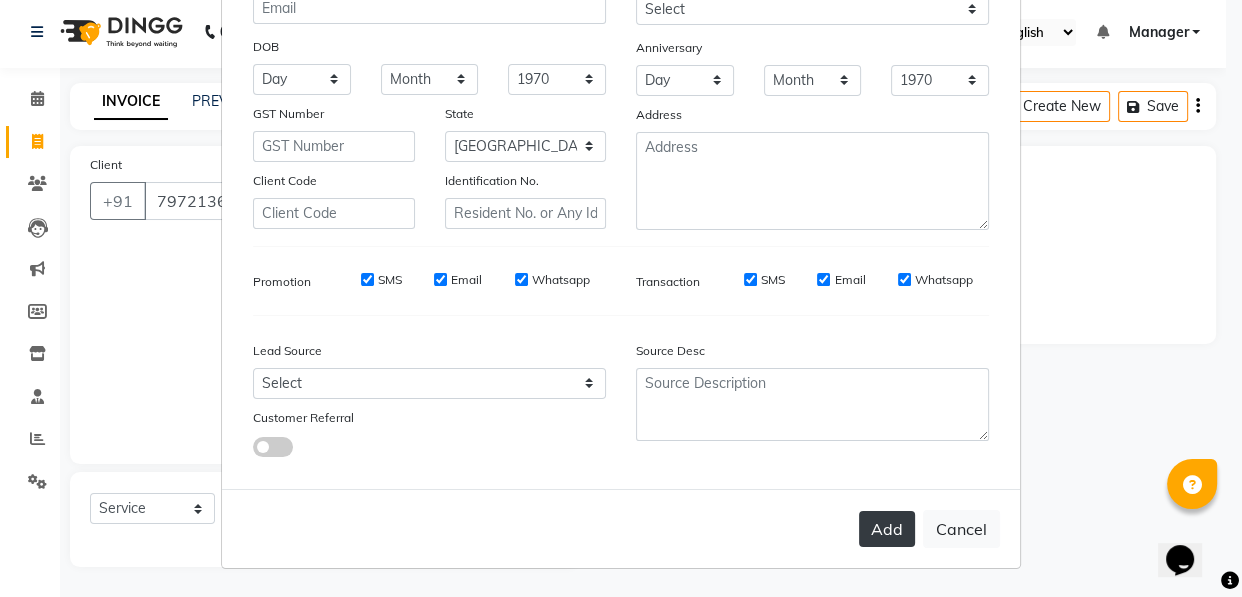 click on "Add" at bounding box center [887, 529] 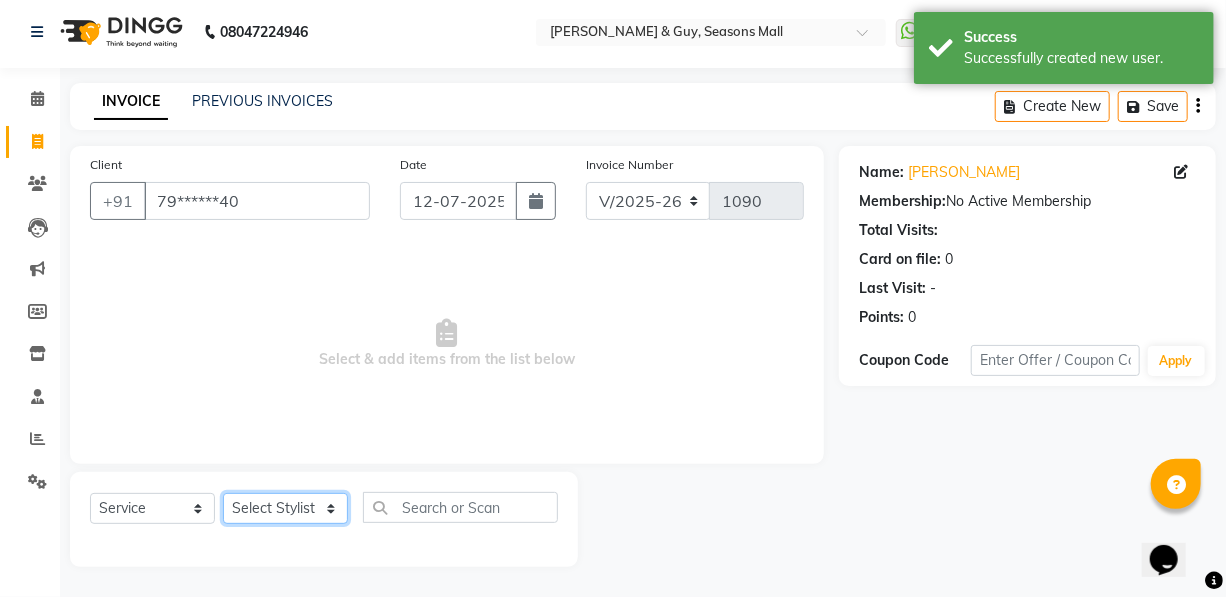 click on "Select Stylist AKASH [PERSON_NAME] Manager [PERSON_NAME] Nitin POOJA [PERSON_NAME]" 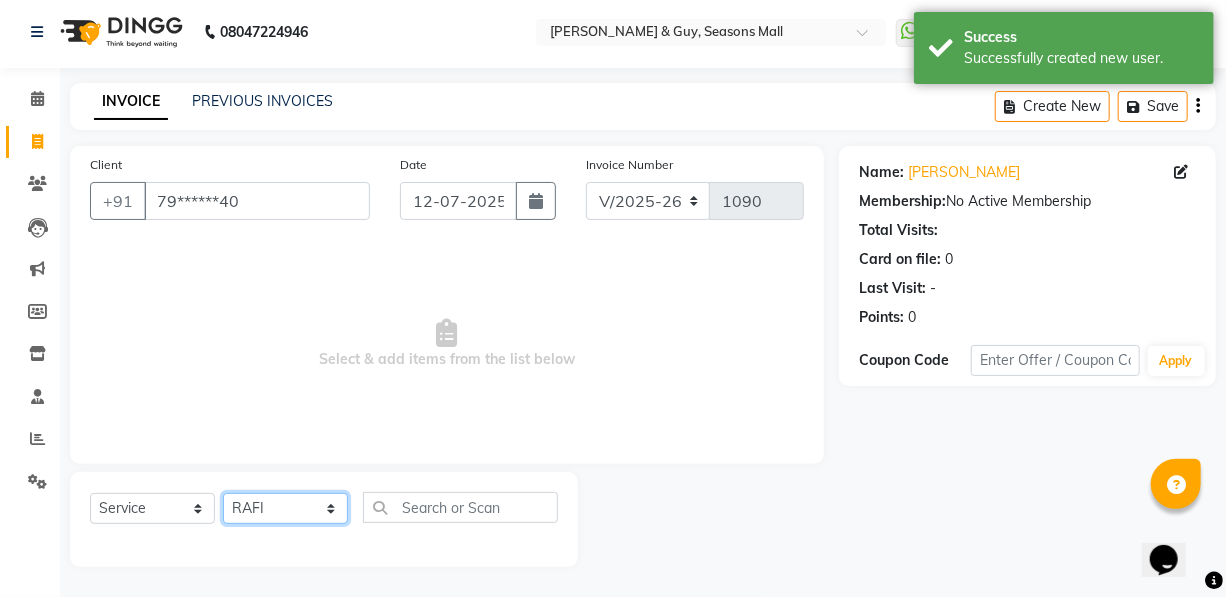 click on "Select Stylist AKASH [PERSON_NAME] Manager [PERSON_NAME] Nitin POOJA [PERSON_NAME]" 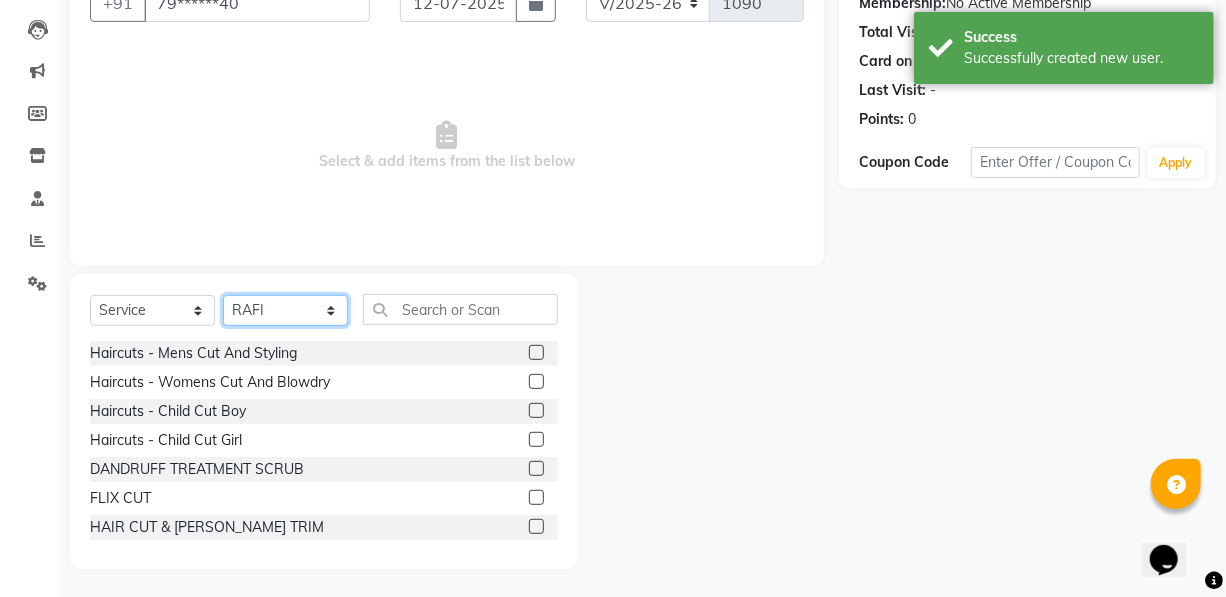 scroll, scrollTop: 204, scrollLeft: 0, axis: vertical 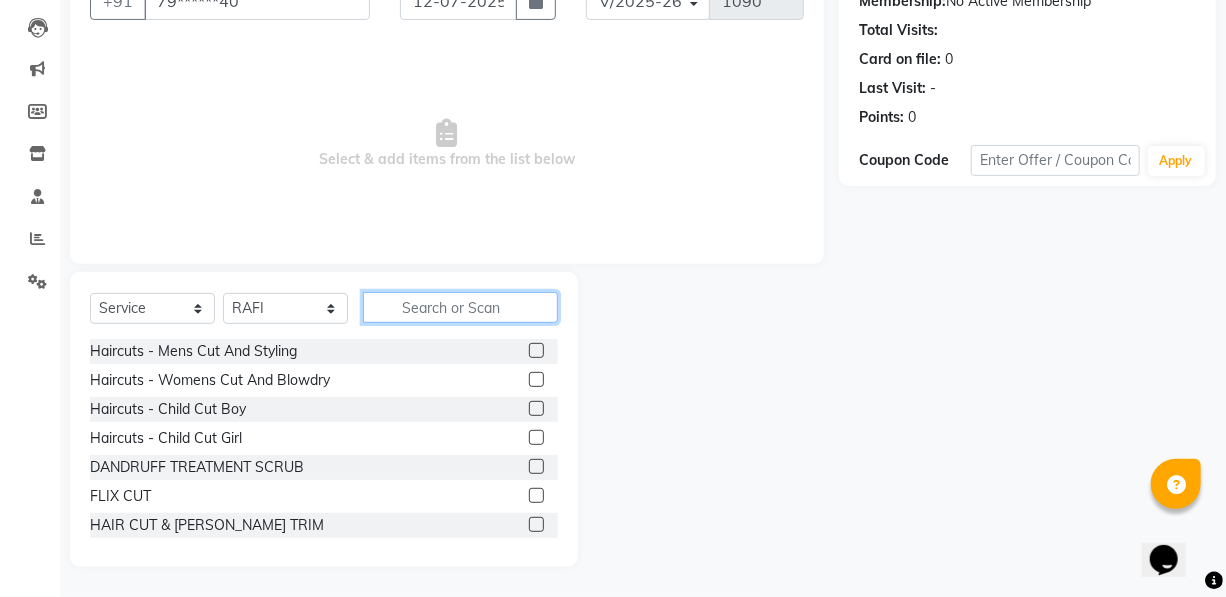 click 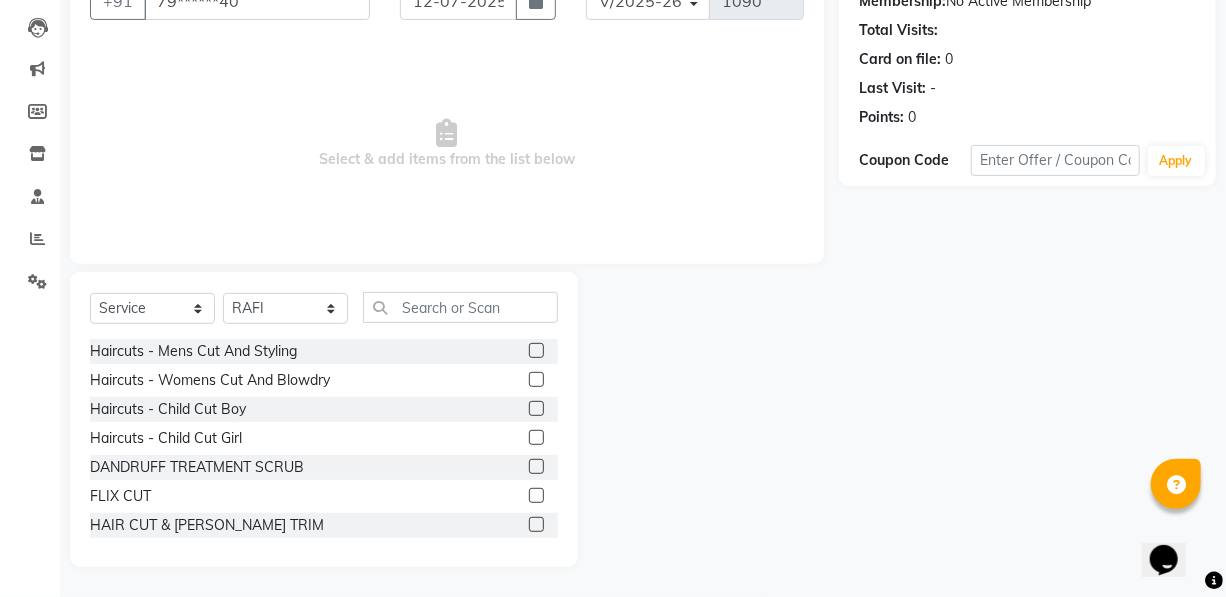 click 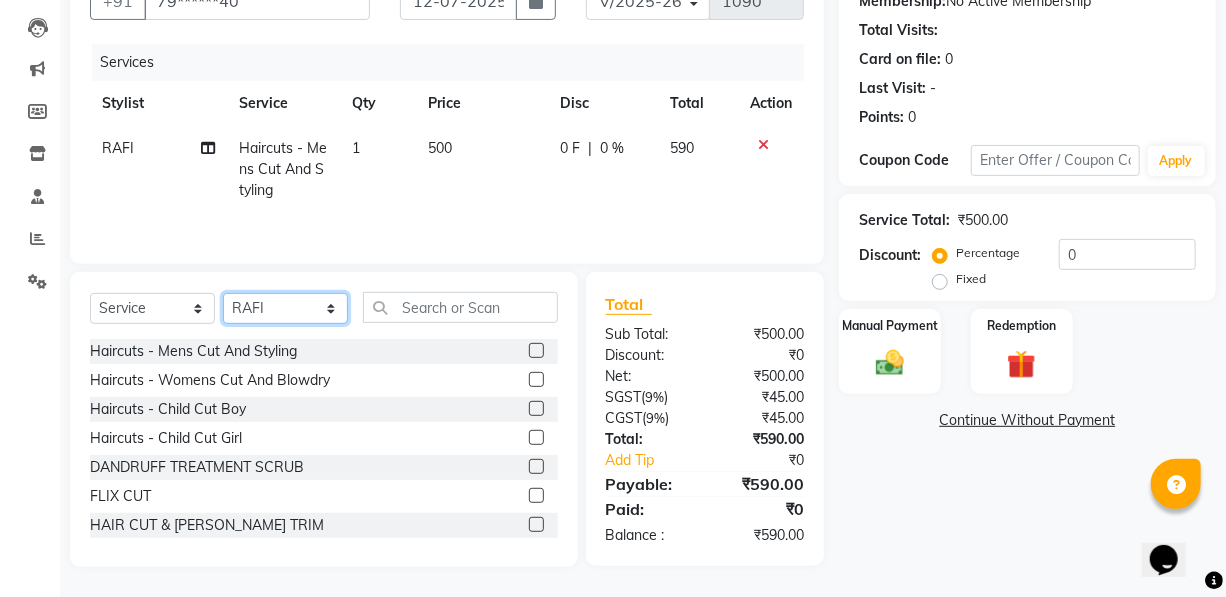 click on "Select Stylist AKASH [PERSON_NAME] Manager [PERSON_NAME] Nitin POOJA [PERSON_NAME]" 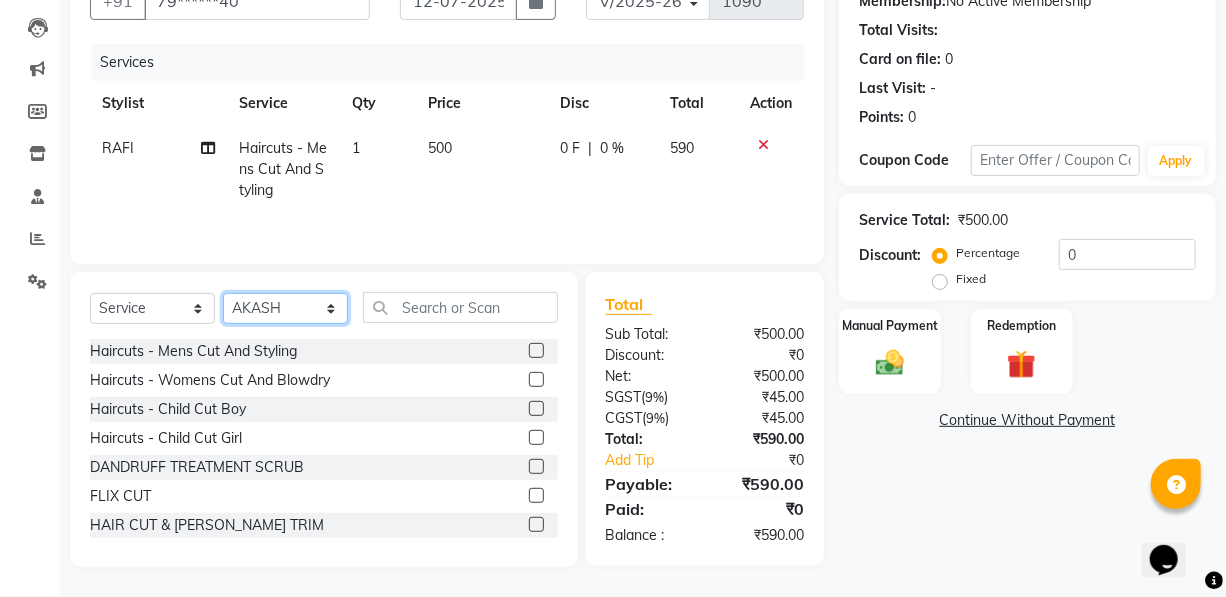 click on "Select Stylist AKASH [PERSON_NAME] Manager [PERSON_NAME] Nitin POOJA [PERSON_NAME]" 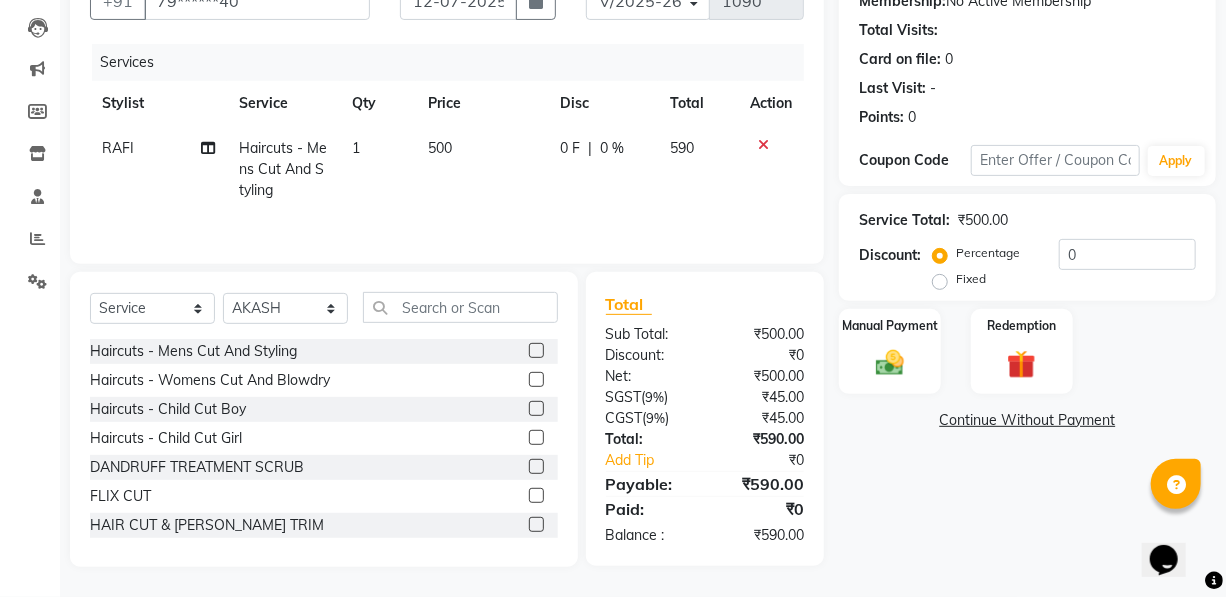 click 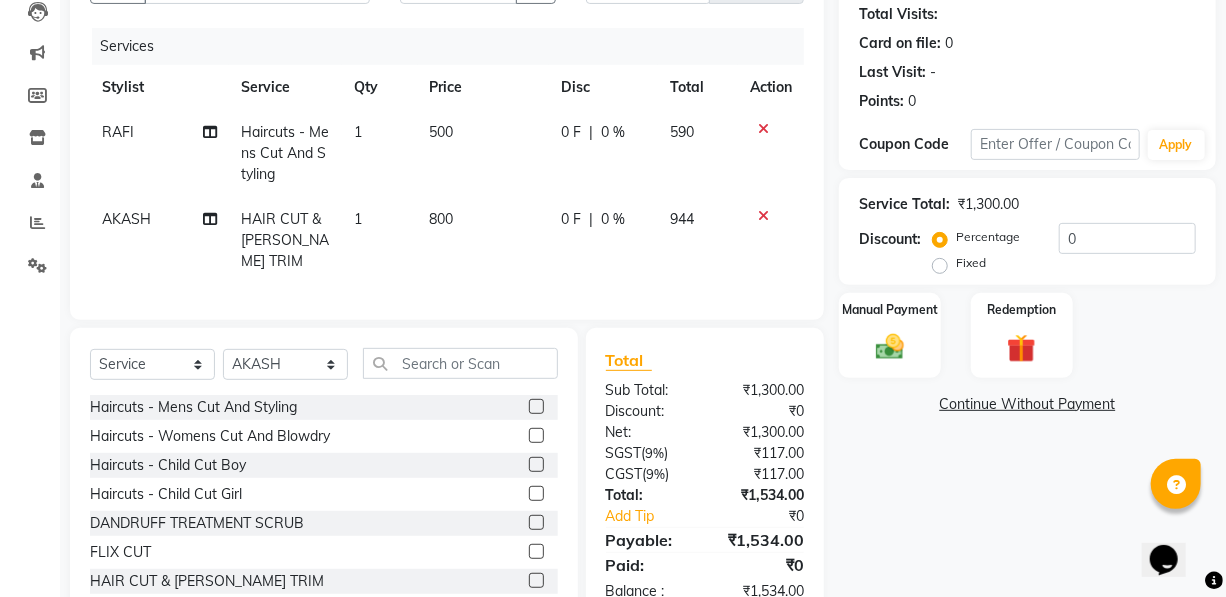 scroll, scrollTop: 270, scrollLeft: 0, axis: vertical 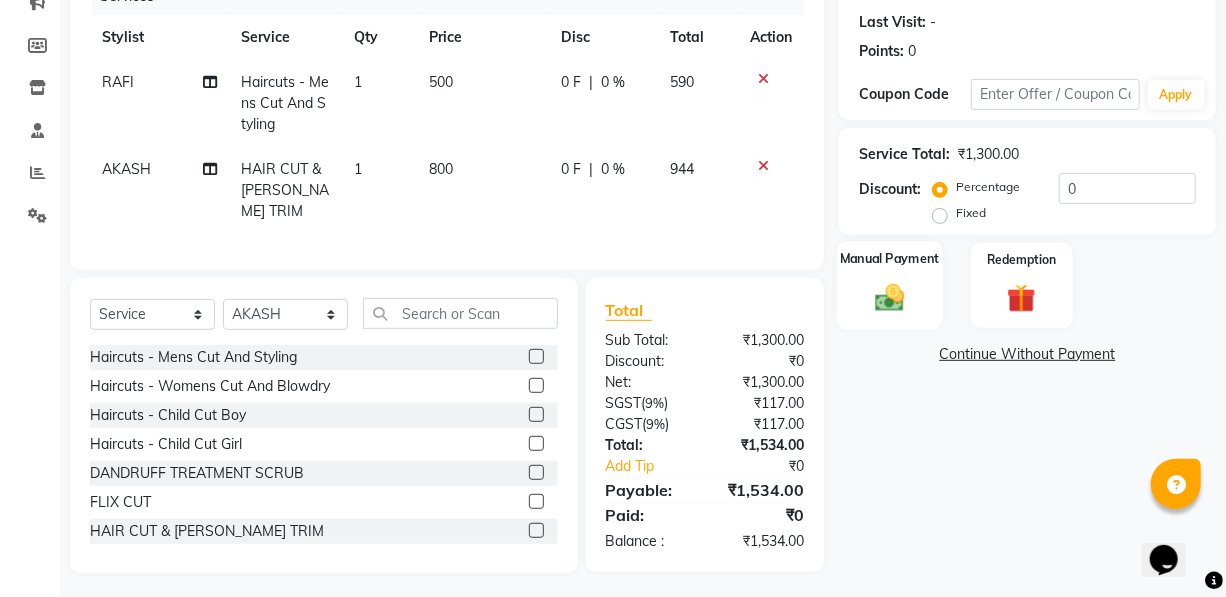 click 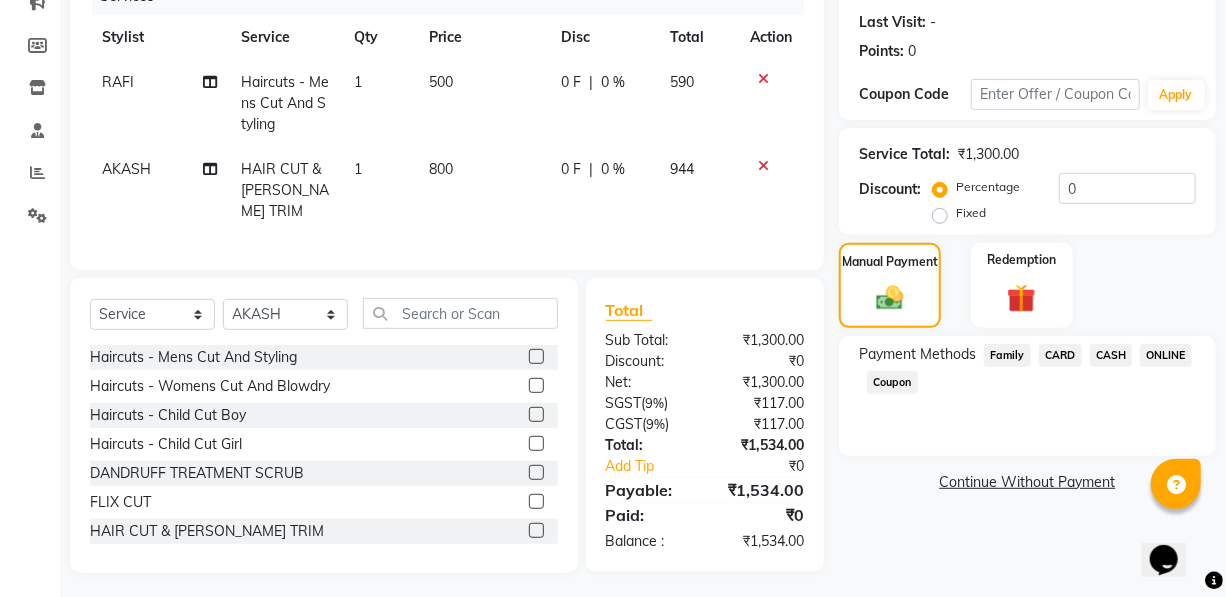 click on "CASH" 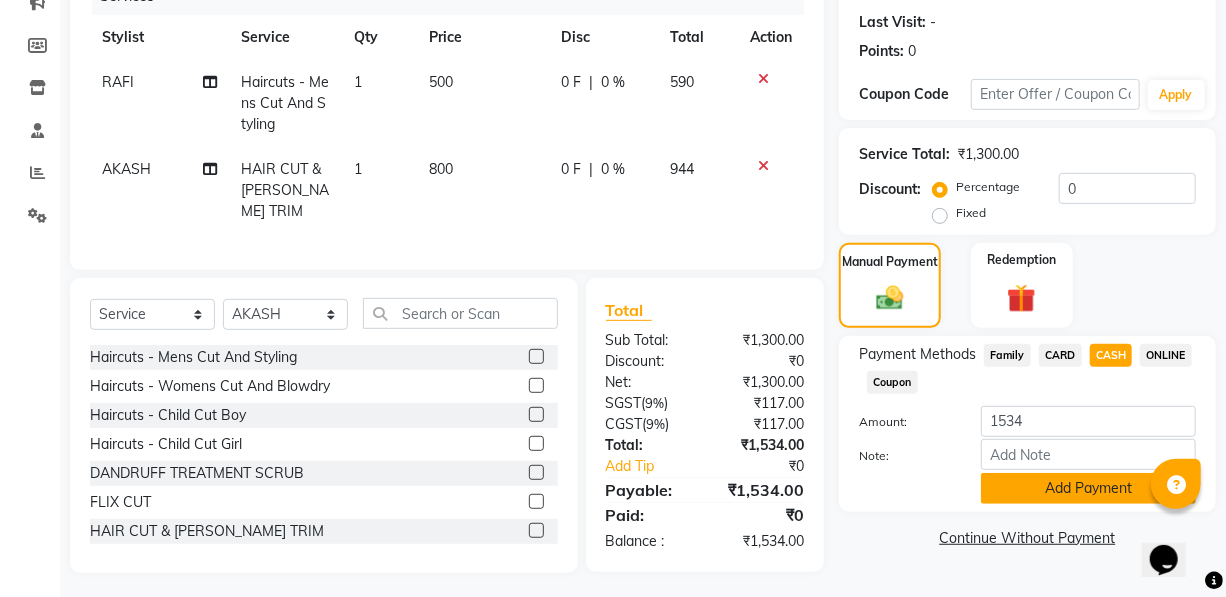 click on "Add Payment" 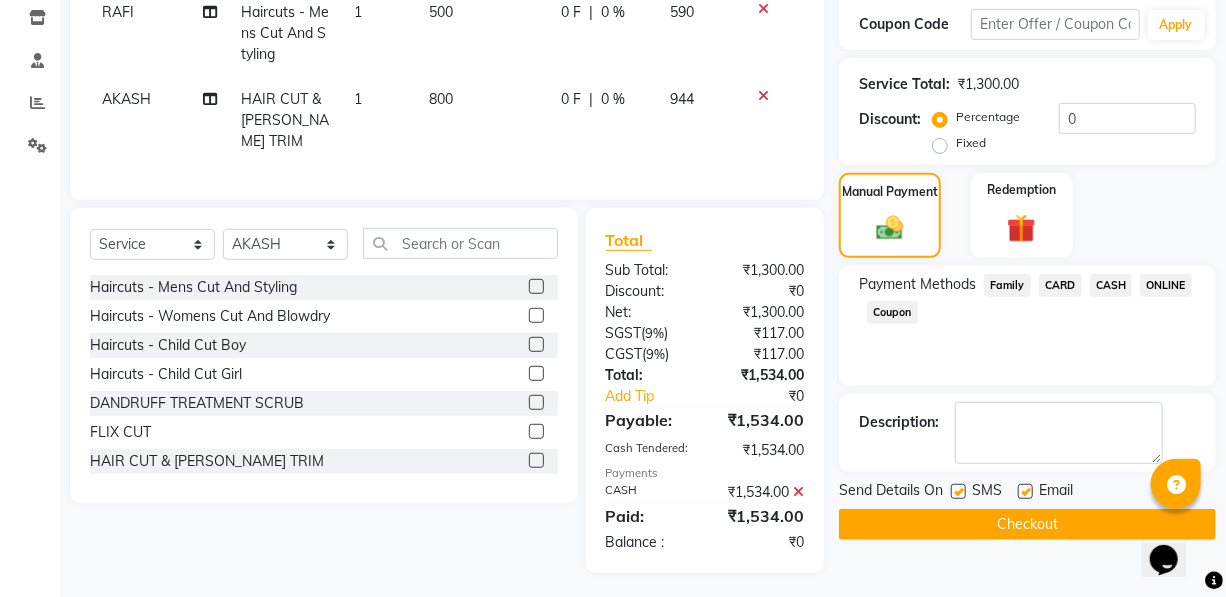 click on "Checkout" 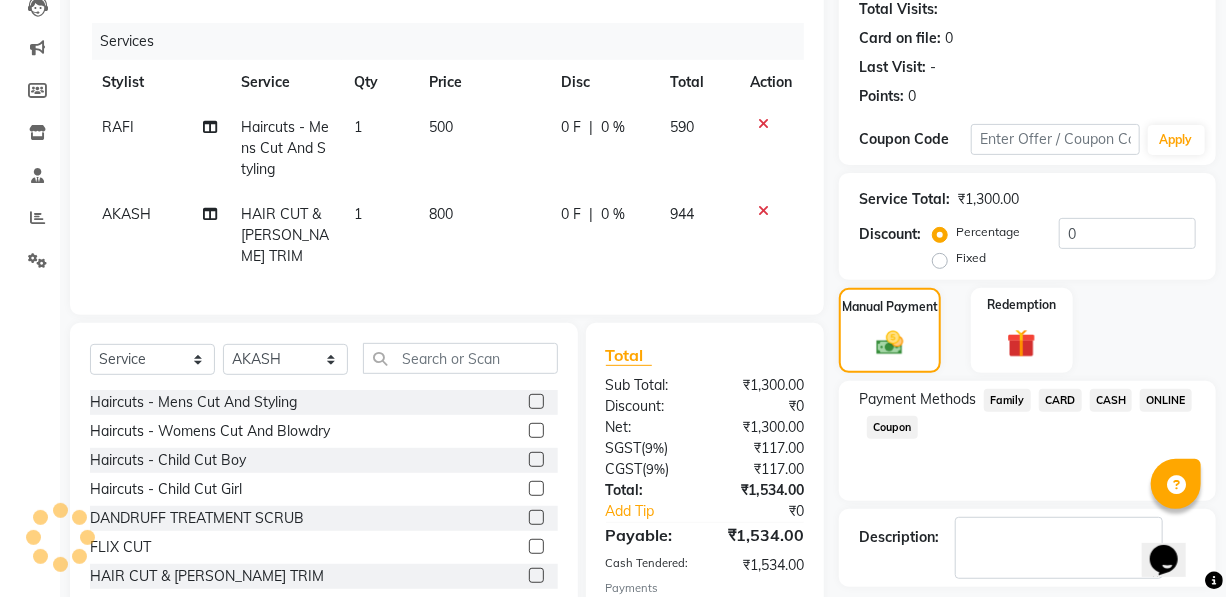 scroll, scrollTop: 0, scrollLeft: 0, axis: both 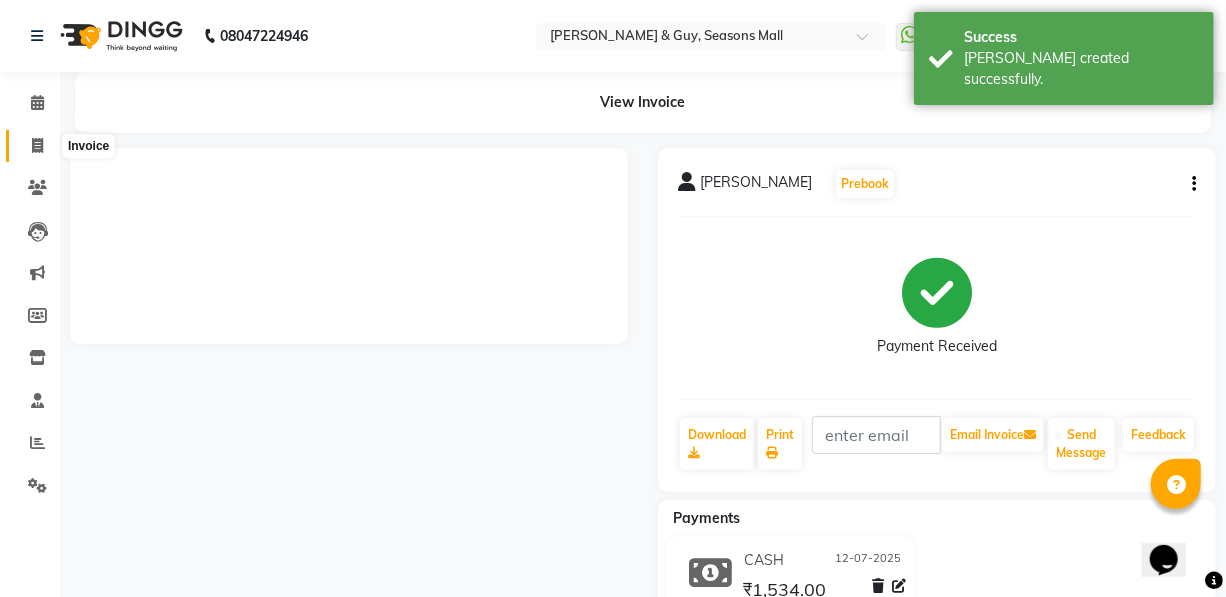 click 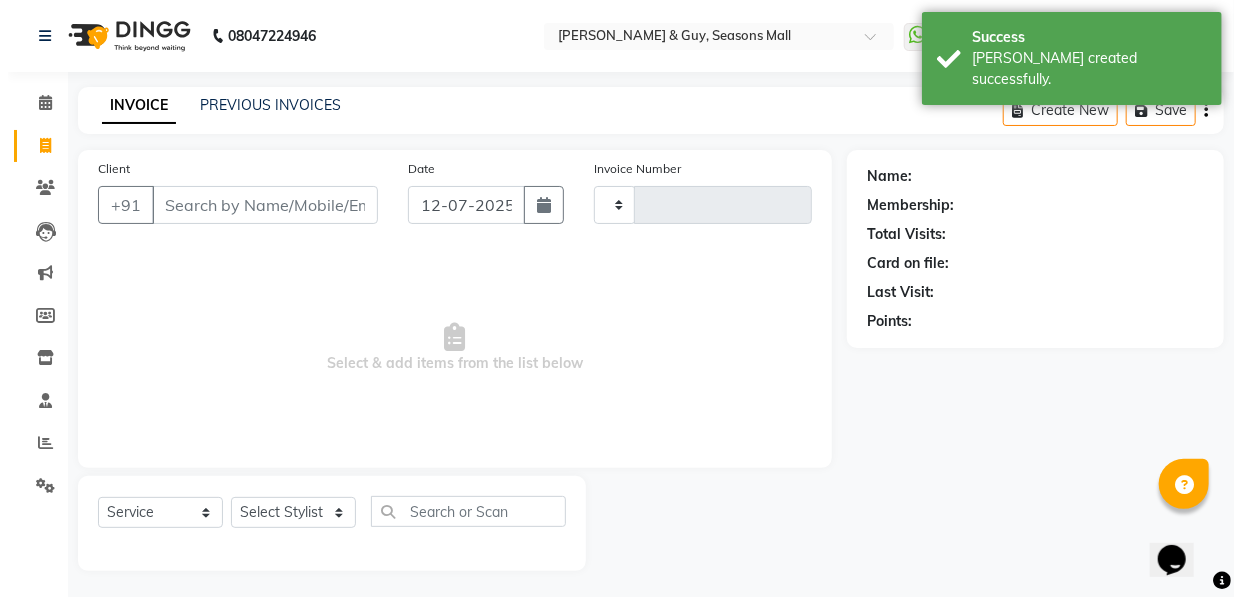 scroll, scrollTop: 4, scrollLeft: 0, axis: vertical 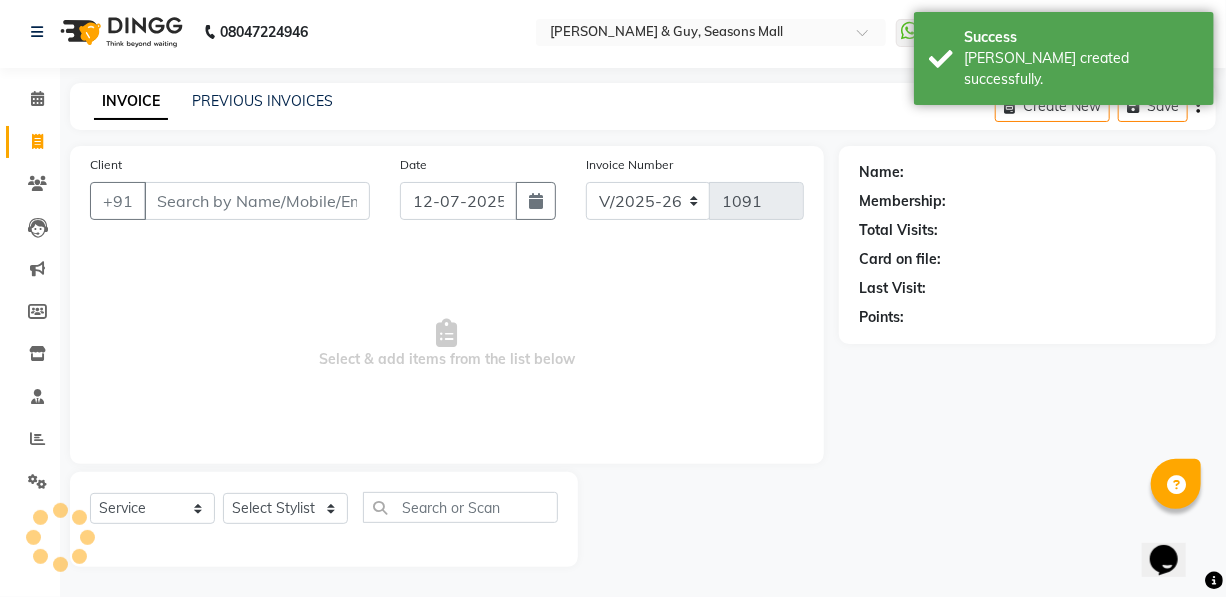 drag, startPoint x: 201, startPoint y: 209, endPoint x: 218, endPoint y: 198, distance: 20.248457 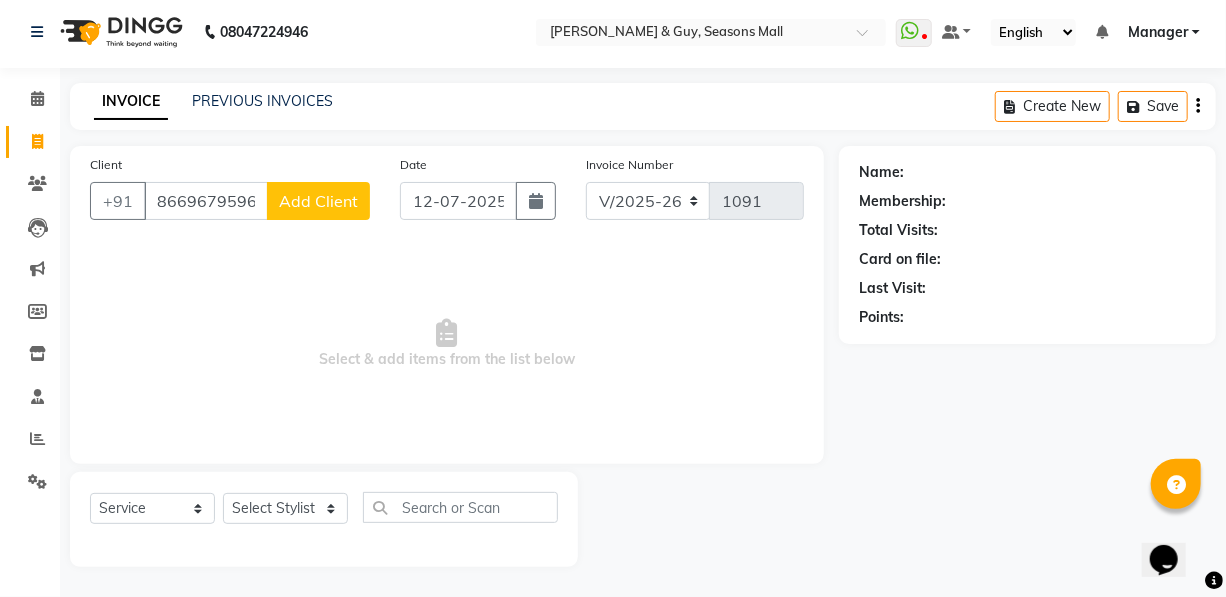 click on "Add Client" 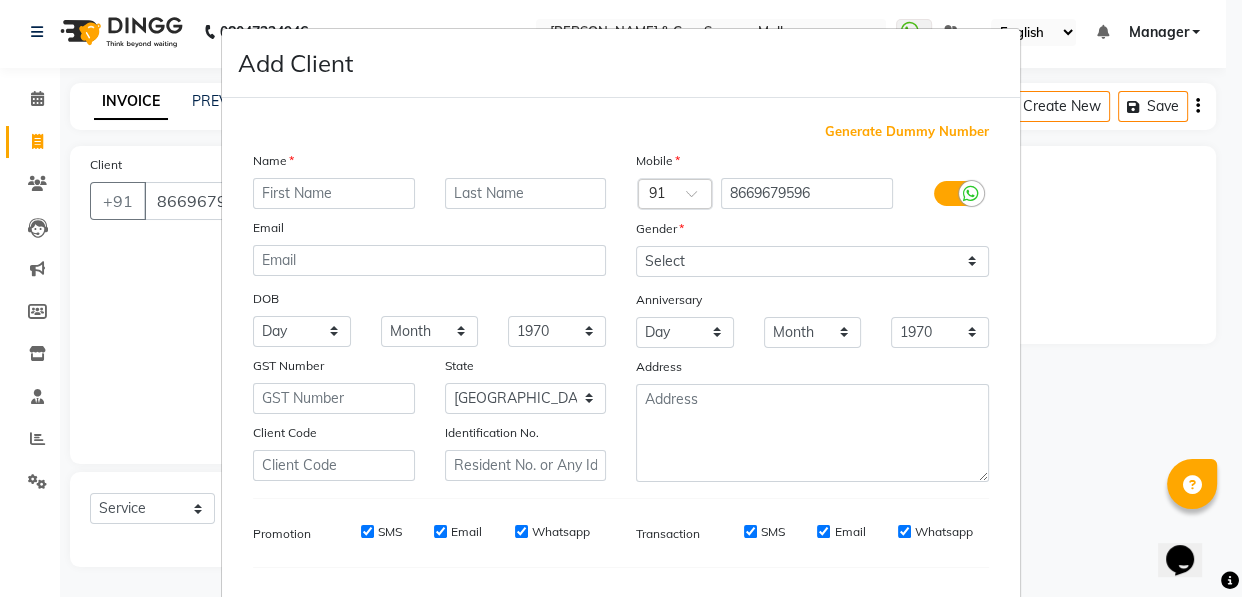 click at bounding box center [334, 193] 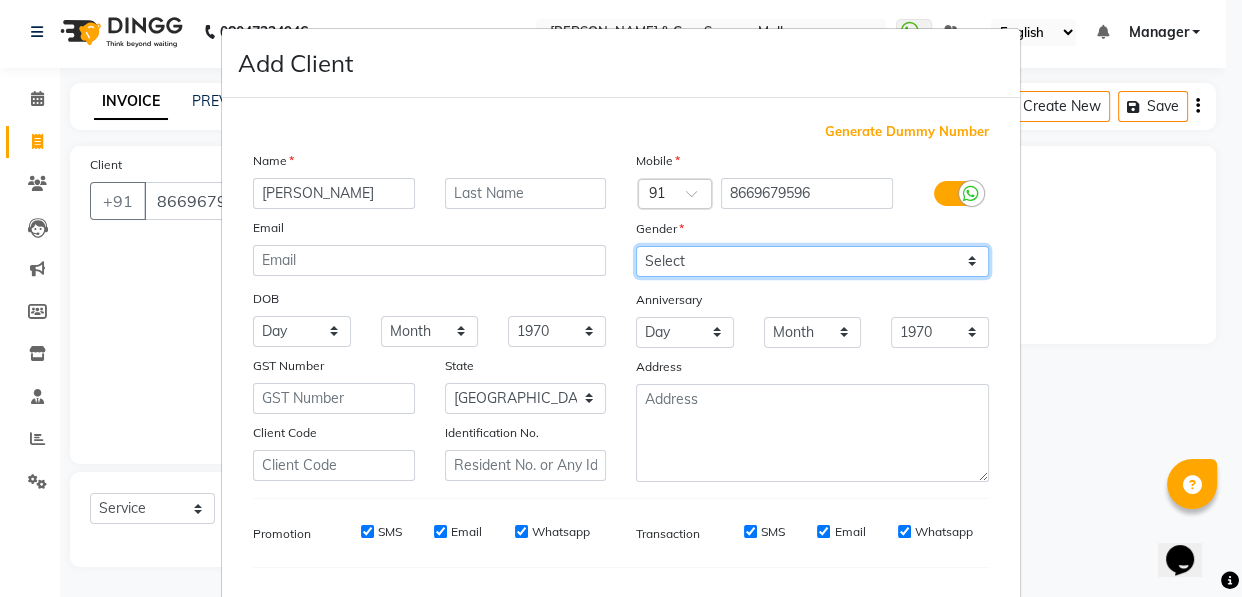 click on "Select [DEMOGRAPHIC_DATA] [DEMOGRAPHIC_DATA] Other Prefer Not To Say" at bounding box center (812, 261) 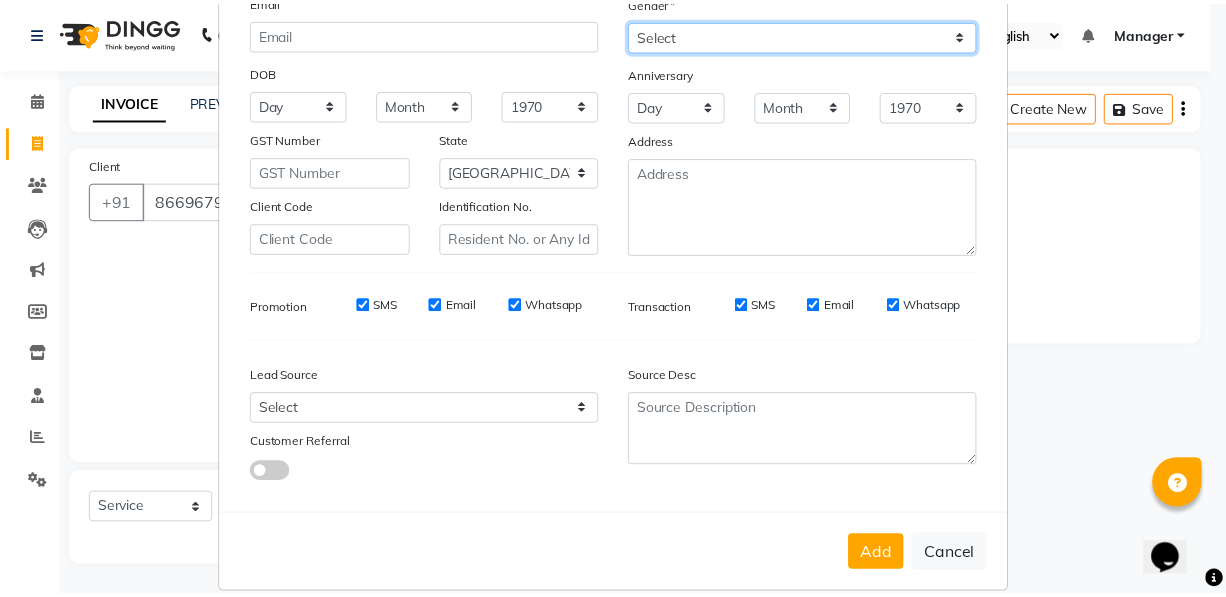 scroll, scrollTop: 256, scrollLeft: 0, axis: vertical 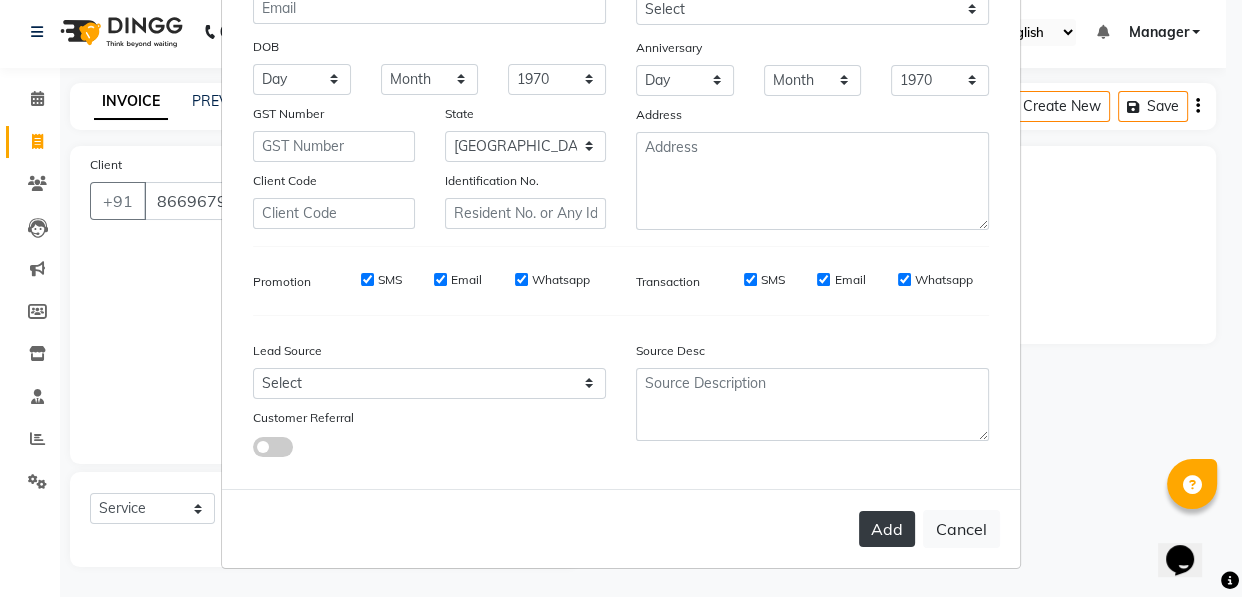 click on "Add" at bounding box center [887, 529] 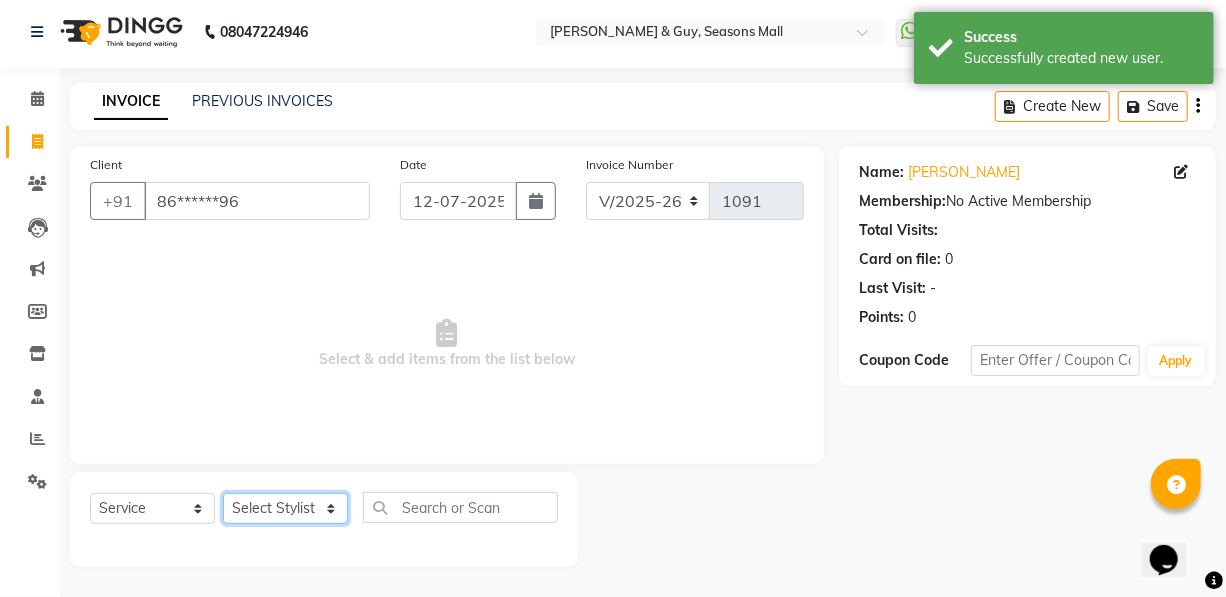 drag, startPoint x: 236, startPoint y: 502, endPoint x: 284, endPoint y: 233, distance: 273.24896 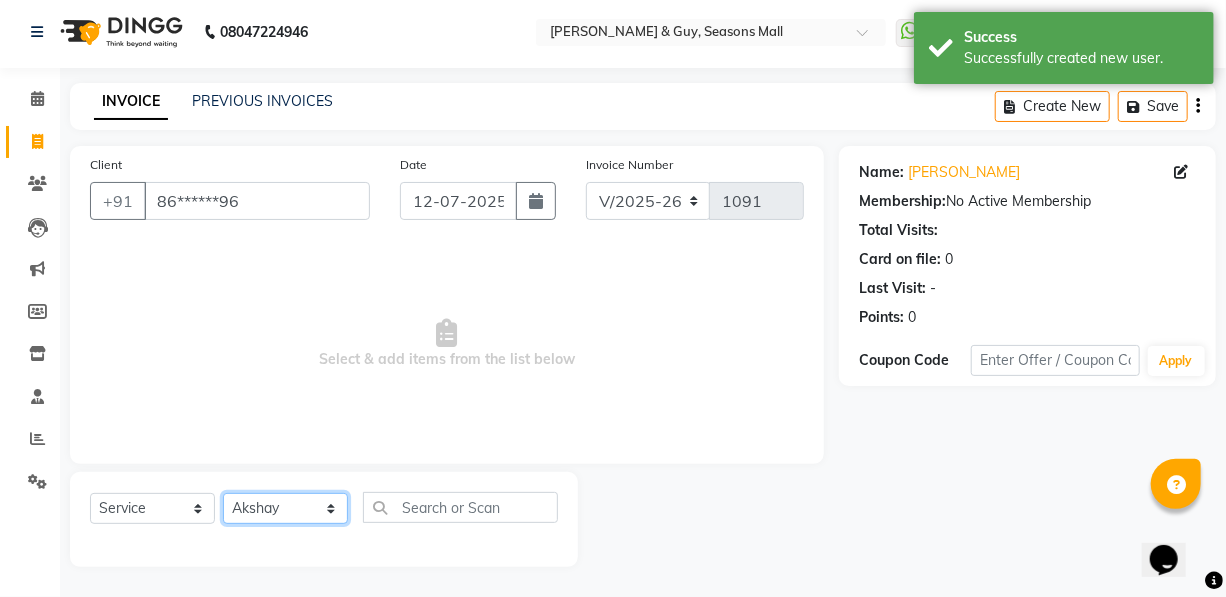 click on "Select Stylist AKASH [PERSON_NAME] Manager [PERSON_NAME] Nitin POOJA [PERSON_NAME]" 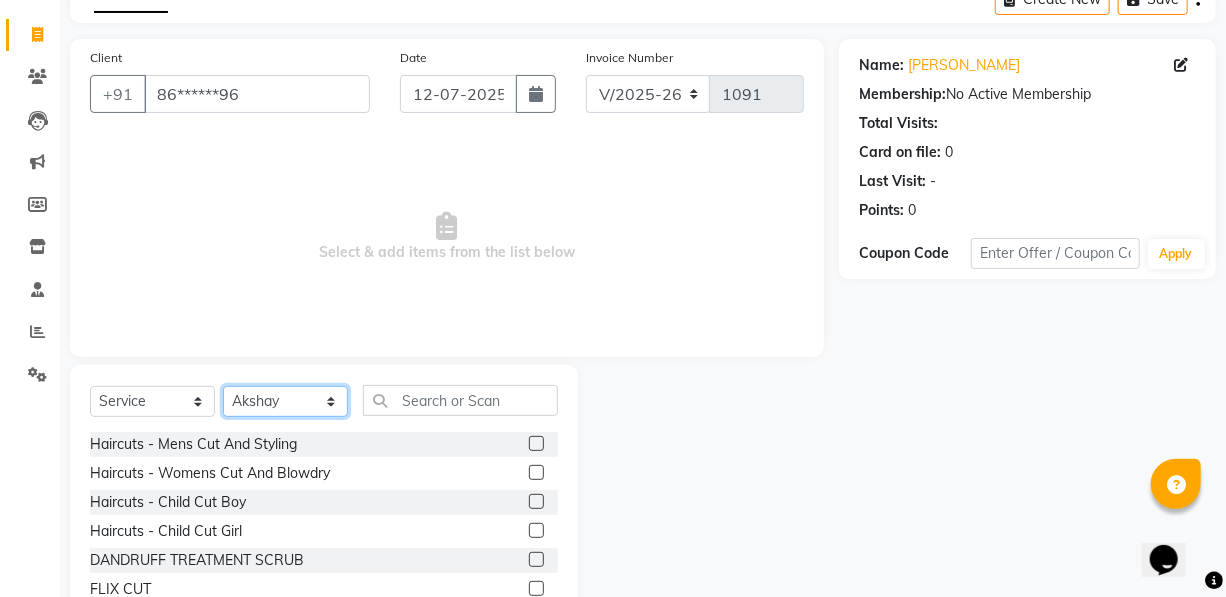 scroll, scrollTop: 204, scrollLeft: 0, axis: vertical 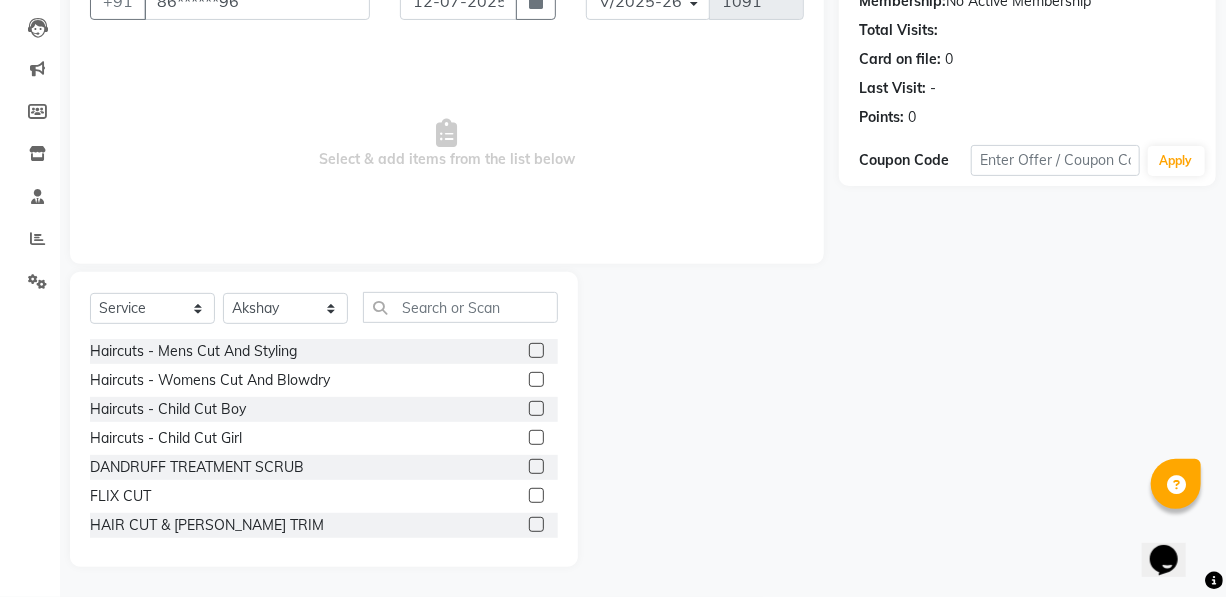 click 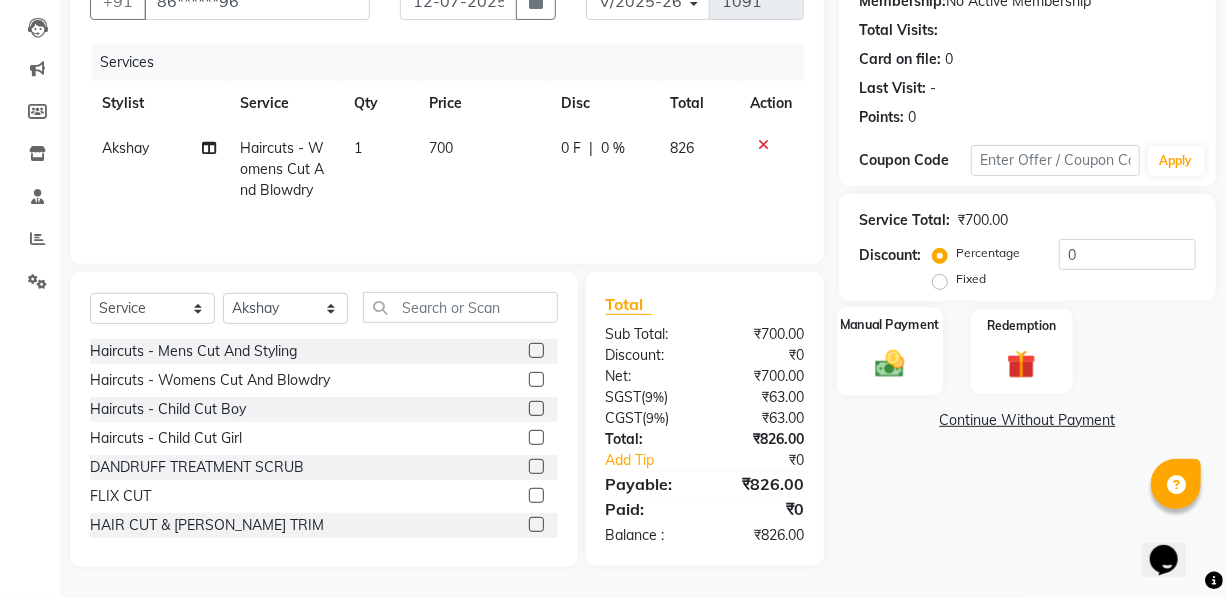 click 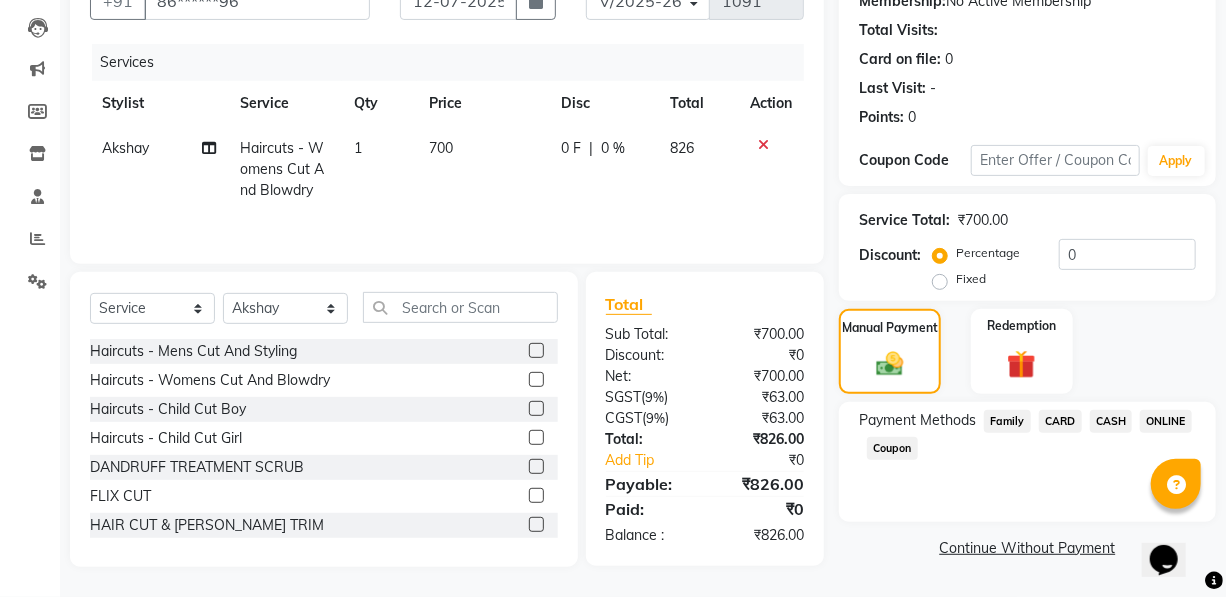 click on "ONLINE" 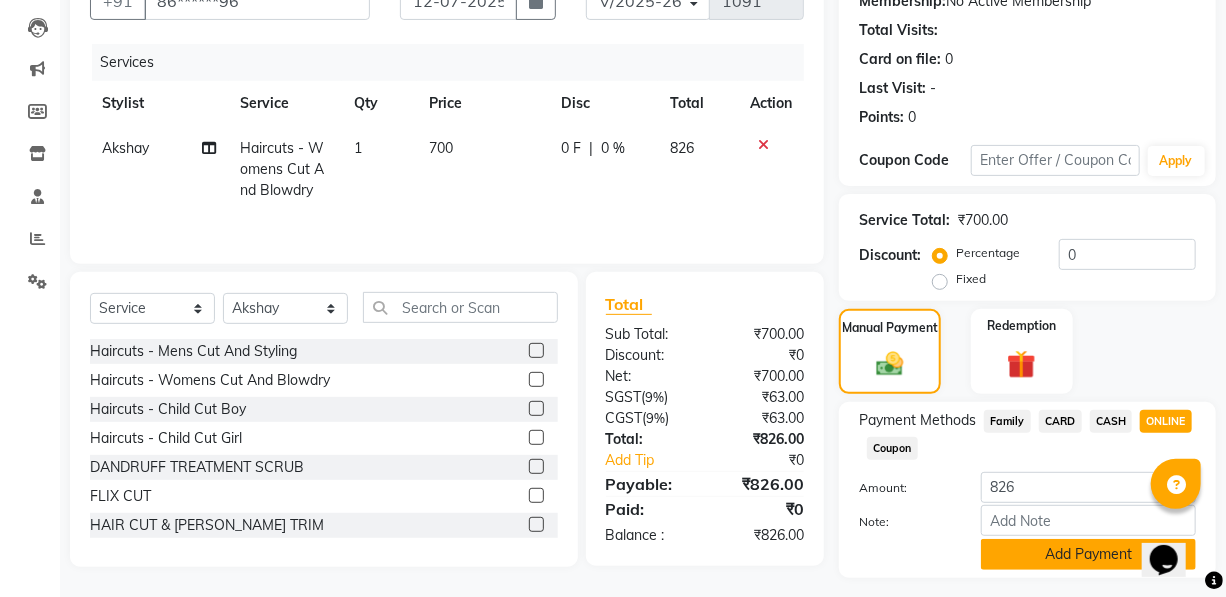 click on "Add Payment" 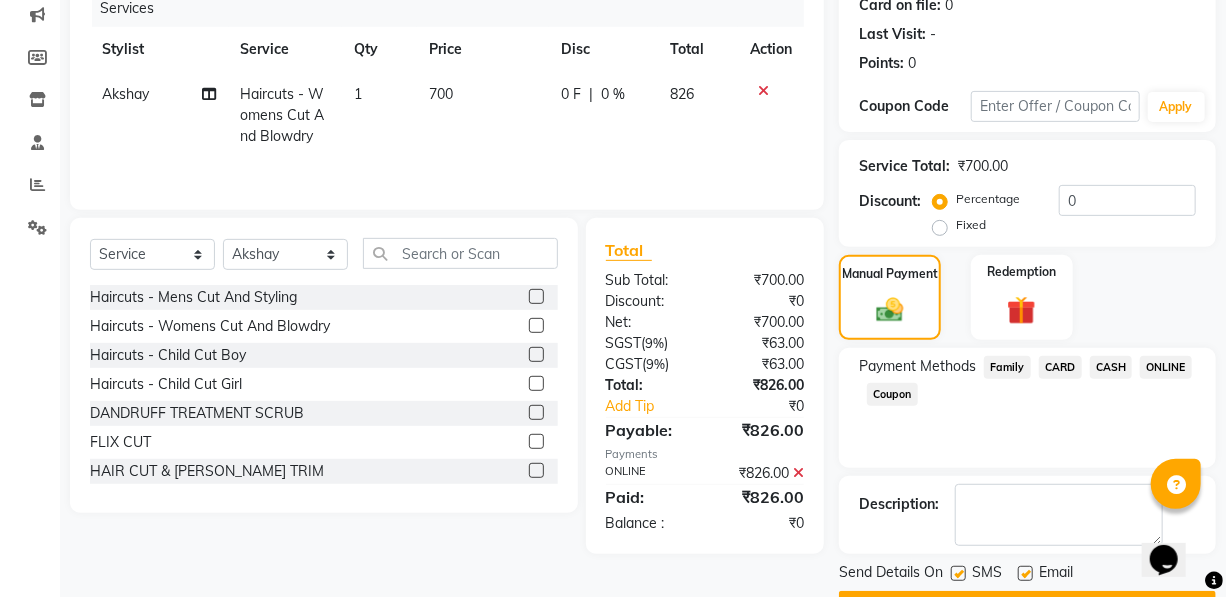 scroll, scrollTop: 311, scrollLeft: 0, axis: vertical 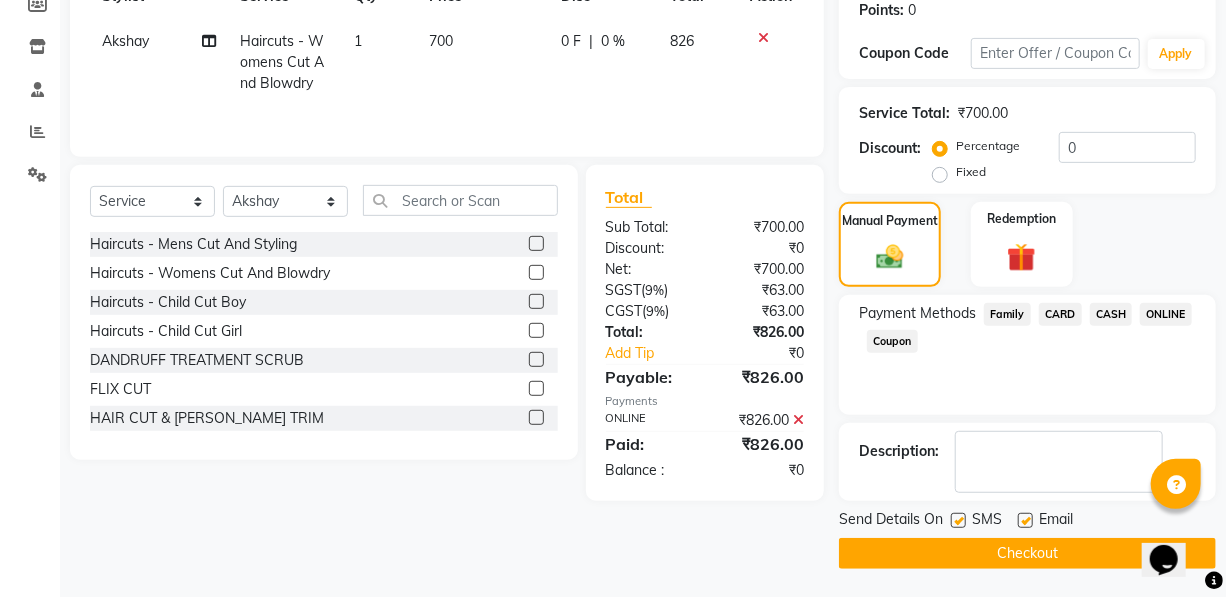 click on "Checkout" 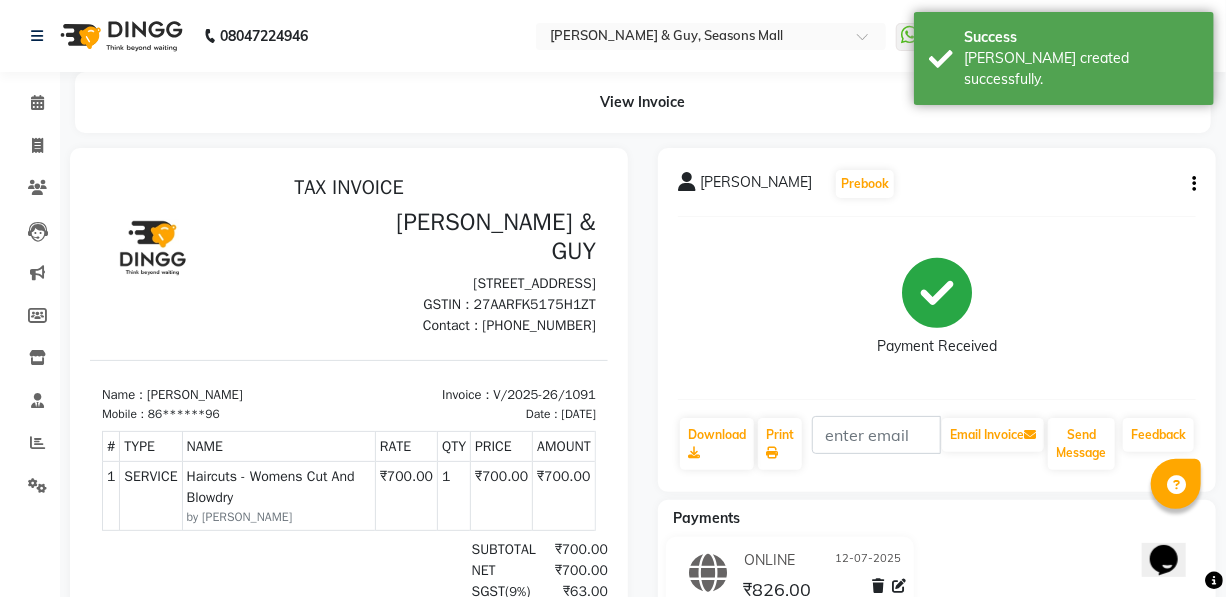 scroll, scrollTop: 0, scrollLeft: 0, axis: both 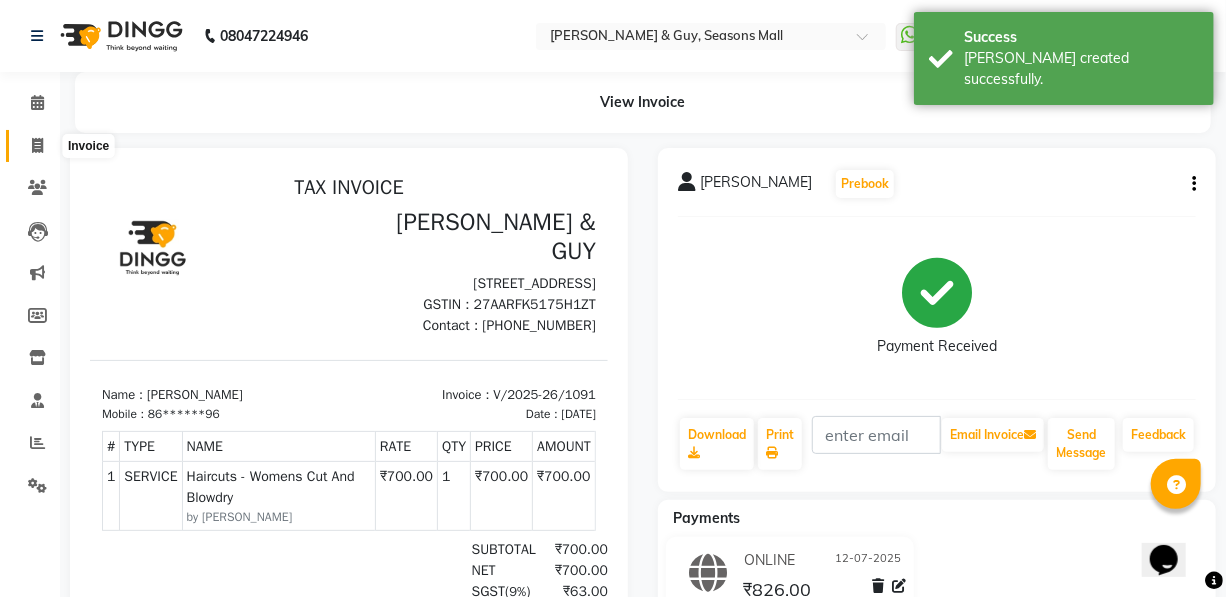 click 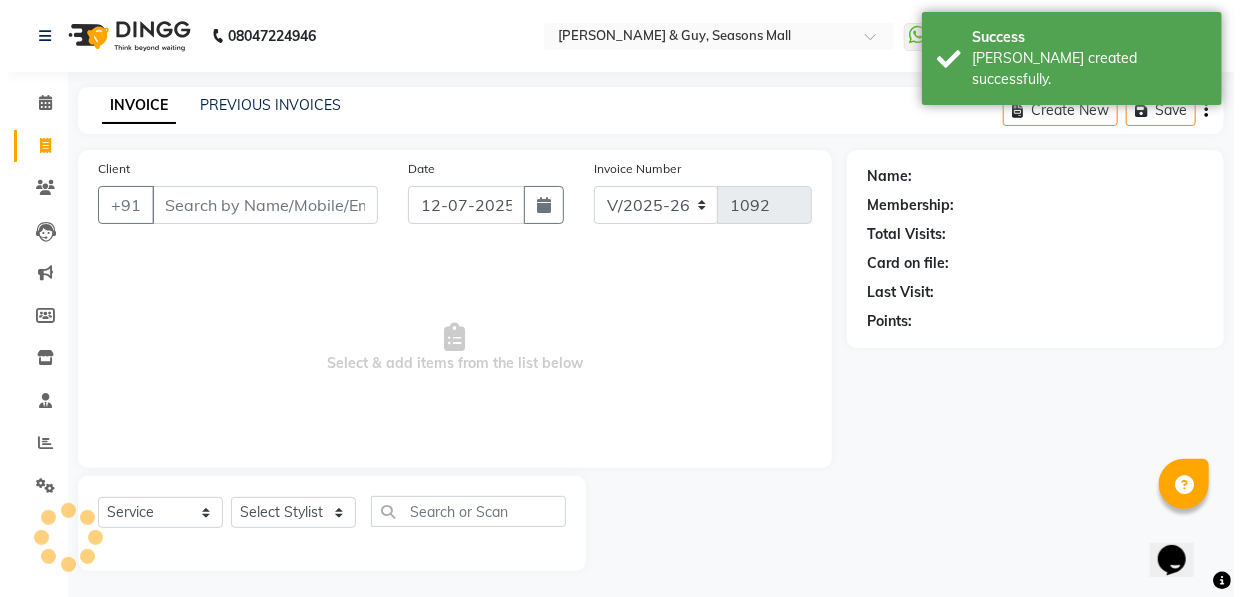 scroll, scrollTop: 4, scrollLeft: 0, axis: vertical 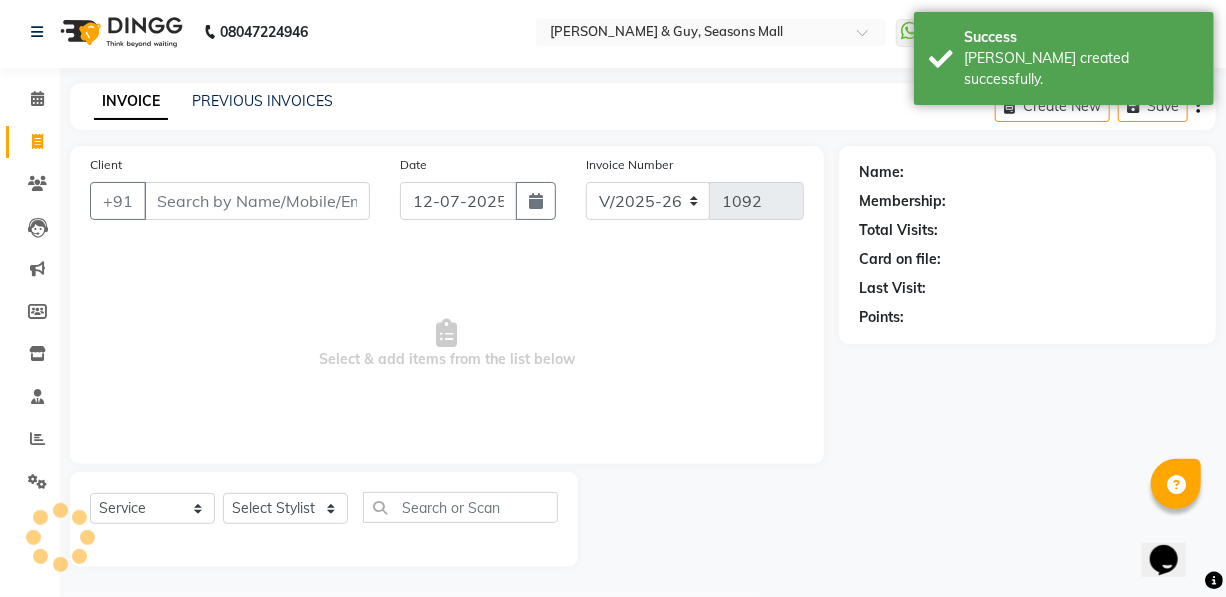 click on "Client" at bounding box center (257, 201) 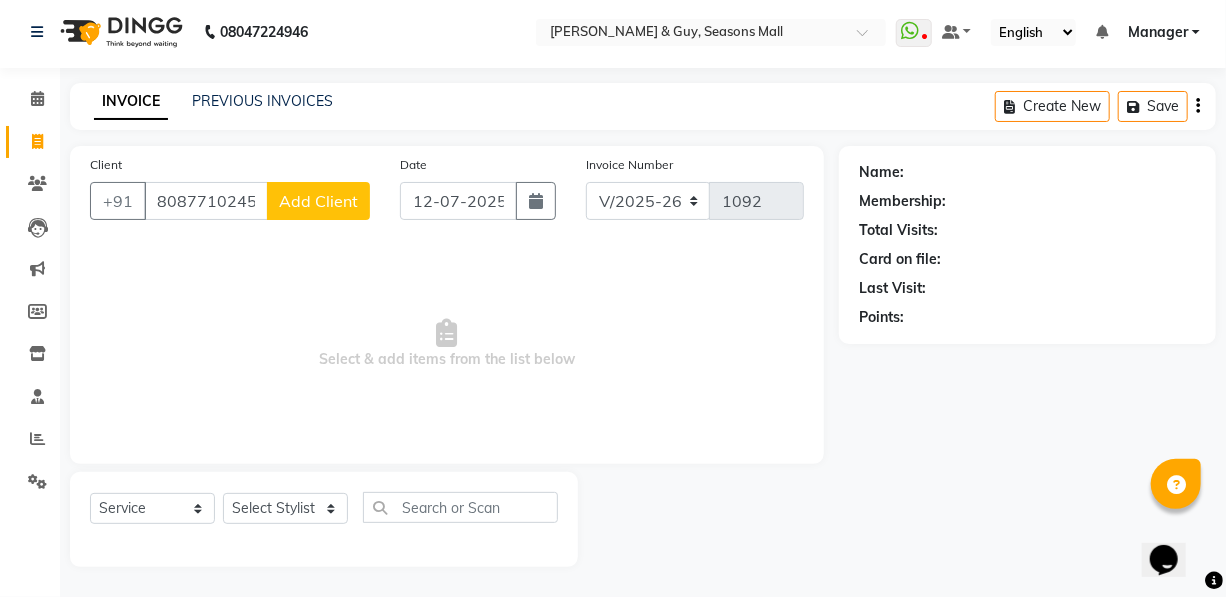 click on "Add Client" 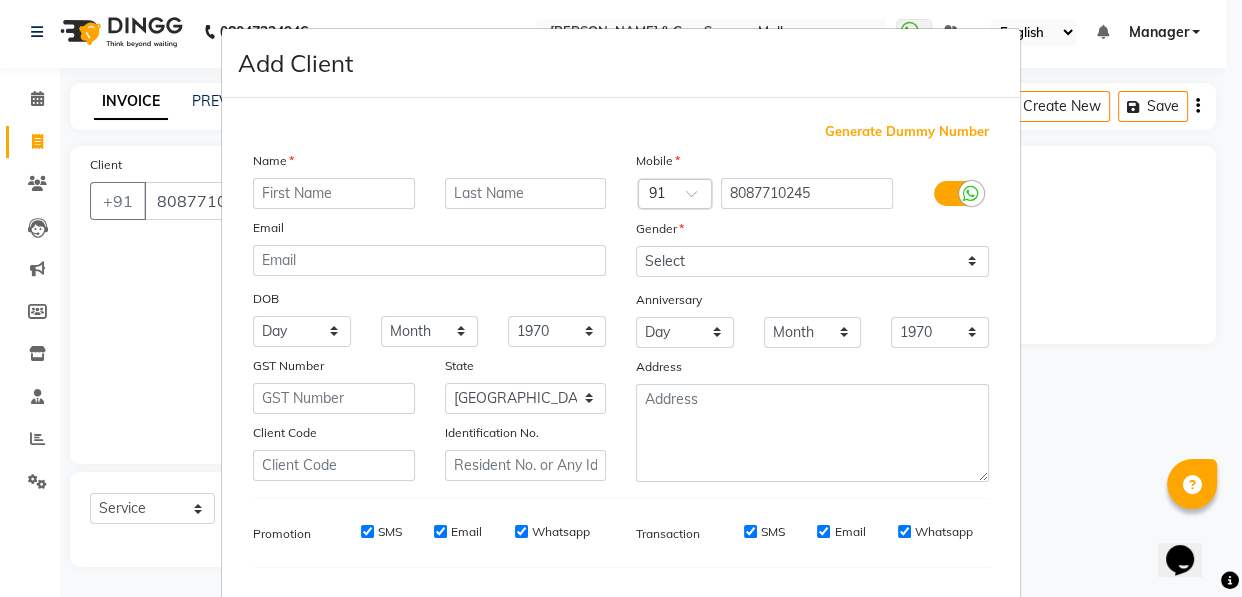 click at bounding box center [334, 193] 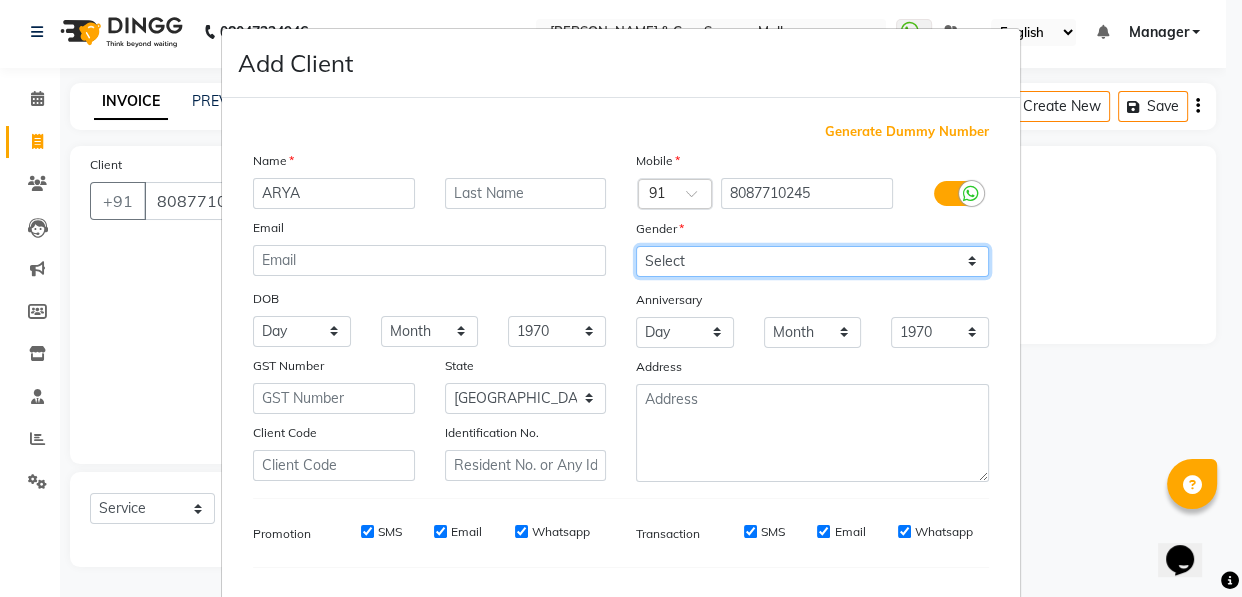 click on "Select [DEMOGRAPHIC_DATA] [DEMOGRAPHIC_DATA] Other Prefer Not To Say" at bounding box center (812, 261) 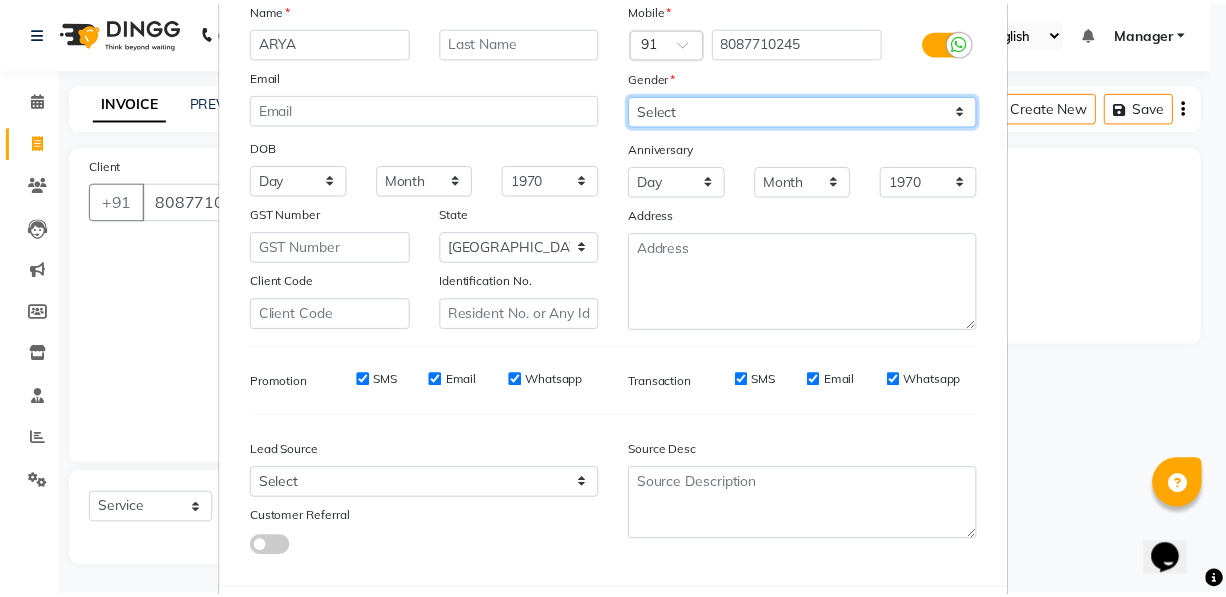 scroll, scrollTop: 256, scrollLeft: 0, axis: vertical 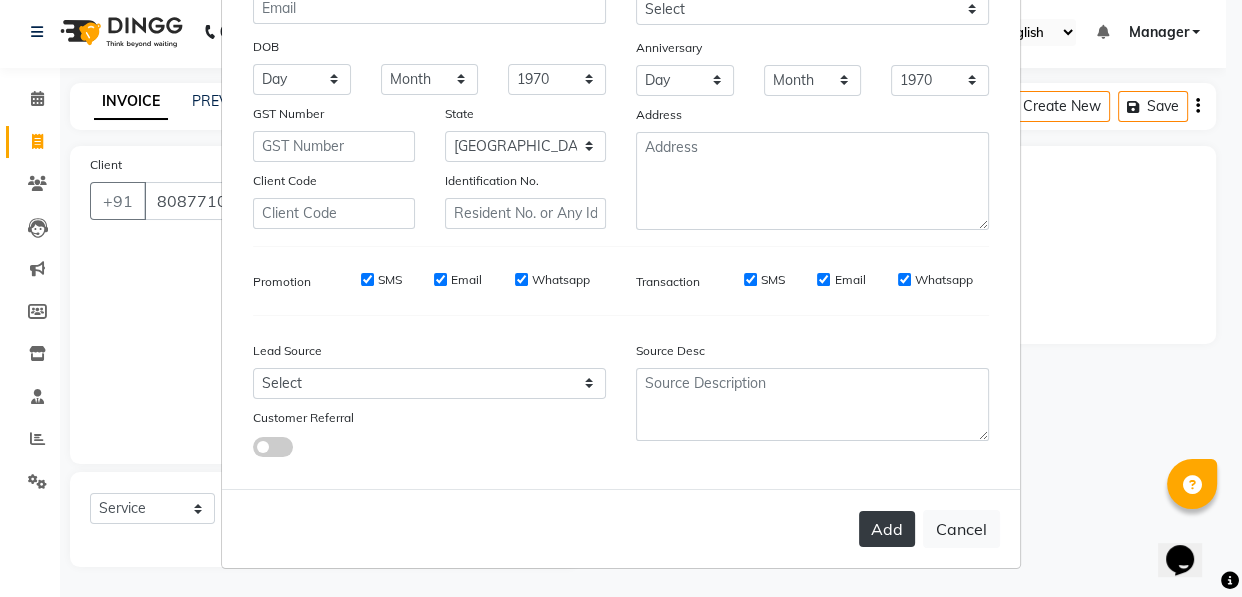 click on "Add" at bounding box center (887, 529) 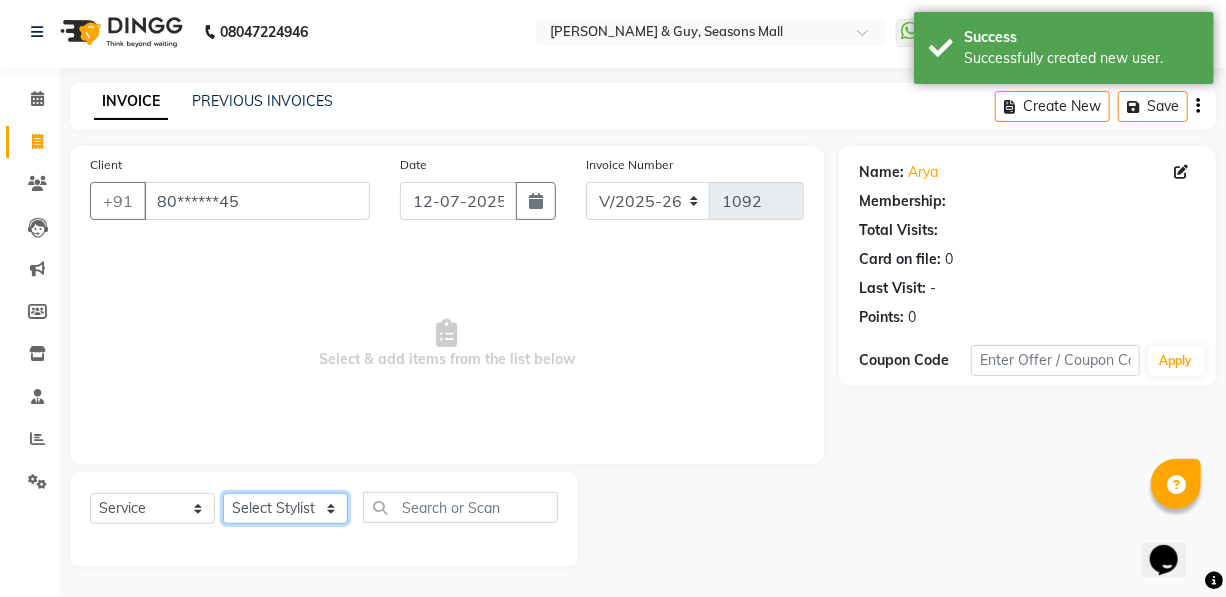 click on "Select Stylist AKASH [PERSON_NAME] Manager [PERSON_NAME] Nitin POOJA [PERSON_NAME]" 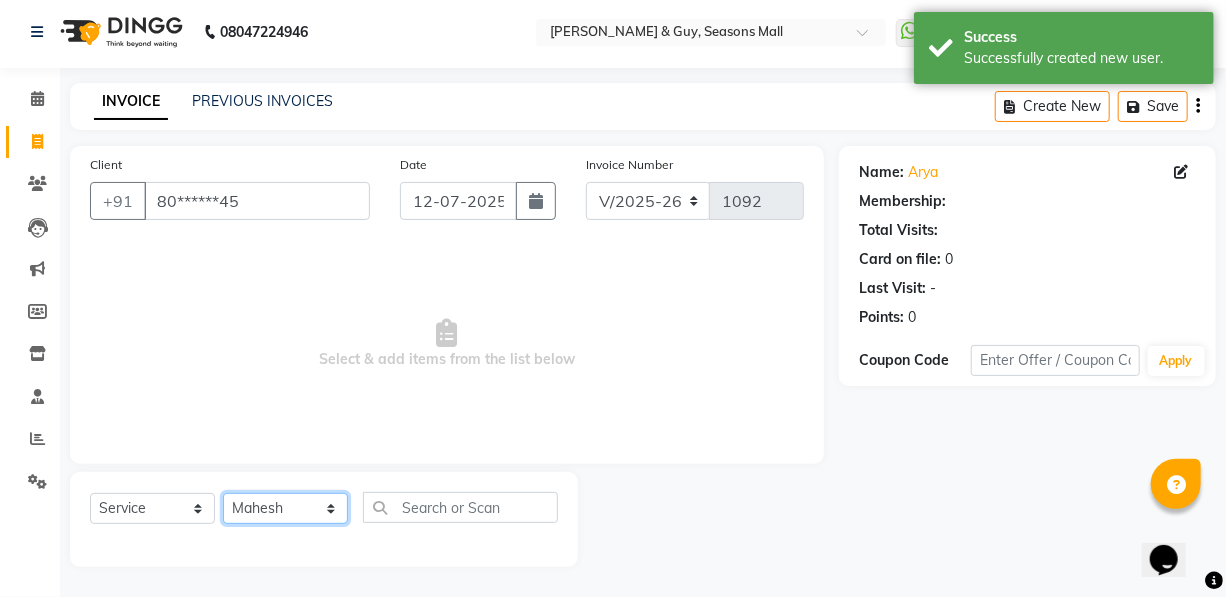 click on "Select Stylist AKASH [PERSON_NAME] Manager [PERSON_NAME] Nitin POOJA [PERSON_NAME]" 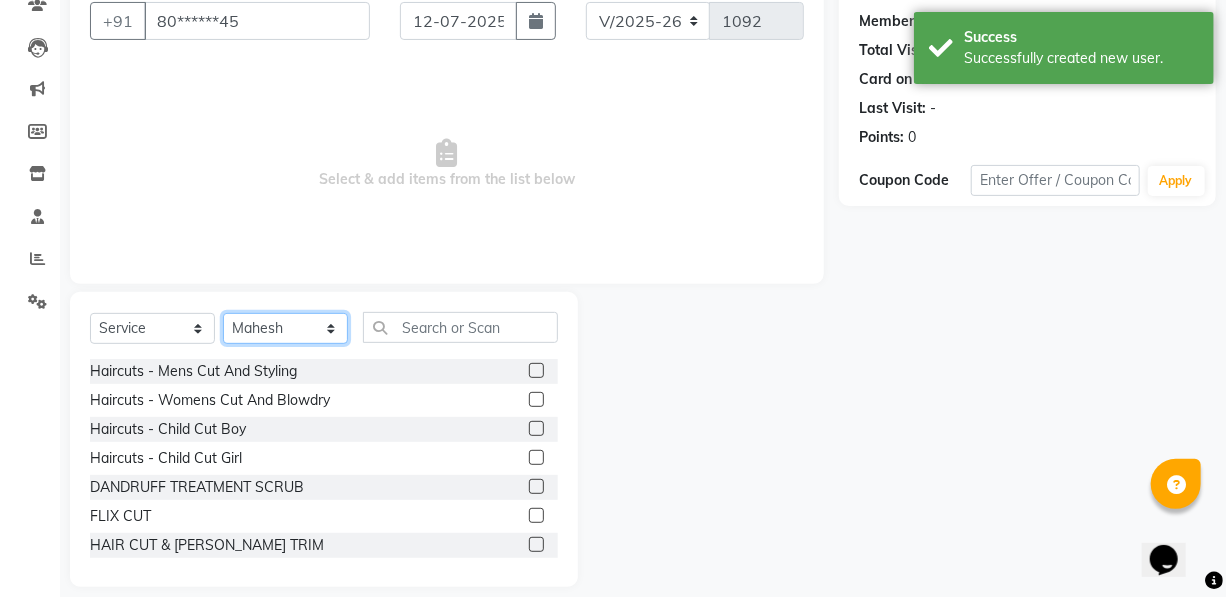 scroll, scrollTop: 204, scrollLeft: 0, axis: vertical 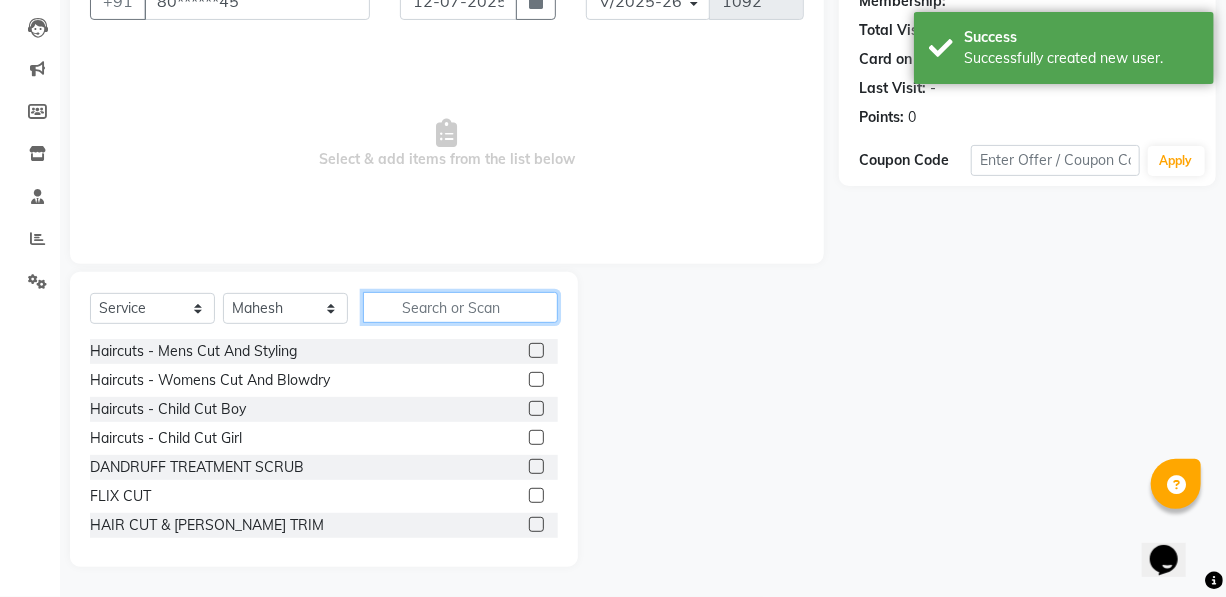 click 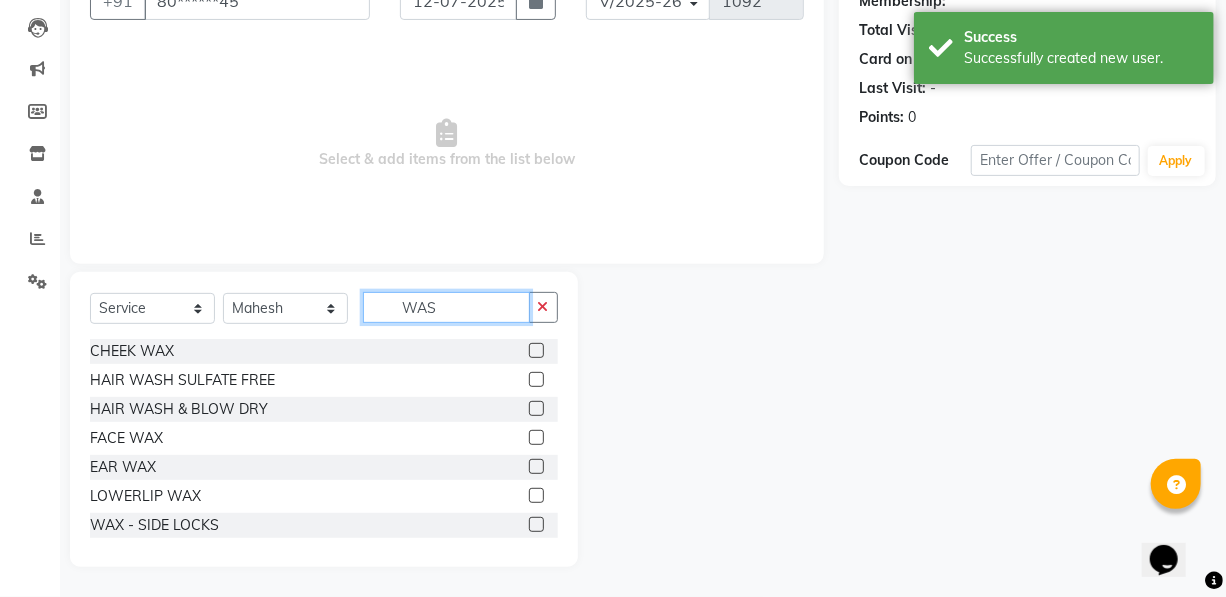 scroll, scrollTop: 149, scrollLeft: 0, axis: vertical 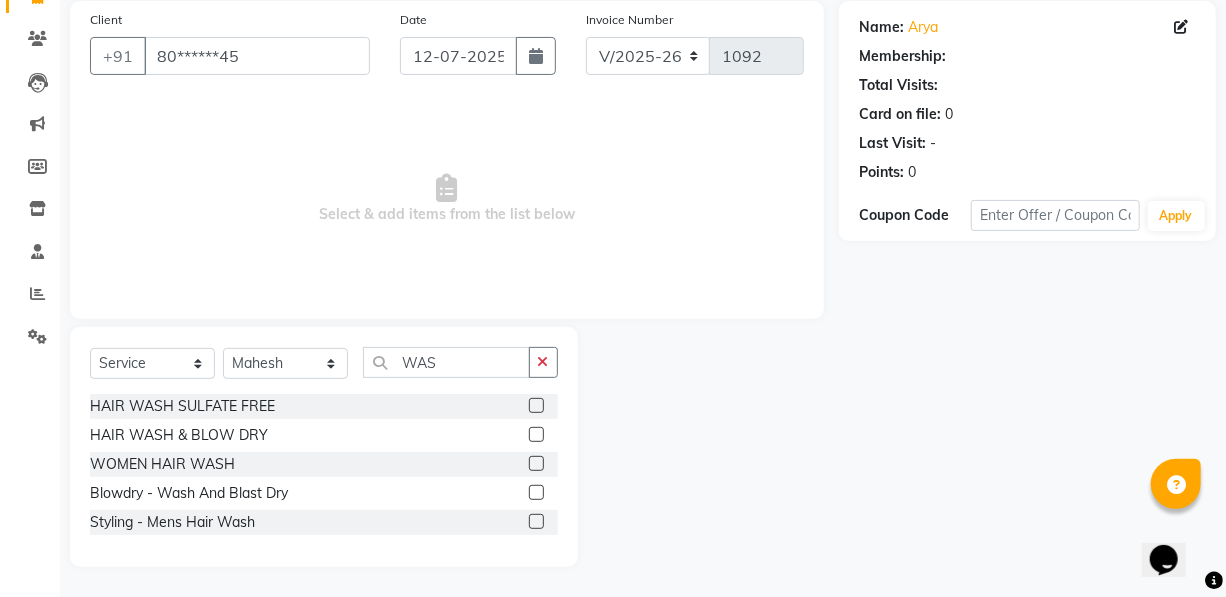 click 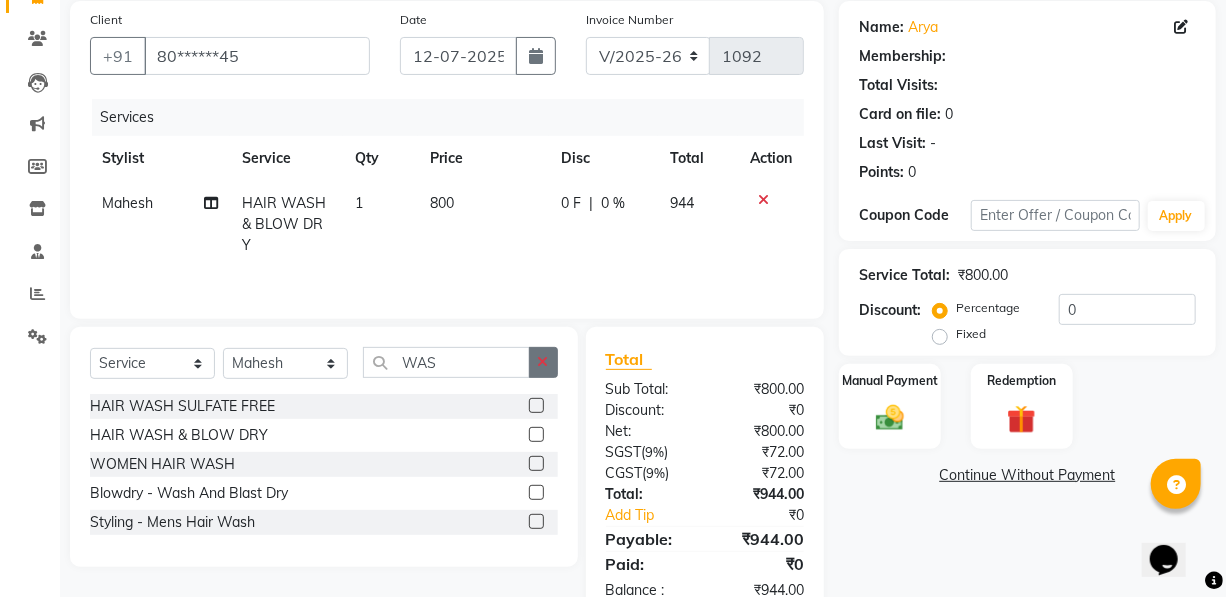 click 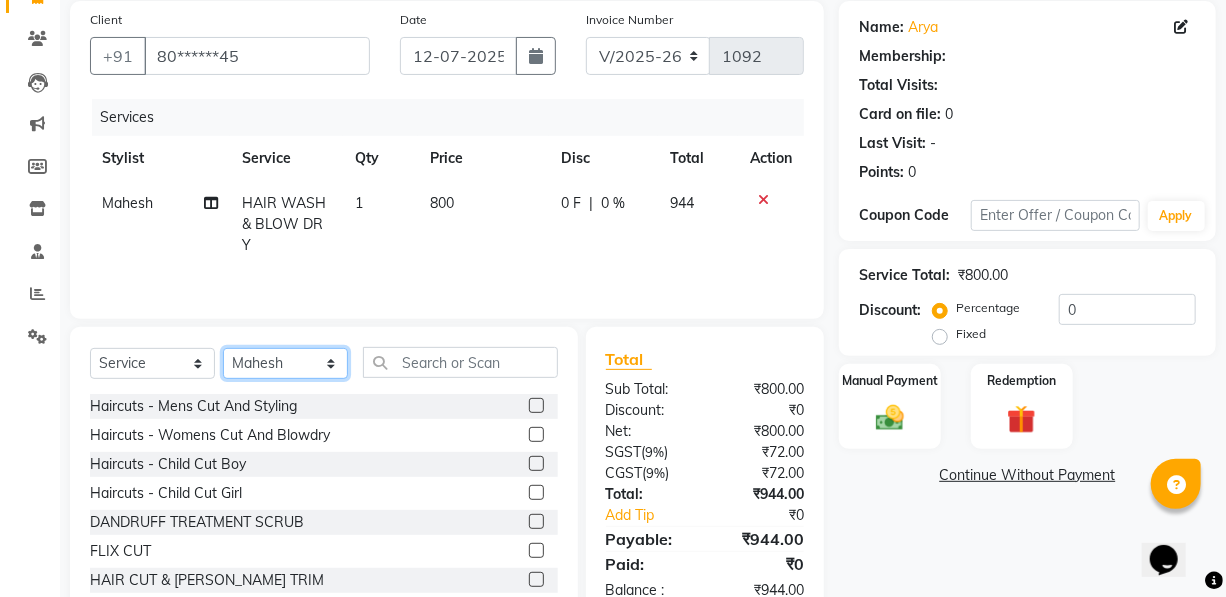 click on "Select Stylist AKASH [PERSON_NAME] Manager [PERSON_NAME] Nitin POOJA [PERSON_NAME]" 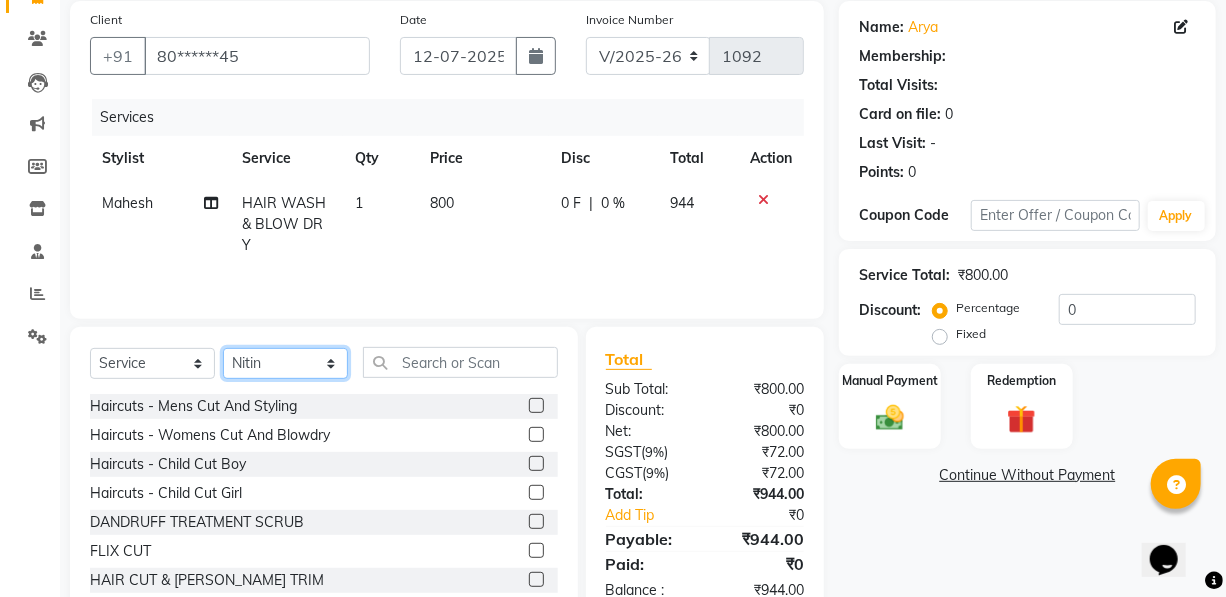 click on "Select Stylist AKASH [PERSON_NAME] Manager [PERSON_NAME] Nitin POOJA [PERSON_NAME]" 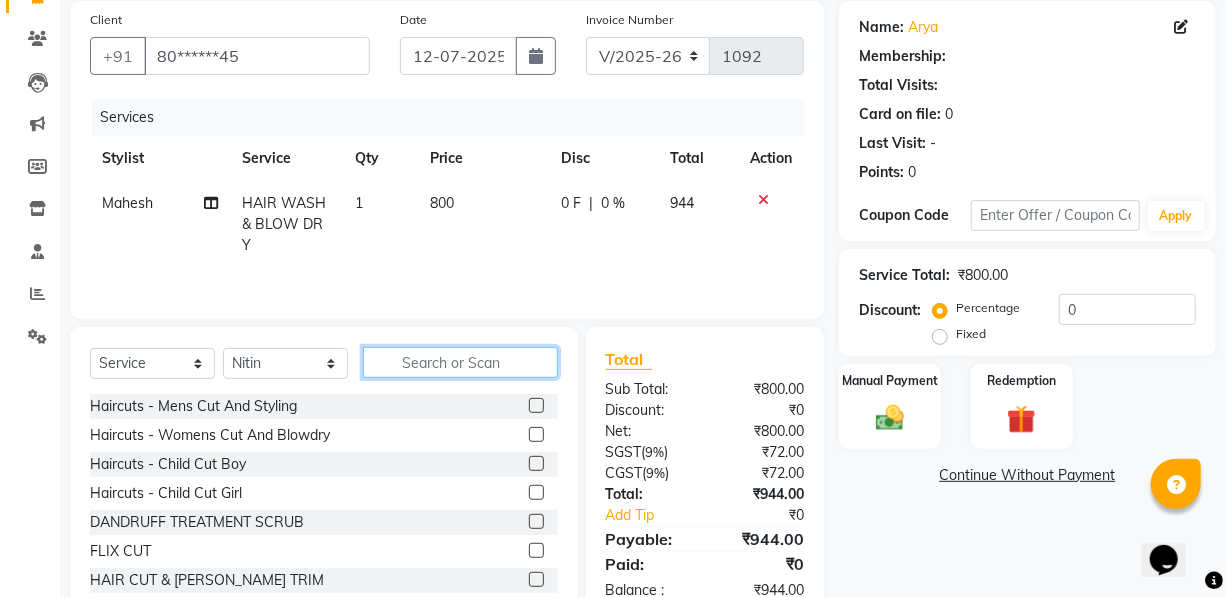 click 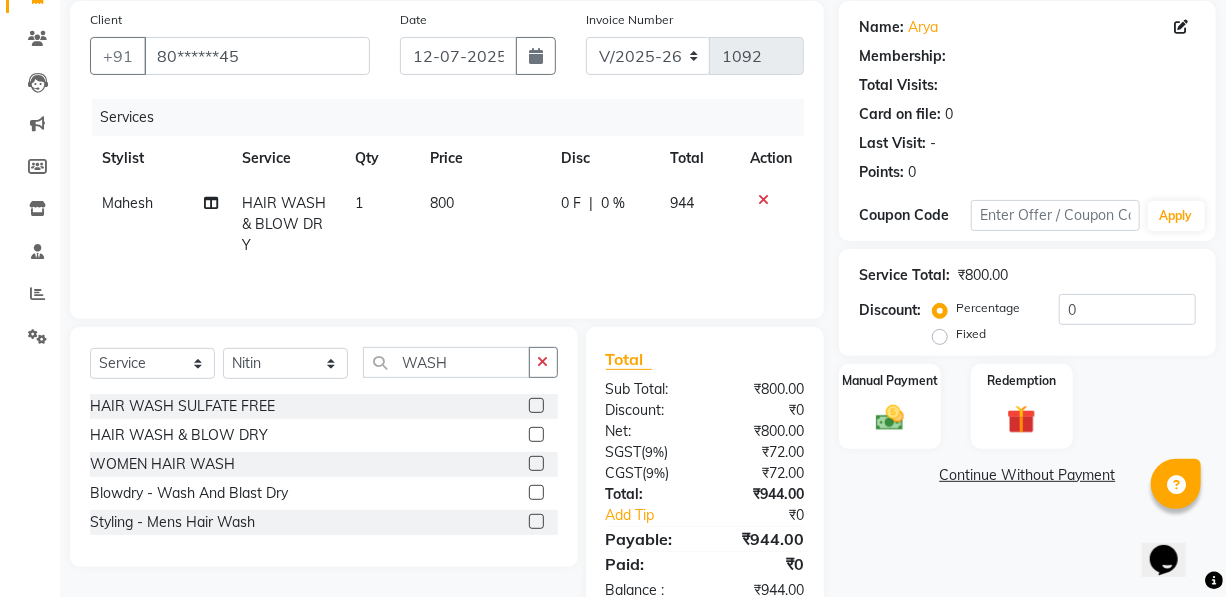 click 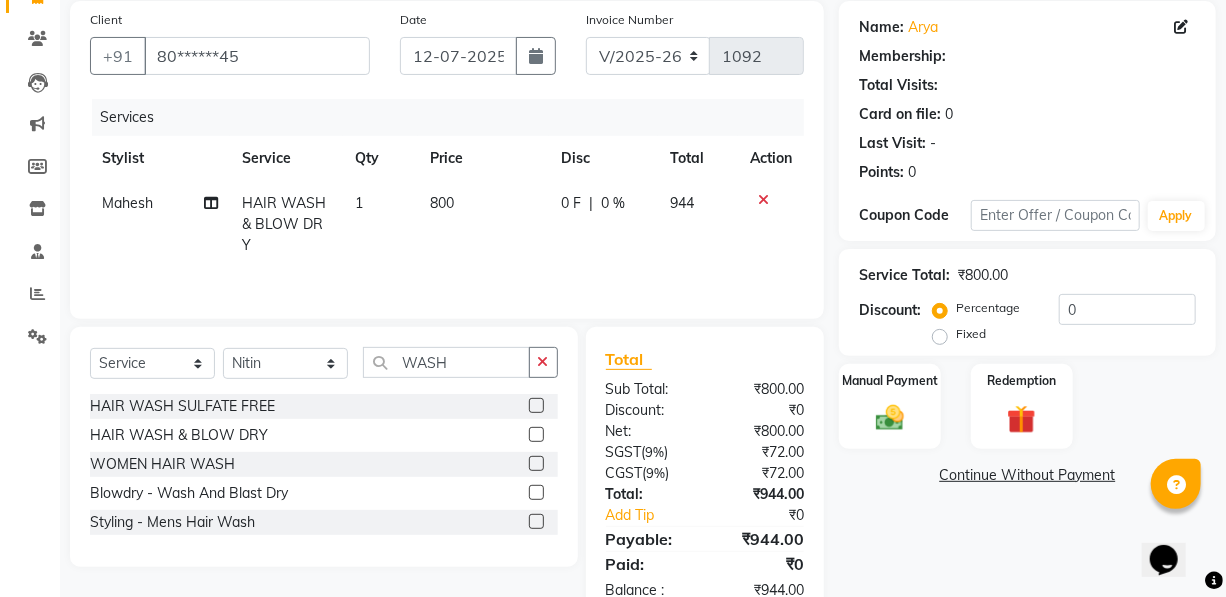 click at bounding box center [535, 435] 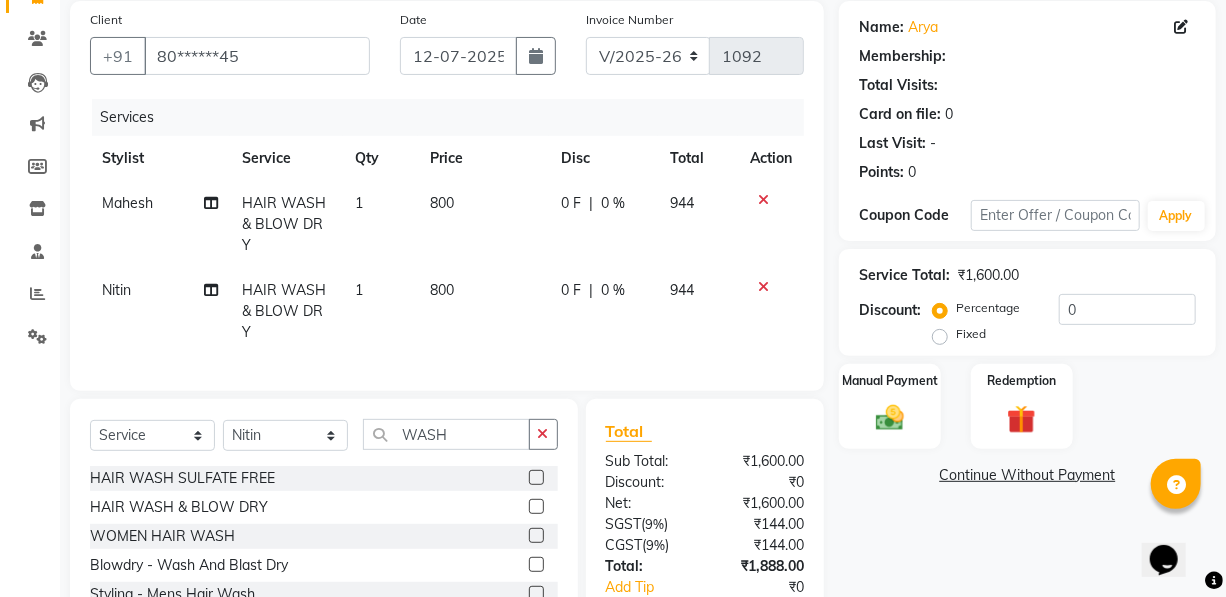 click on "Mahesh HAIR WASH & BLOW DRY 1 800 0 F | 0 % 944 Nitin HAIR WASH & BLOW DRY 1 800 0 F | 0 % 944" 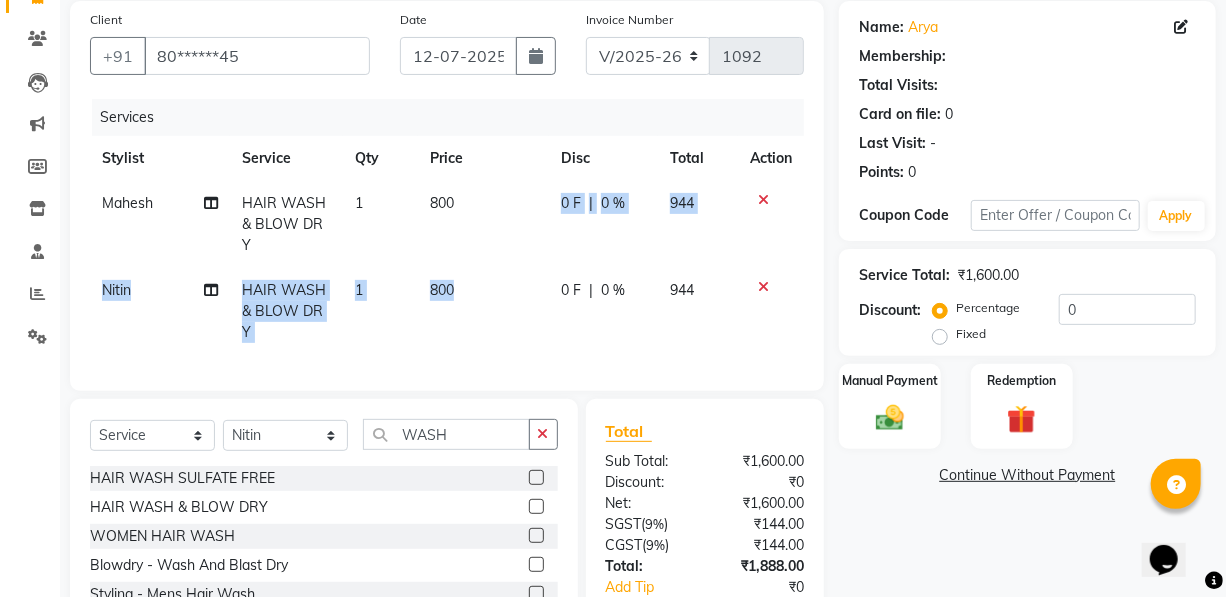 click on "800" 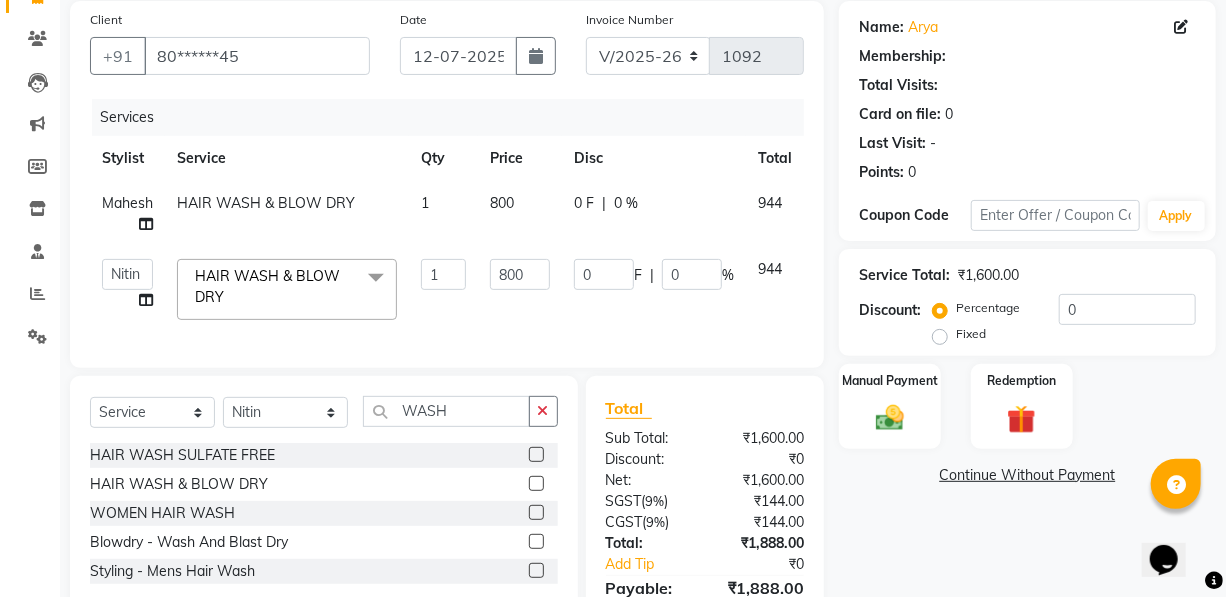 click on "1" 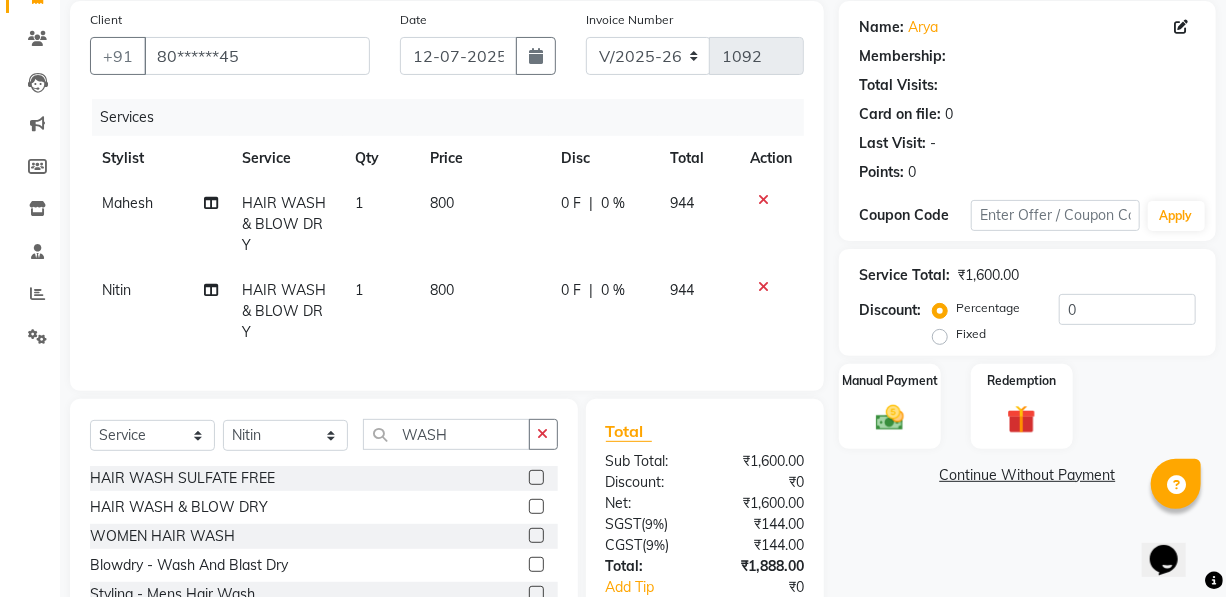 click on "800" 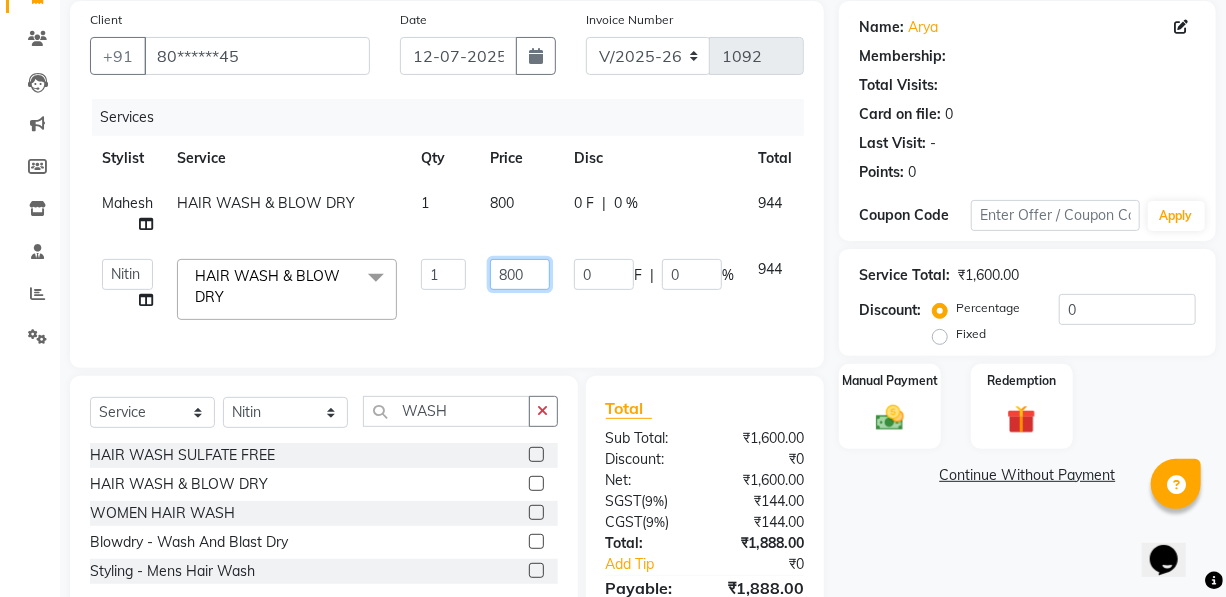 click on "800" 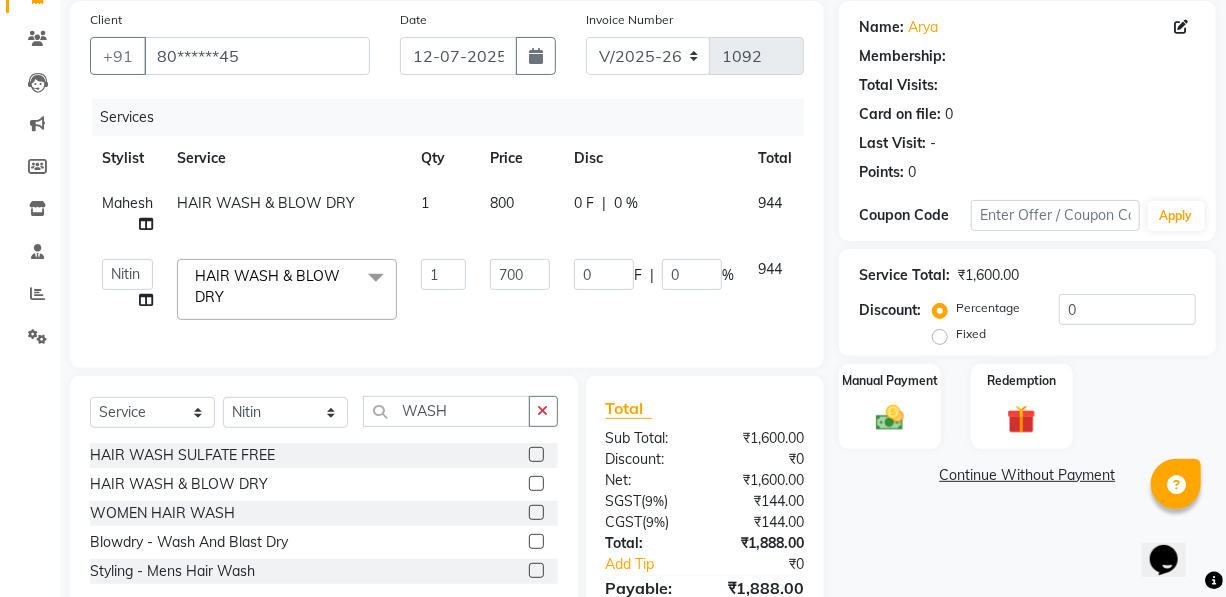 click on "Services Stylist Service Qty Price Disc Total Action Mahesh HAIR WASH & BLOW DRY 1 800 0 F | 0 % 944  AKASH   [PERSON_NAME]   Mahesh   Manager   [PERSON_NAME]   Nitin   POOJA   [PERSON_NAME]  HAIR WASH & BLOW DRY  x Haircuts -  Mens Cut And Styling Haircuts -  Womens Cut And Blowdry Haircuts -  Child Cut Boy Haircuts -  Child Cut Girl DANDRUFF TREATMENT SCRUB  FLIX CUT HAIR CUT & [PERSON_NAME] TRIM  CHILD CUT GIRL SIGNATURE FACIAL  BACK POLISH  HAND POLISH NAIL CUT & FILE  Demo FULL BODY POLISHING kerasmooth treatment  [DEMOGRAPHIC_DATA] AMONIA FREE ROOT TOUCHUP CHEEK WAX  HAIR WASH SULFATE FREE ADVANCE TREATMENT CLEAN UP Gemology Facial Hydra Facial [PERSON_NAME] COLOR HAIR WASH & BLOW DRY O3+ WHITENING FACIAL FACE WAX EAR WAX LOWERLIP WAX Threading lowerlip WOMEN -  HAIR STYING BALAYAGE TANINO PLASTIA PACKAGE HEAD MASSAGE WAX - SIDE LOCKS WAX - CHIN THREADING MEN - EYEBROWS THREADING MEN - CHEEKS HIGHIGHTS & TOUCHUP CYSTENE [MEDICAL_DATA] & COLOR KERATIN NAIL POLISH APPLICATION MOLECULAR TREATMENMT REBONDING NOSE WAX BODY TRIM" 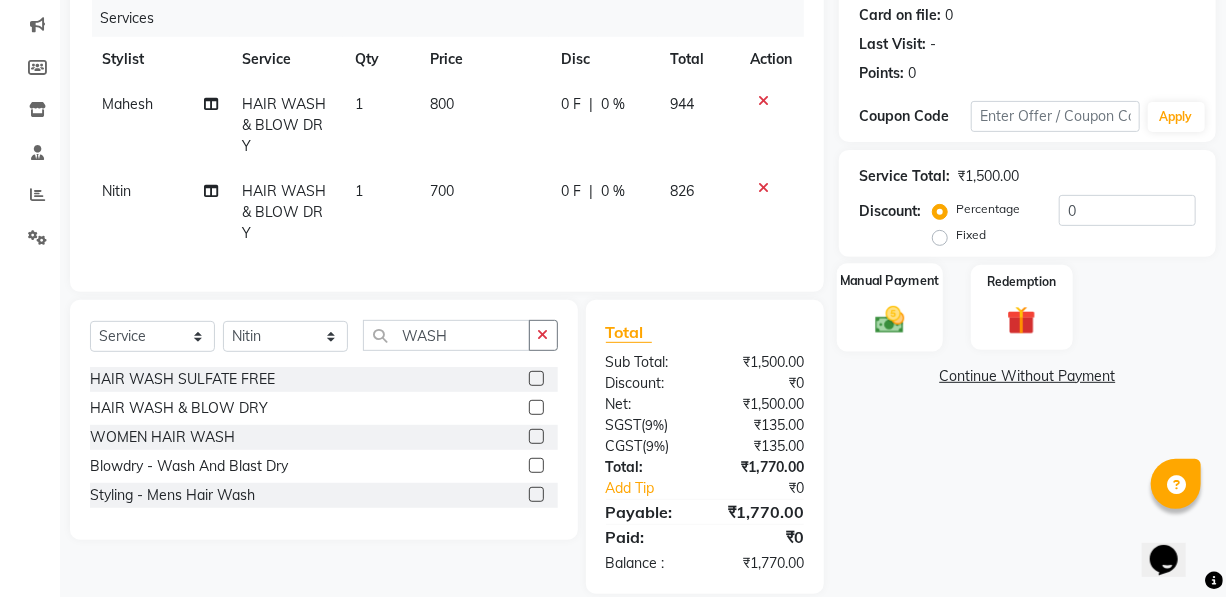 scroll, scrollTop: 249, scrollLeft: 0, axis: vertical 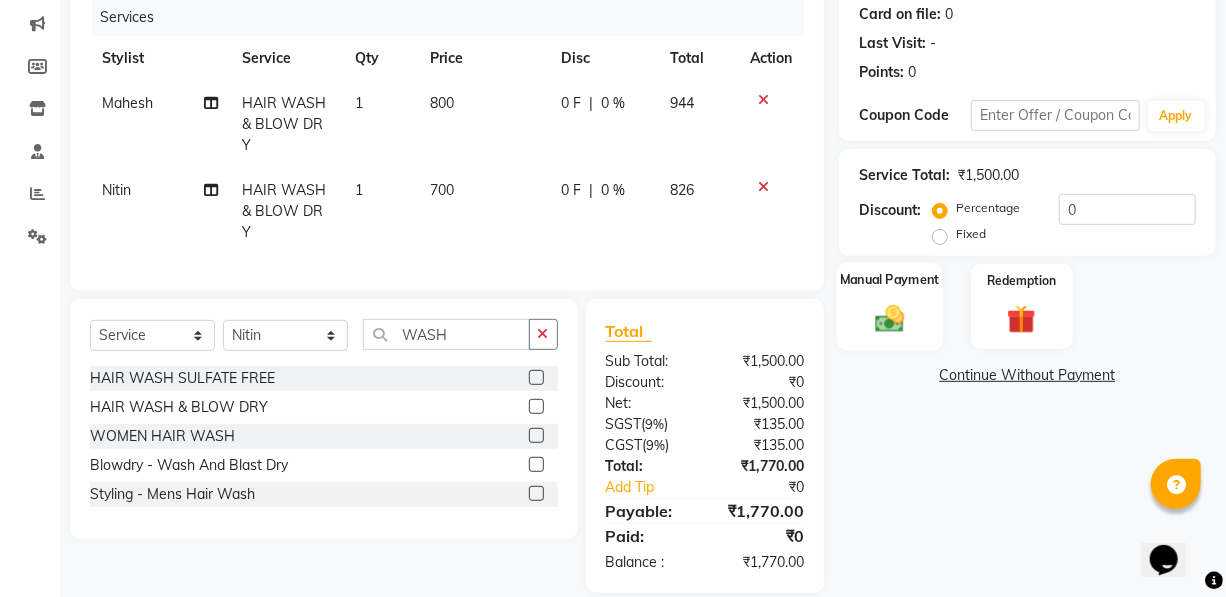 click 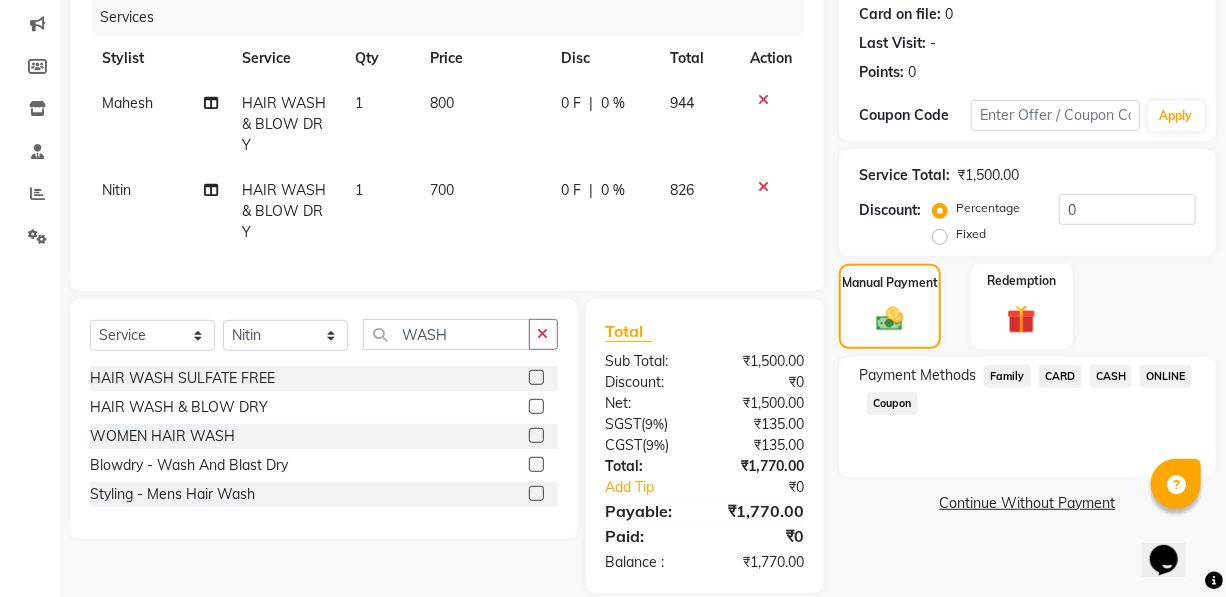 click on "CASH" 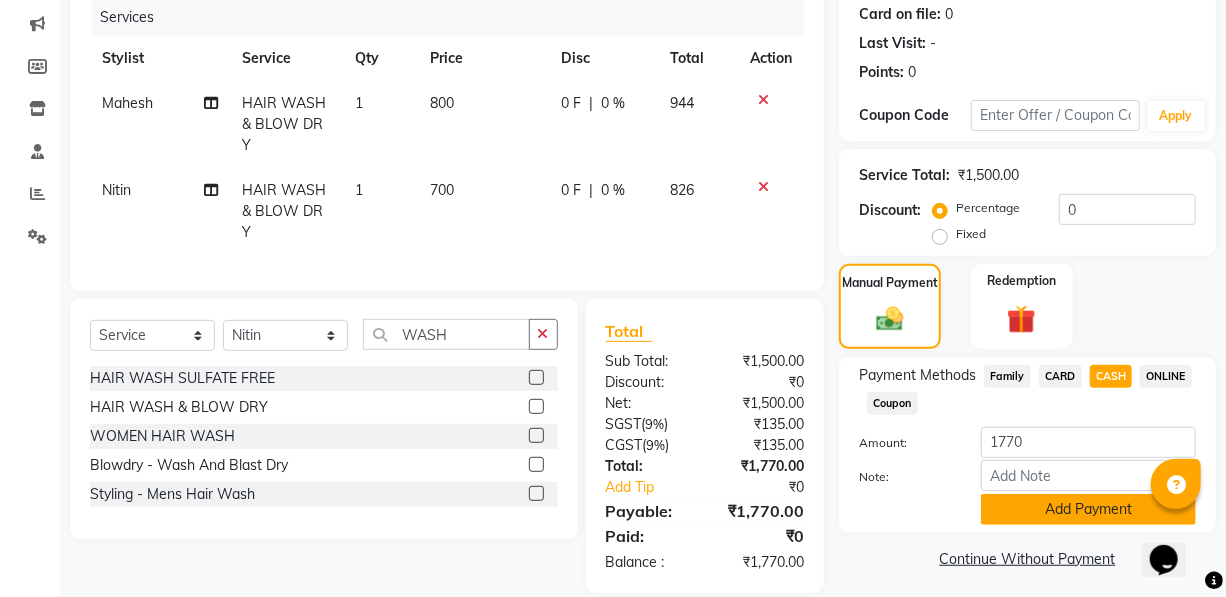 click on "Add Payment" 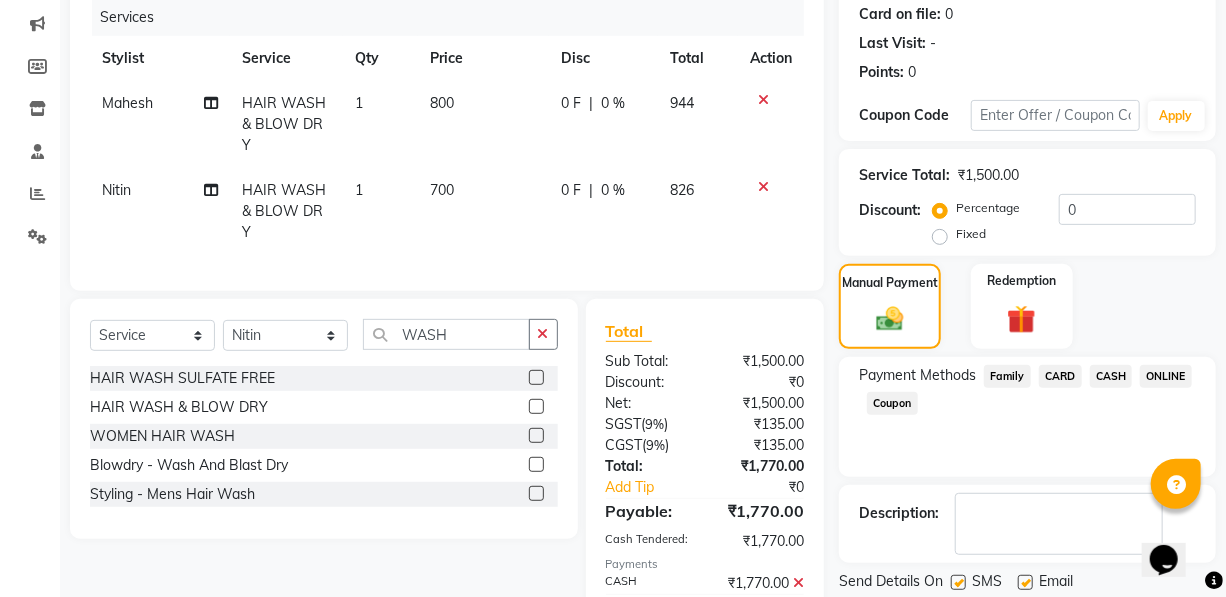 scroll, scrollTop: 320, scrollLeft: 0, axis: vertical 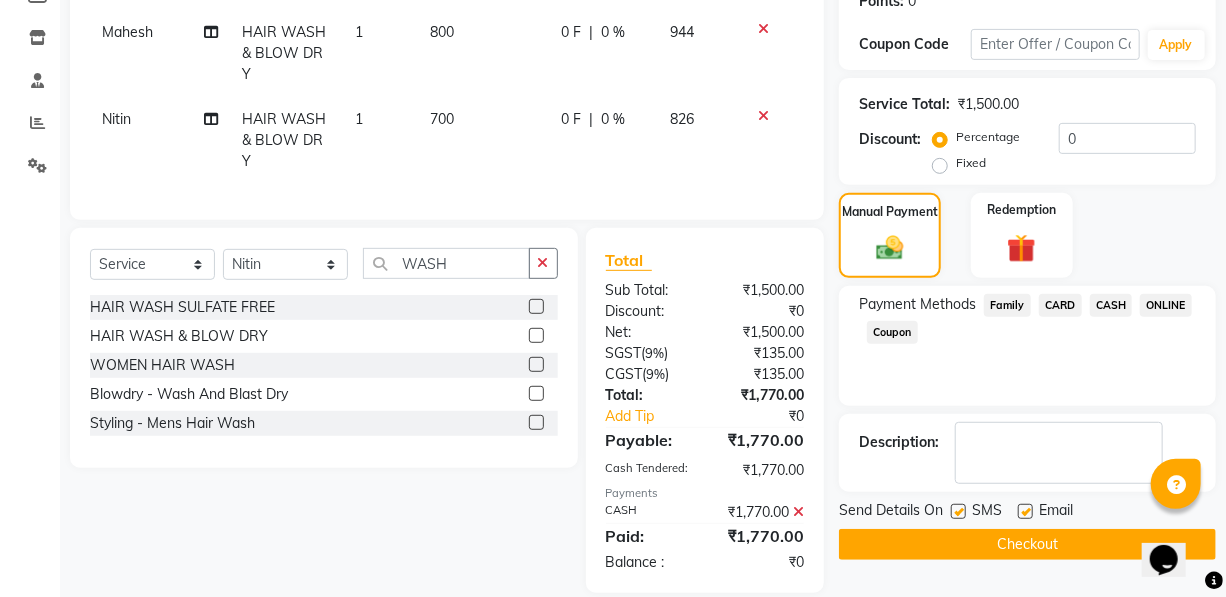 click on "Checkout" 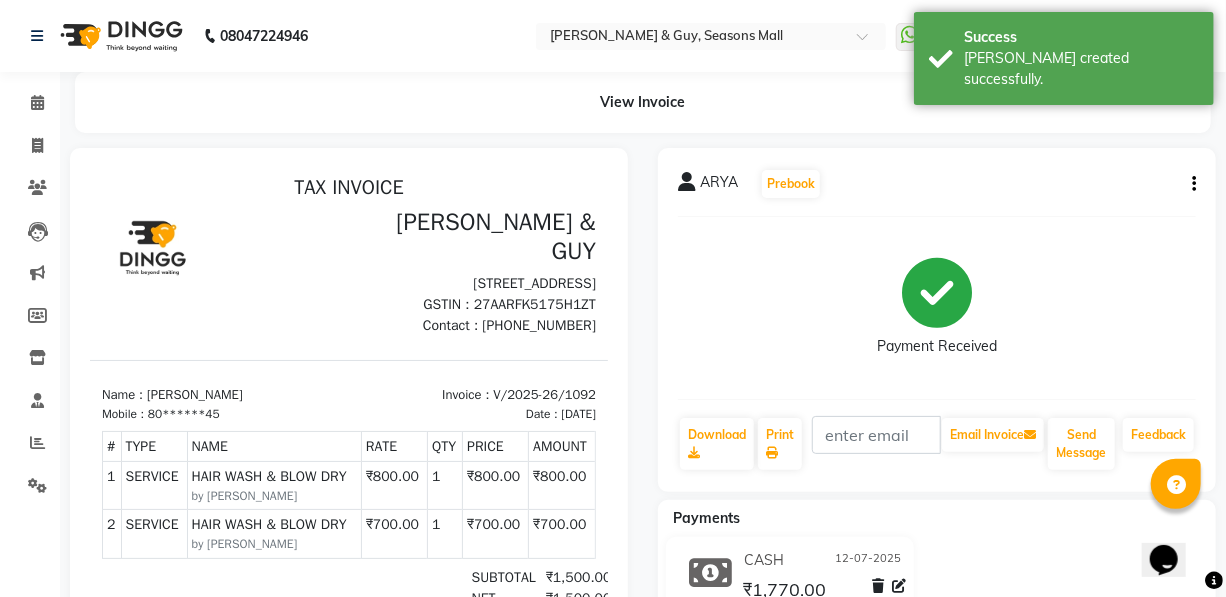 scroll, scrollTop: 0, scrollLeft: 0, axis: both 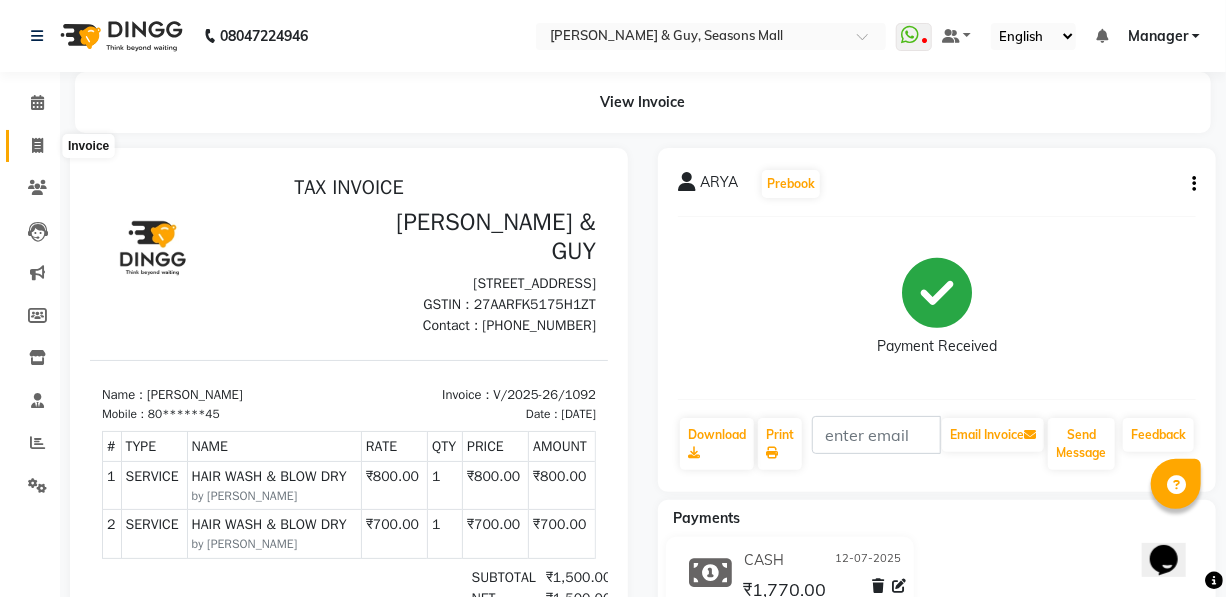 click 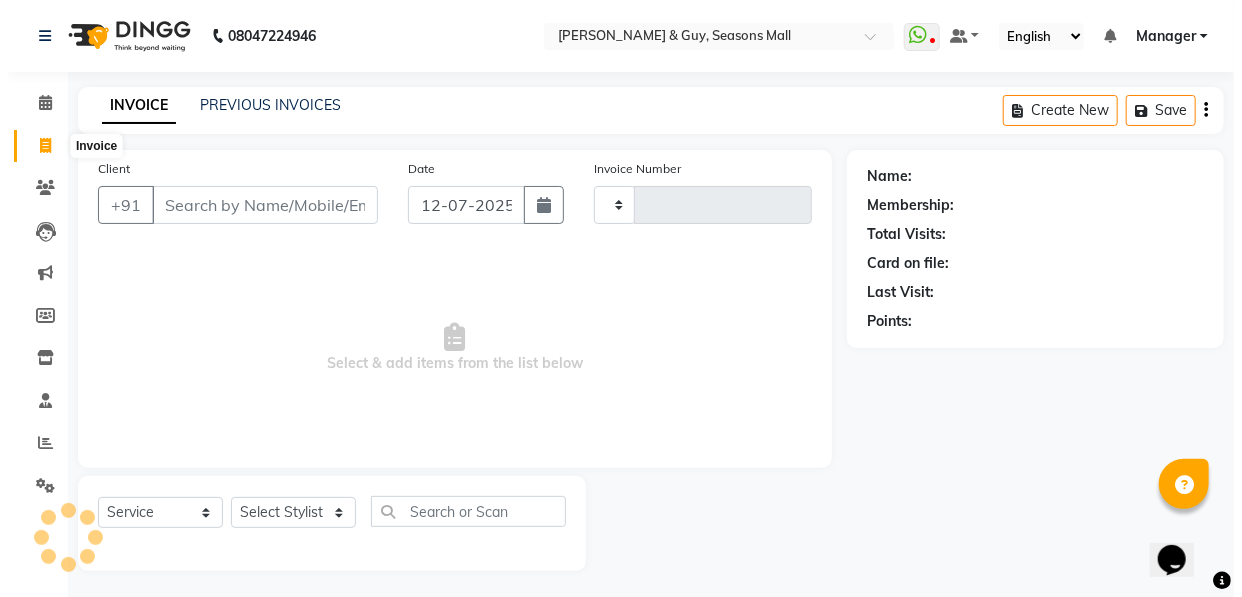 scroll, scrollTop: 4, scrollLeft: 0, axis: vertical 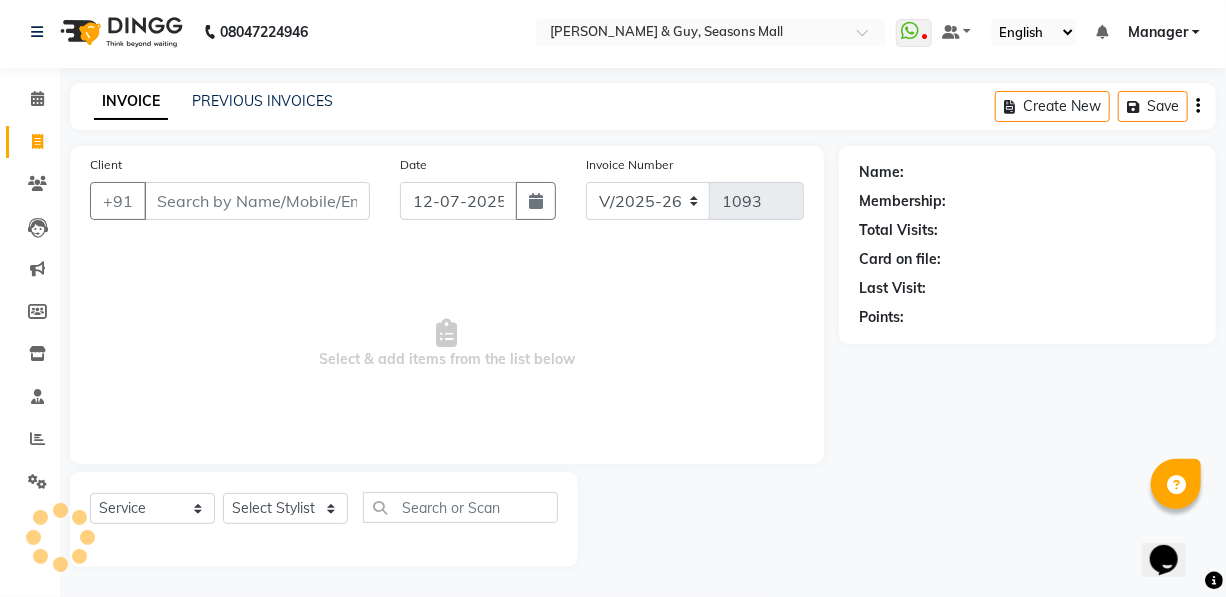 click on "Client" at bounding box center (257, 201) 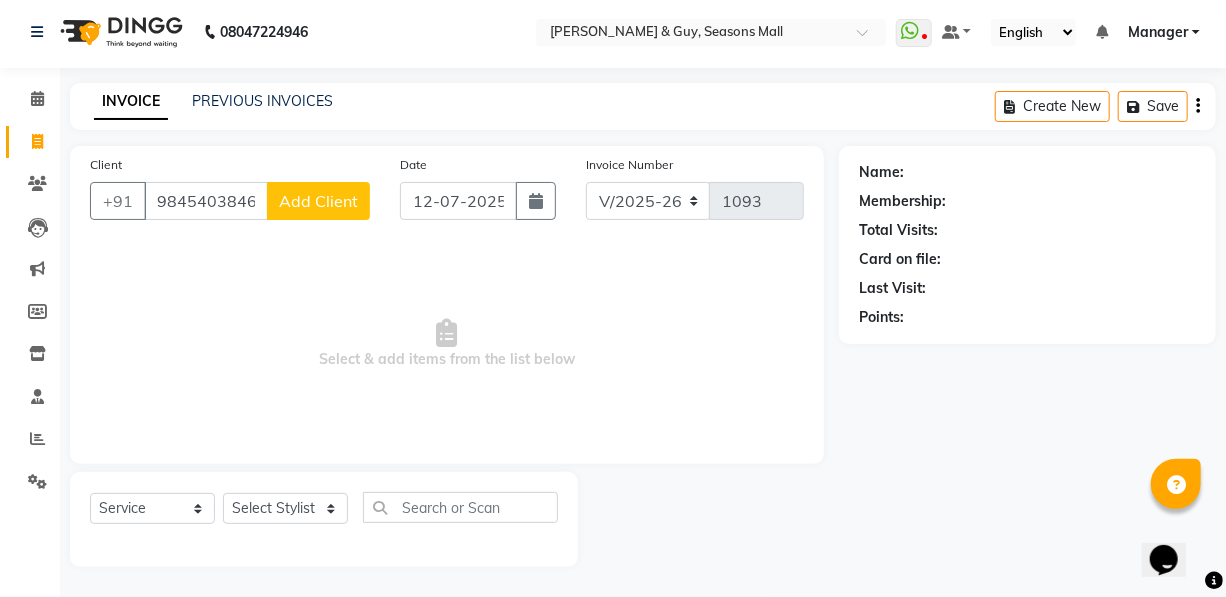click on "Add Client" 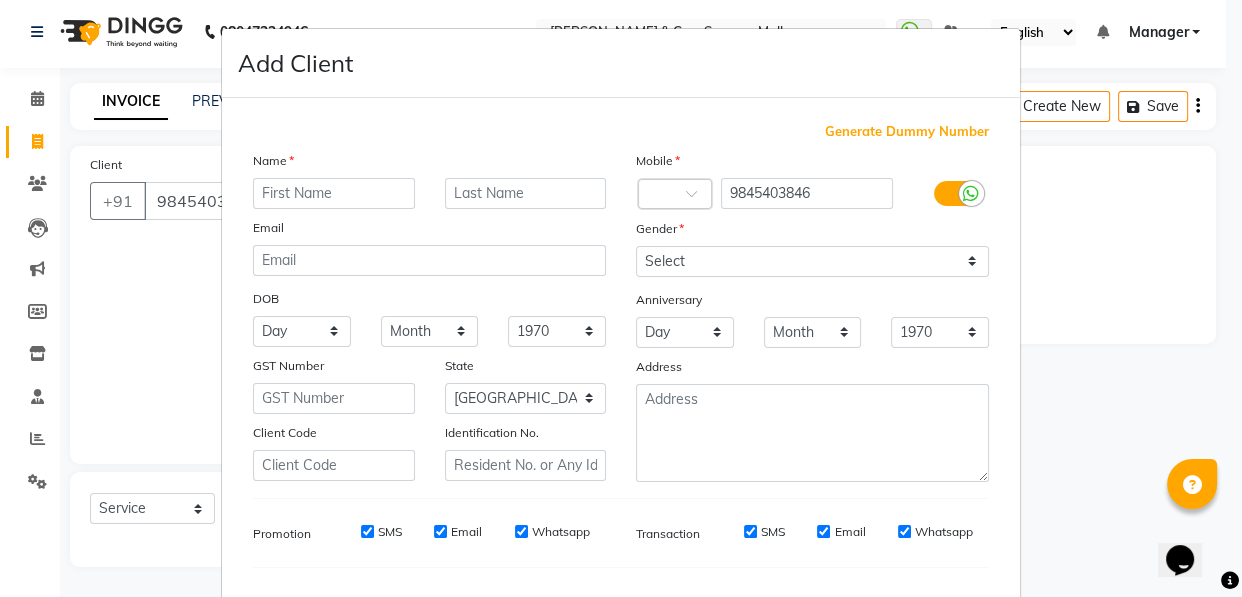 click at bounding box center (334, 193) 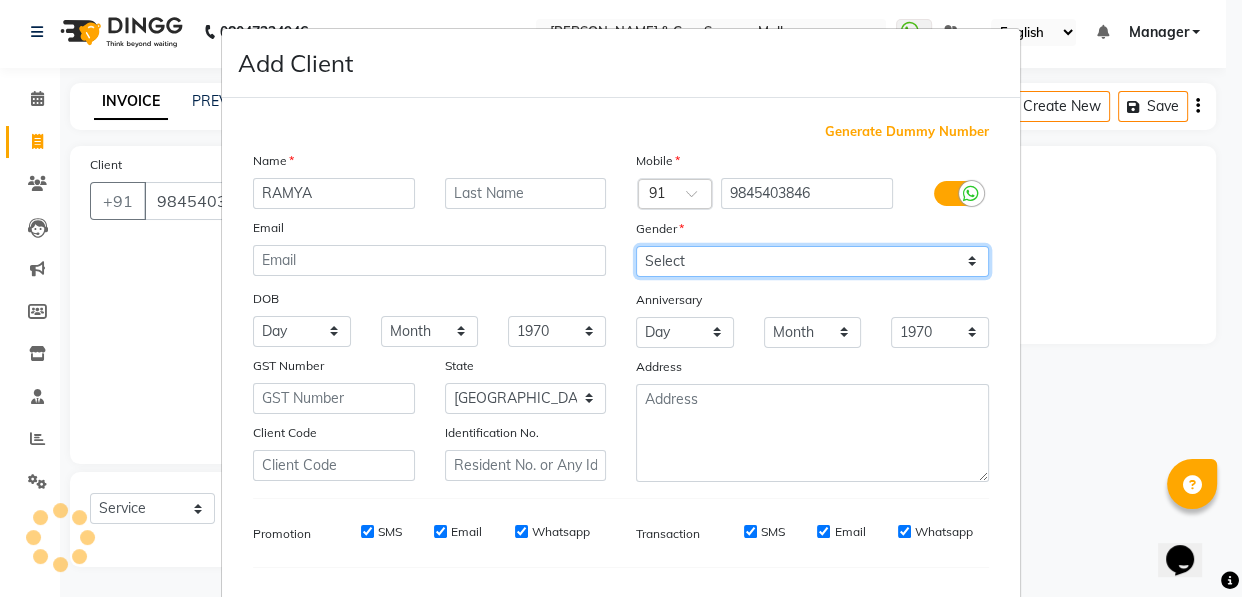 click on "Select [DEMOGRAPHIC_DATA] [DEMOGRAPHIC_DATA] Other Prefer Not To Say" at bounding box center (812, 261) 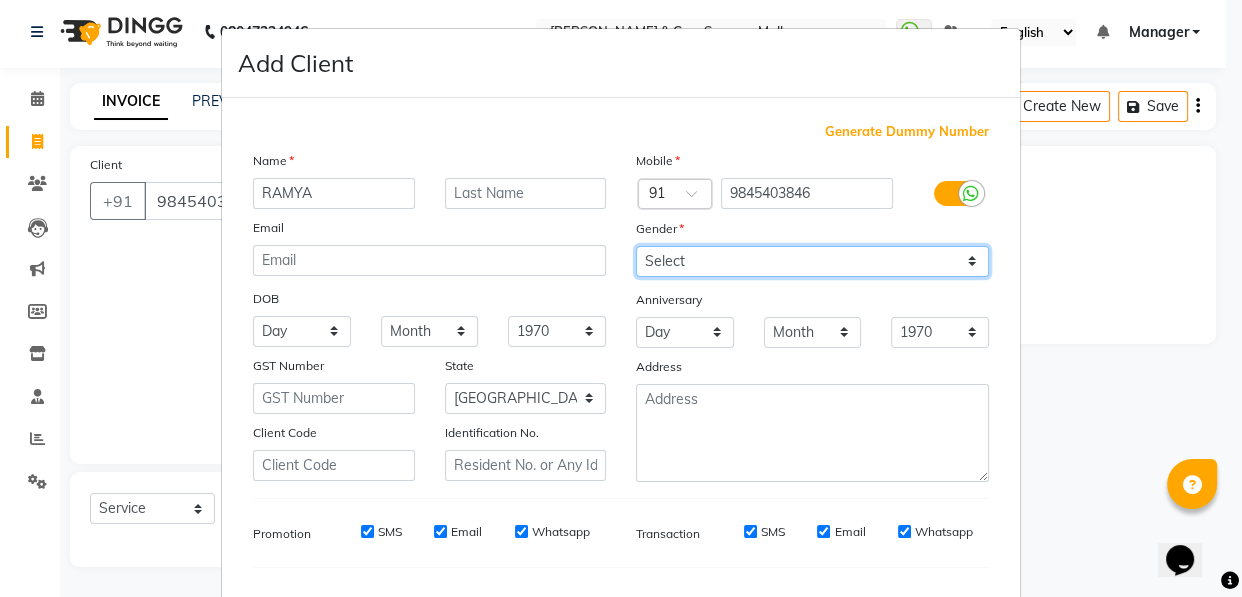 click on "Select [DEMOGRAPHIC_DATA] [DEMOGRAPHIC_DATA] Other Prefer Not To Say" at bounding box center (812, 261) 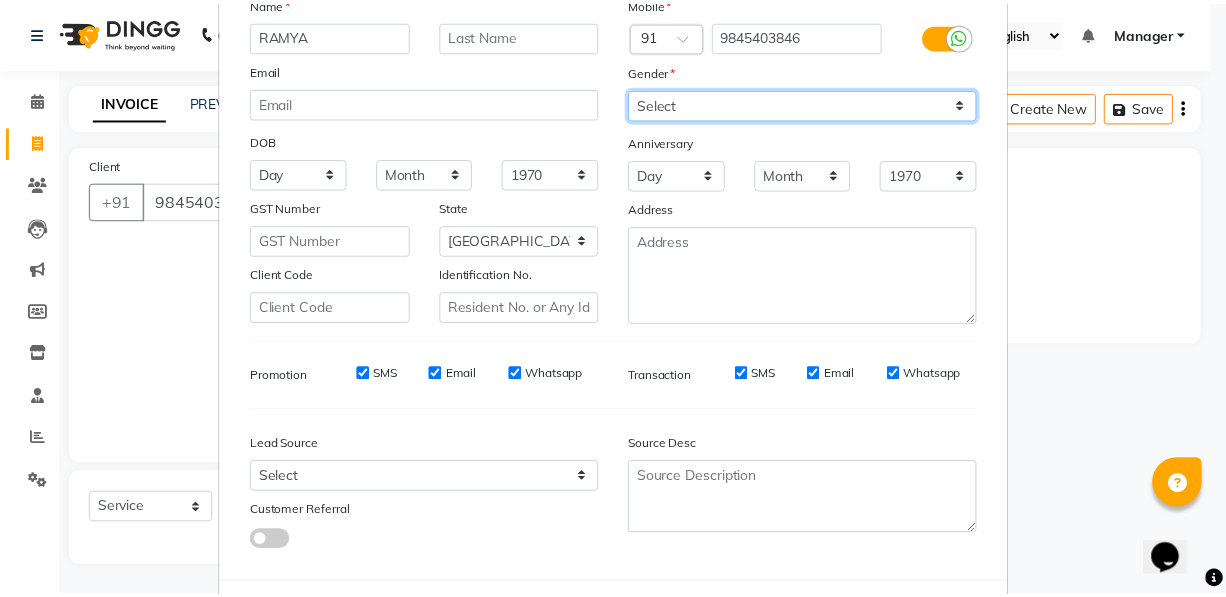 scroll, scrollTop: 256, scrollLeft: 0, axis: vertical 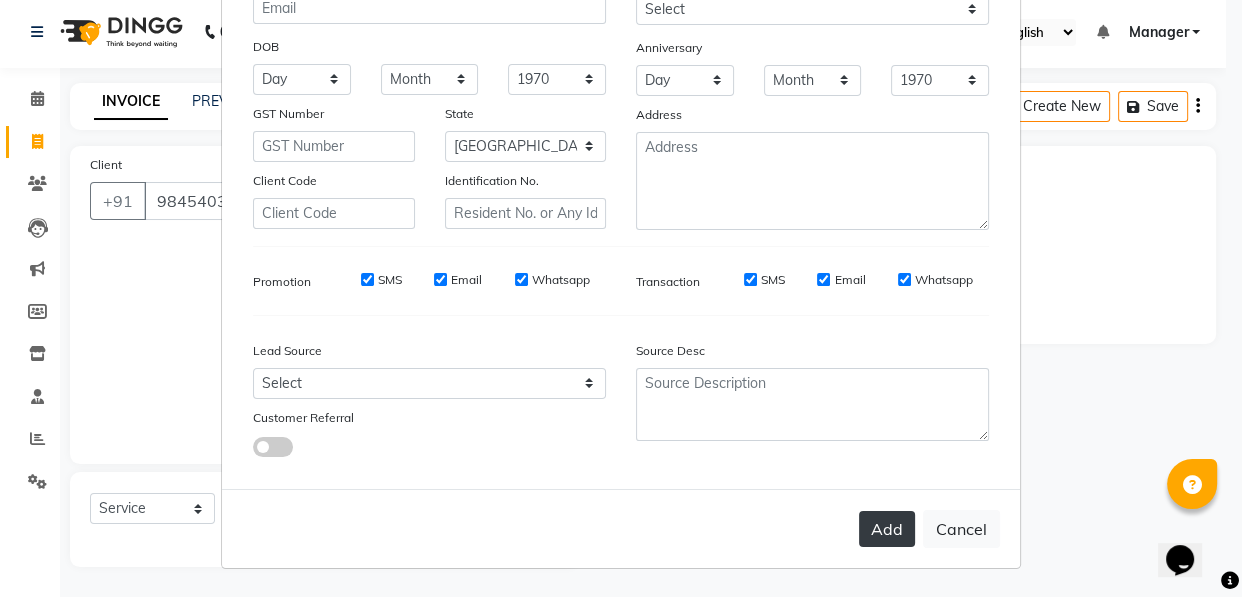 click on "Add" at bounding box center (887, 529) 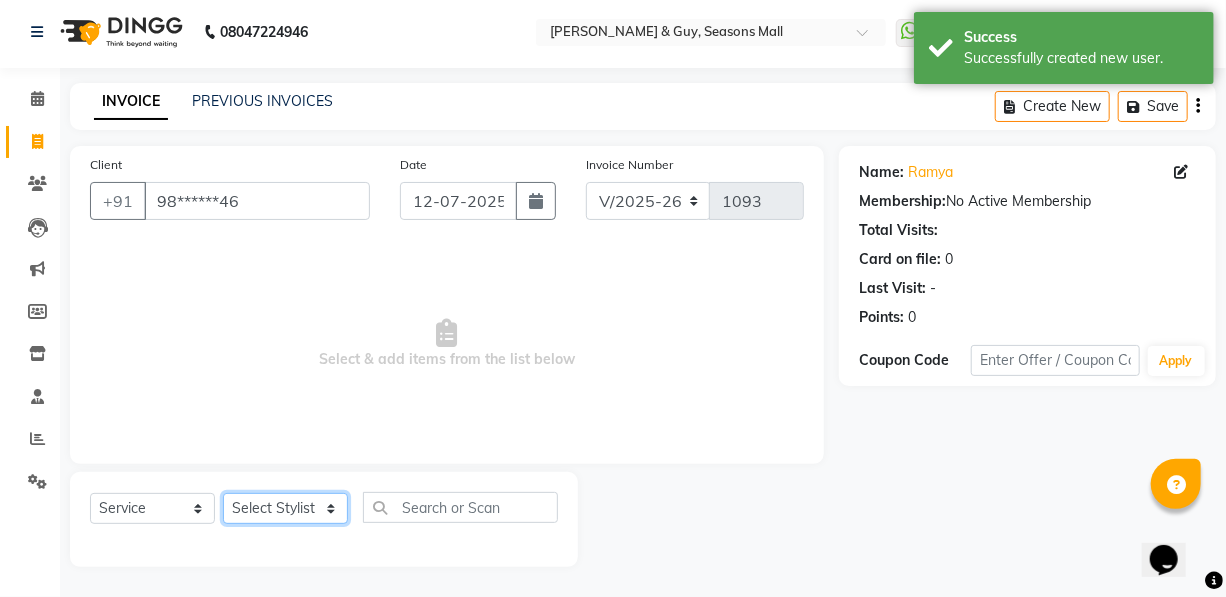 click on "Select Stylist AKASH [PERSON_NAME] Manager [PERSON_NAME] Nitin POOJA [PERSON_NAME]" 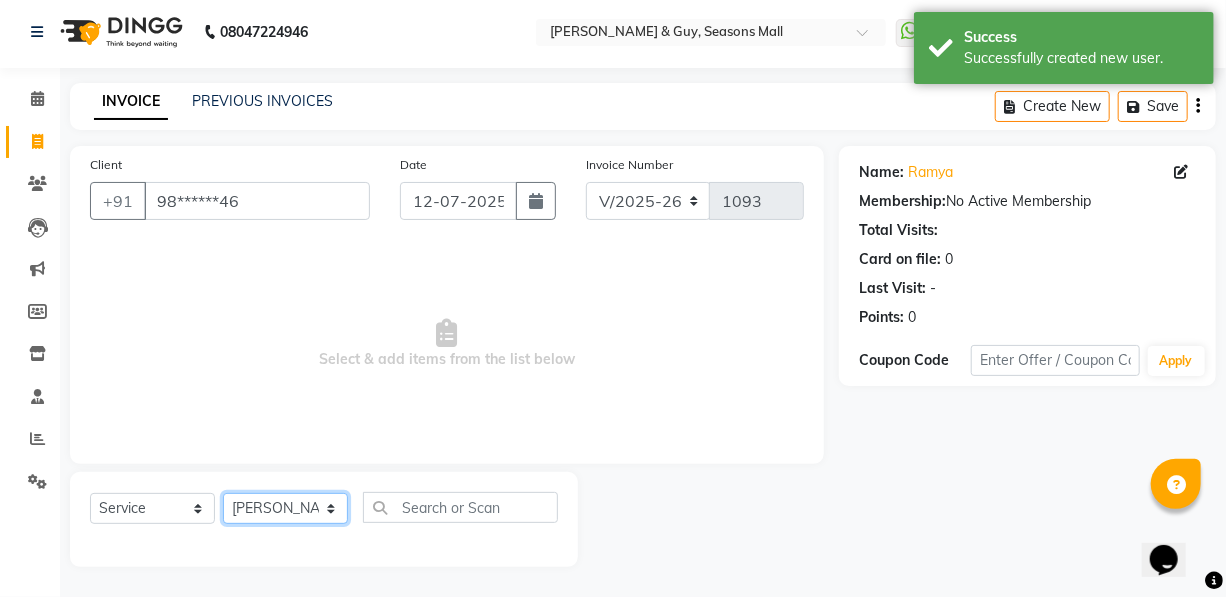 click on "Select Stylist AKASH [PERSON_NAME] Manager [PERSON_NAME] Nitin POOJA [PERSON_NAME]" 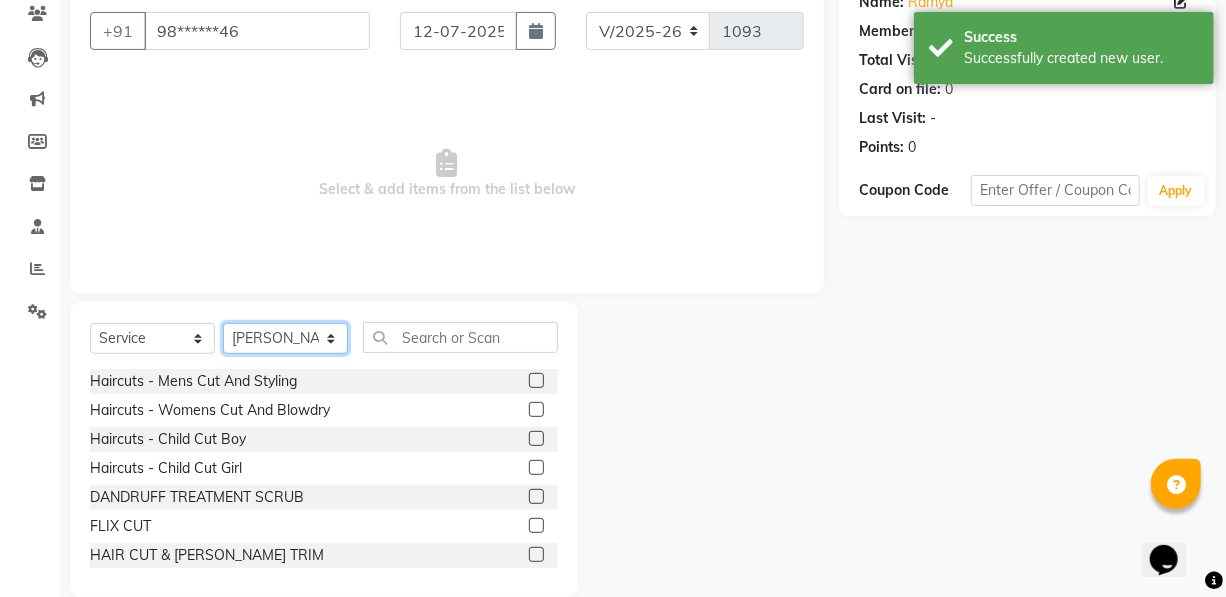 scroll, scrollTop: 204, scrollLeft: 0, axis: vertical 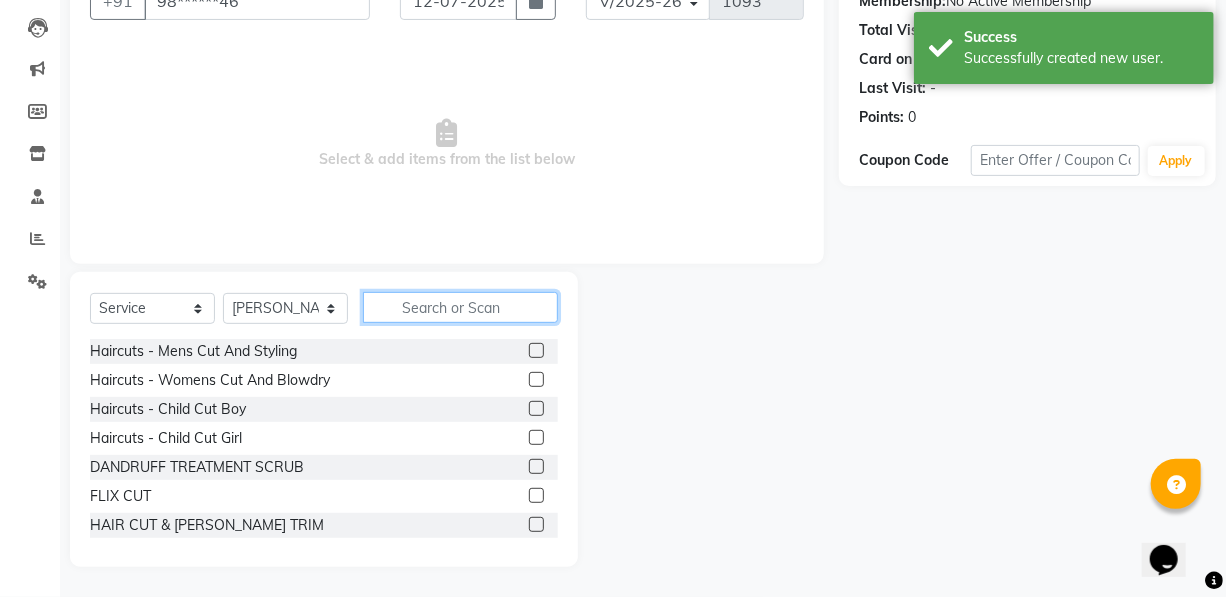 click 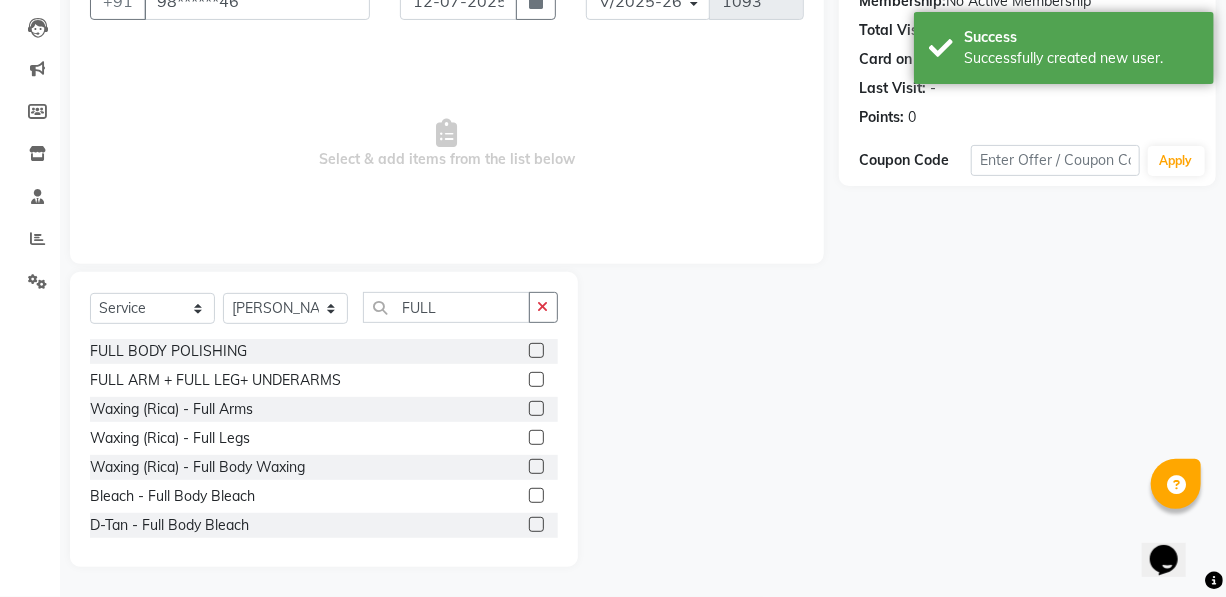click 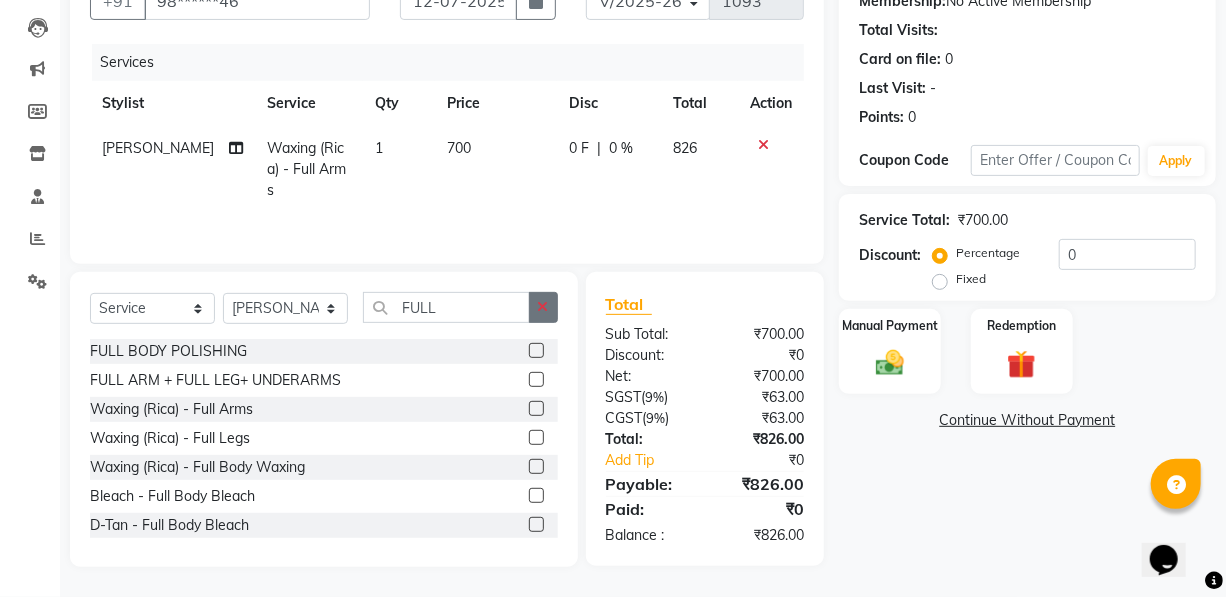 click 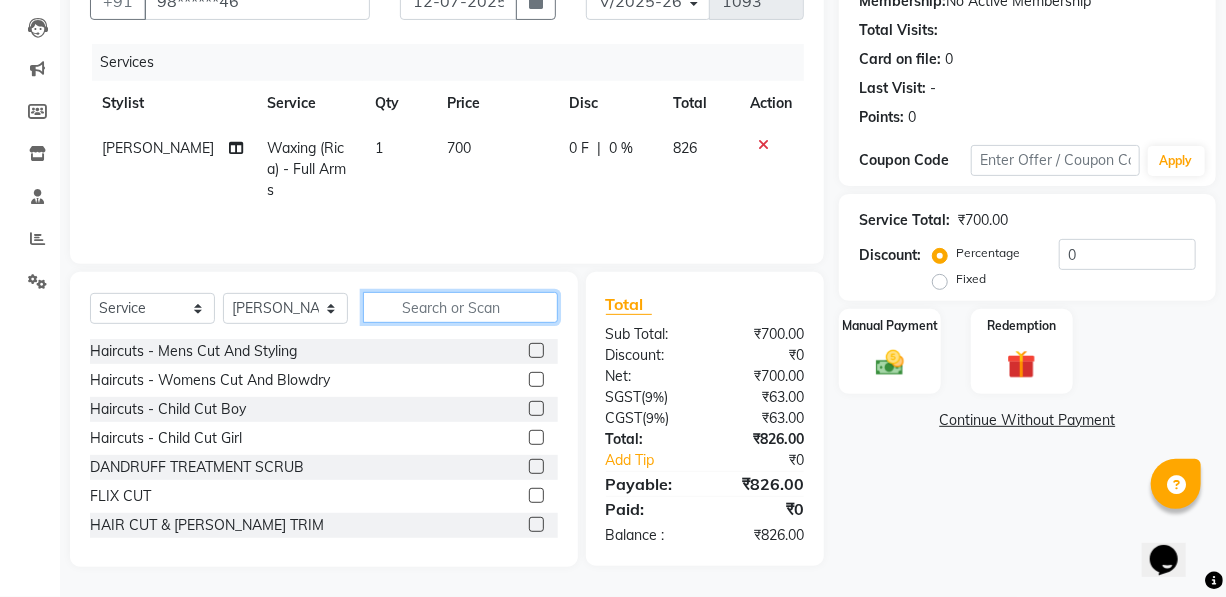 click 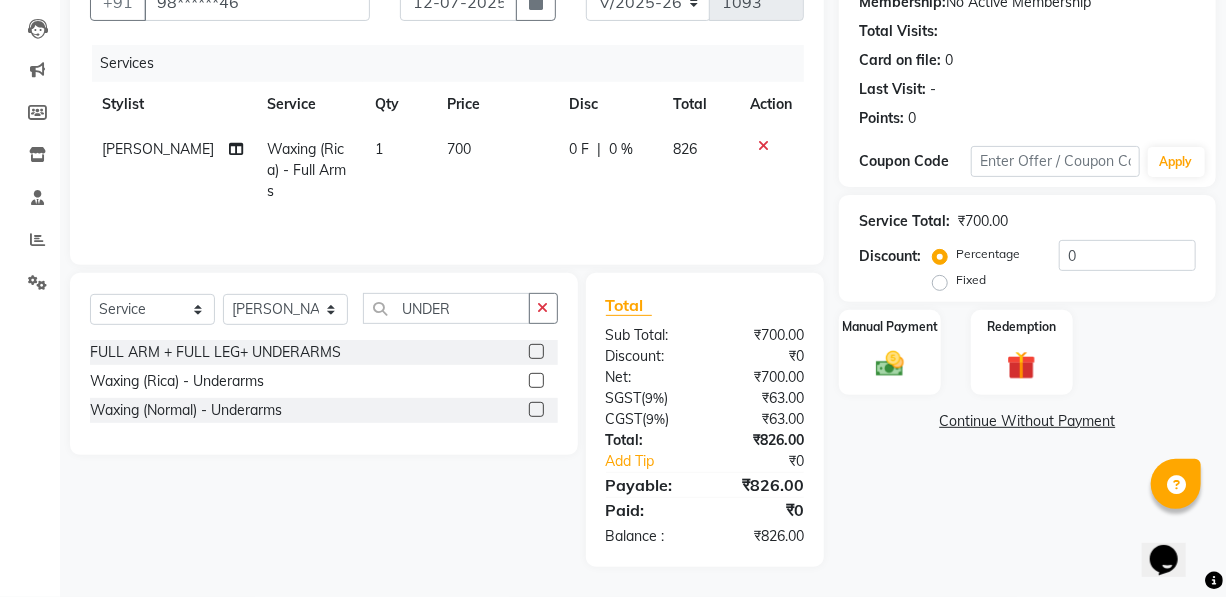 click 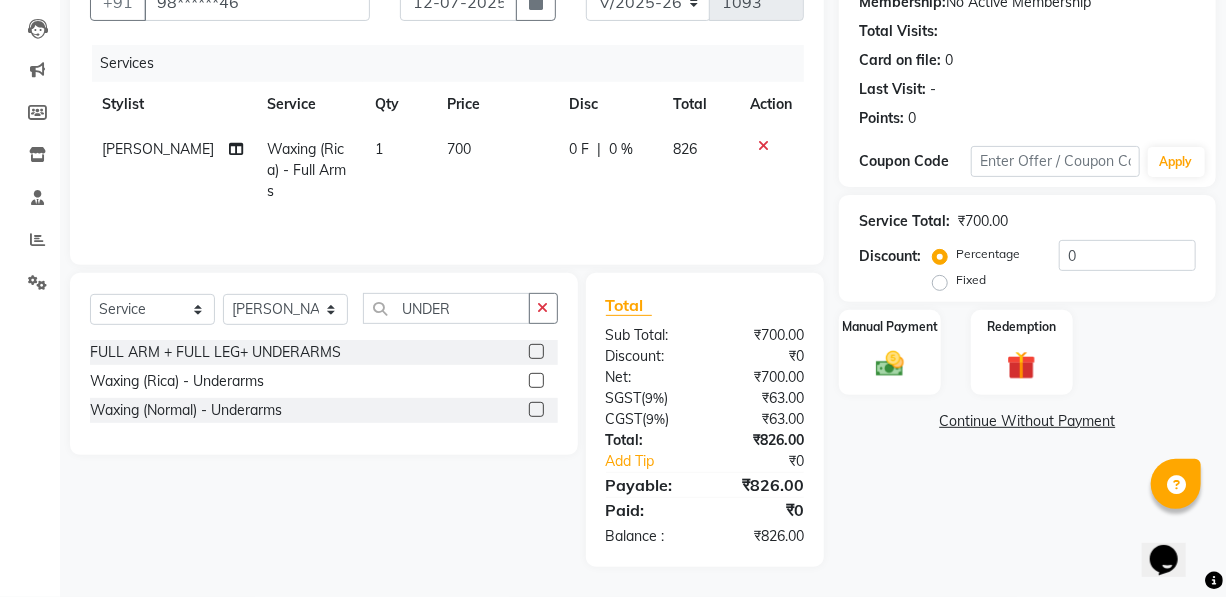 click at bounding box center [535, 381] 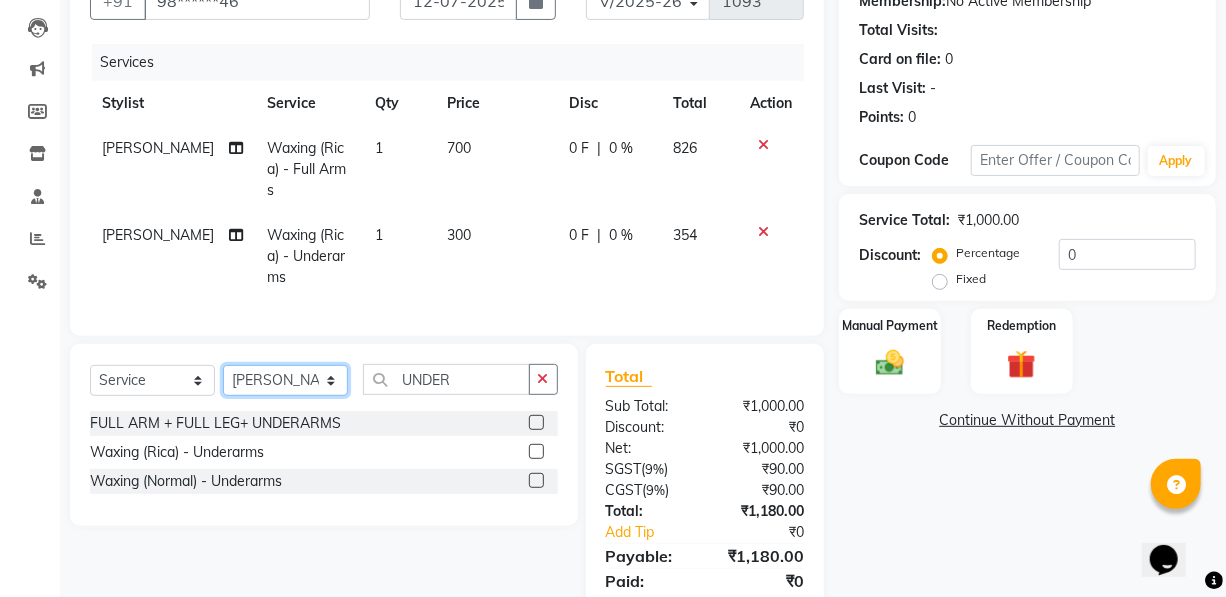 click on "Select Stylist AKASH [PERSON_NAME] Manager [PERSON_NAME] Nitin POOJA [PERSON_NAME]" 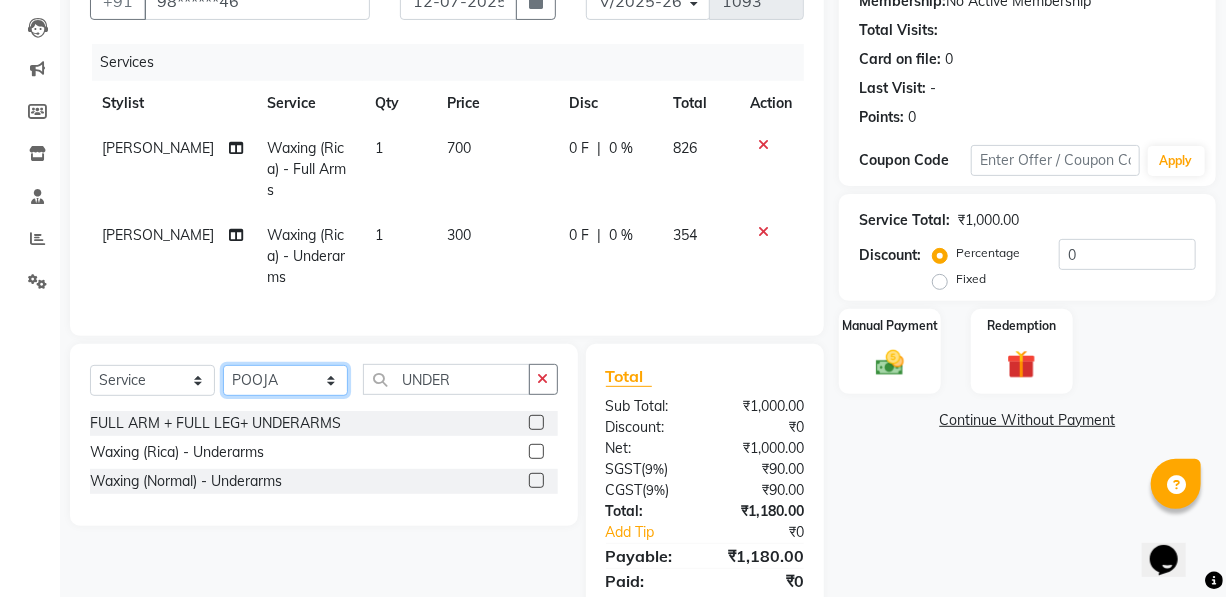 click on "Select Stylist AKASH [PERSON_NAME] Manager [PERSON_NAME] Nitin POOJA [PERSON_NAME]" 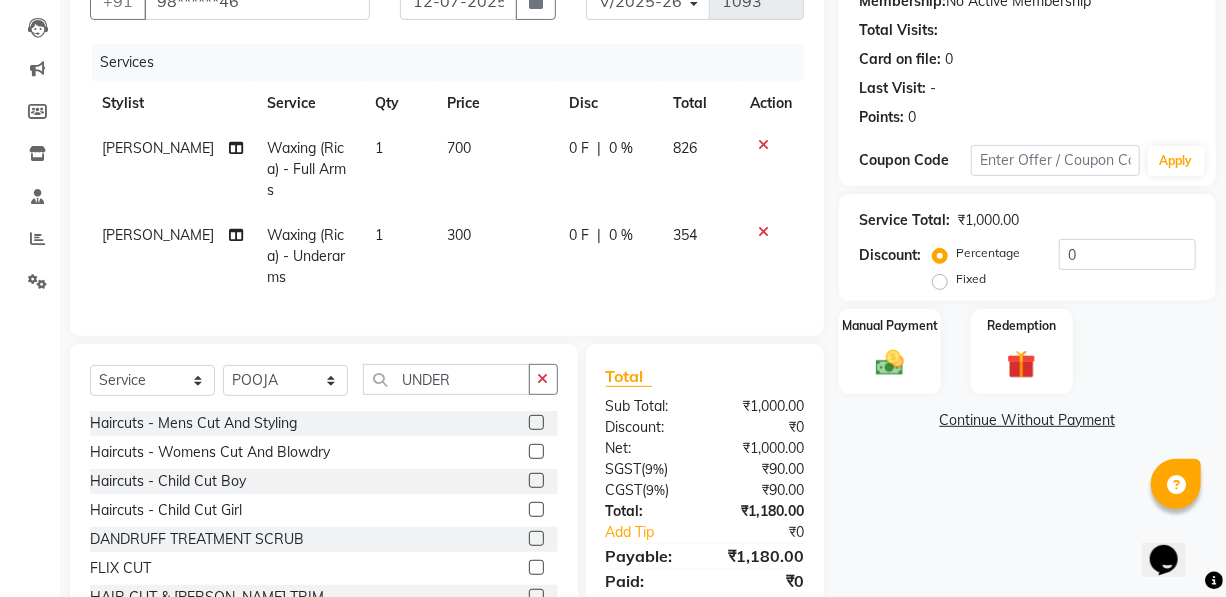 click 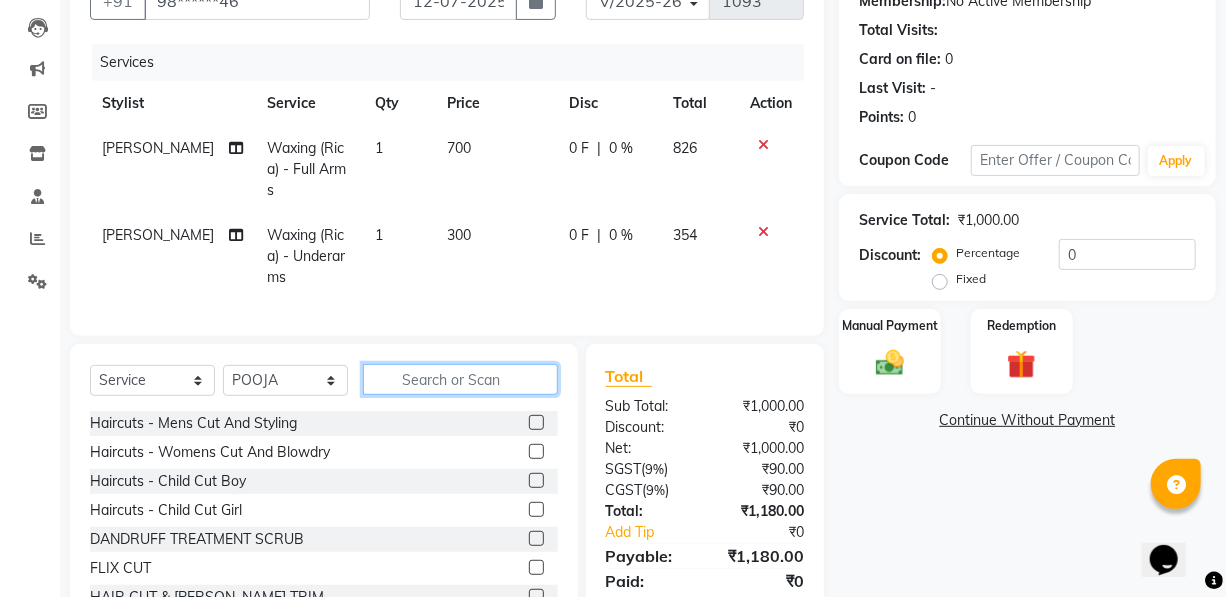 click 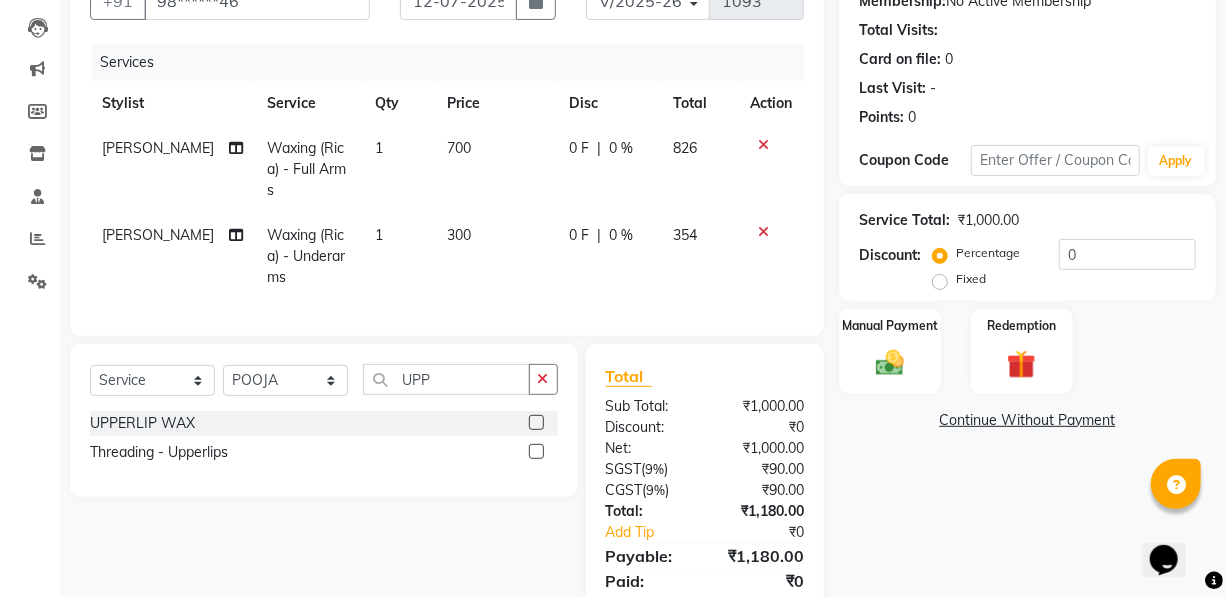 click 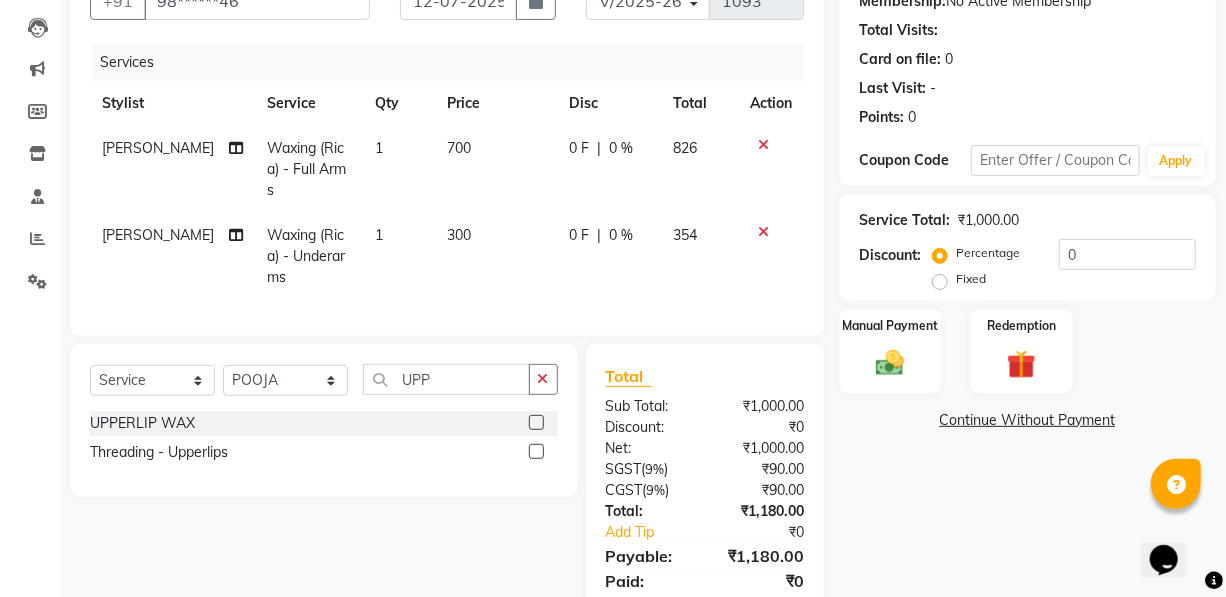 click at bounding box center [535, 452] 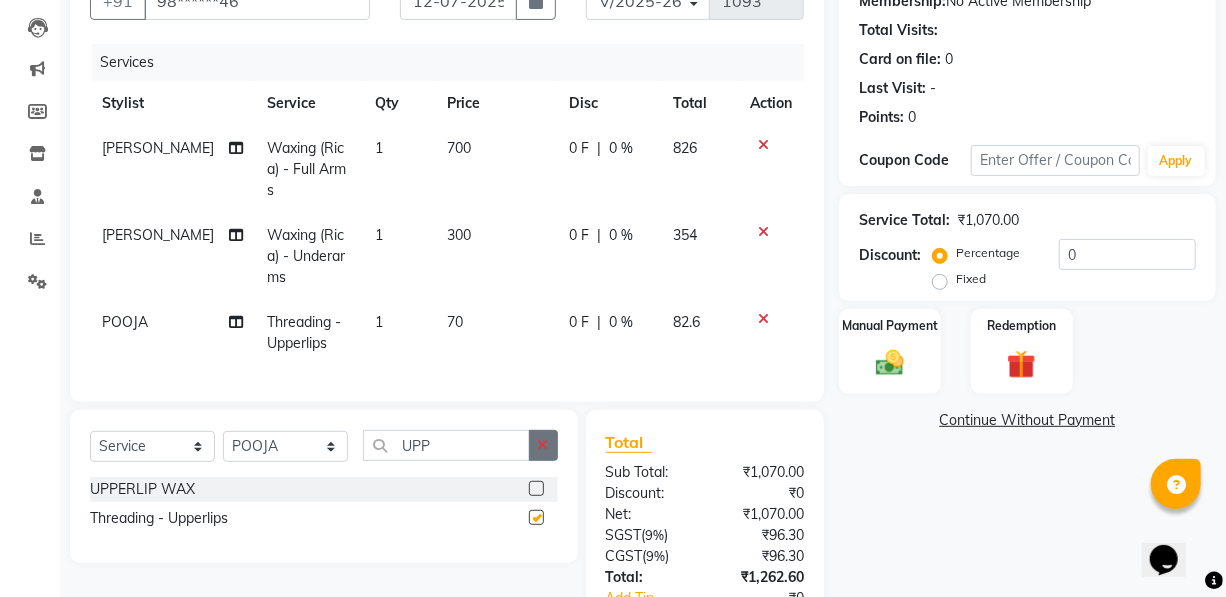 click 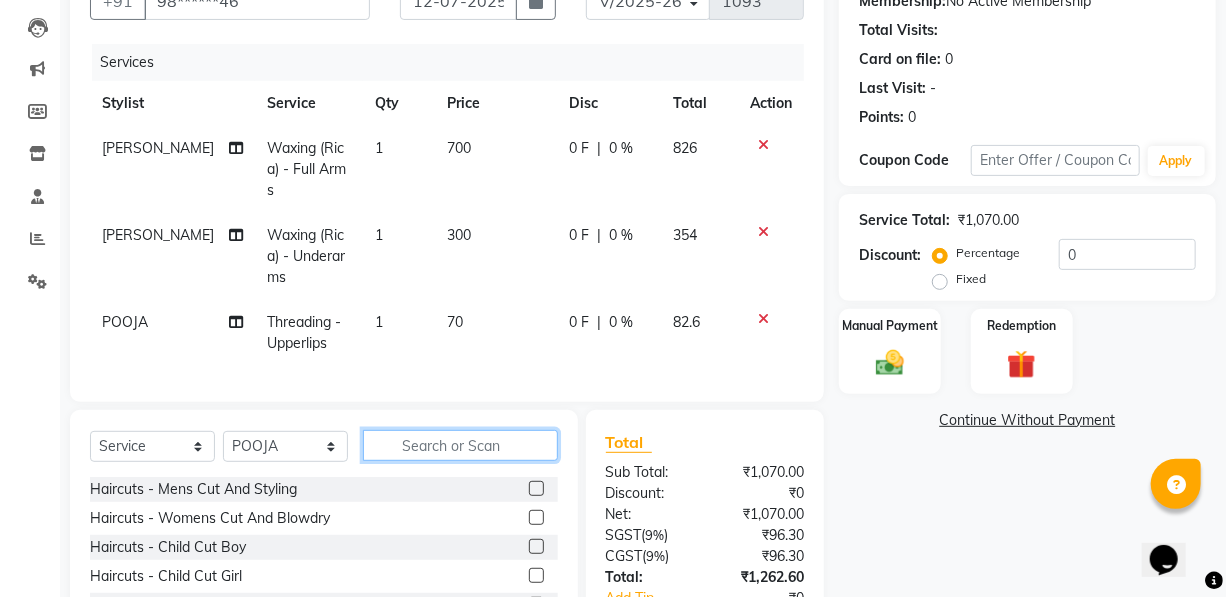 click 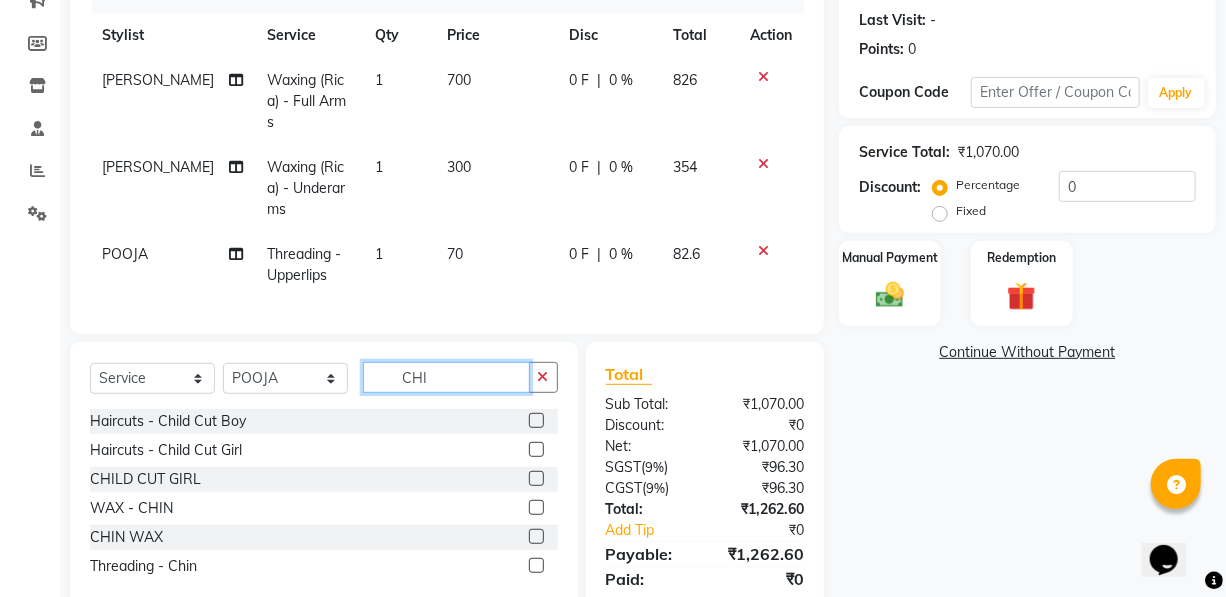 scroll, scrollTop: 357, scrollLeft: 0, axis: vertical 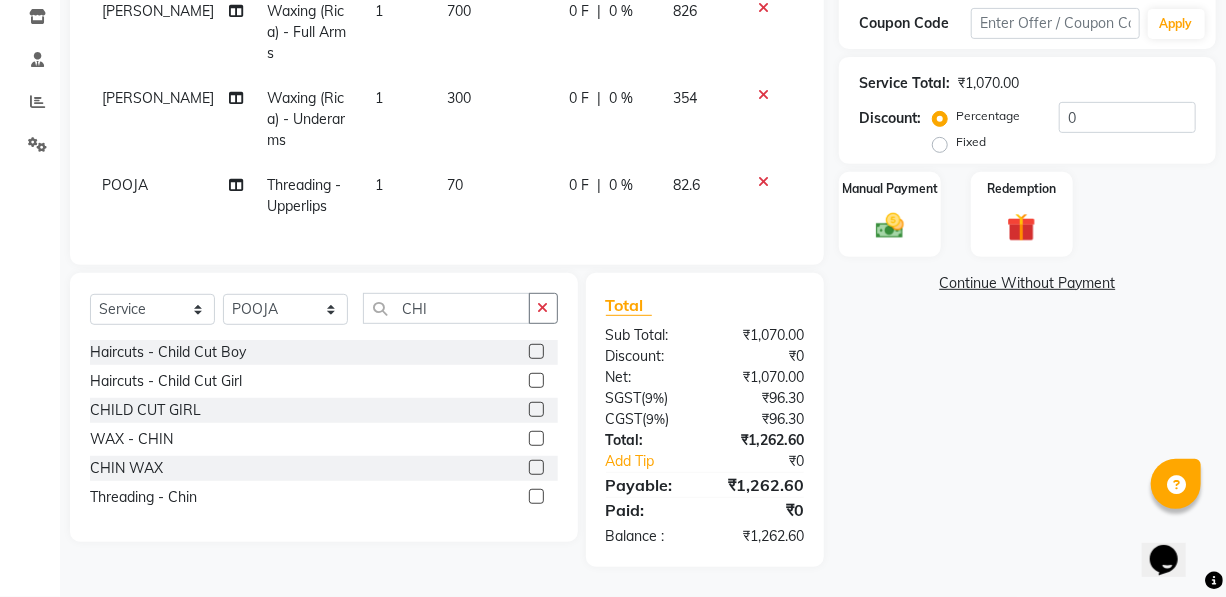 click 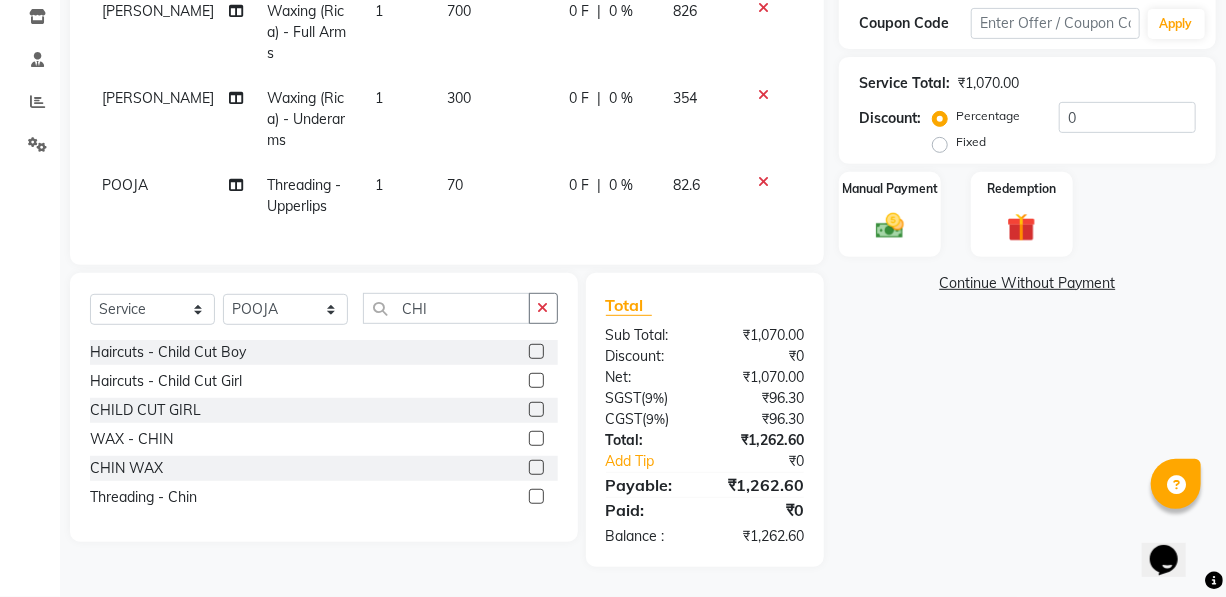 click at bounding box center [535, 497] 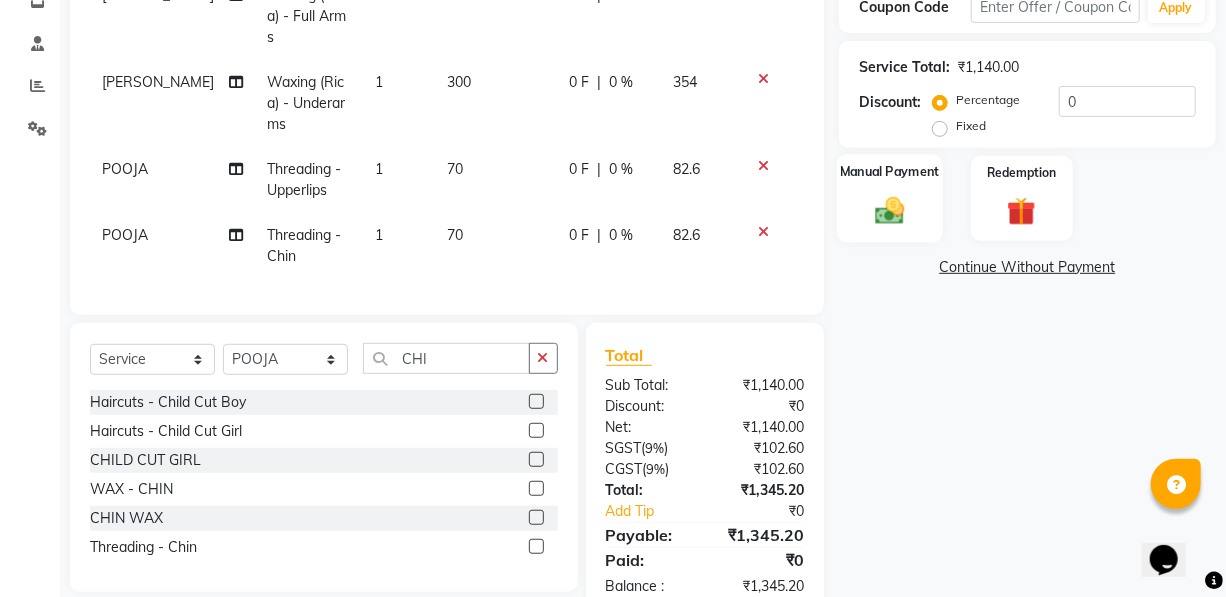 click 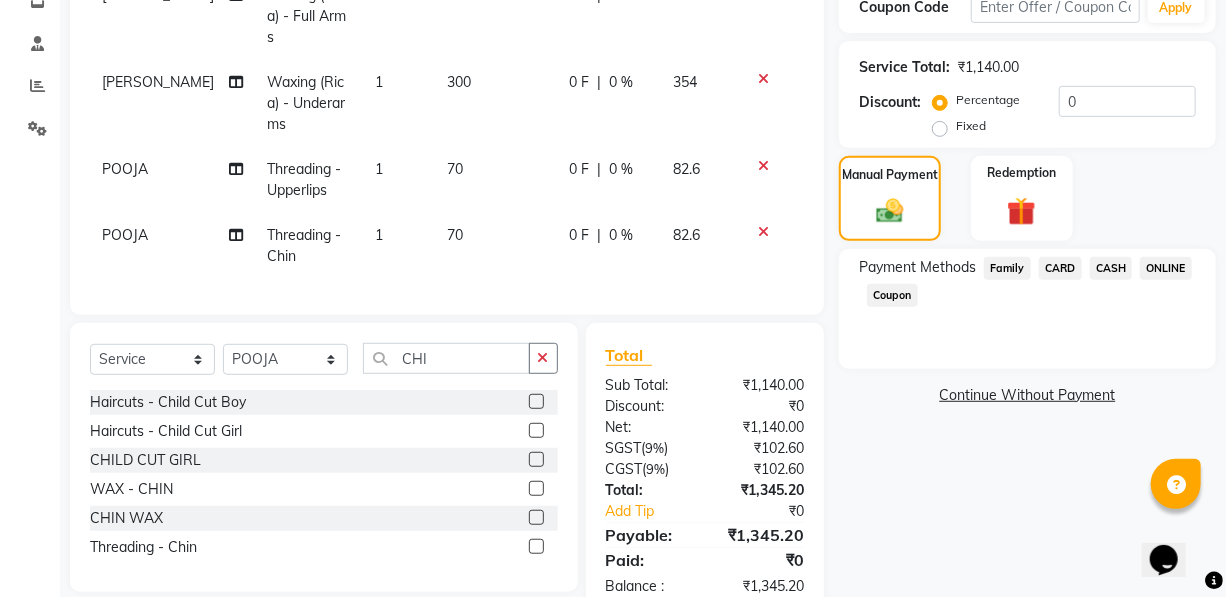 click on "ONLINE" 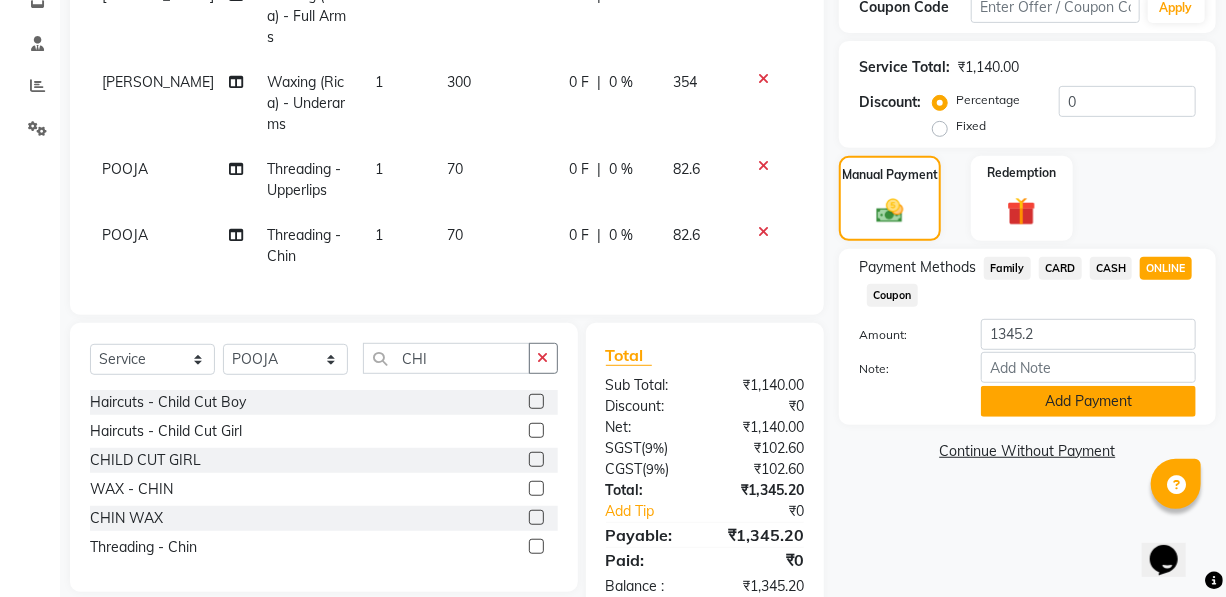 click on "Add Payment" 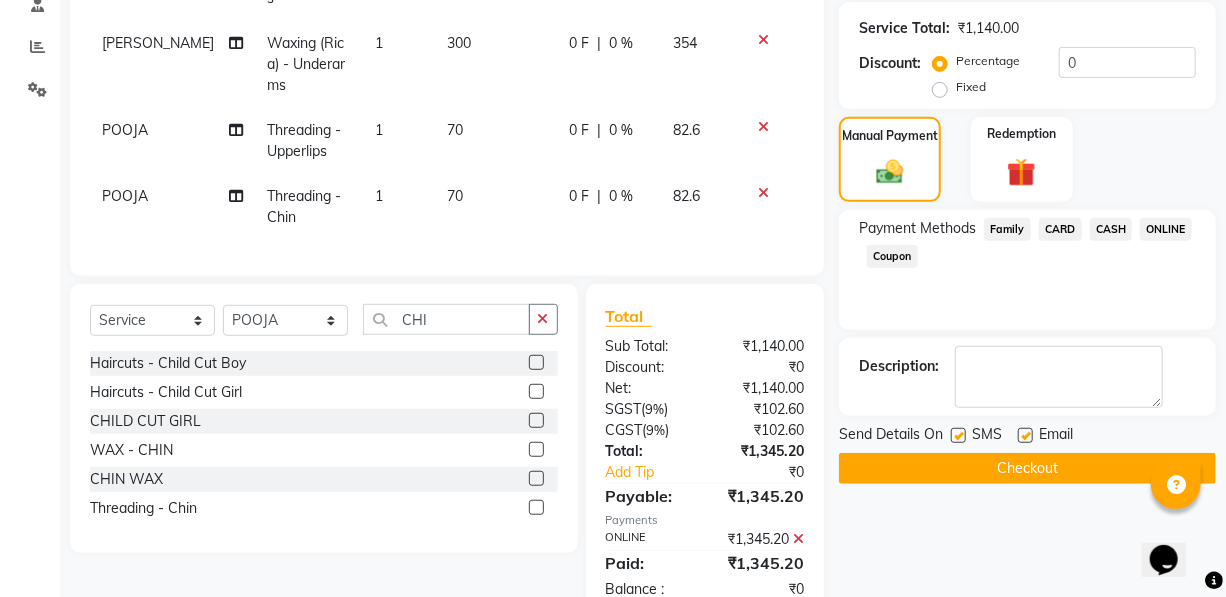 scroll, scrollTop: 464, scrollLeft: 0, axis: vertical 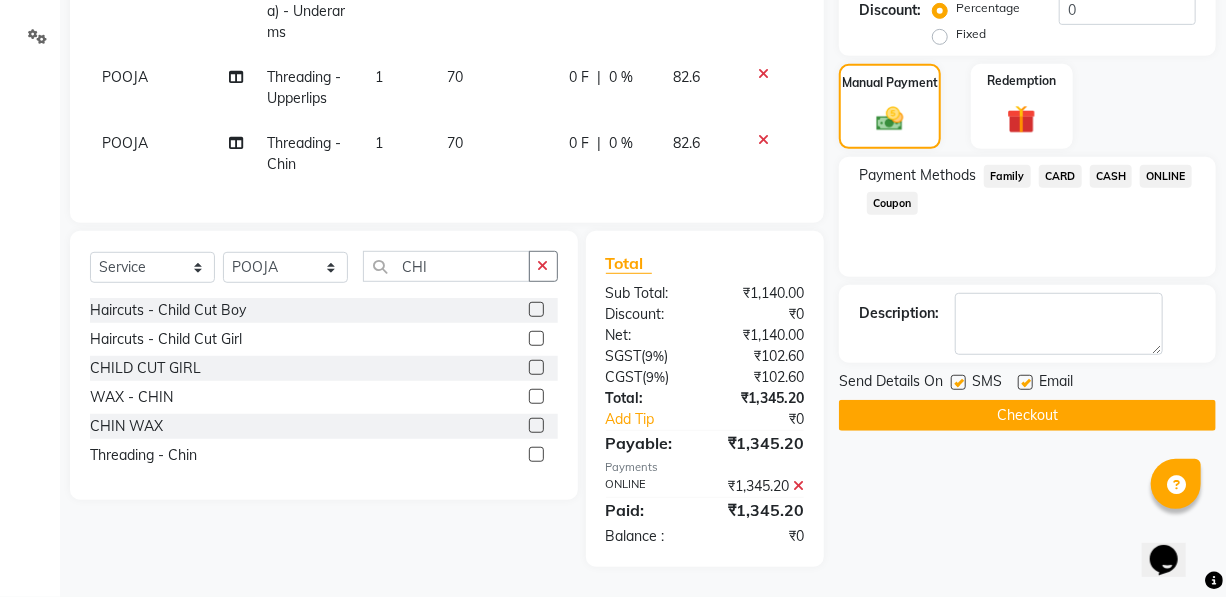 click on "Checkout" 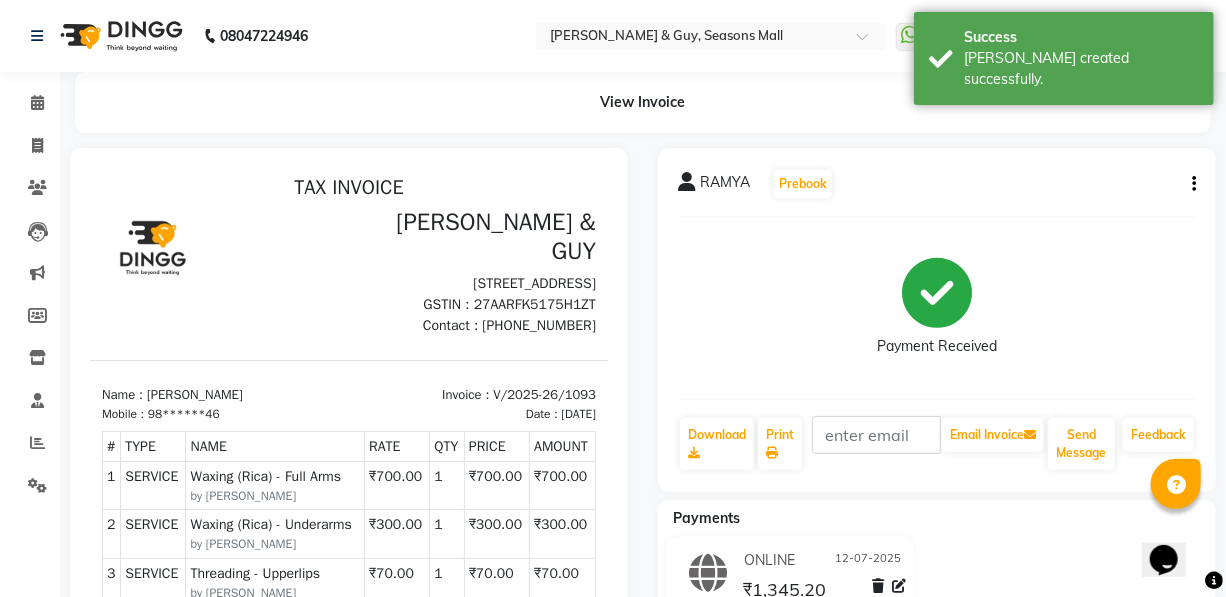 scroll, scrollTop: 0, scrollLeft: 0, axis: both 